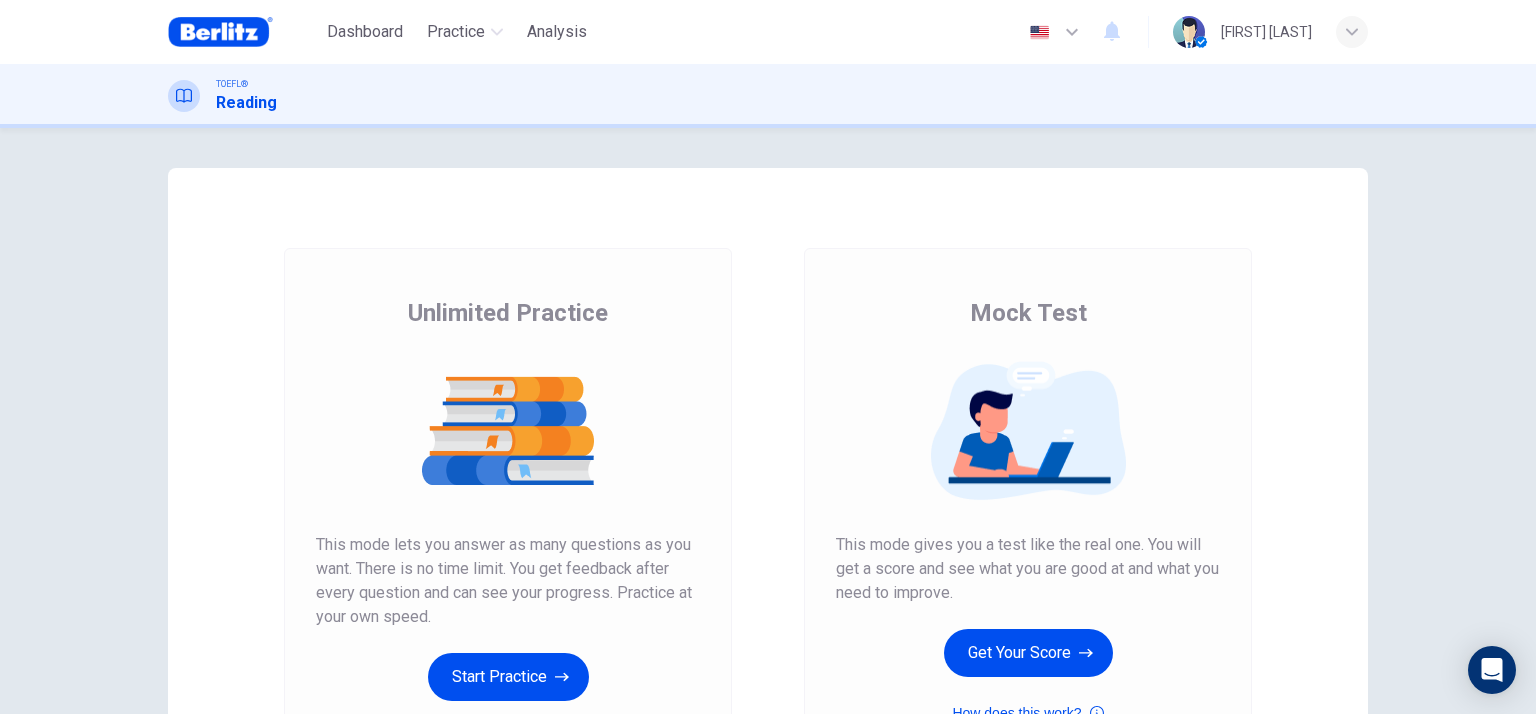 scroll, scrollTop: 0, scrollLeft: 0, axis: both 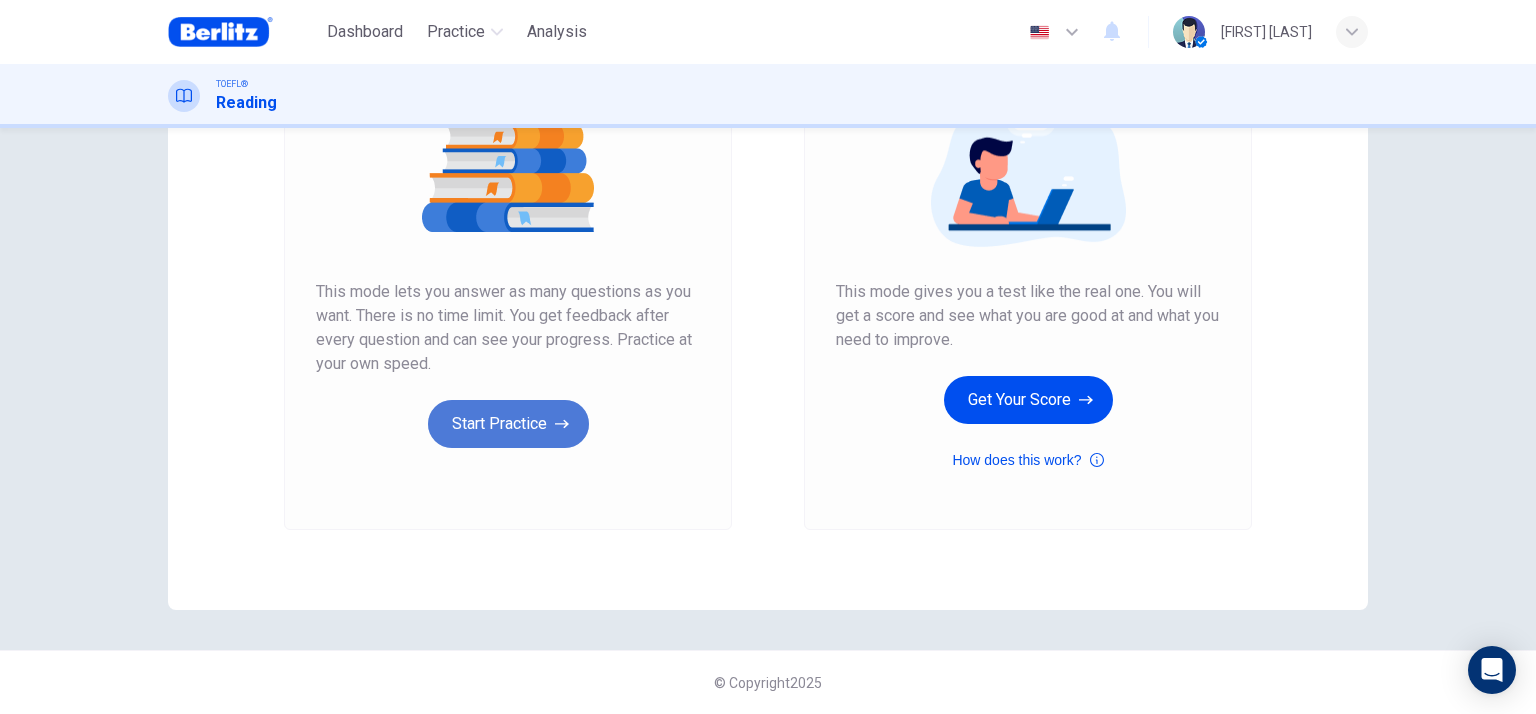 click on "Start Practice" at bounding box center [508, 424] 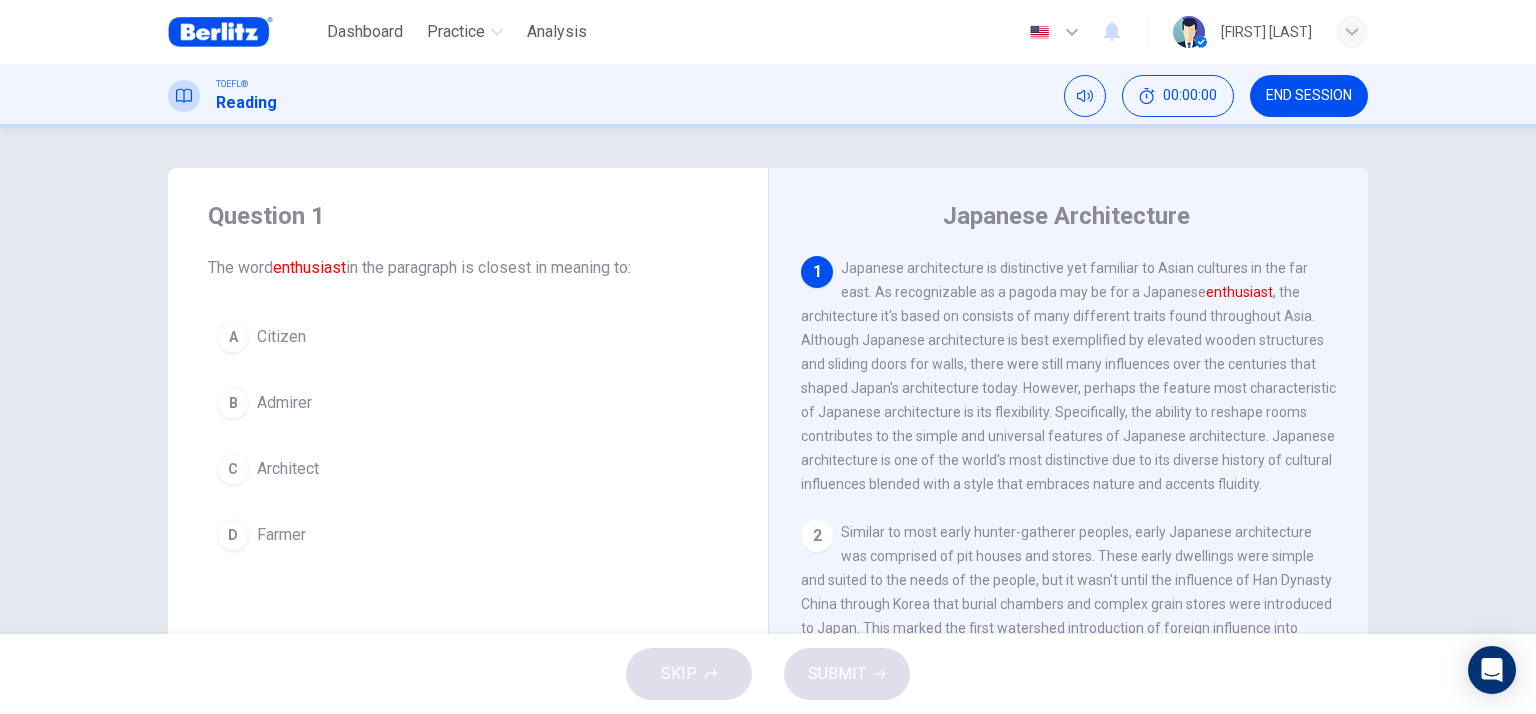 scroll, scrollTop: 100, scrollLeft: 0, axis: vertical 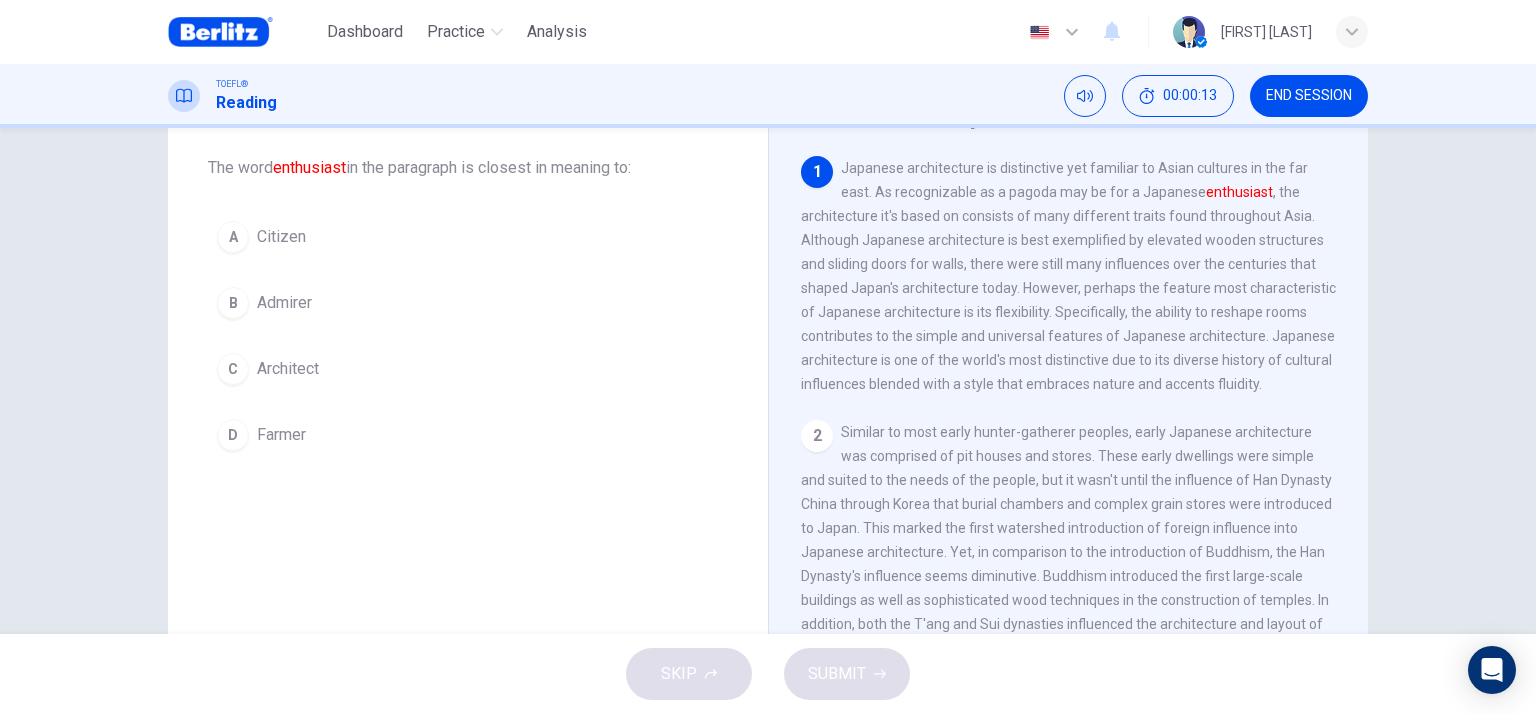 click on "Admirer" at bounding box center [284, 303] 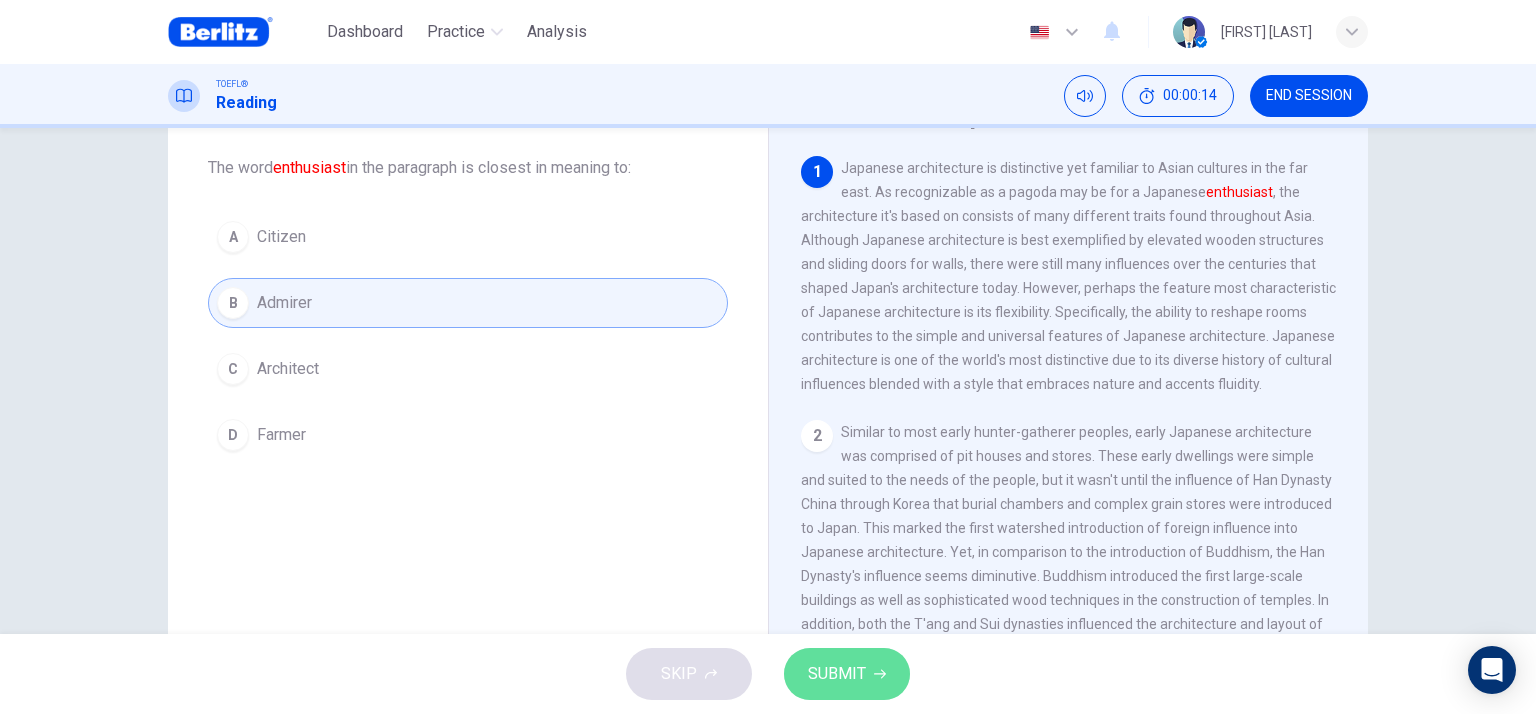 click on "SUBMIT" at bounding box center [837, 674] 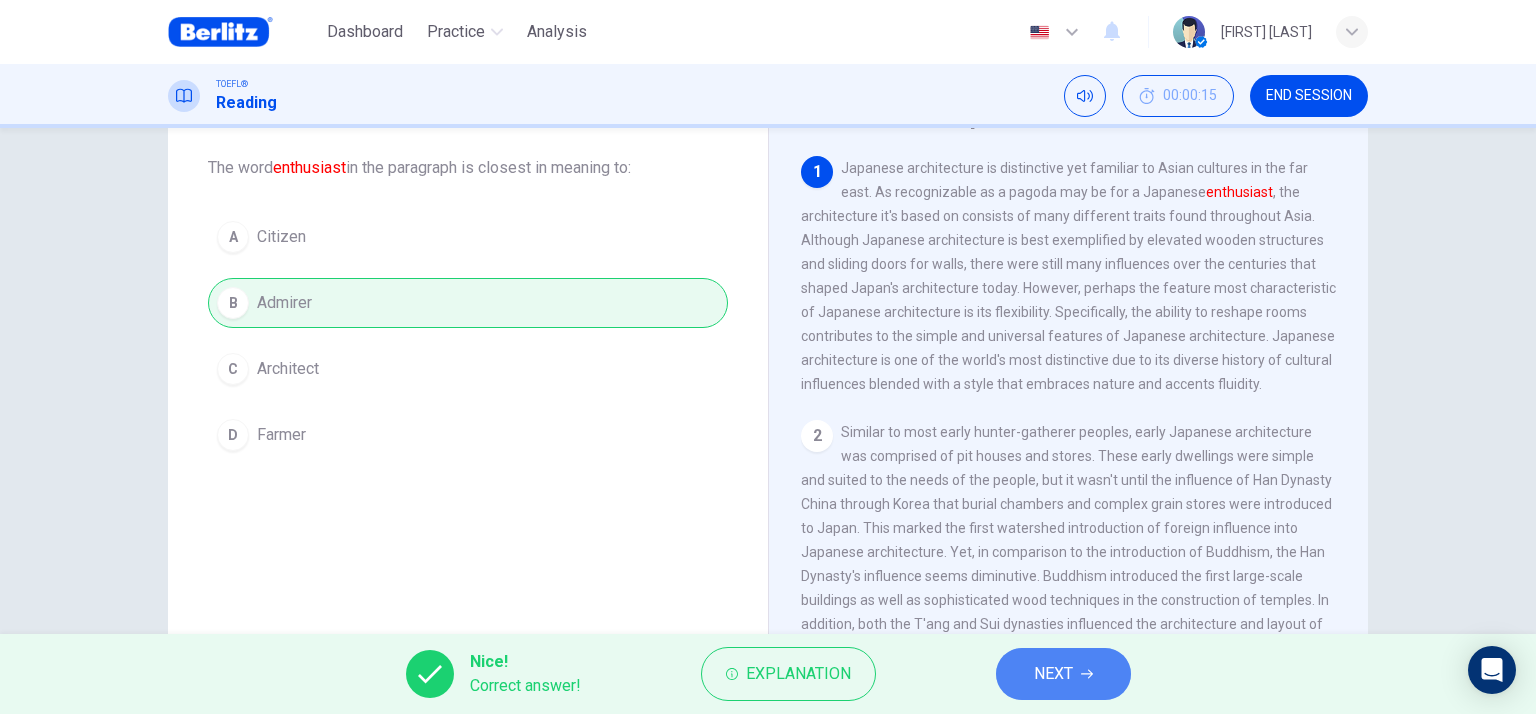 click on "NEXT" at bounding box center [1063, 674] 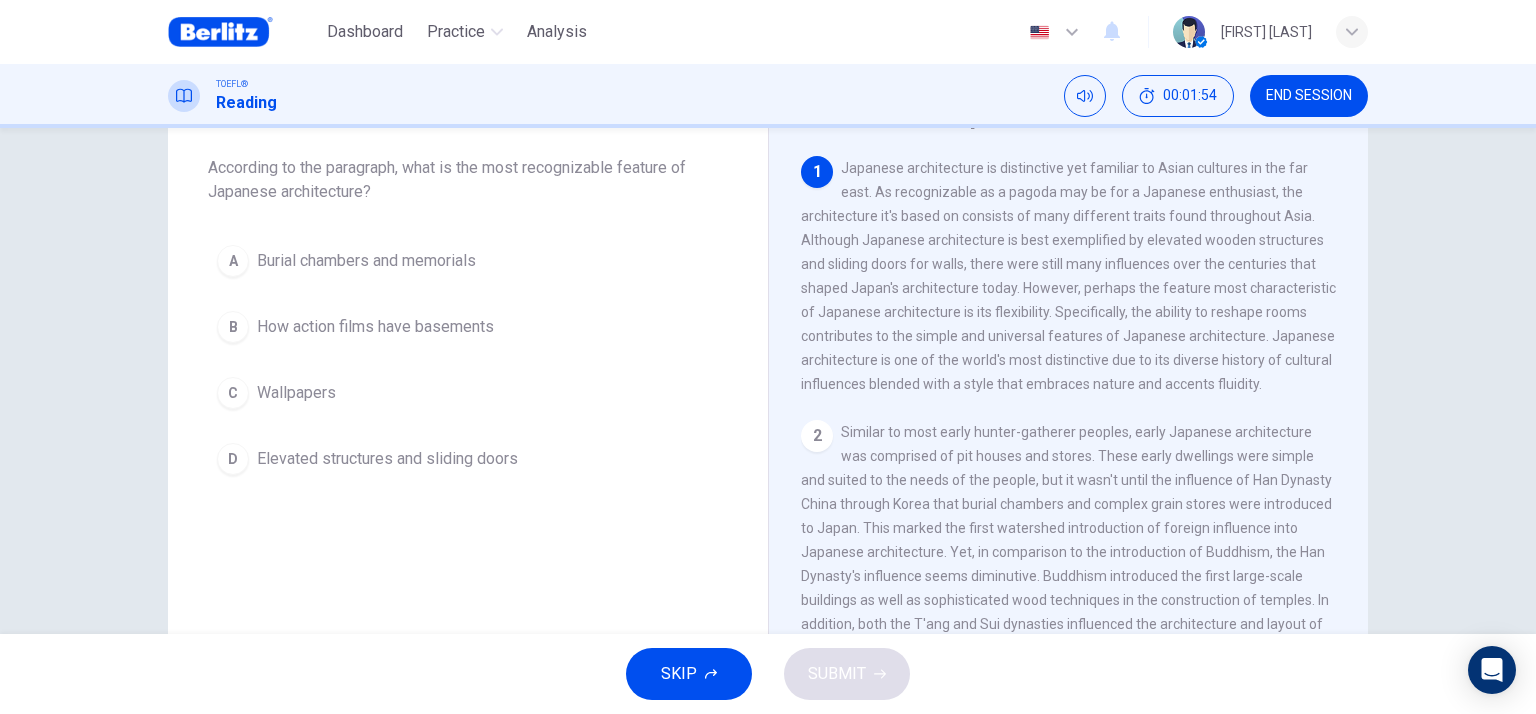 click on "Elevated structures and sliding doors" at bounding box center [387, 459] 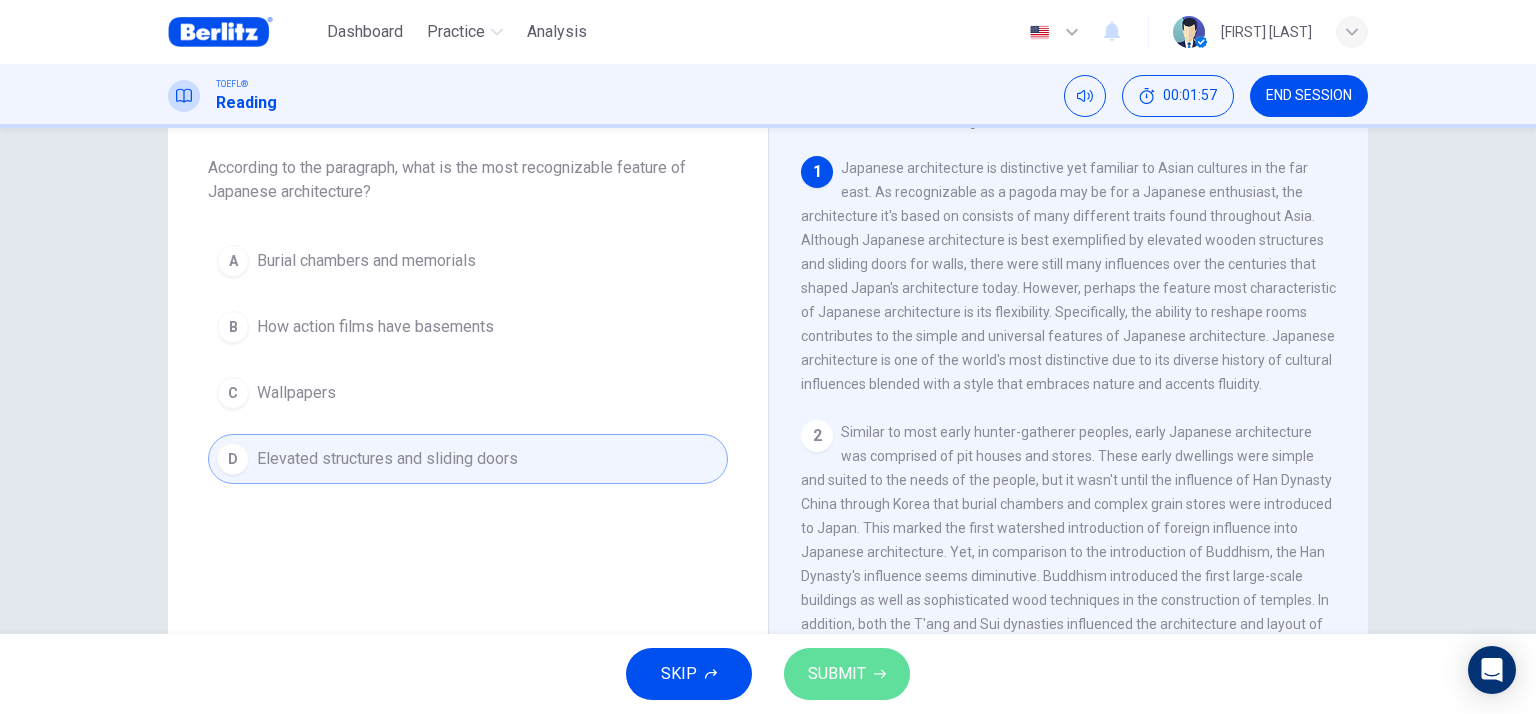 click on "SUBMIT" at bounding box center (837, 674) 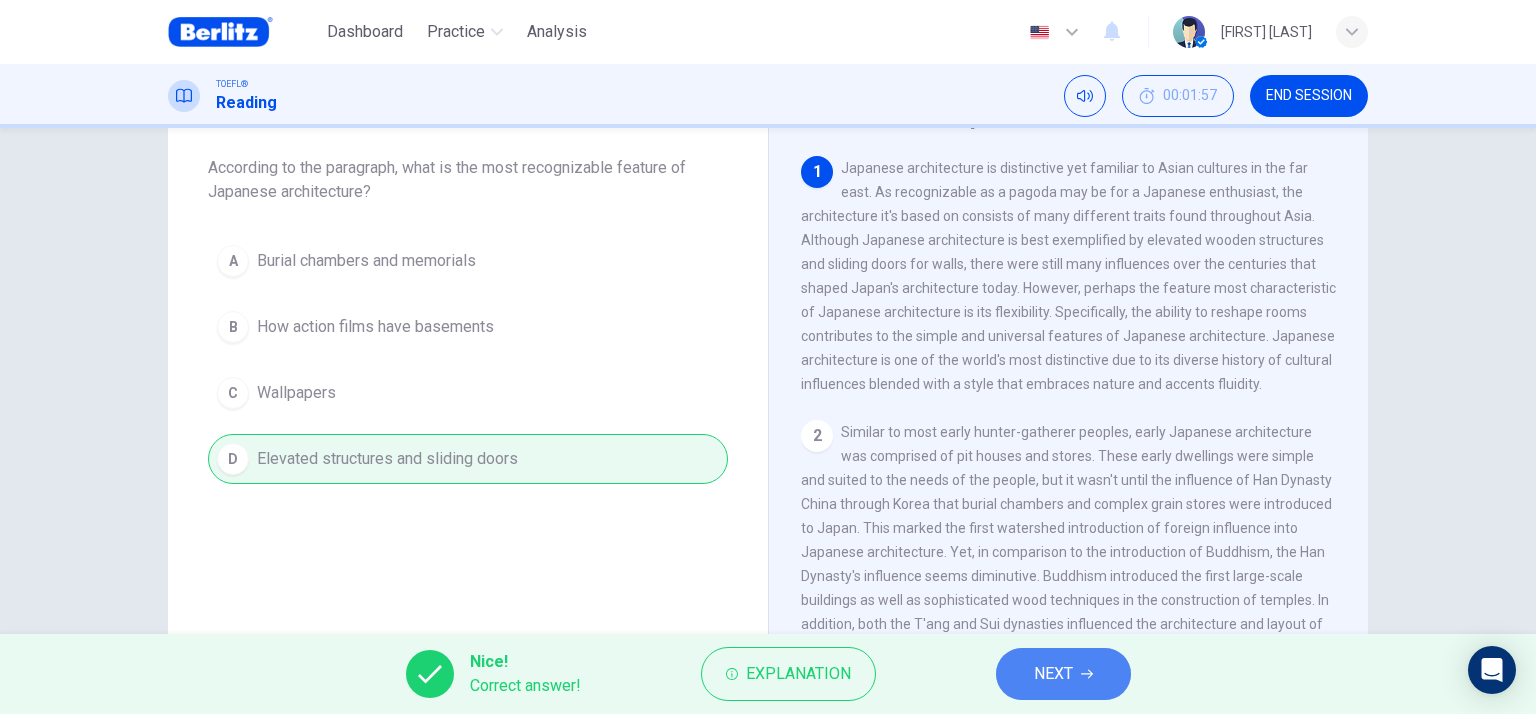 click on "NEXT" at bounding box center [1053, 674] 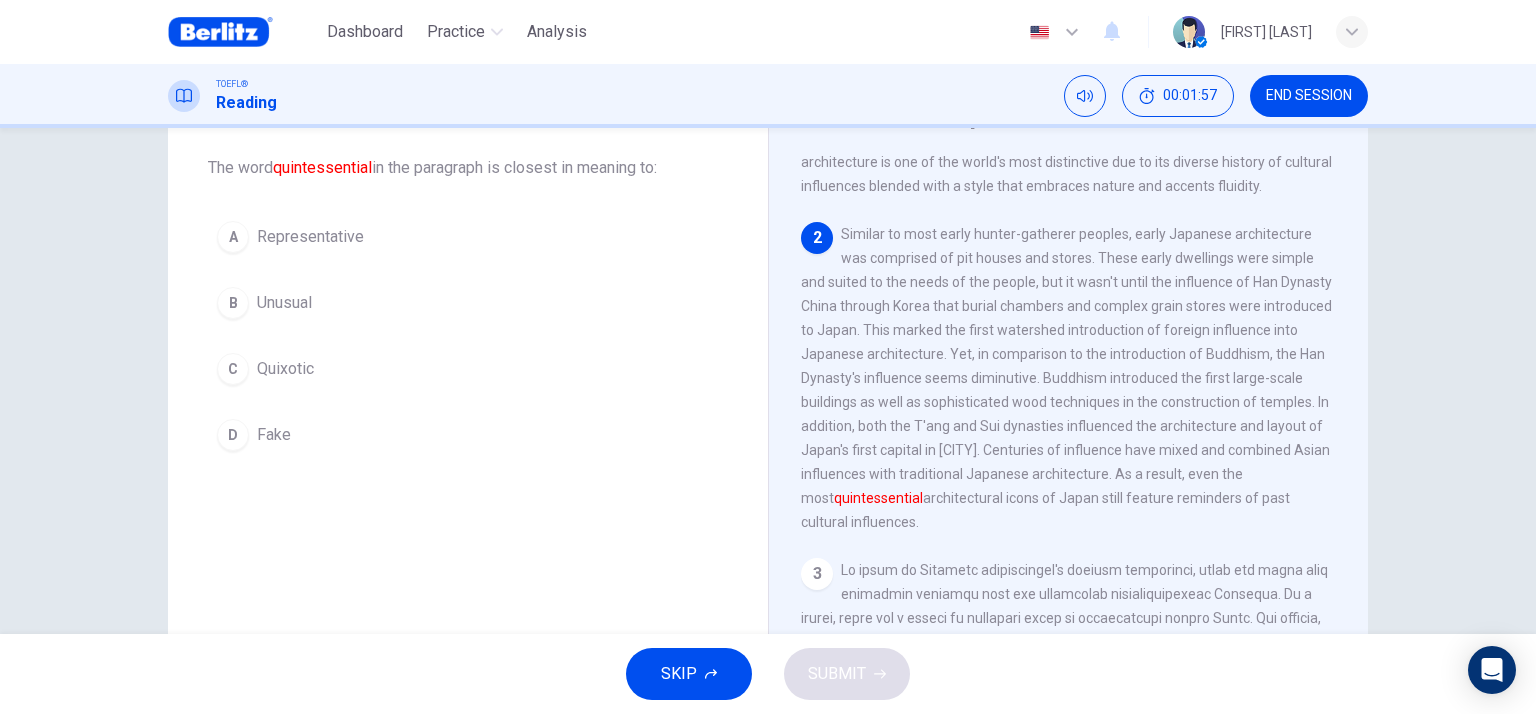 scroll, scrollTop: 219, scrollLeft: 0, axis: vertical 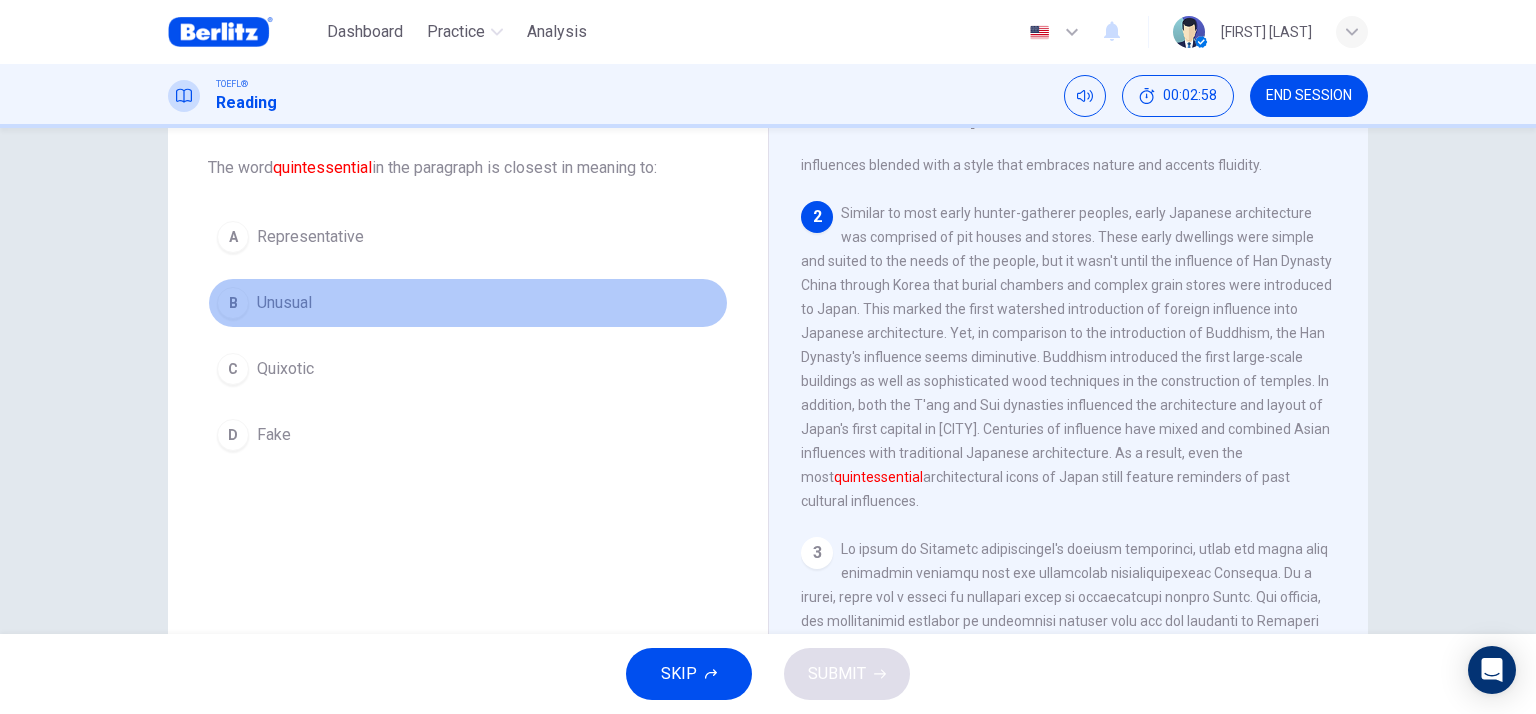 click on "B Unusual" at bounding box center [468, 303] 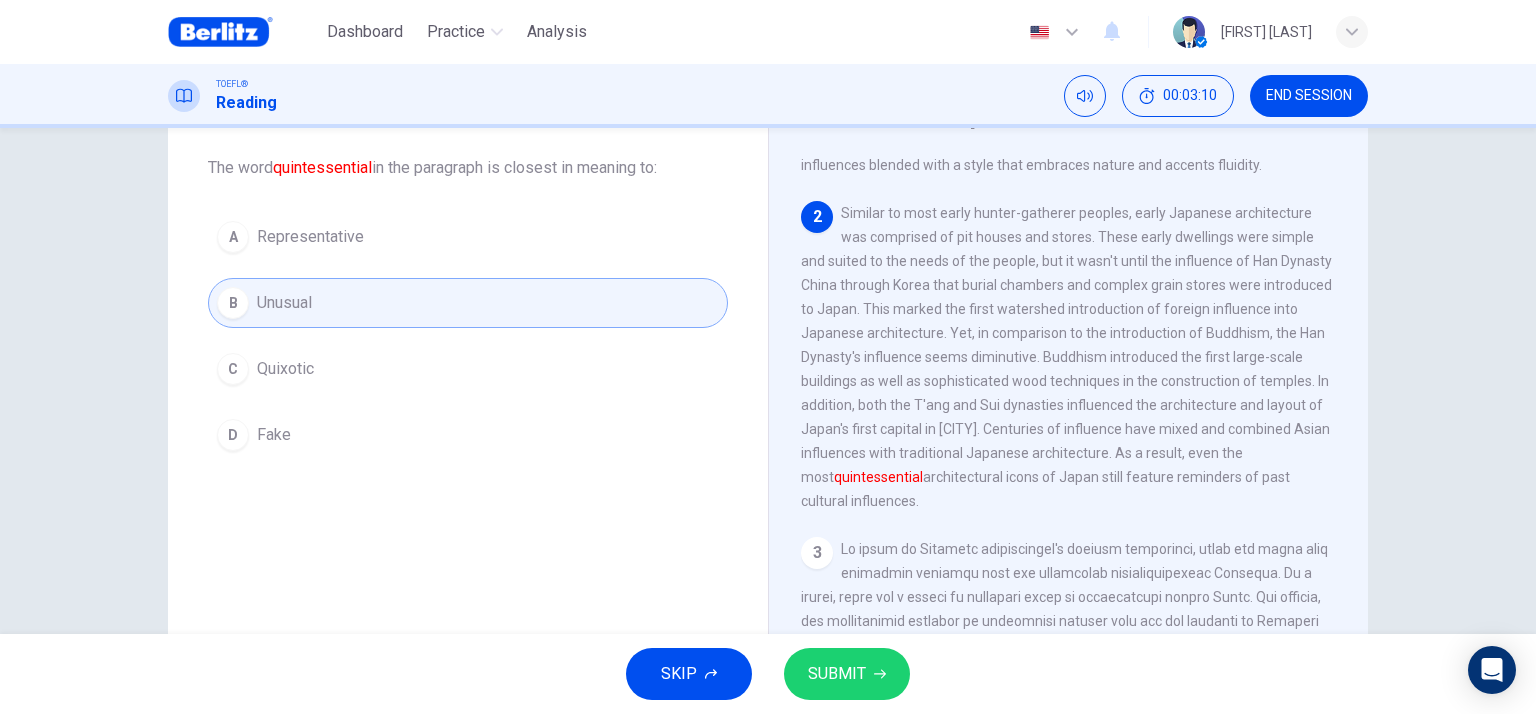 click on "SUBMIT" at bounding box center [847, 674] 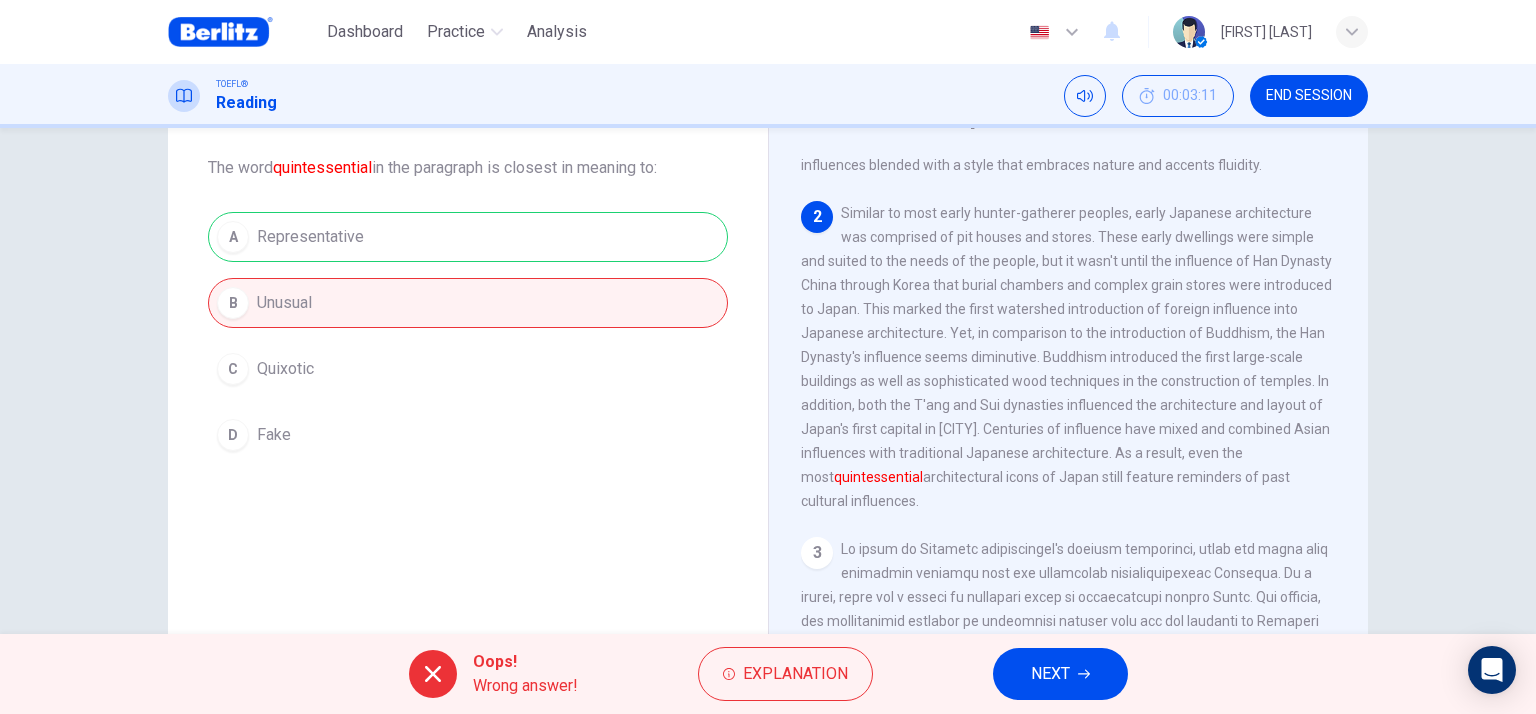 click on "NEXT" at bounding box center (1050, 674) 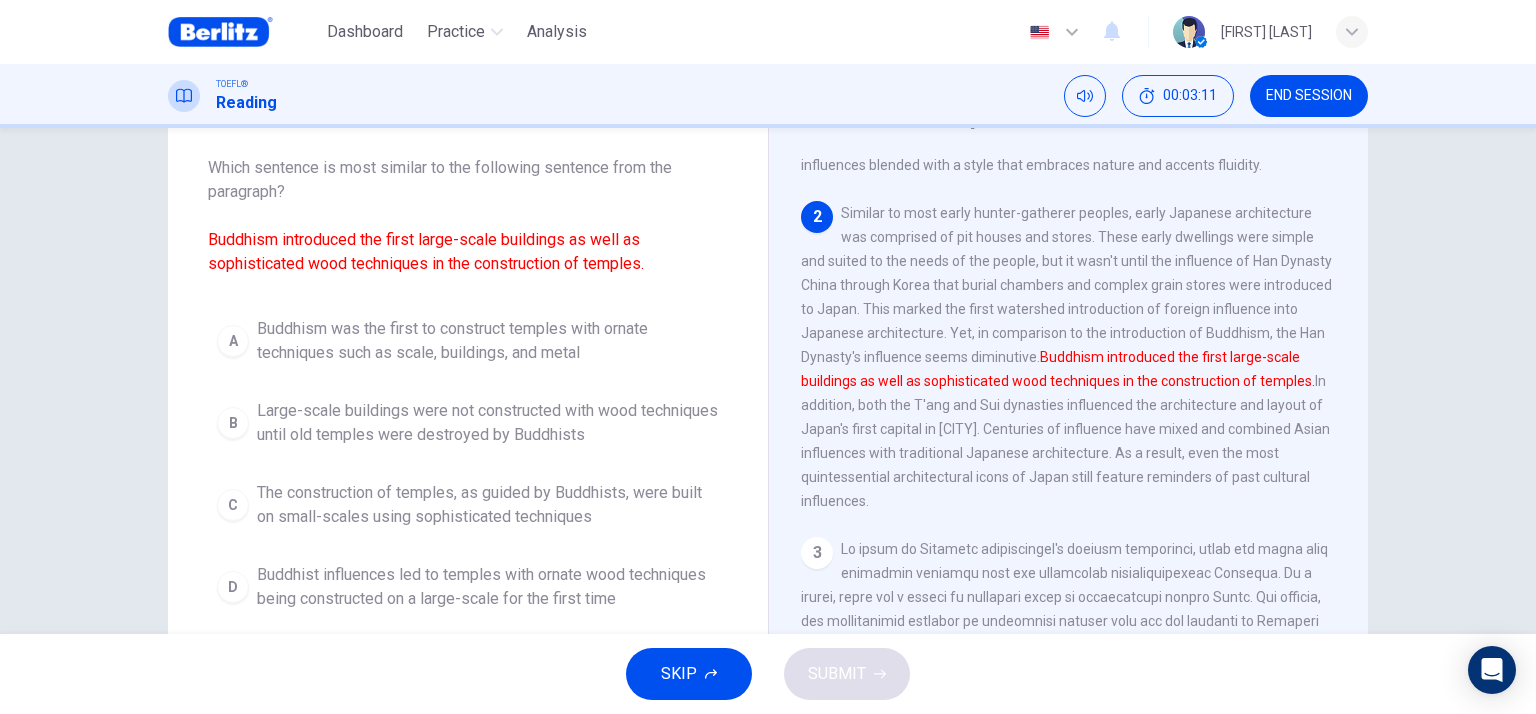 scroll, scrollTop: 272, scrollLeft: 0, axis: vertical 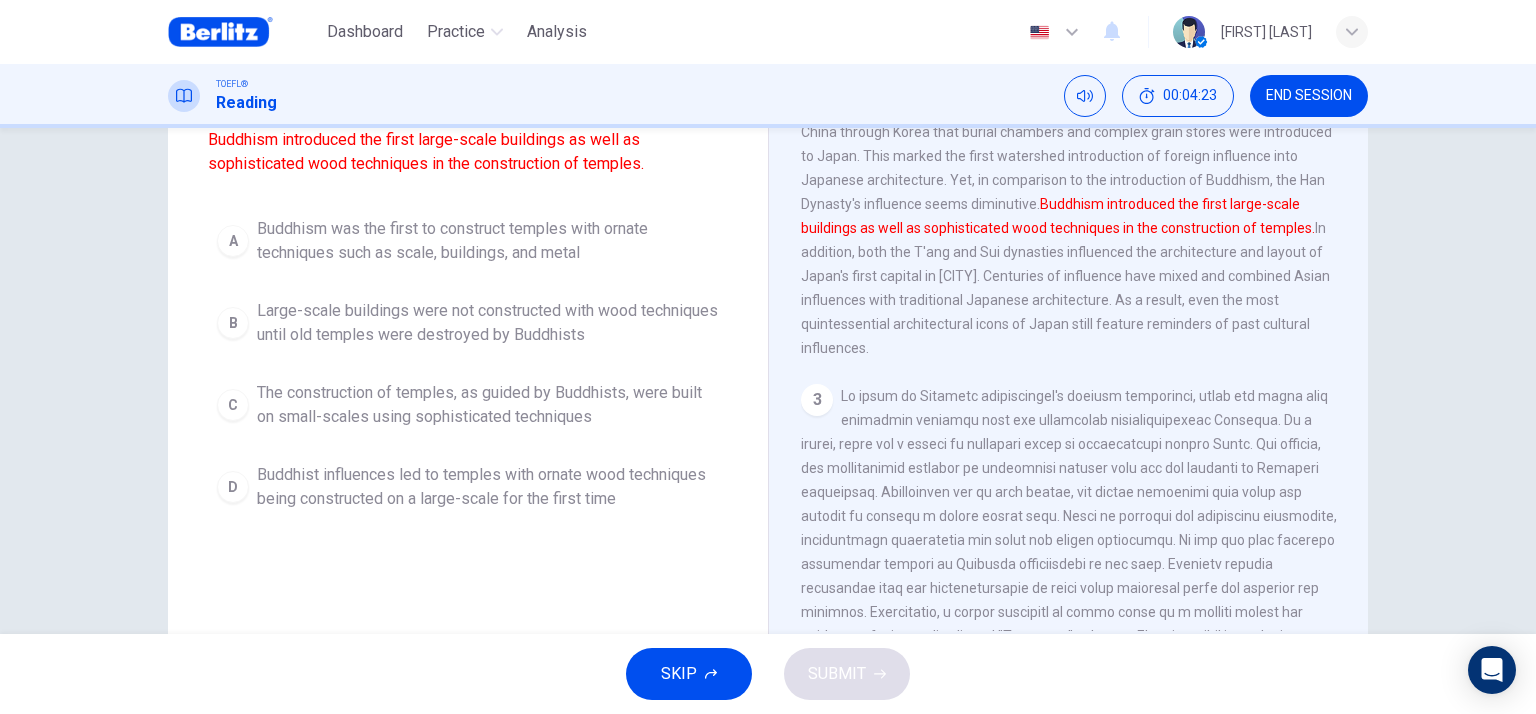 click on "Buddhist influences led to temples with ornate wood techniques being constructed on a large-scale for the first time" at bounding box center (488, 487) 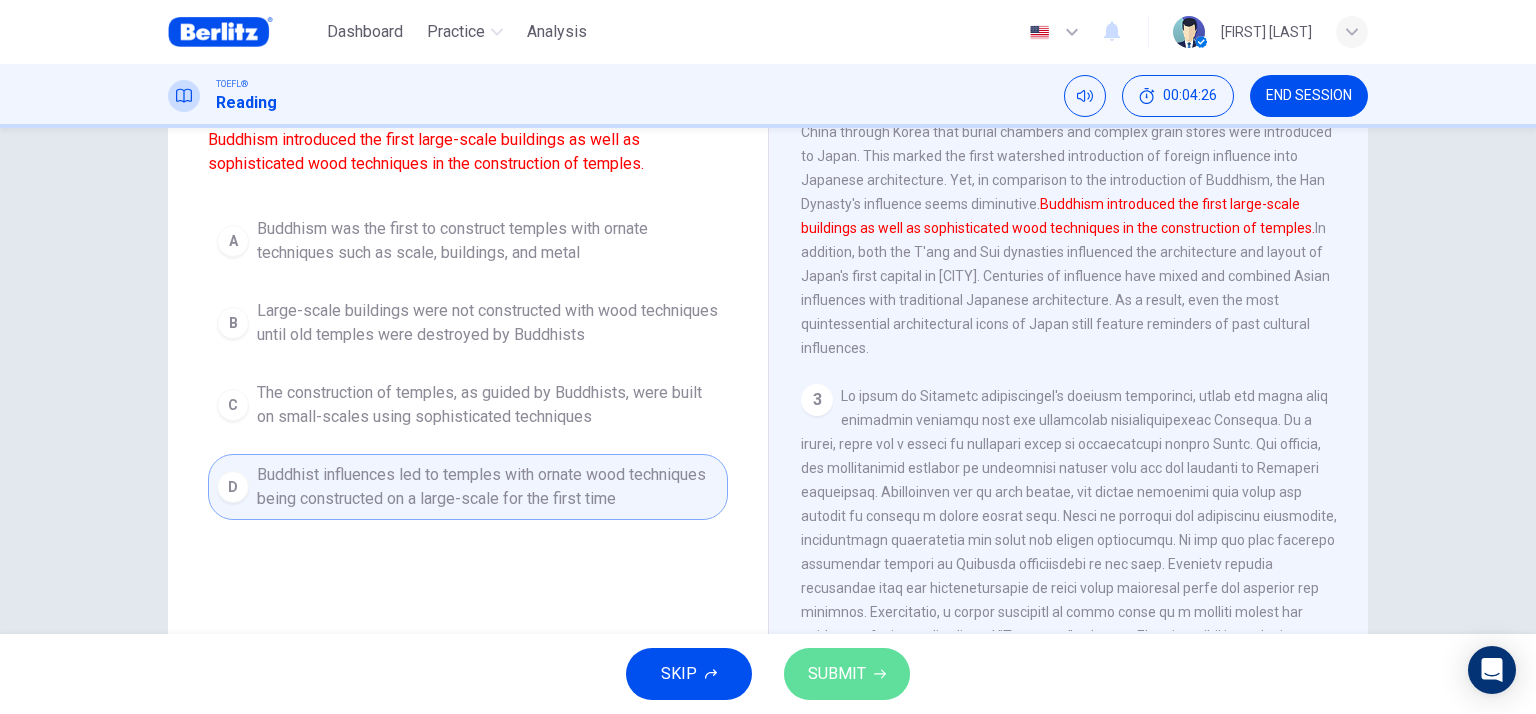 click 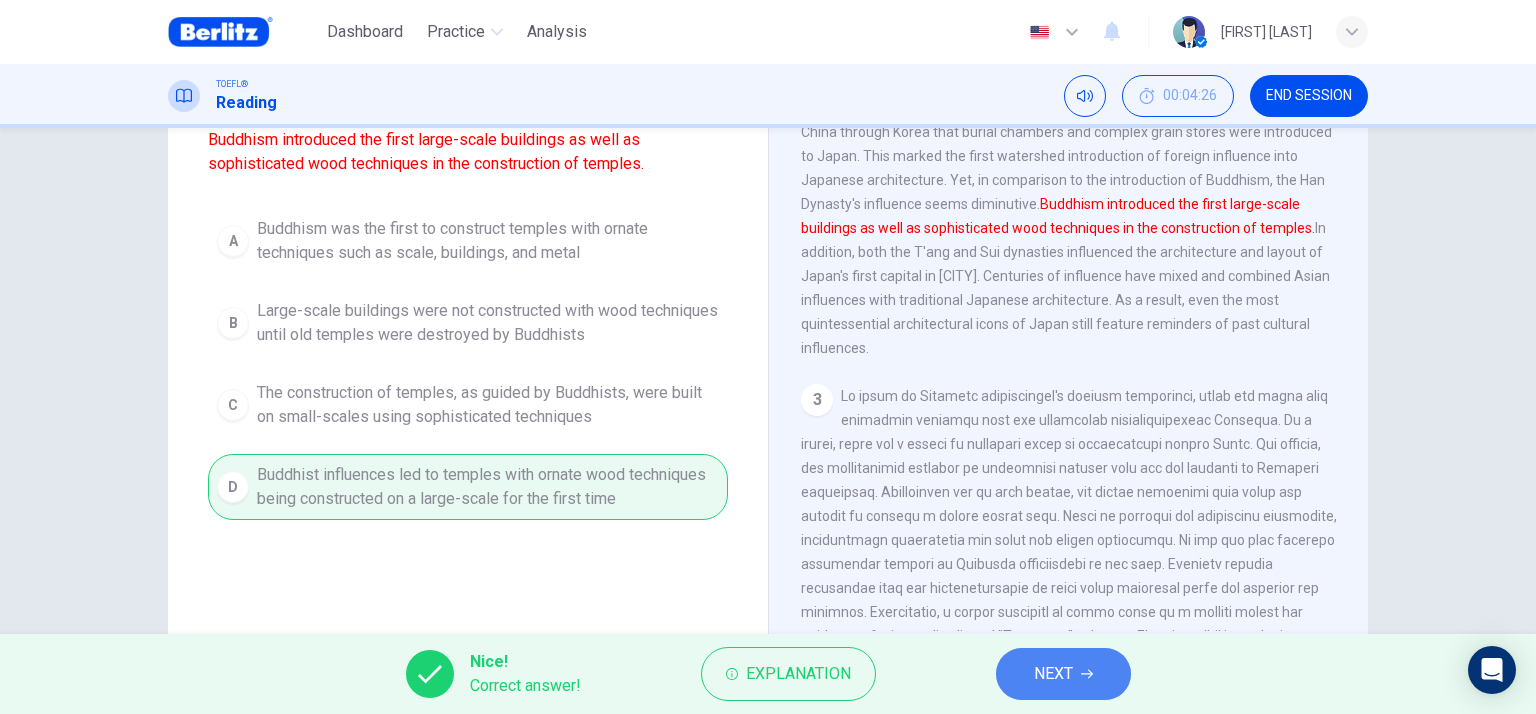 click on "NEXT" at bounding box center (1053, 674) 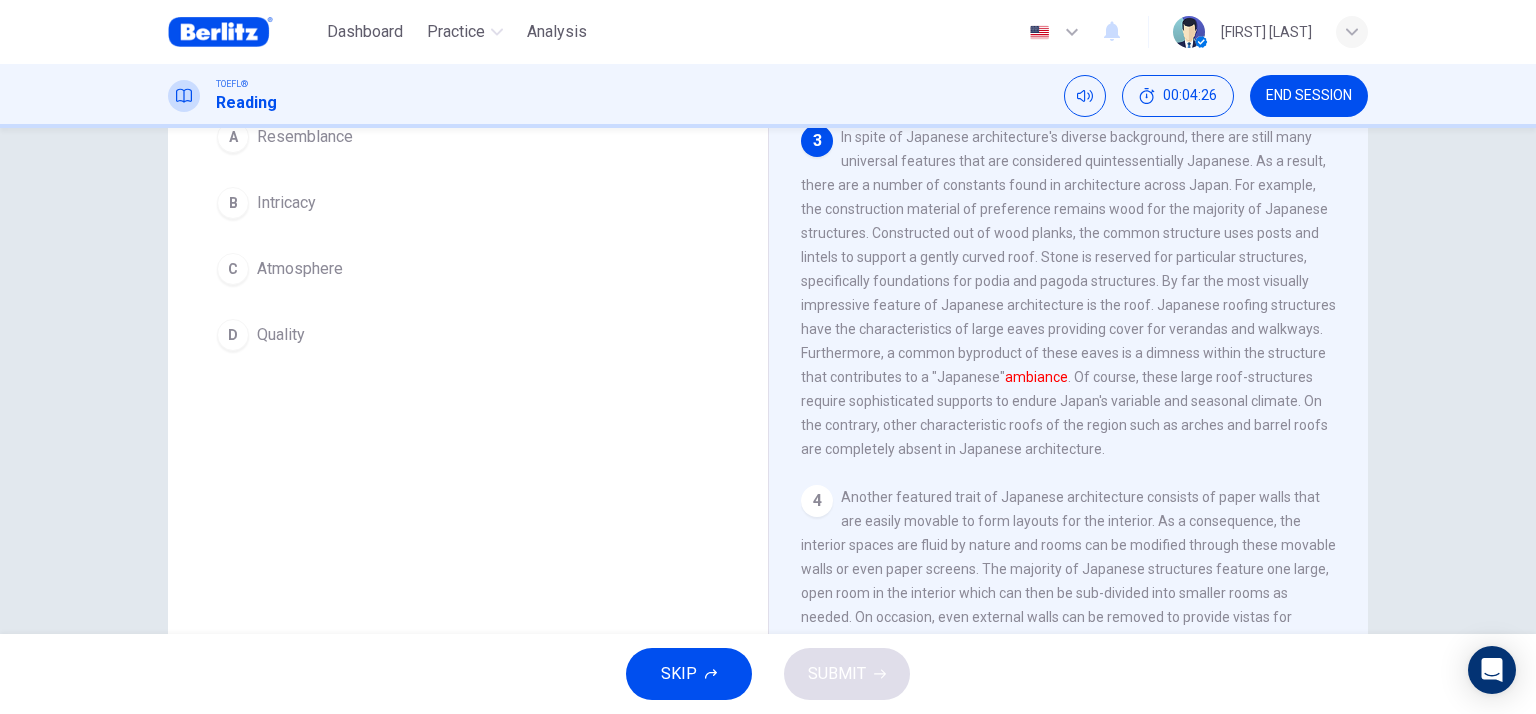 scroll, scrollTop: 590, scrollLeft: 0, axis: vertical 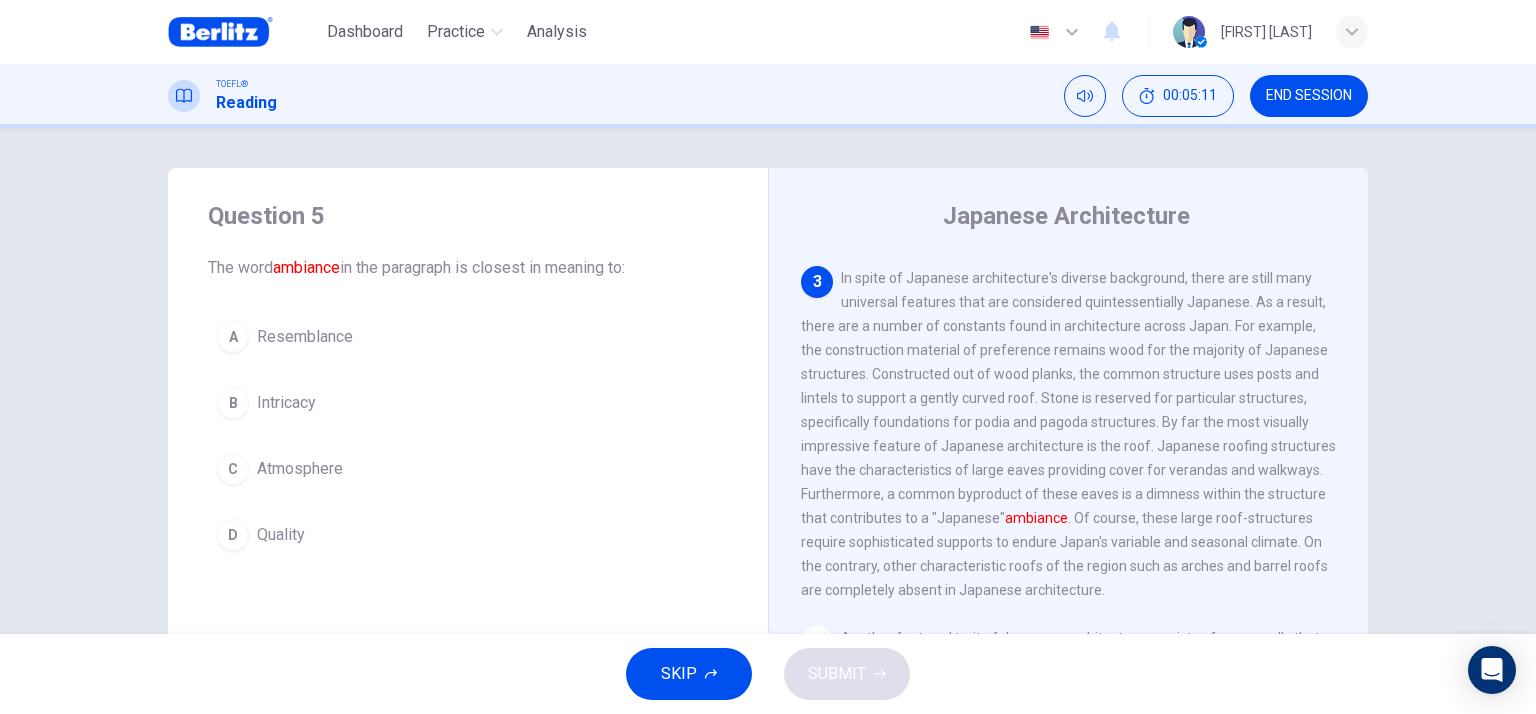 click on "Atmosphere" at bounding box center (300, 469) 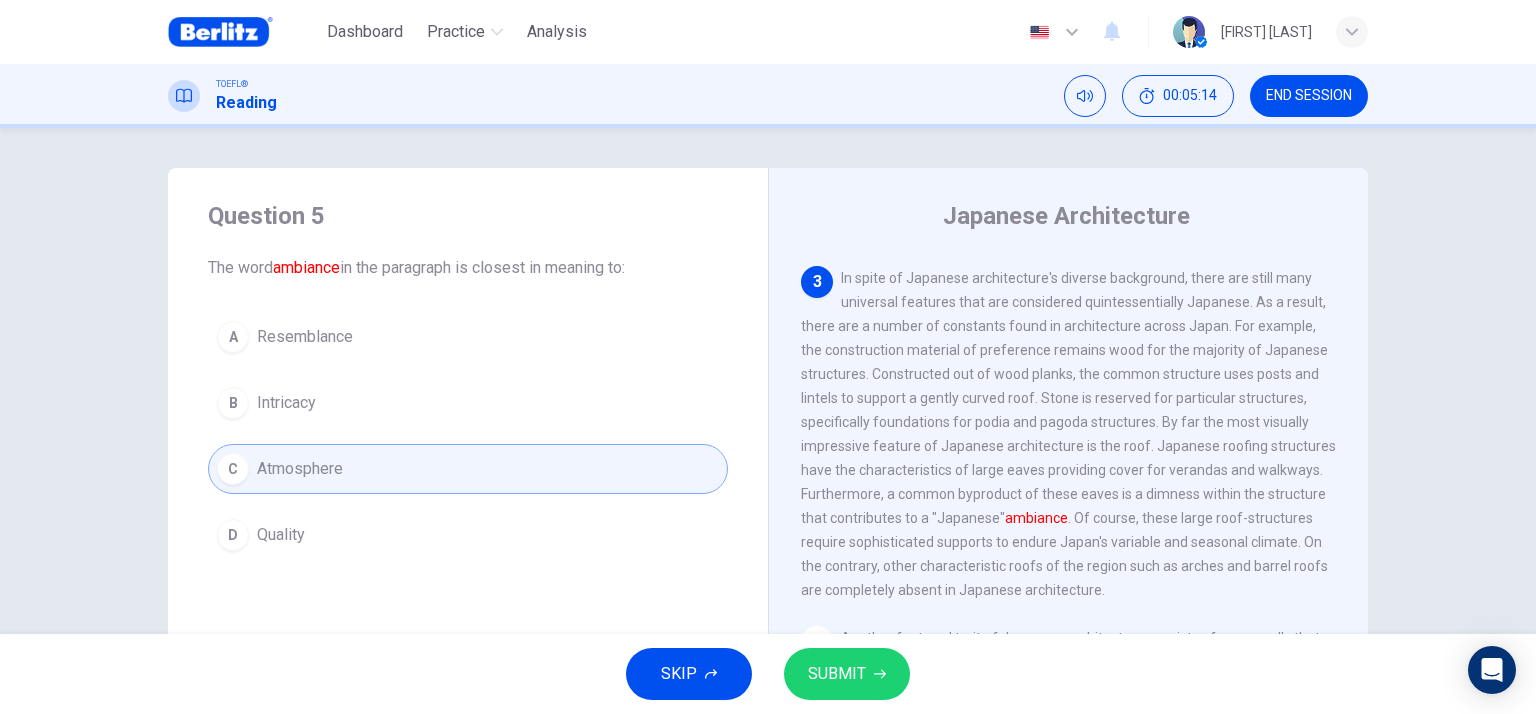 click 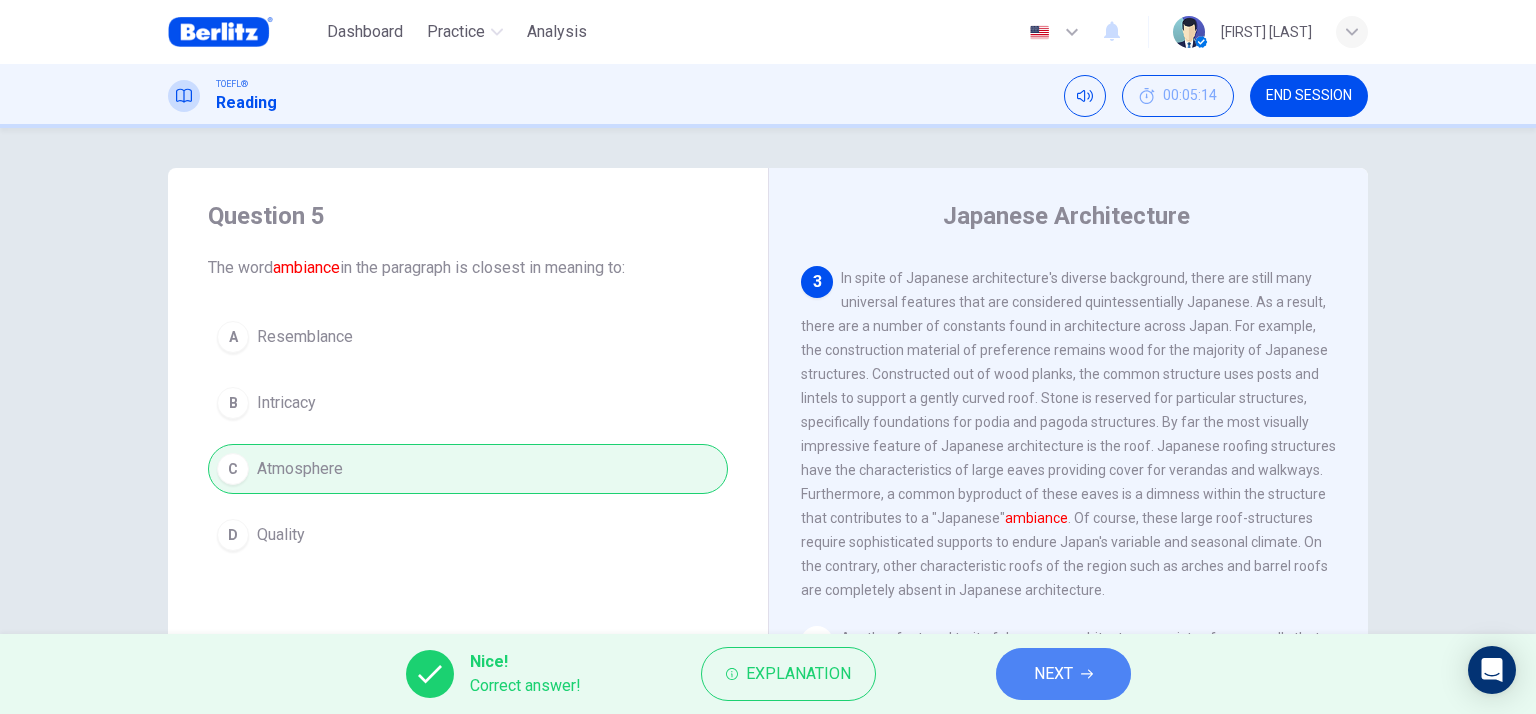 click on "NEXT" at bounding box center [1053, 674] 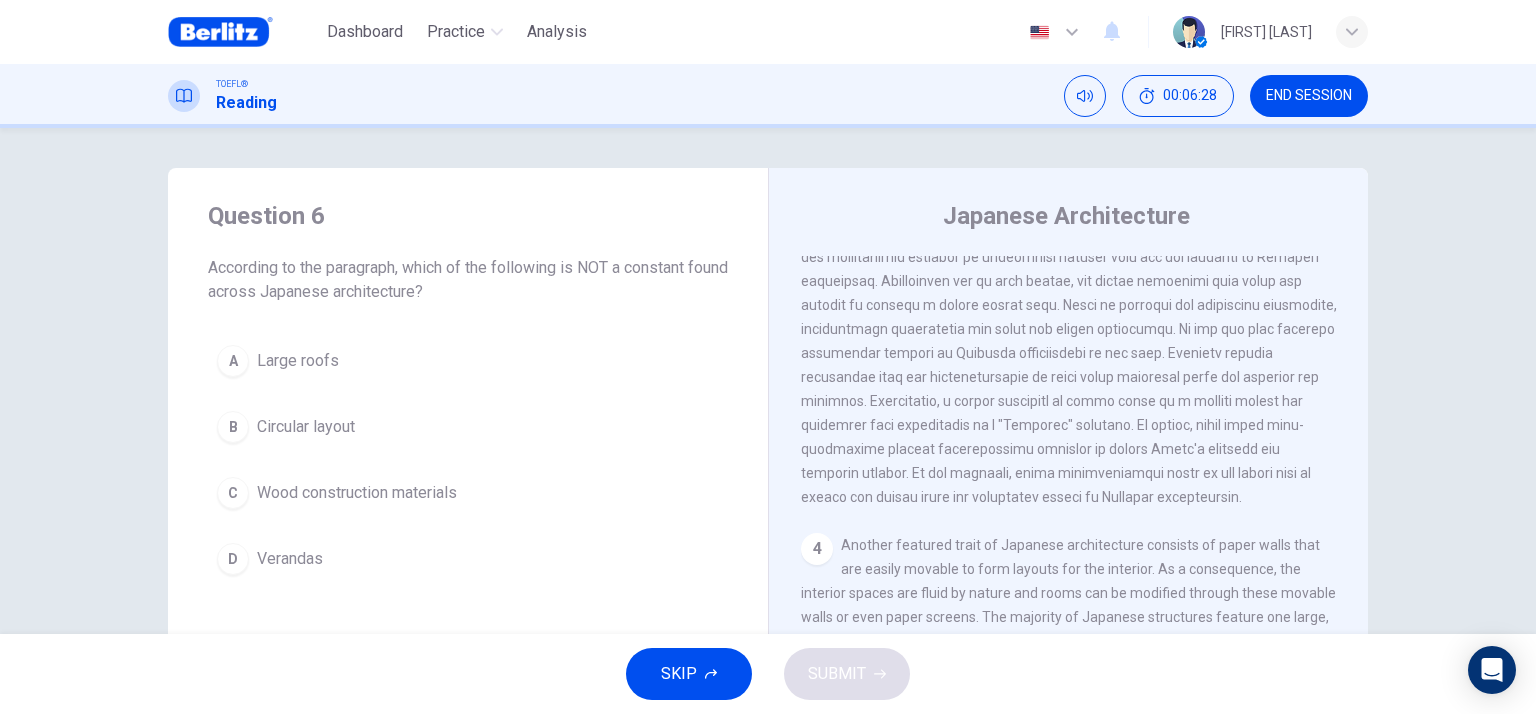 scroll, scrollTop: 718, scrollLeft: 0, axis: vertical 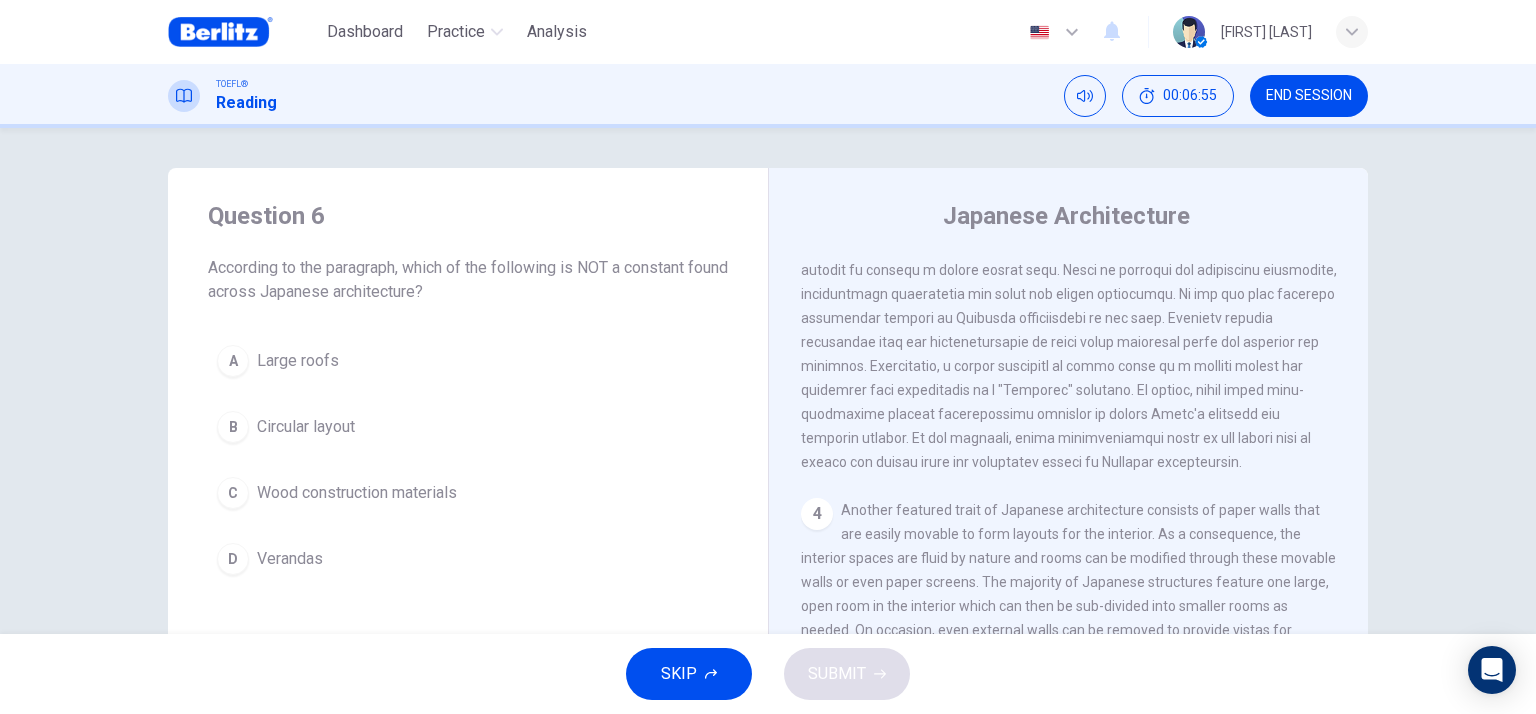 drag, startPoint x: 332, startPoint y: 419, endPoint x: 388, endPoint y: 390, distance: 63.06346 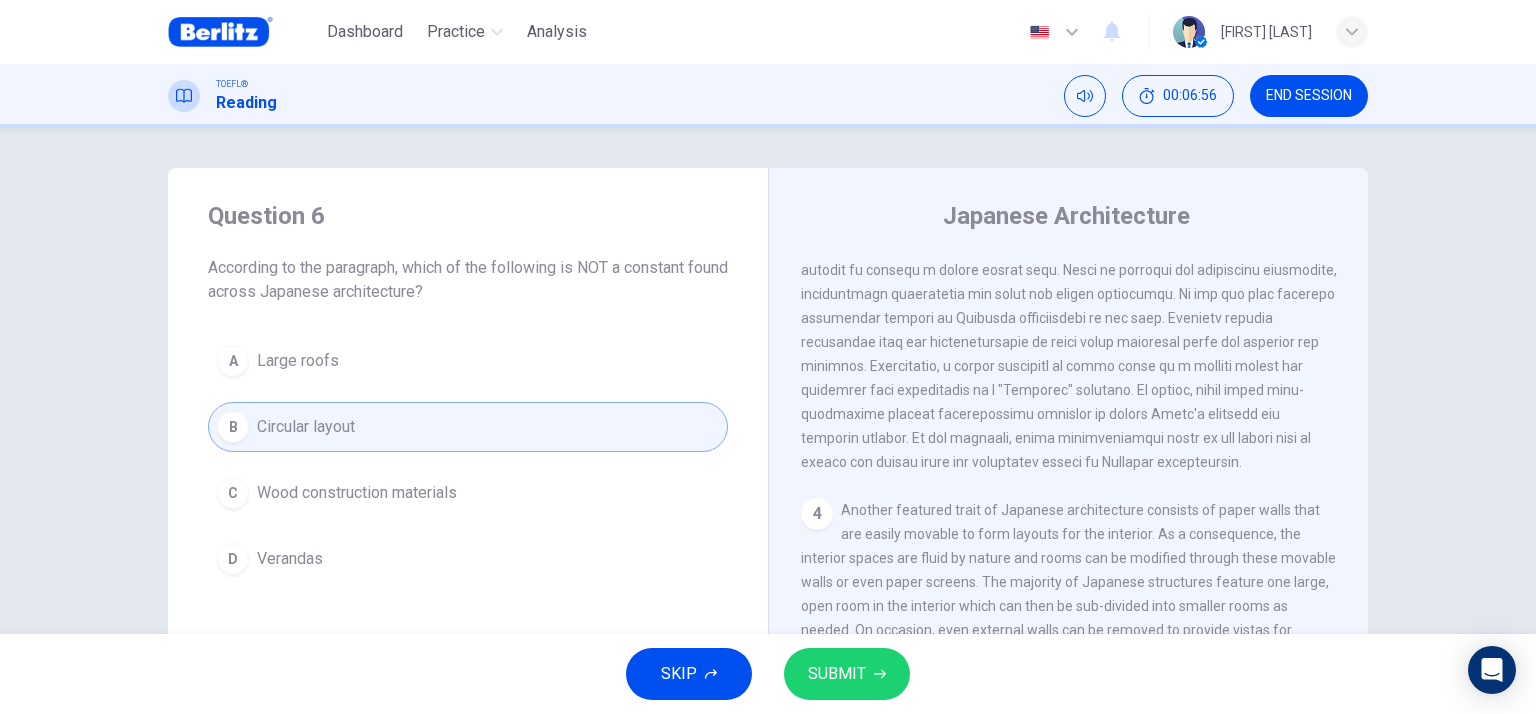 click on "SUBMIT" at bounding box center [837, 674] 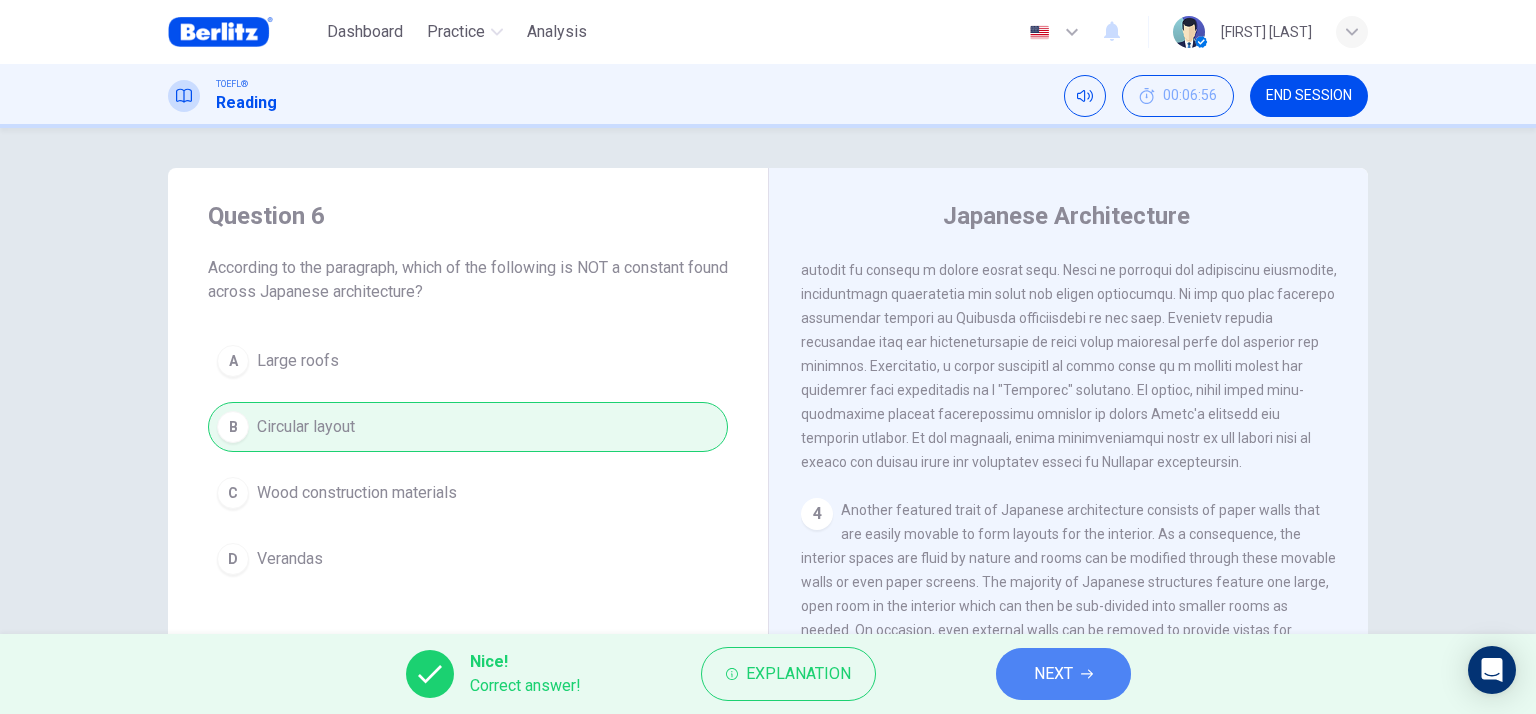 click on "NEXT" at bounding box center (1063, 674) 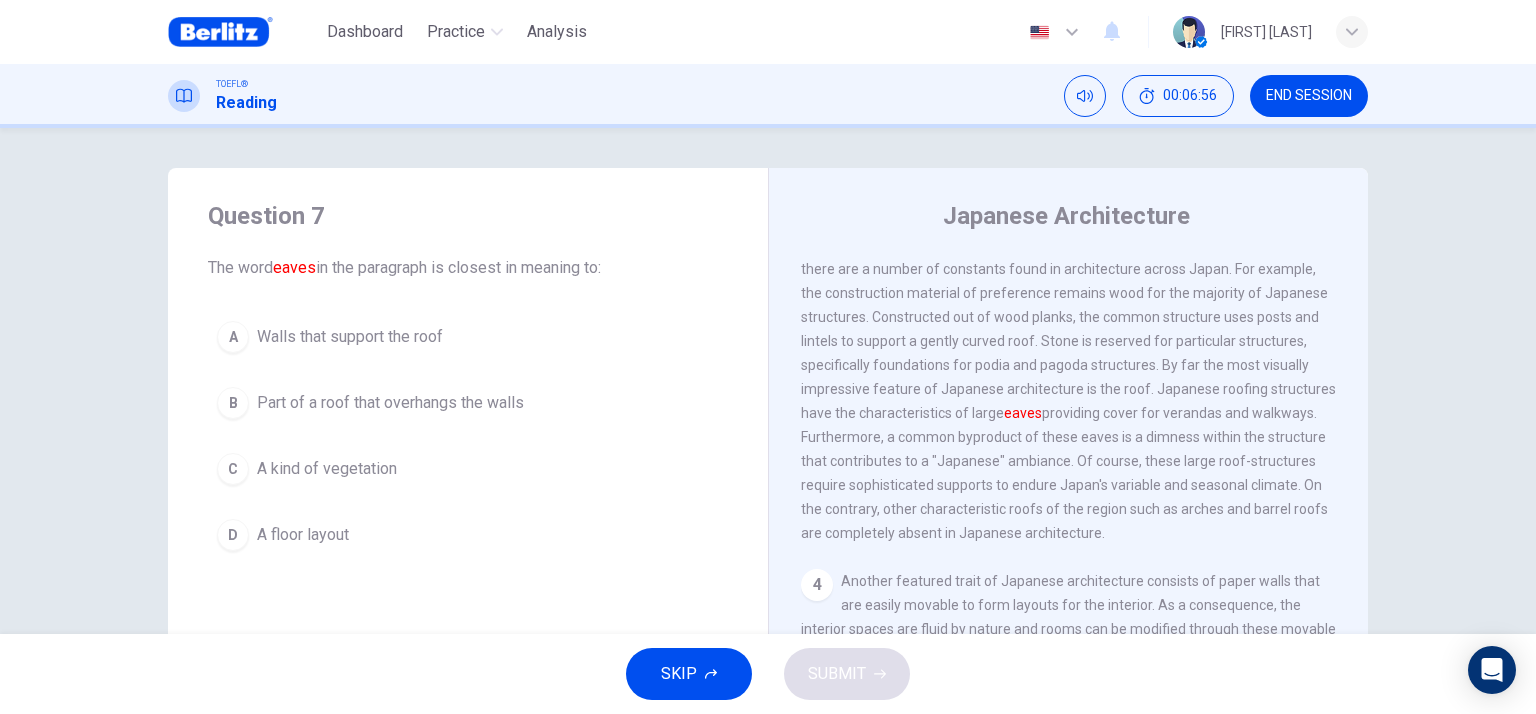 scroll, scrollTop: 618, scrollLeft: 0, axis: vertical 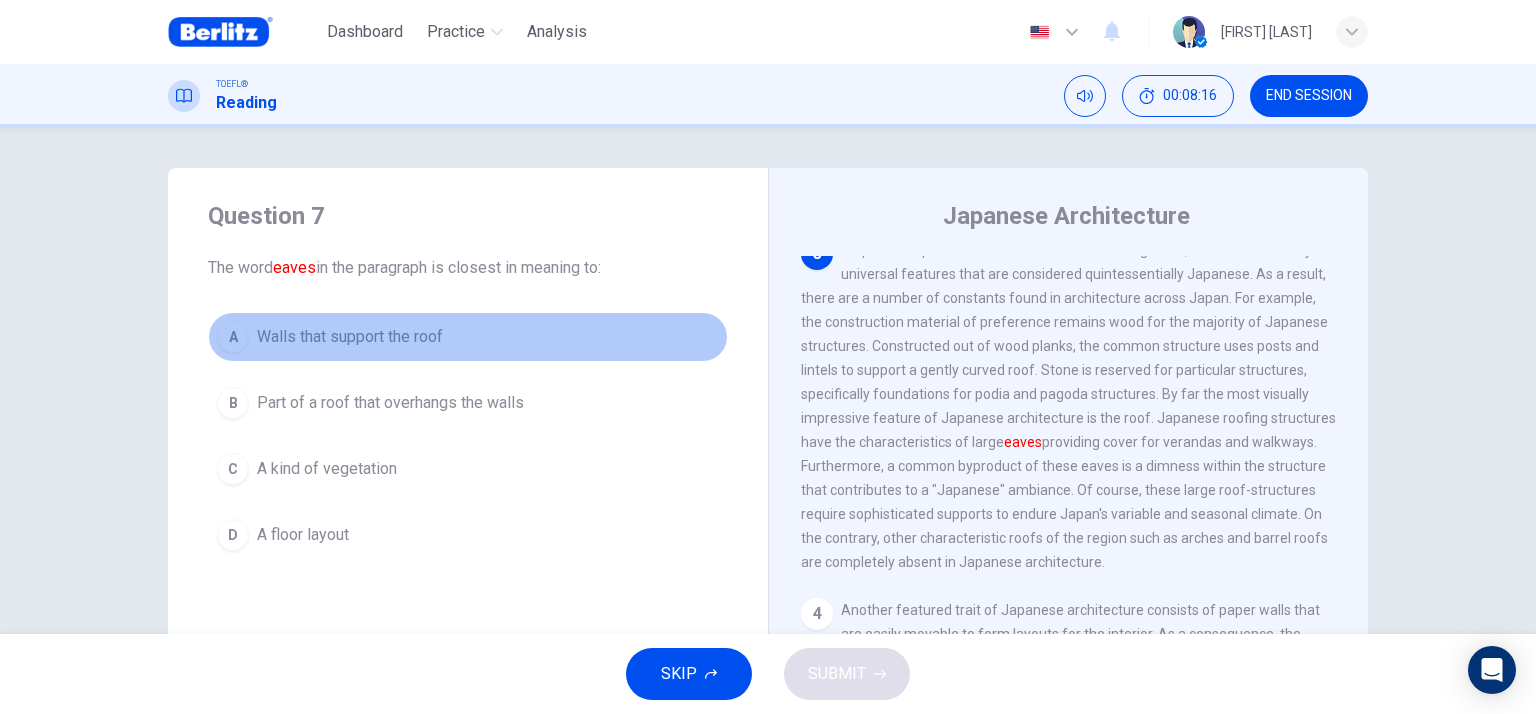 click on "Walls that support the roof" at bounding box center [350, 337] 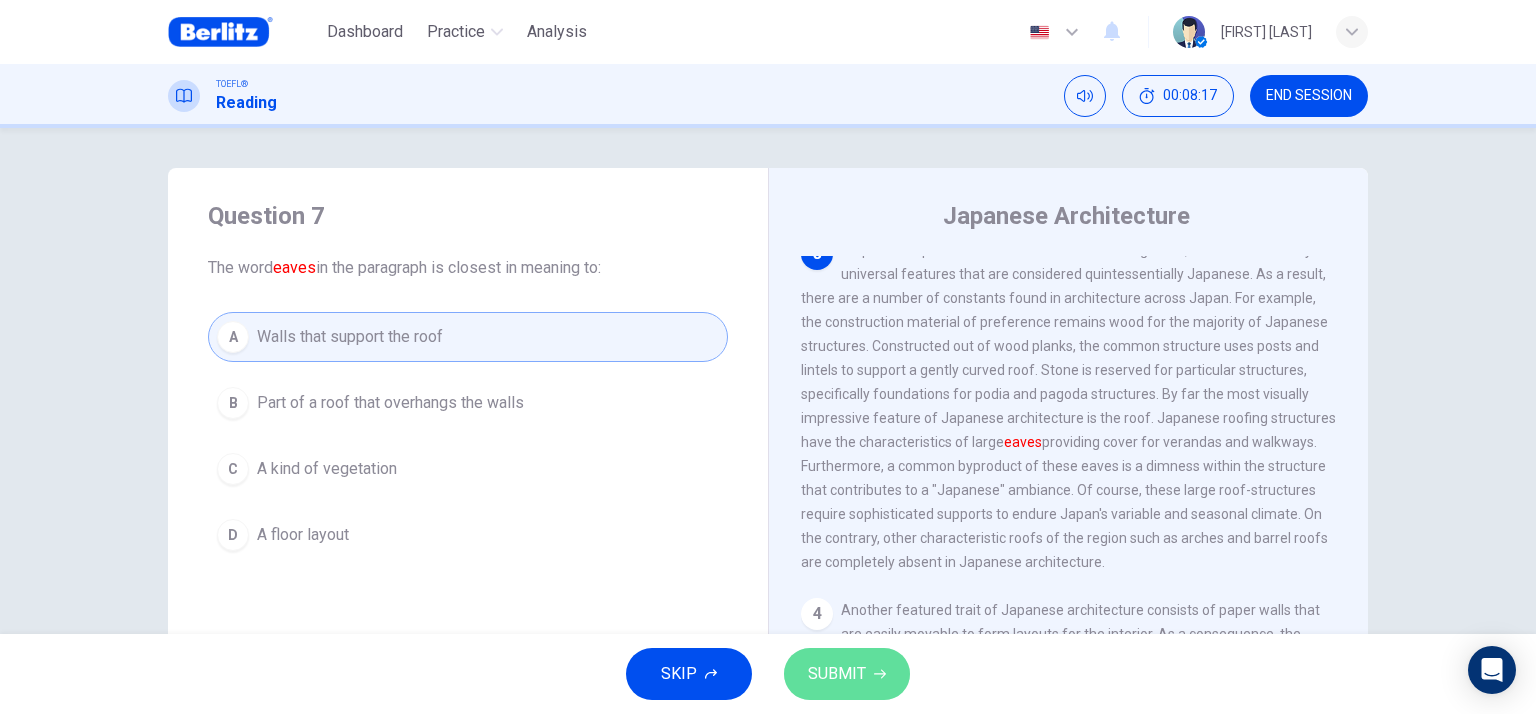 click on "SUBMIT" at bounding box center (847, 674) 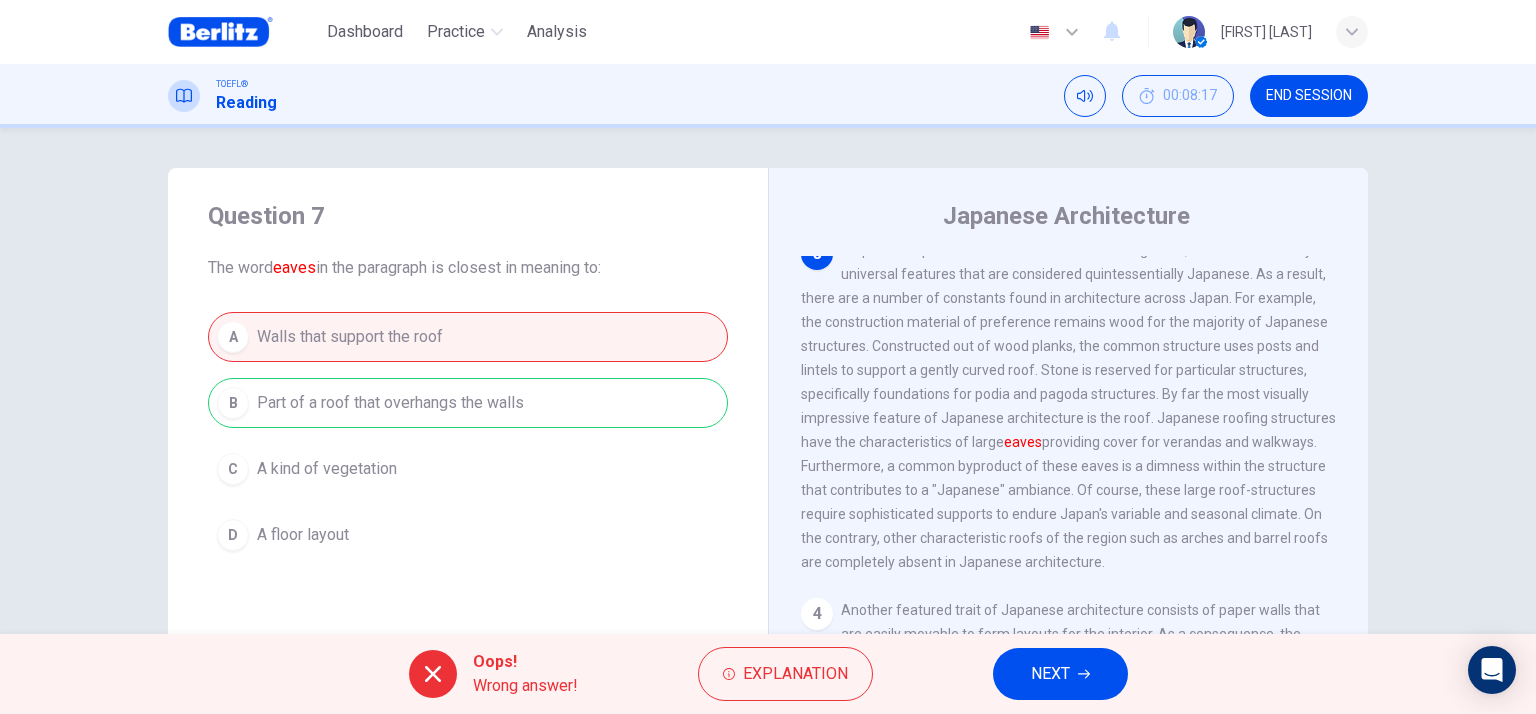 click on "A Walls that support the roof B Part of a roof that overhangs the walls C A kind of vegetation D A floor layout" at bounding box center [468, 436] 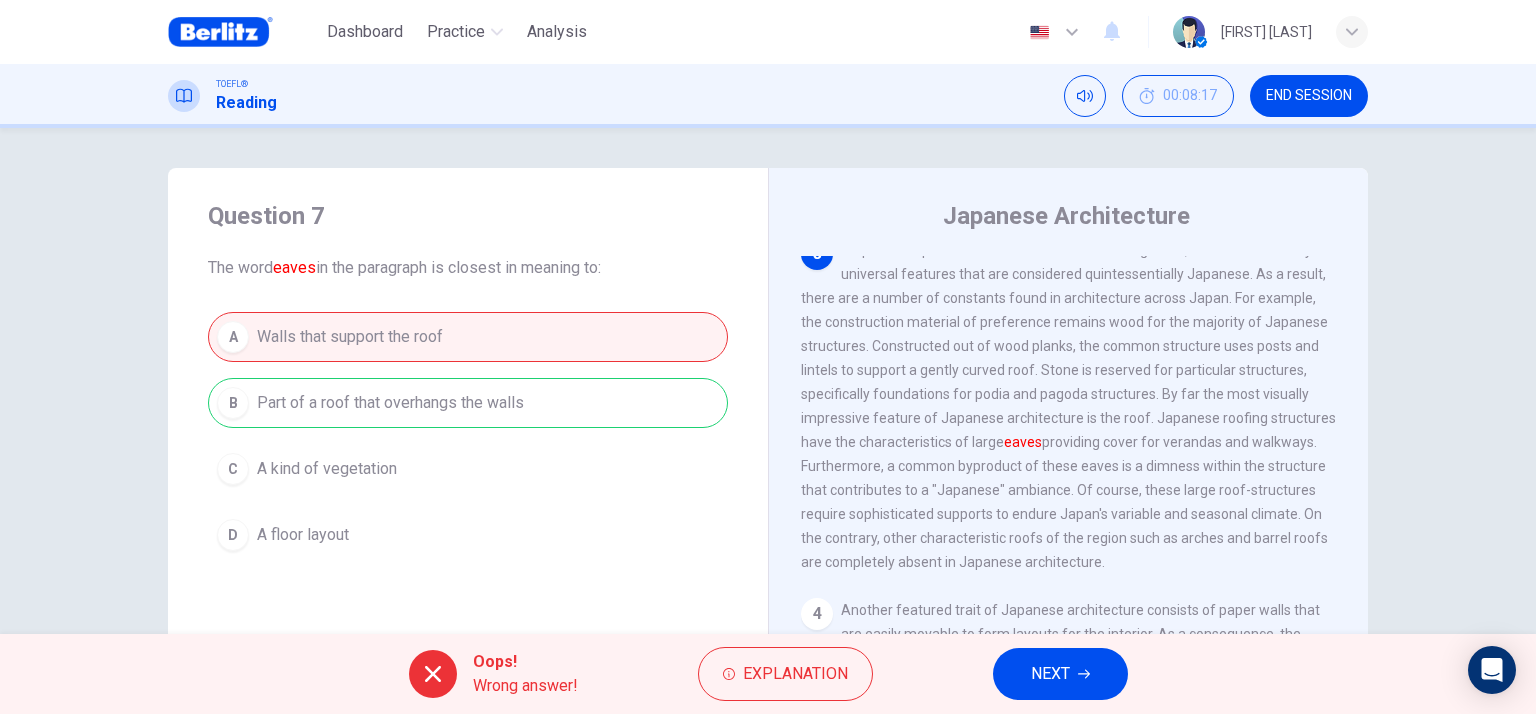 click on "NEXT" at bounding box center [1060, 674] 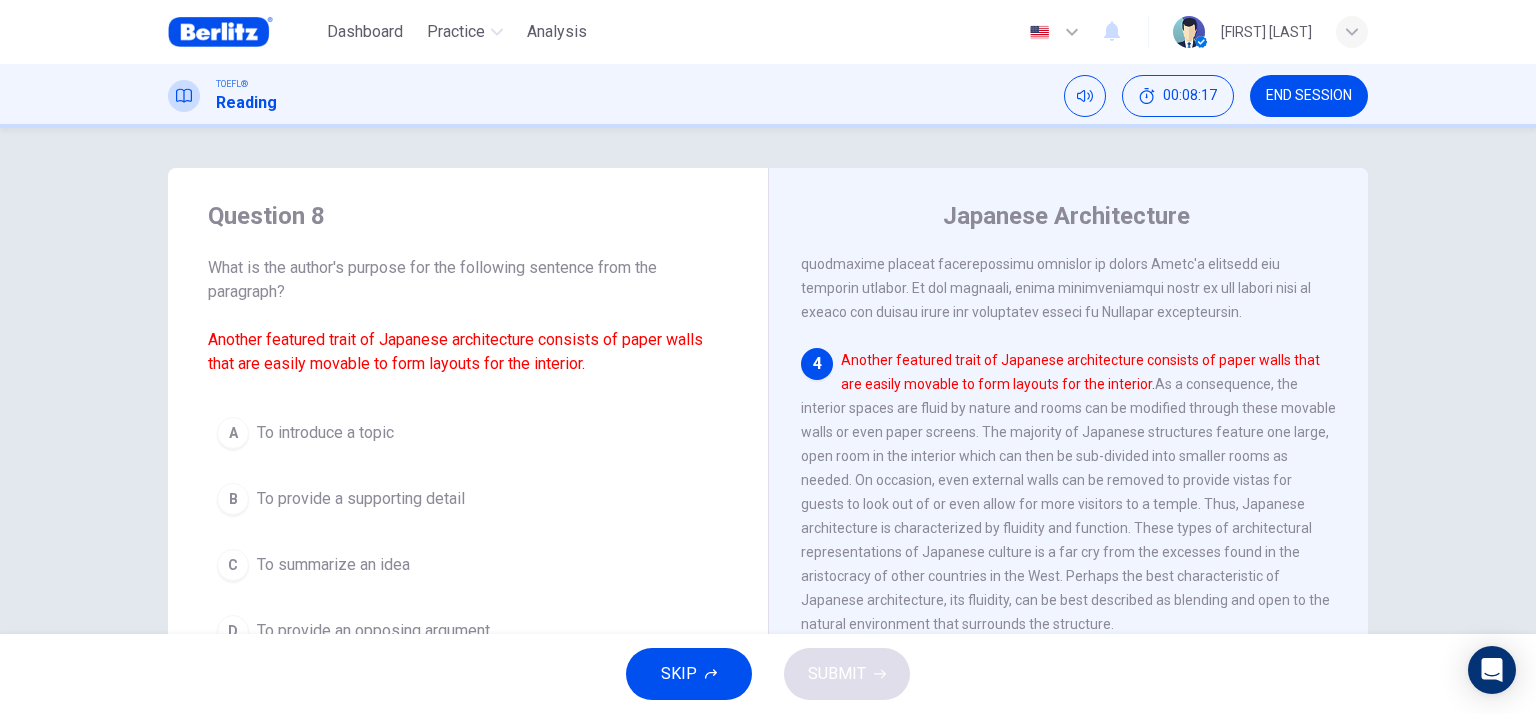 scroll, scrollTop: 912, scrollLeft: 0, axis: vertical 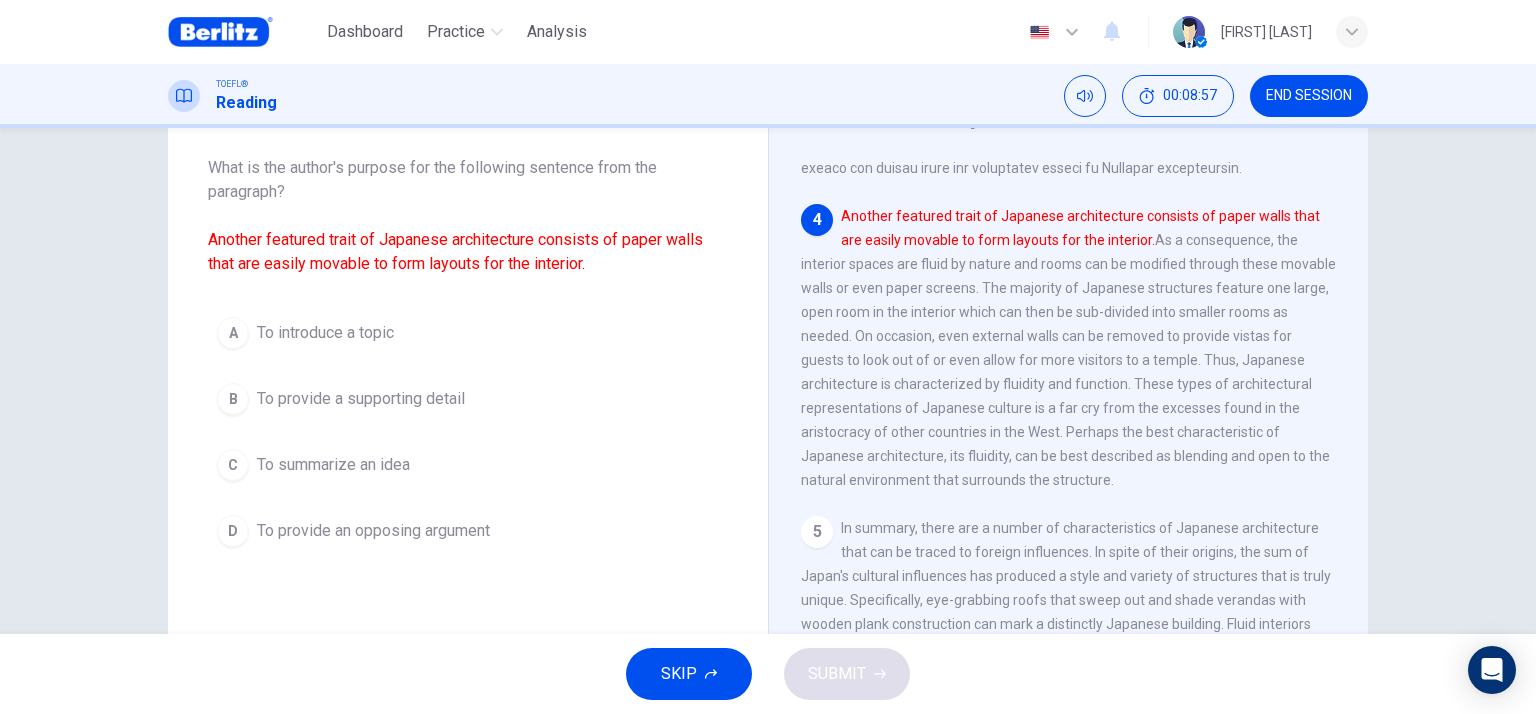 click on "A To introduce a topic" at bounding box center [468, 333] 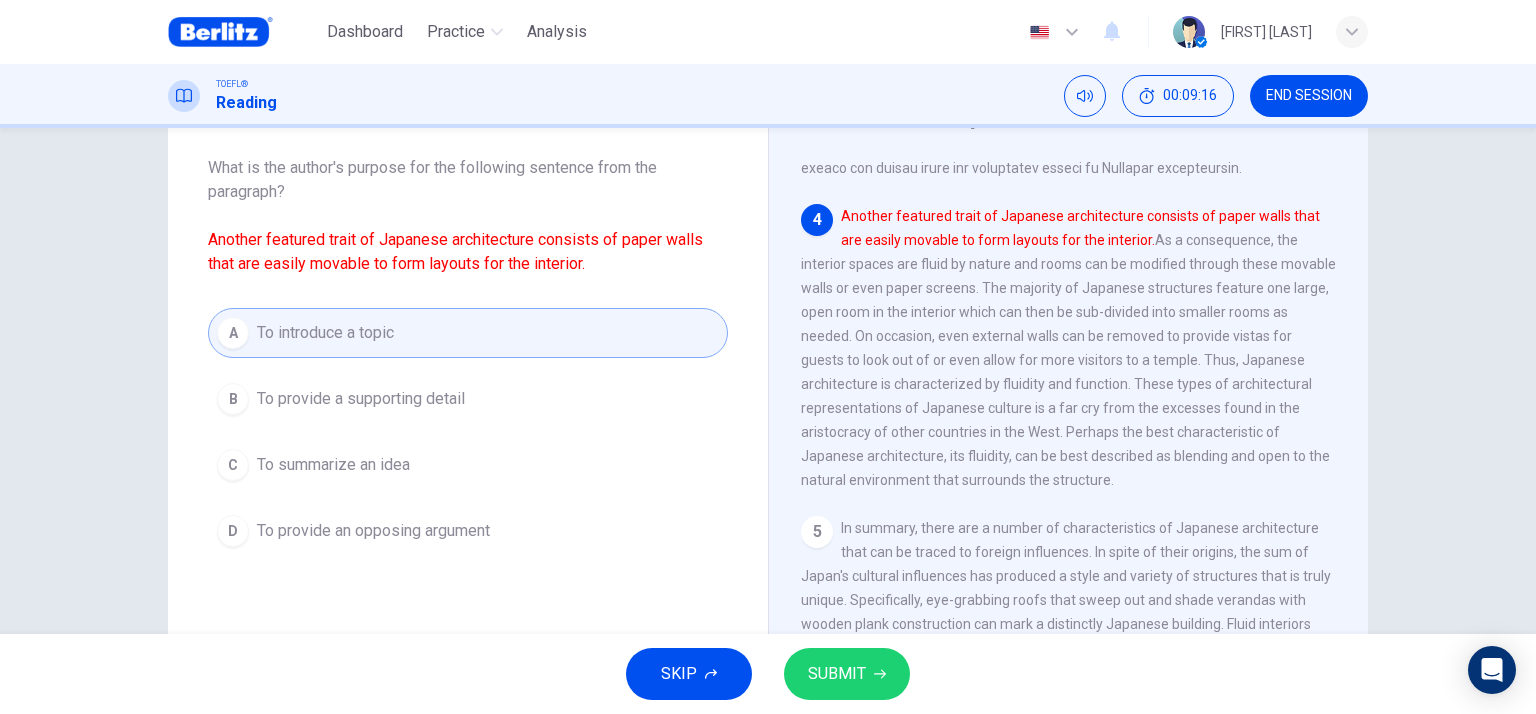 click on "SUBMIT" at bounding box center [837, 674] 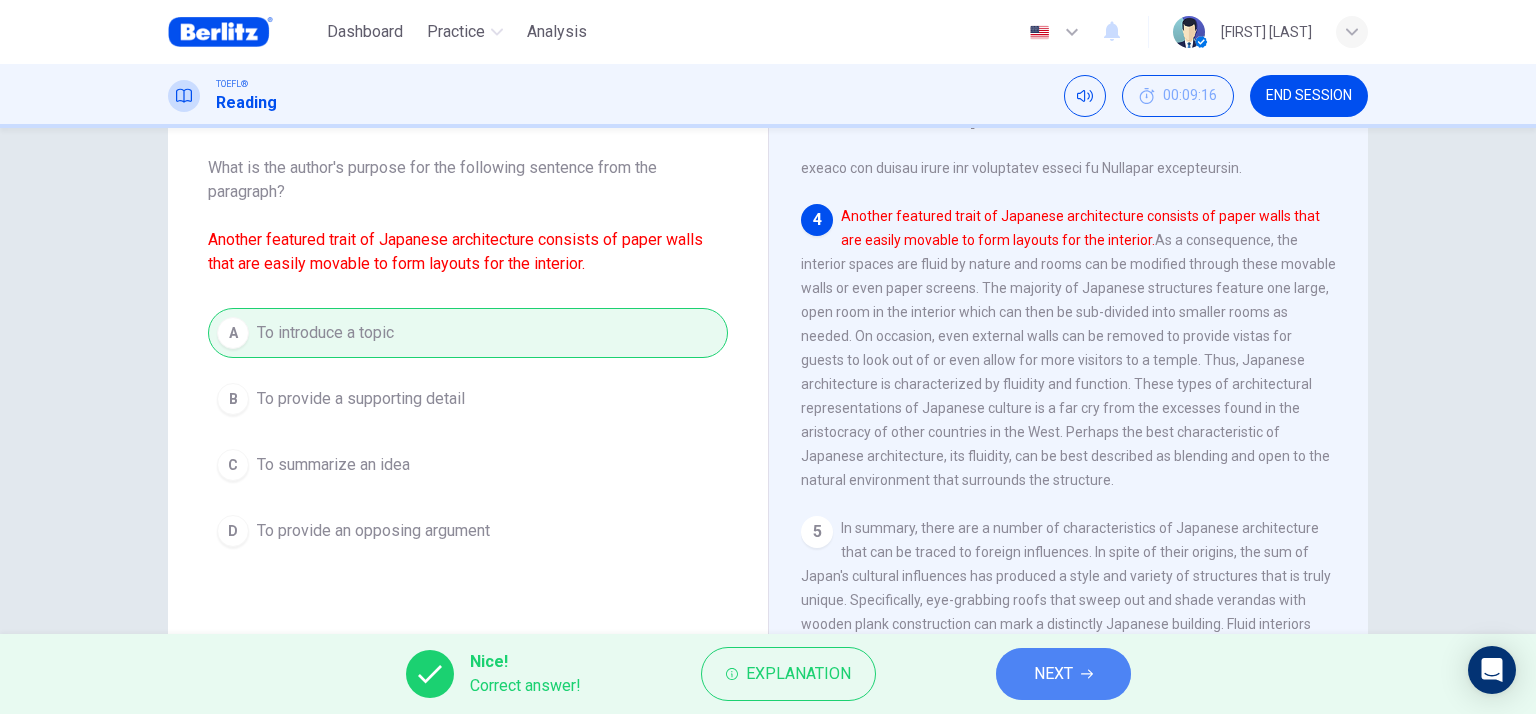 click on "NEXT" at bounding box center (1053, 674) 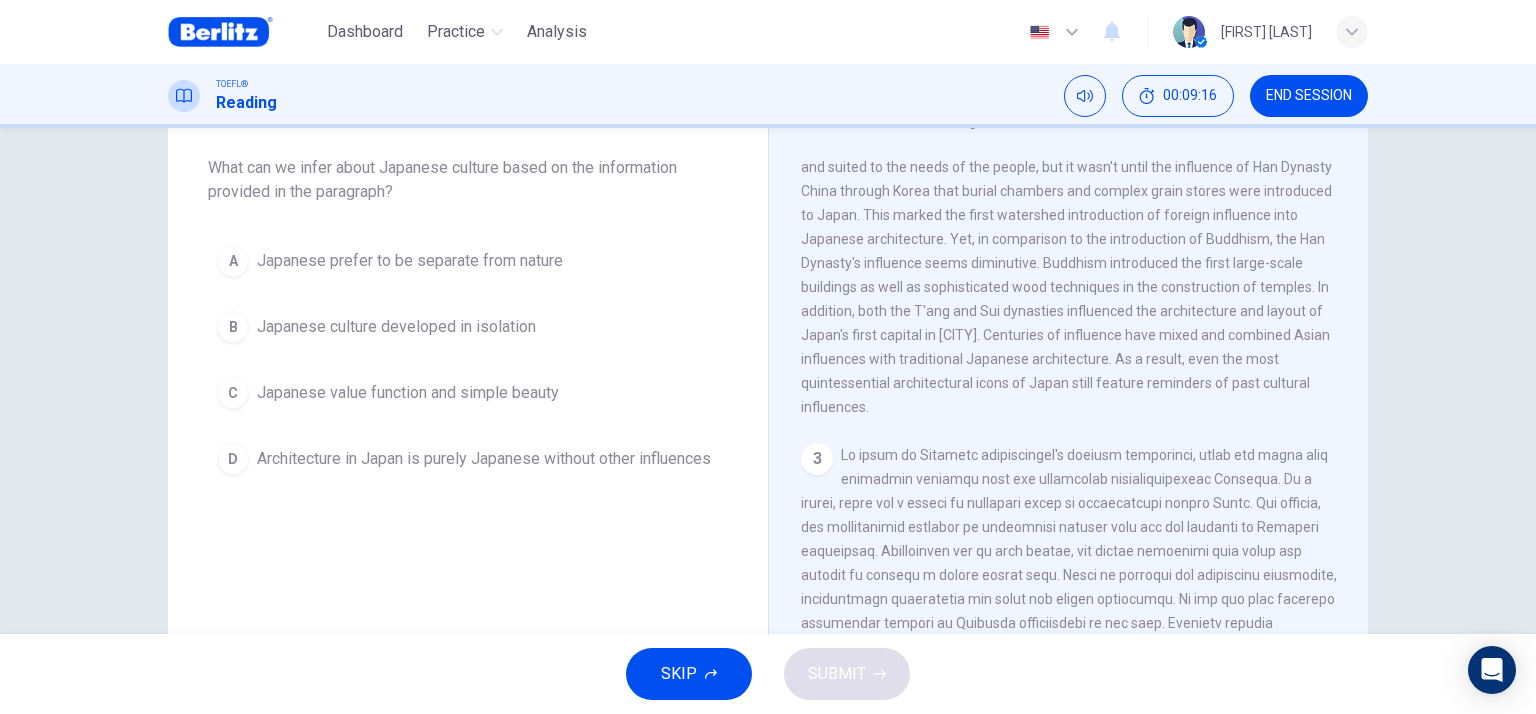 scroll, scrollTop: 0, scrollLeft: 0, axis: both 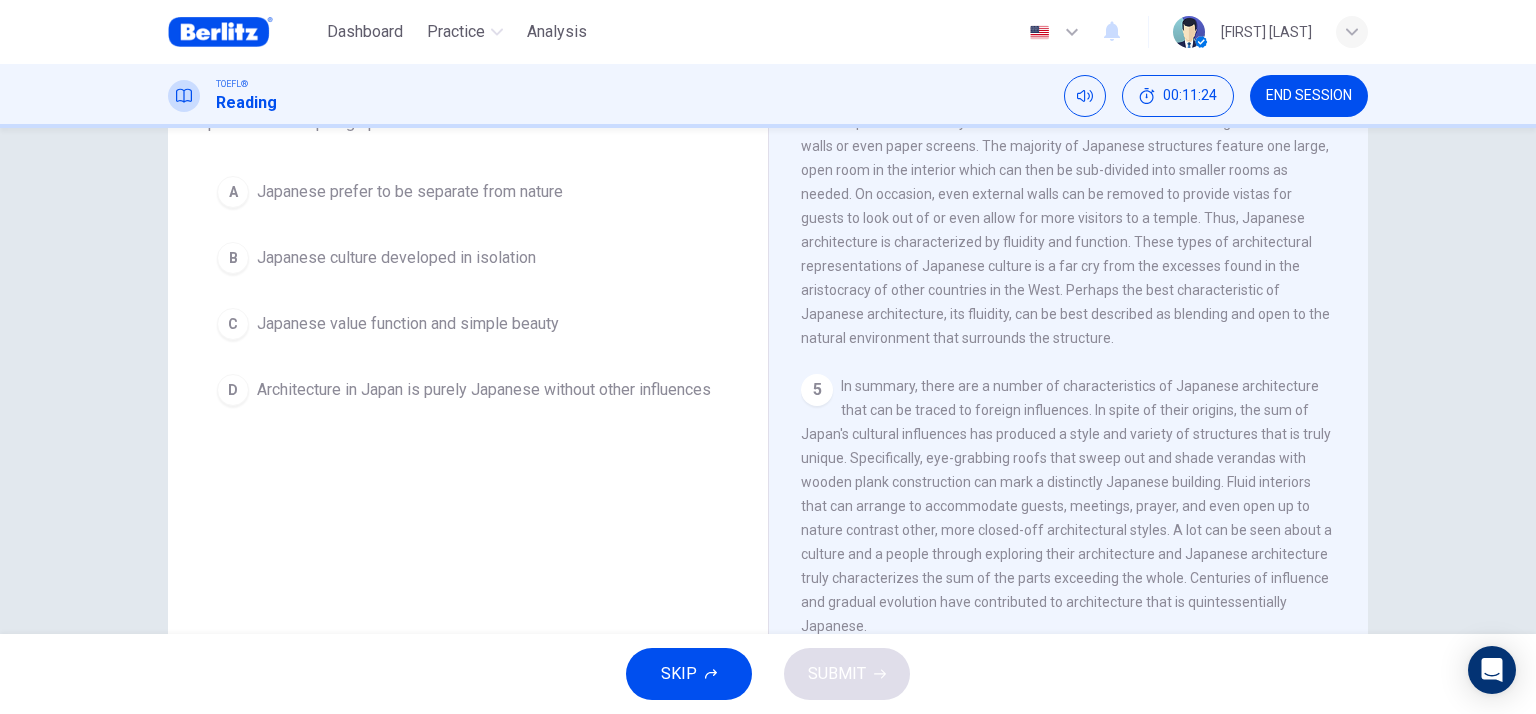 click on "Japanese value function and simple beauty" at bounding box center [408, 324] 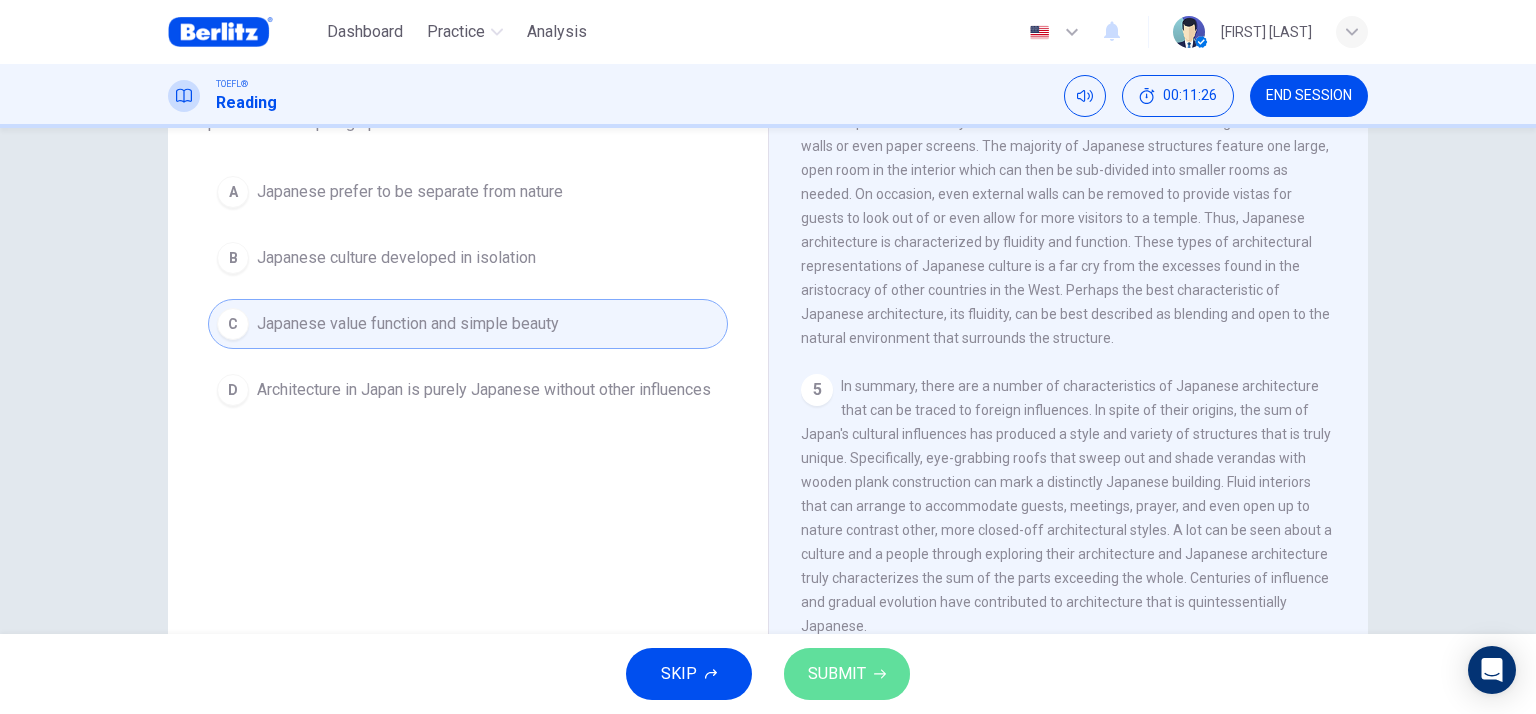click on "SUBMIT" at bounding box center [847, 674] 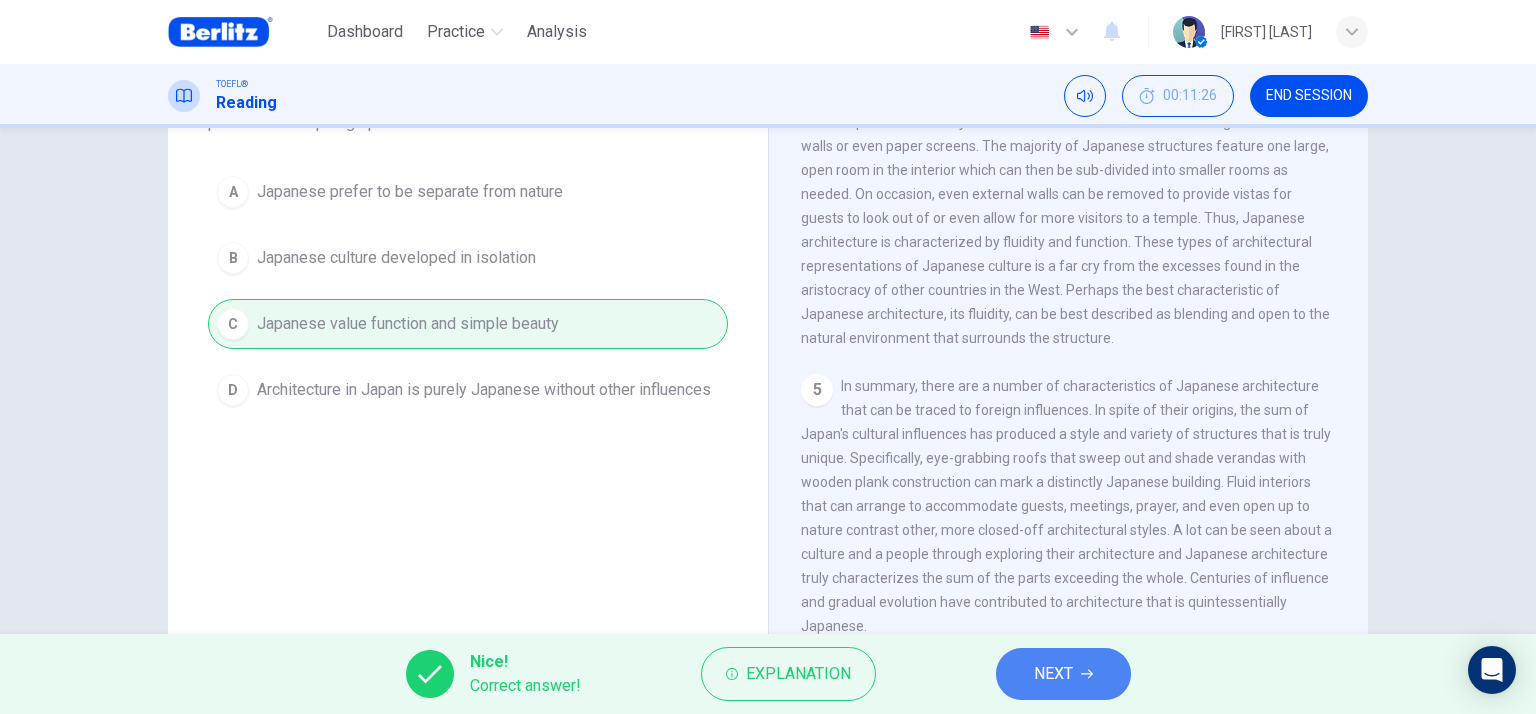 click on "NEXT" at bounding box center [1053, 674] 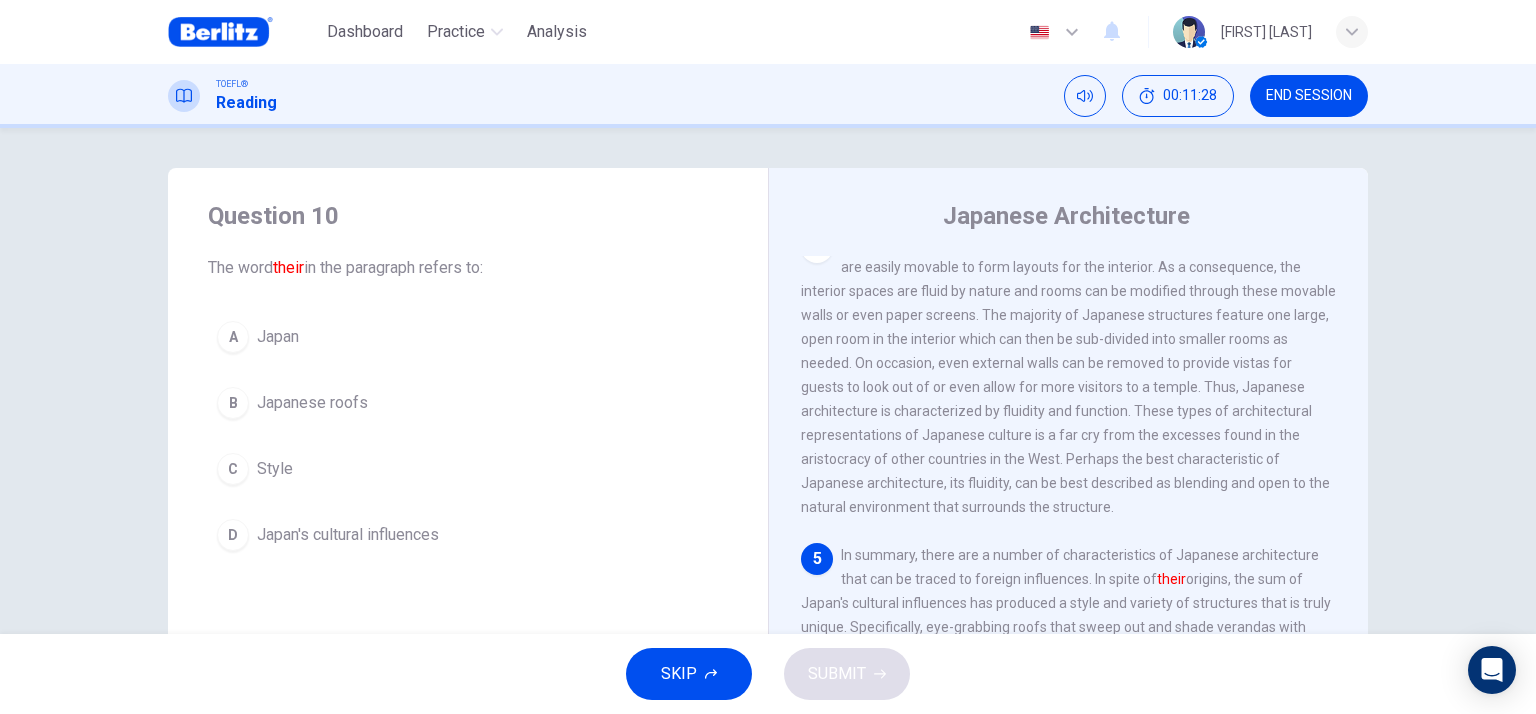 scroll, scrollTop: 100, scrollLeft: 0, axis: vertical 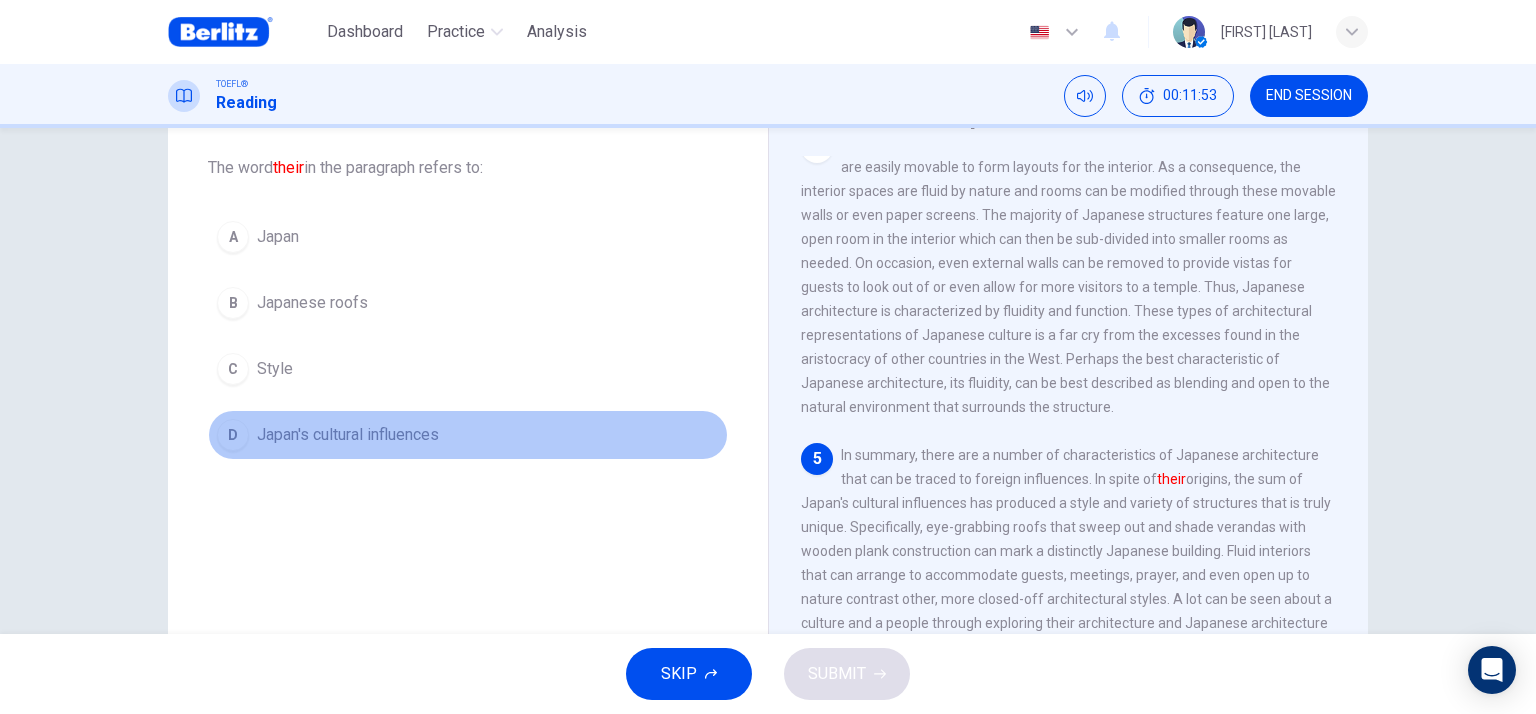 click on "Japan's cultural influences" at bounding box center (348, 435) 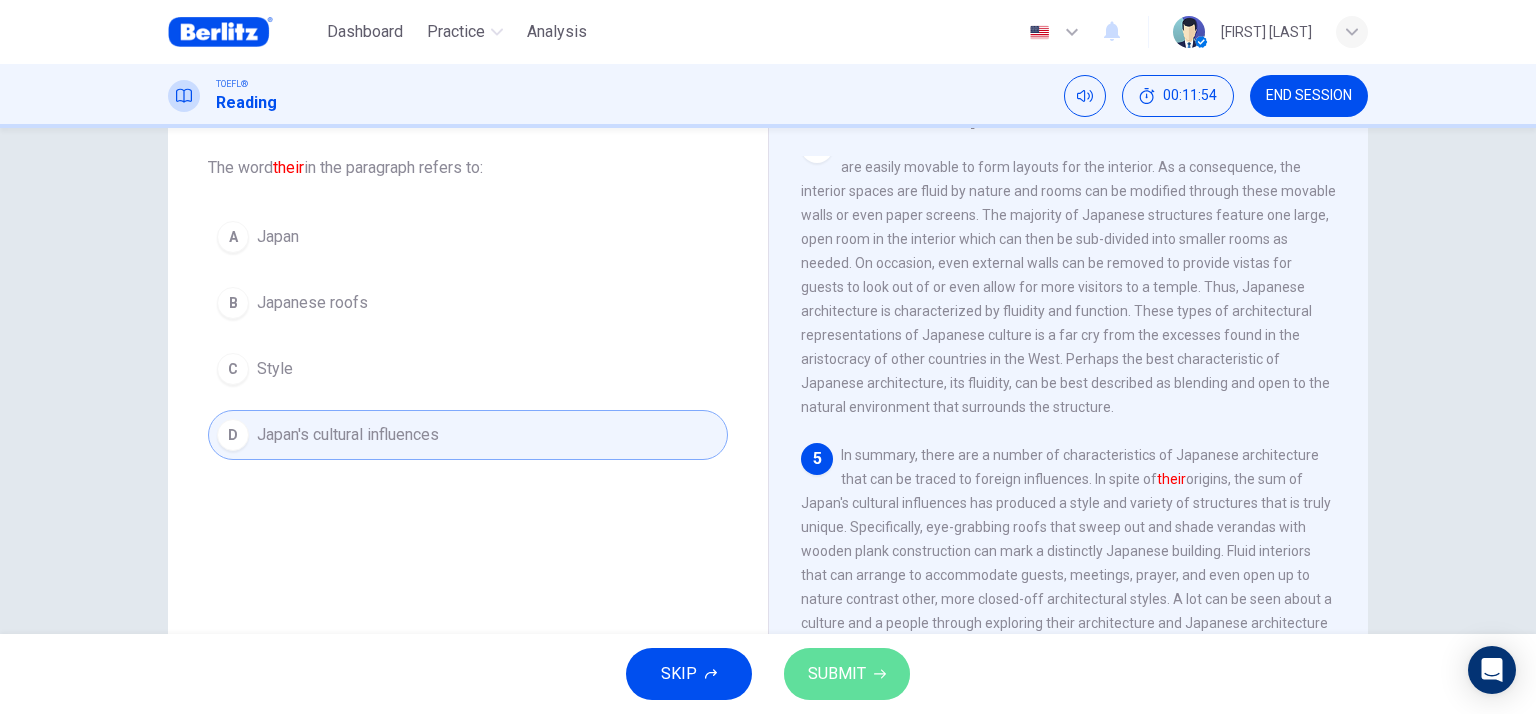 click on "SUBMIT" at bounding box center [837, 674] 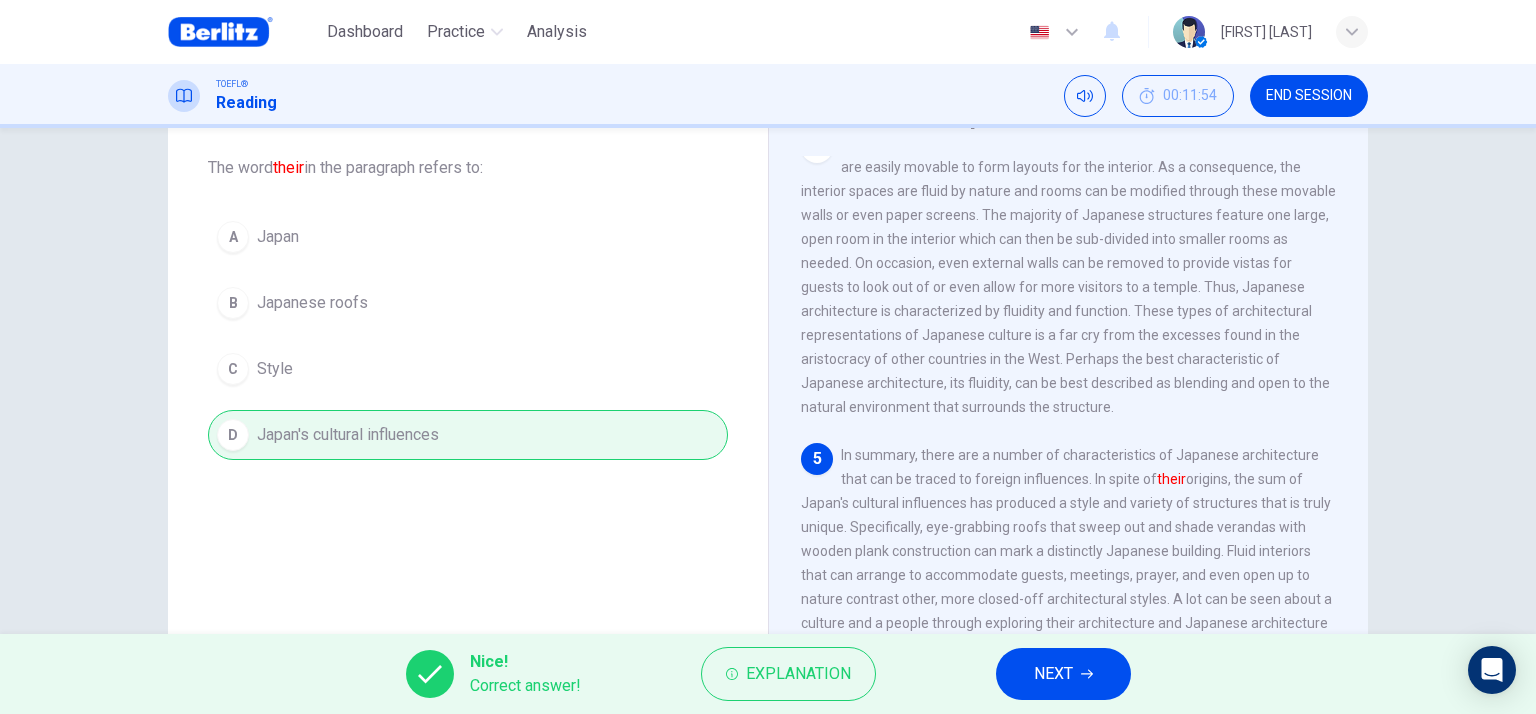 click on "NEXT" at bounding box center (1053, 674) 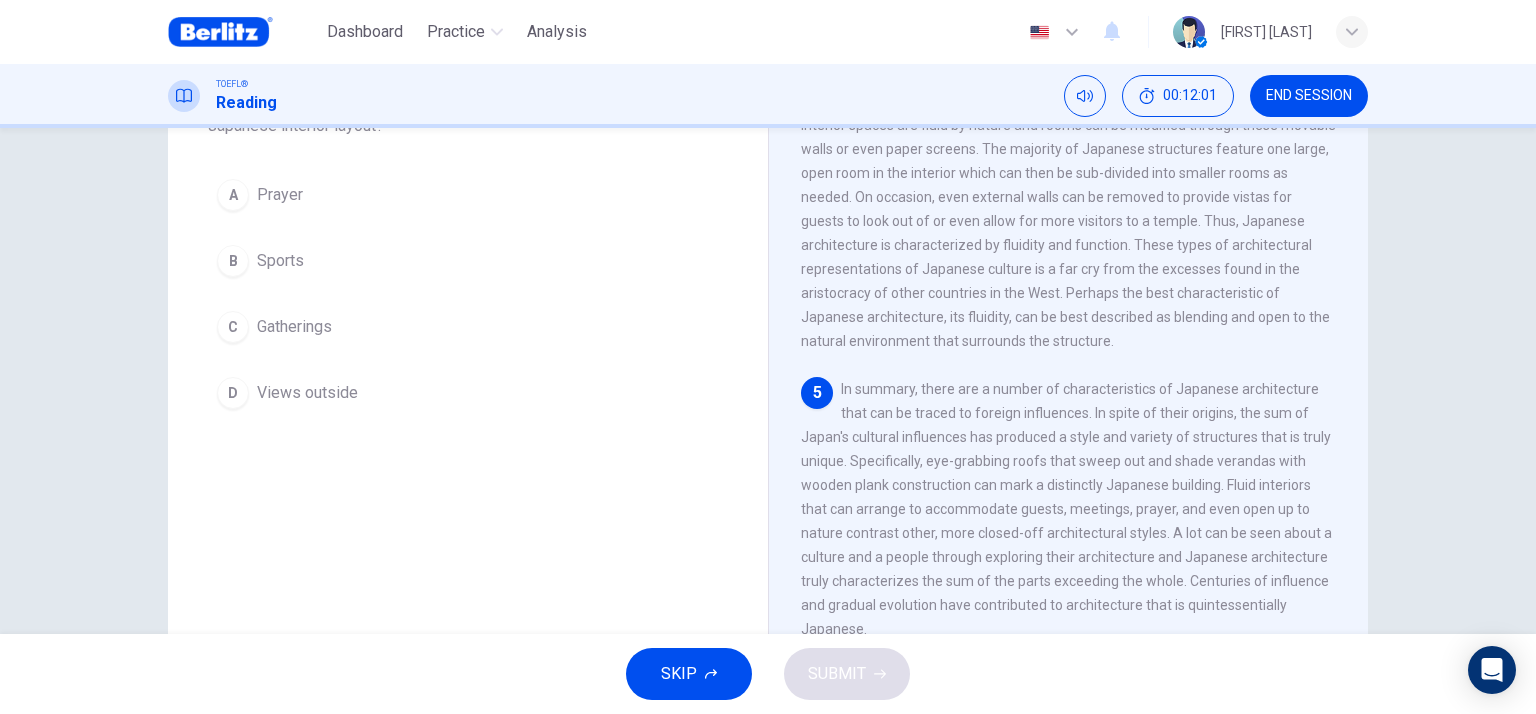 scroll, scrollTop: 200, scrollLeft: 0, axis: vertical 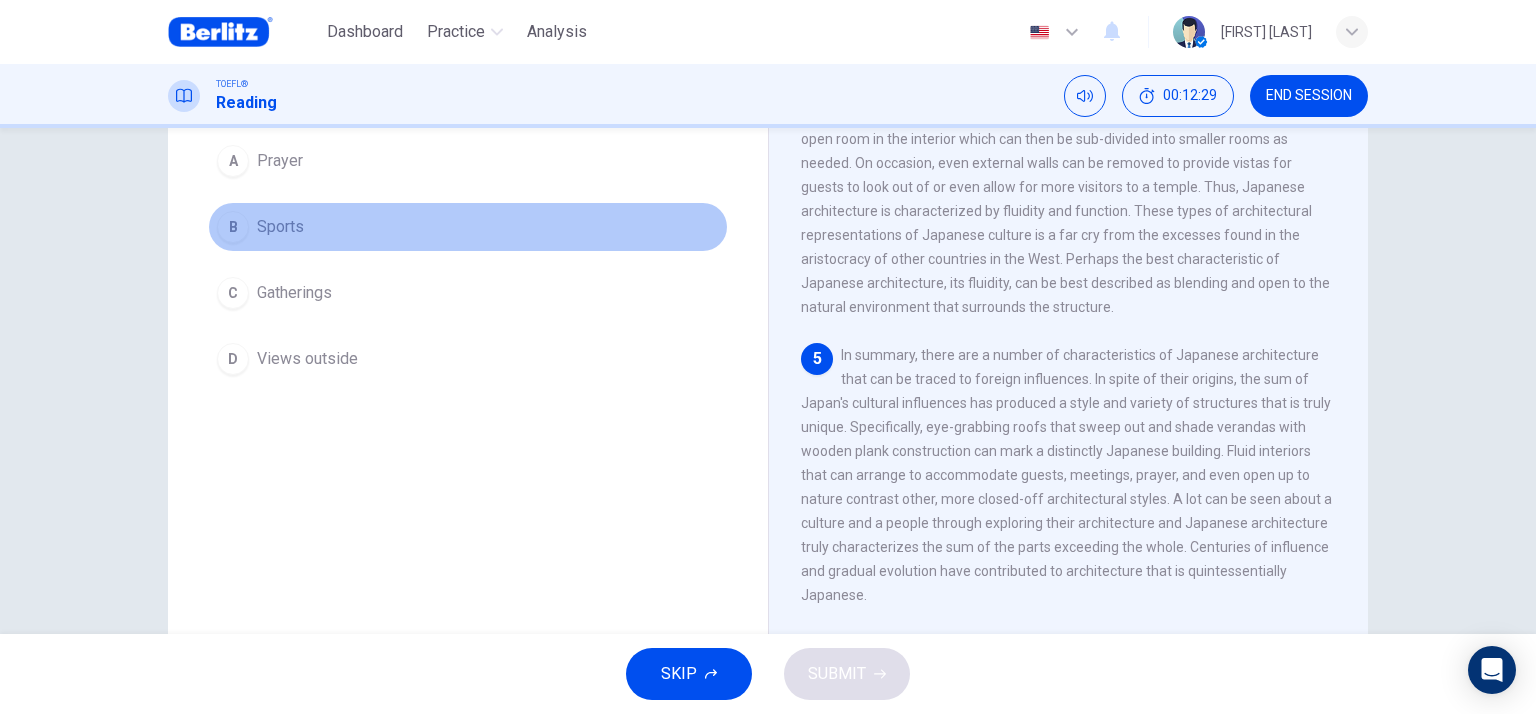 click on "B Sports" at bounding box center (468, 227) 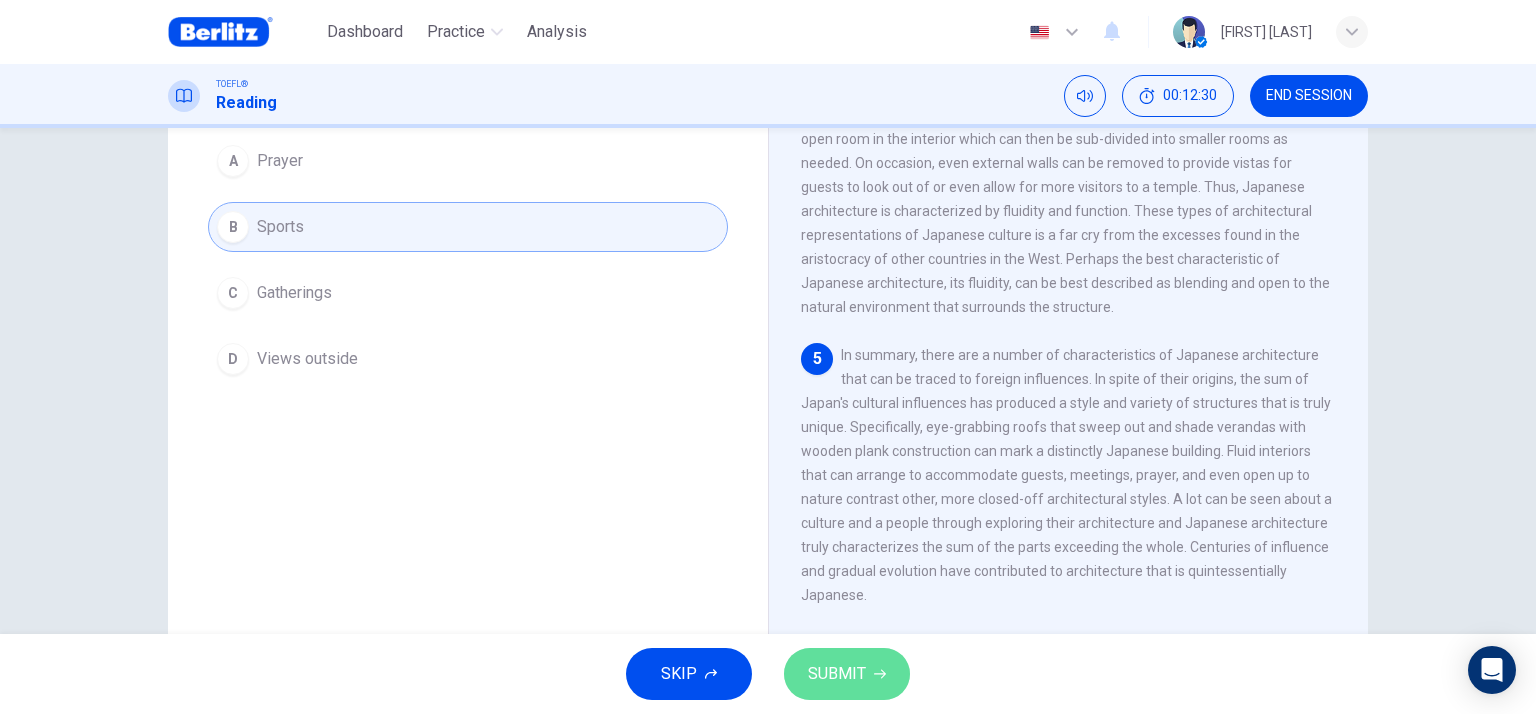 click on "SUBMIT" at bounding box center (847, 674) 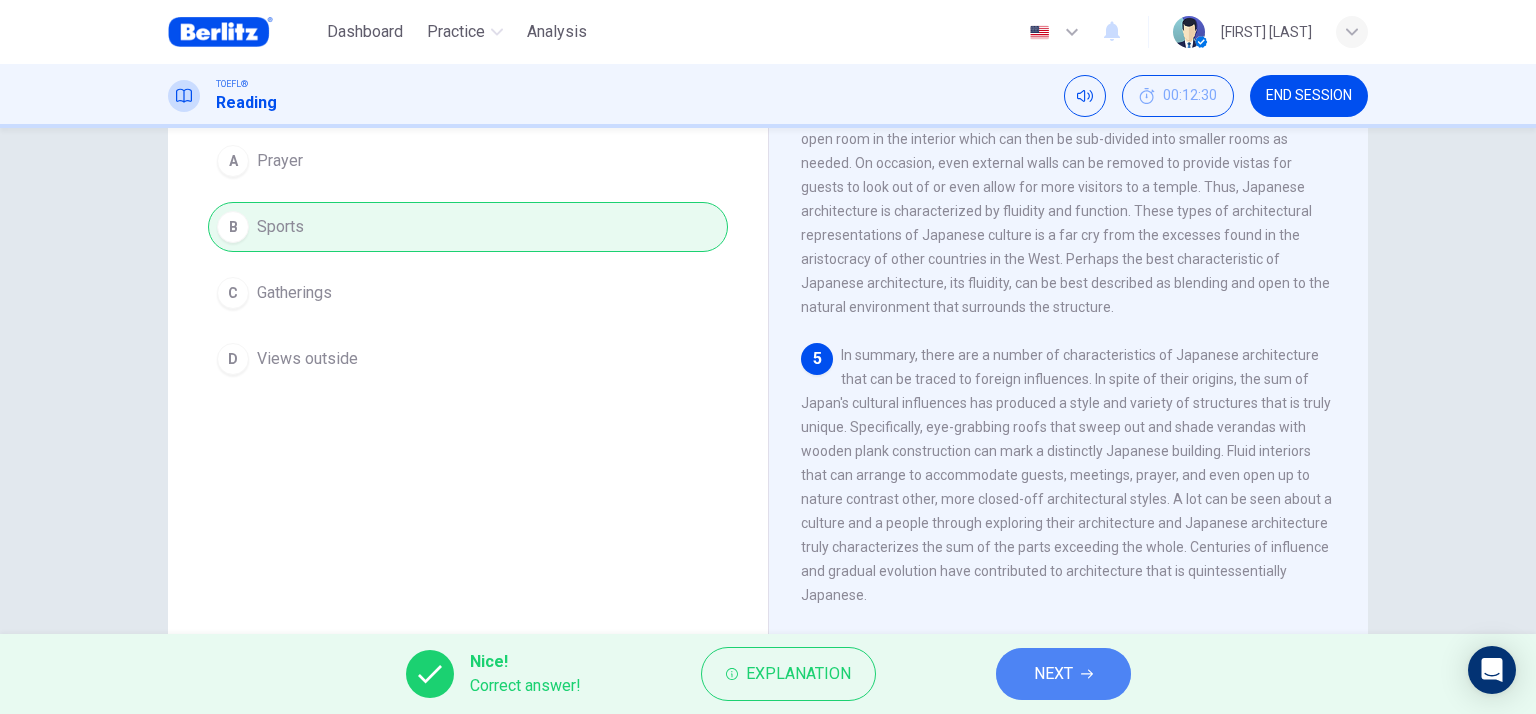 click on "NEXT" at bounding box center [1063, 674] 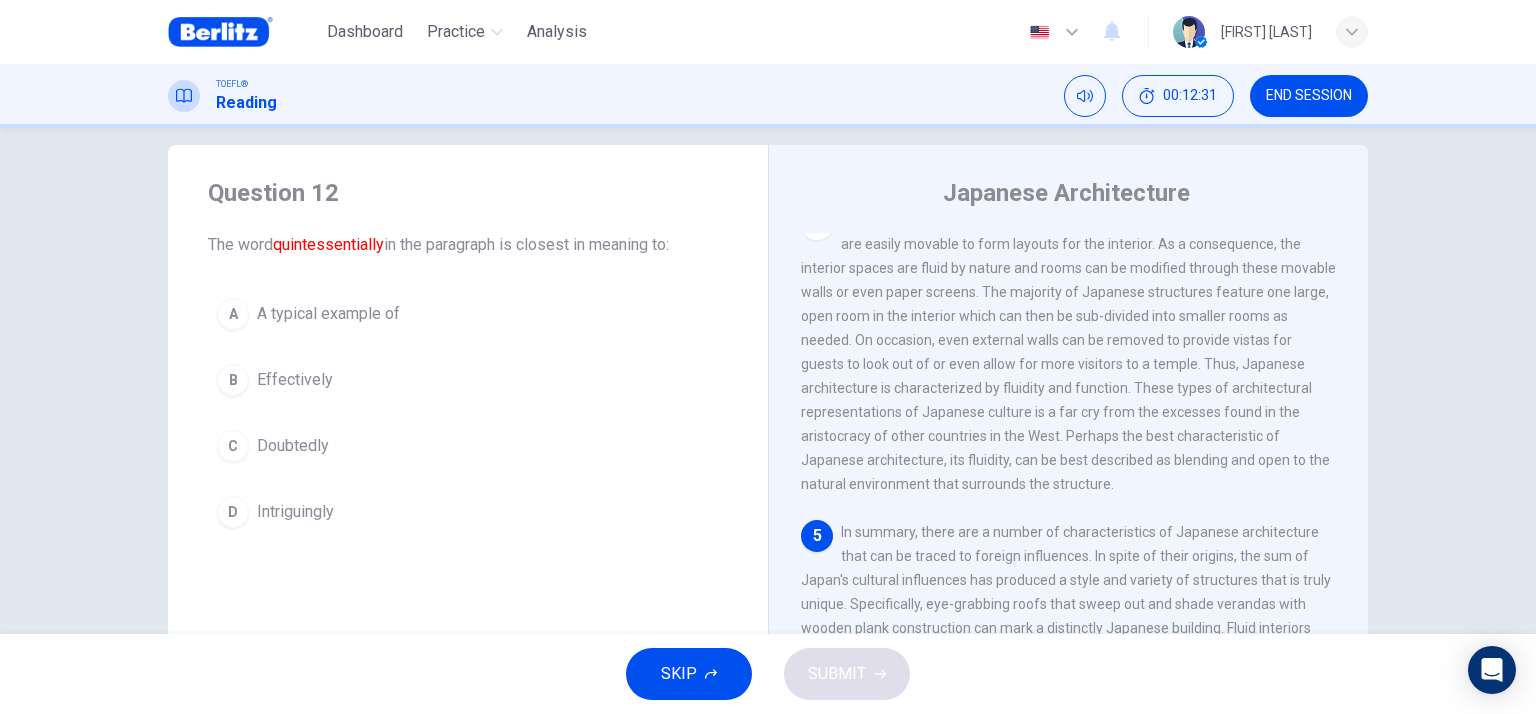scroll, scrollTop: 0, scrollLeft: 0, axis: both 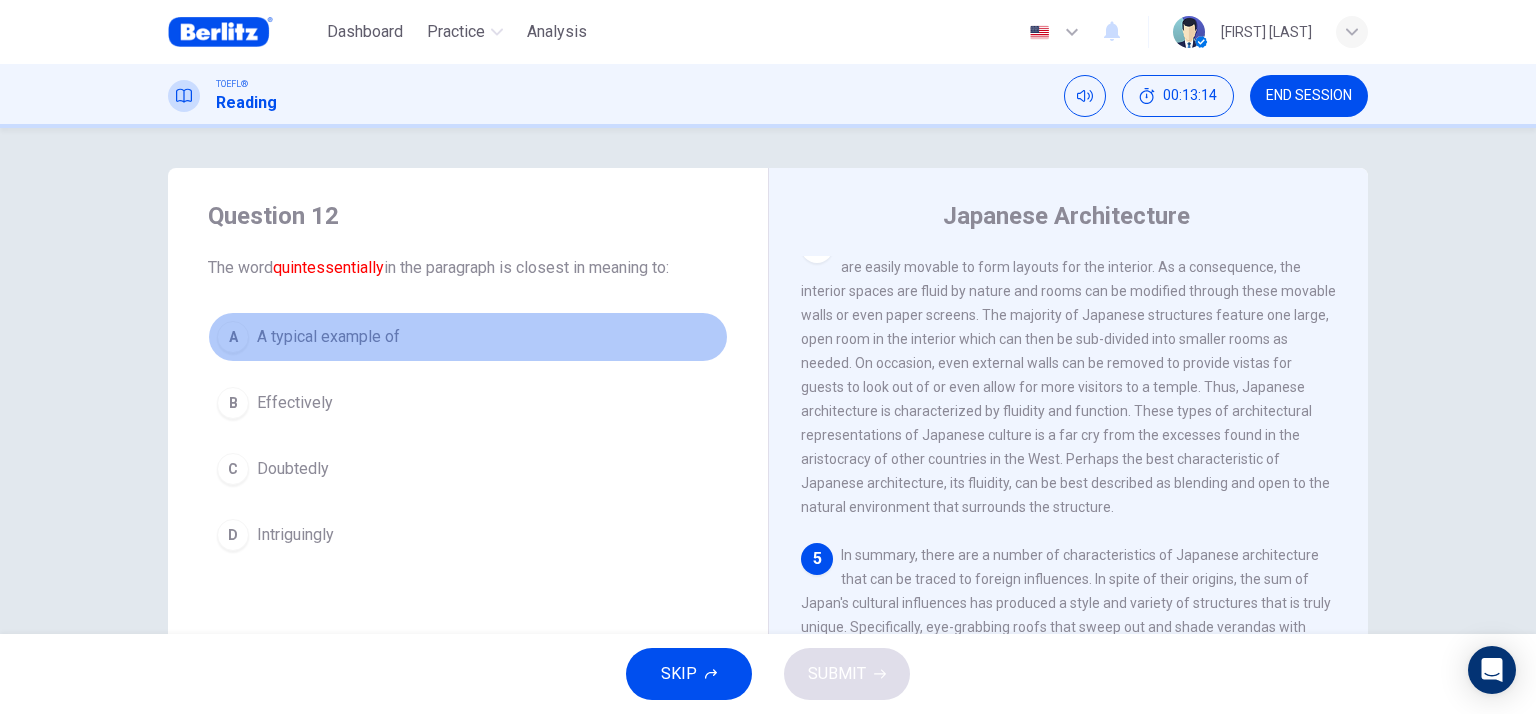 click on "A typical example of" at bounding box center (328, 337) 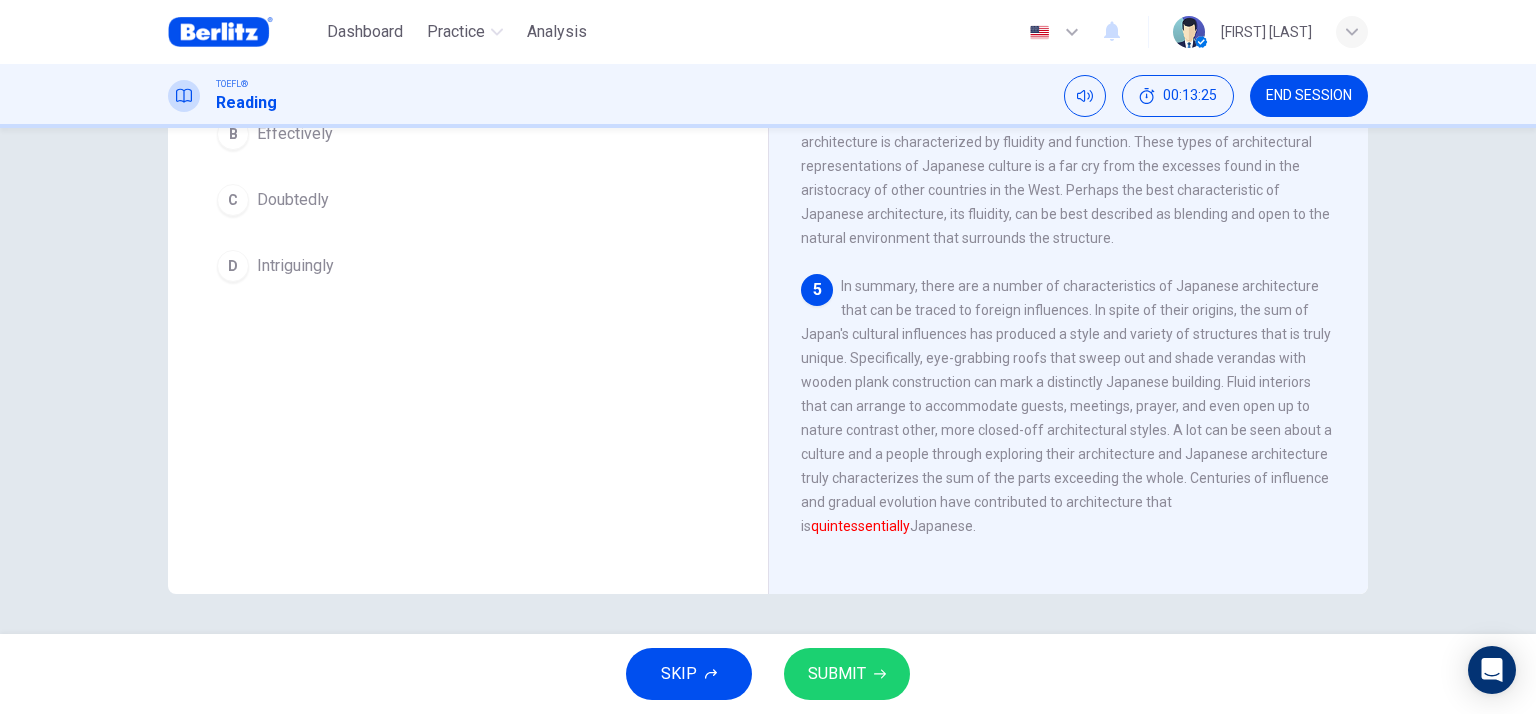 scroll, scrollTop: 69, scrollLeft: 0, axis: vertical 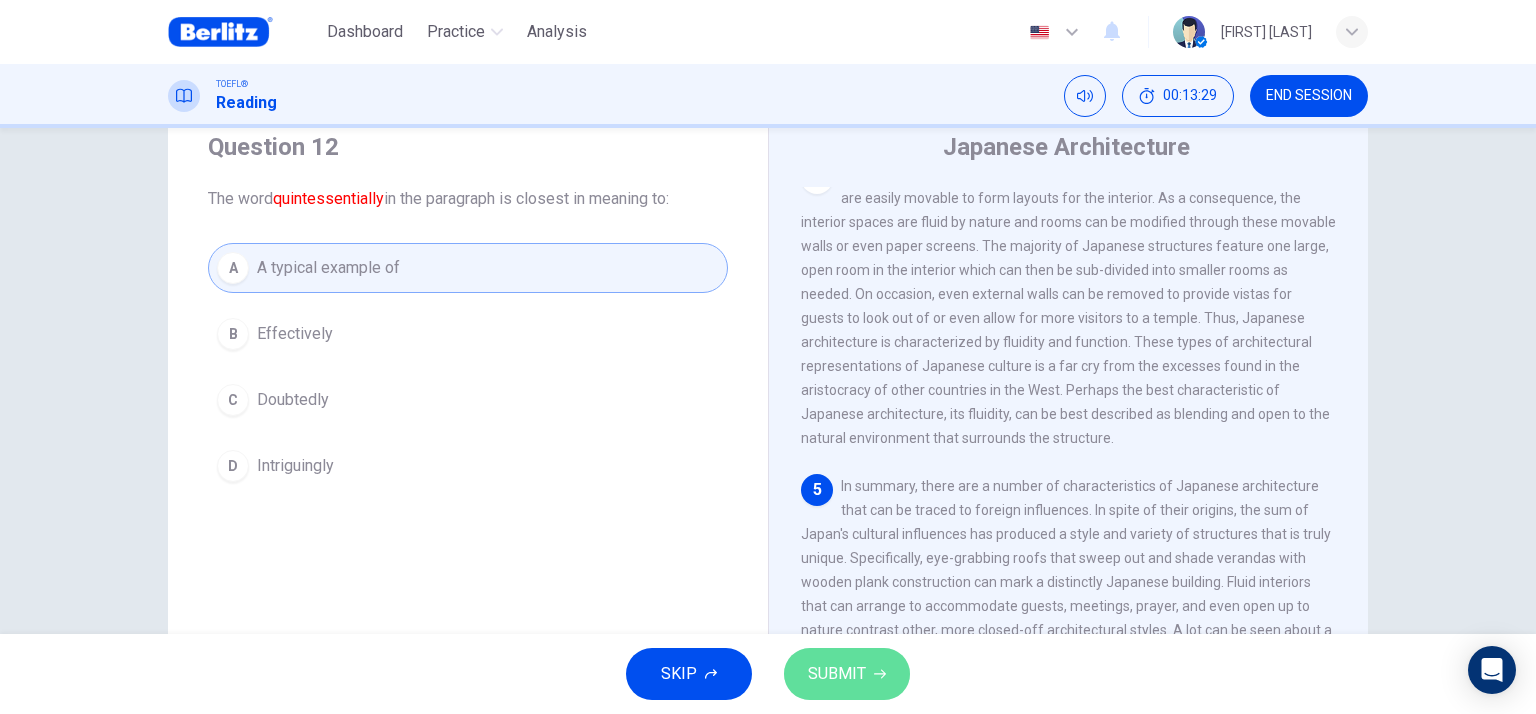 click on "SUBMIT" at bounding box center [837, 674] 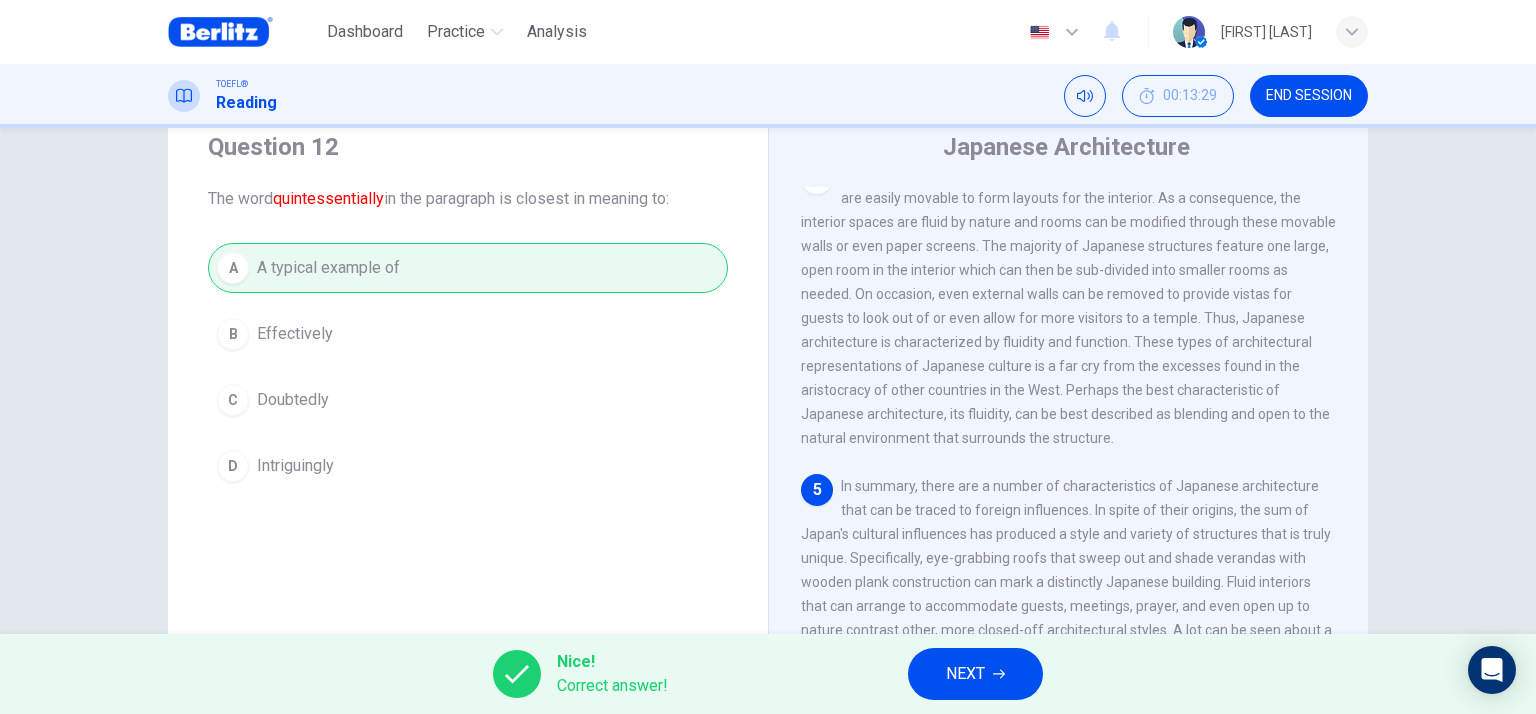 click on "NEXT" at bounding box center (975, 674) 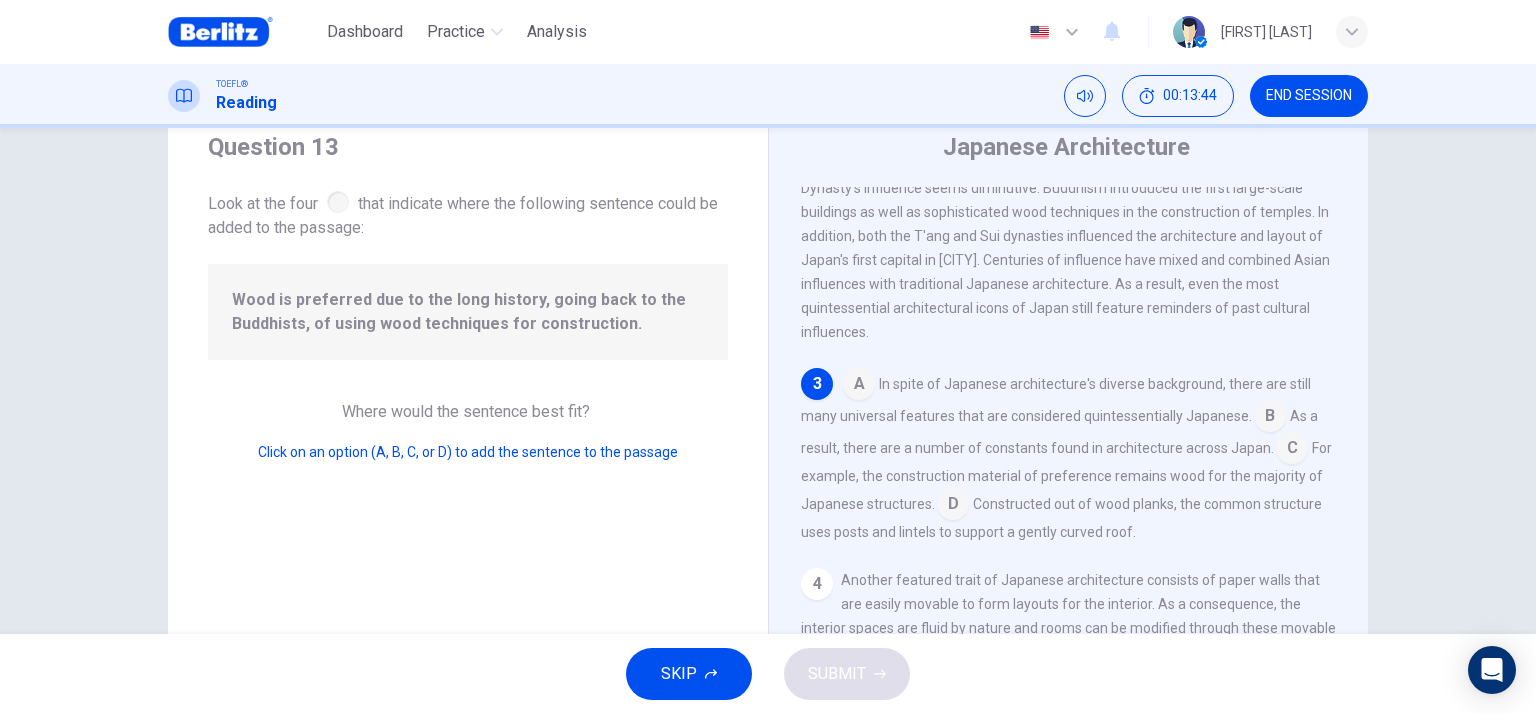 scroll, scrollTop: 519, scrollLeft: 0, axis: vertical 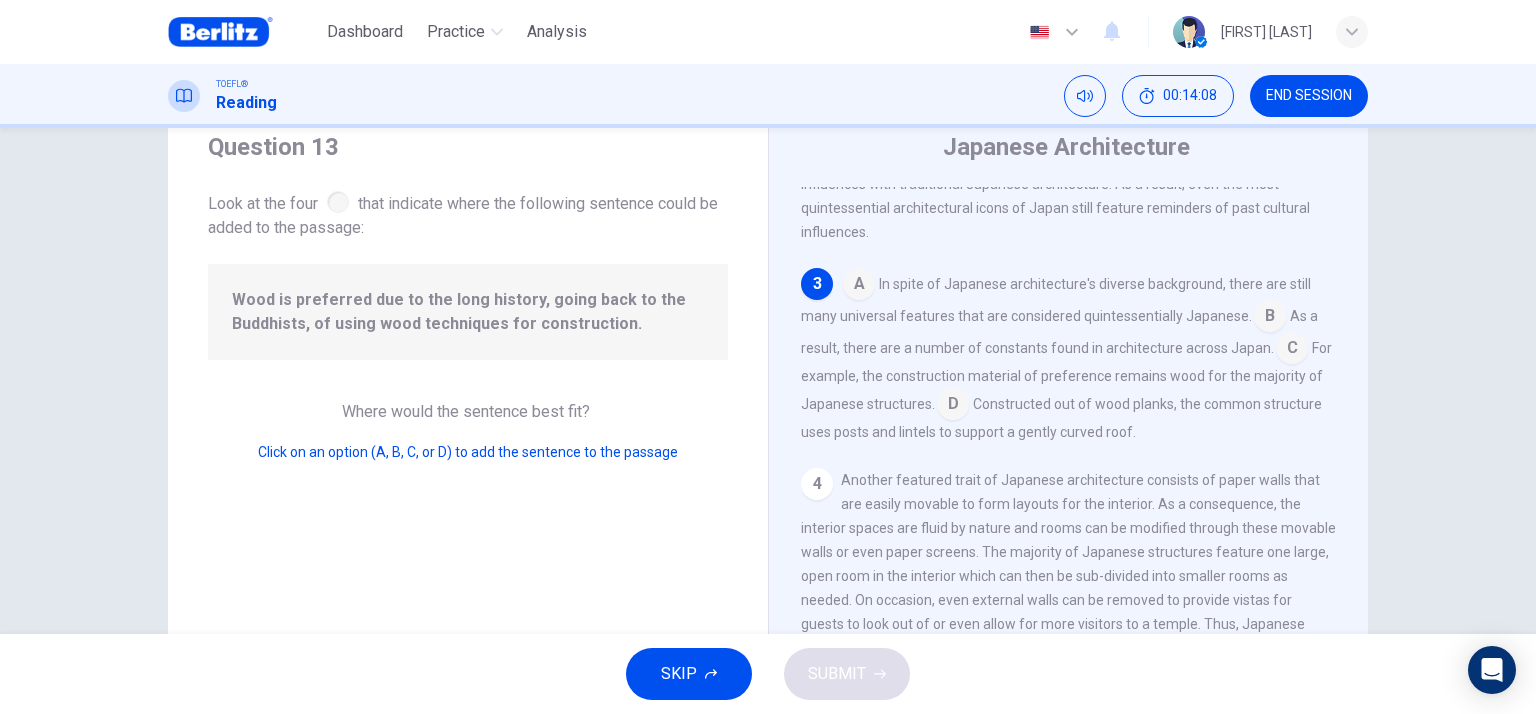 click at bounding box center (1292, 350) 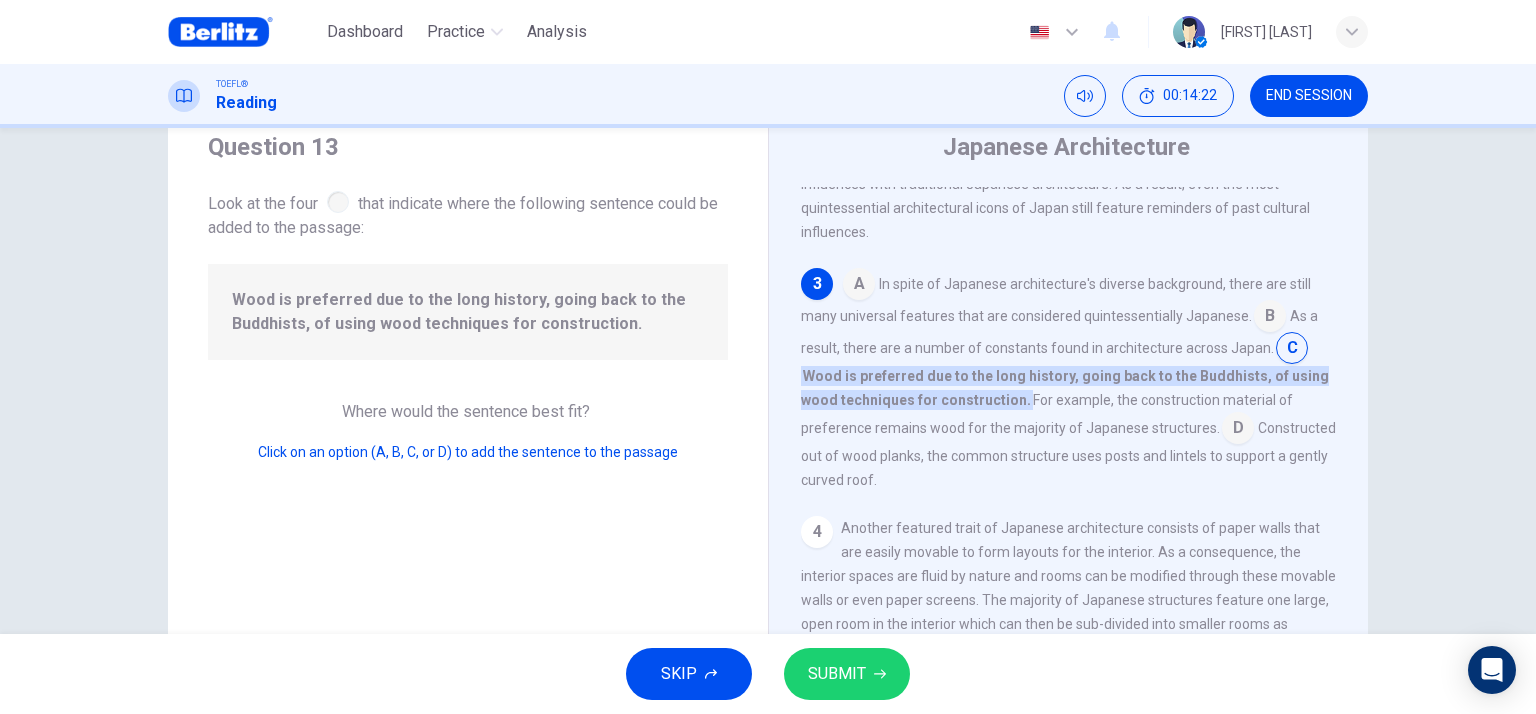 click at bounding box center [1292, 350] 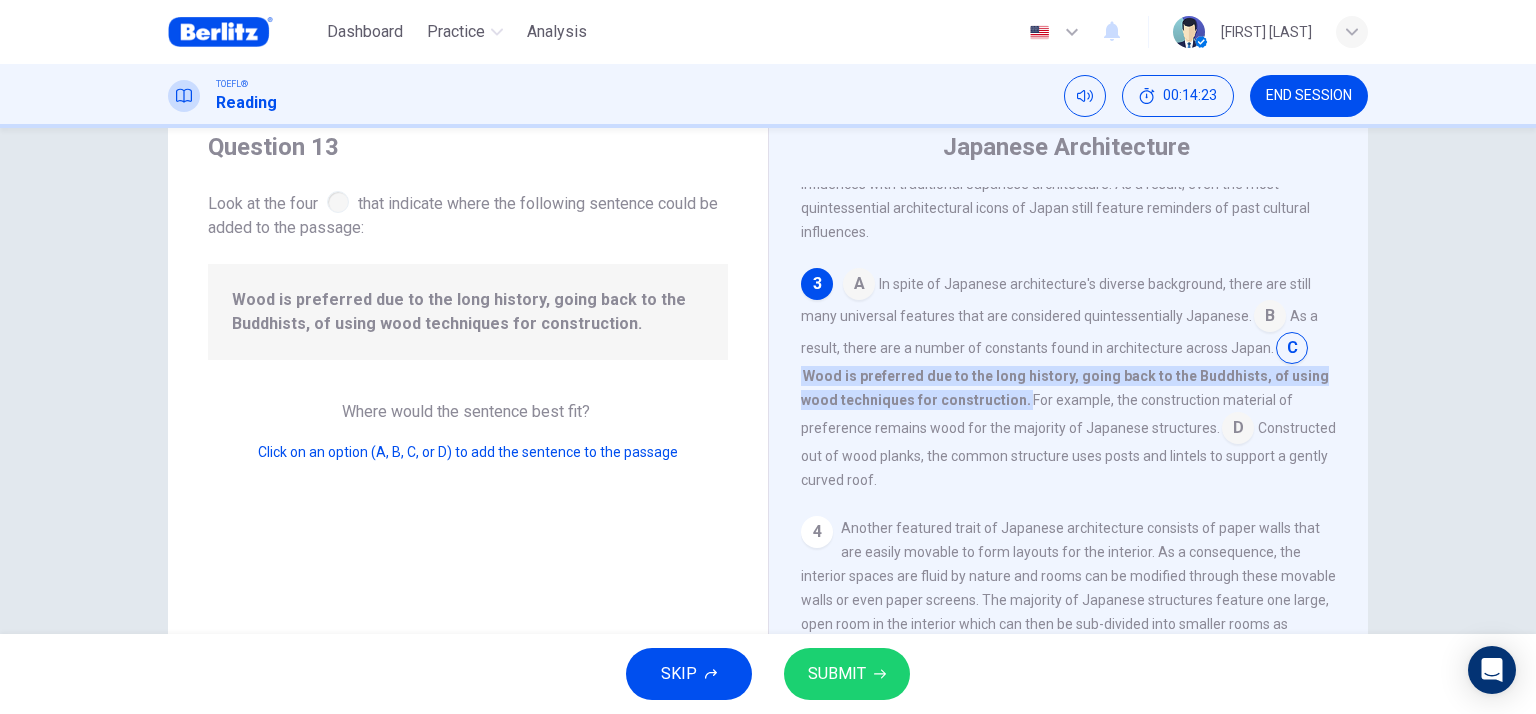 drag, startPoint x: 1284, startPoint y: 368, endPoint x: 1287, endPoint y: 379, distance: 11.401754 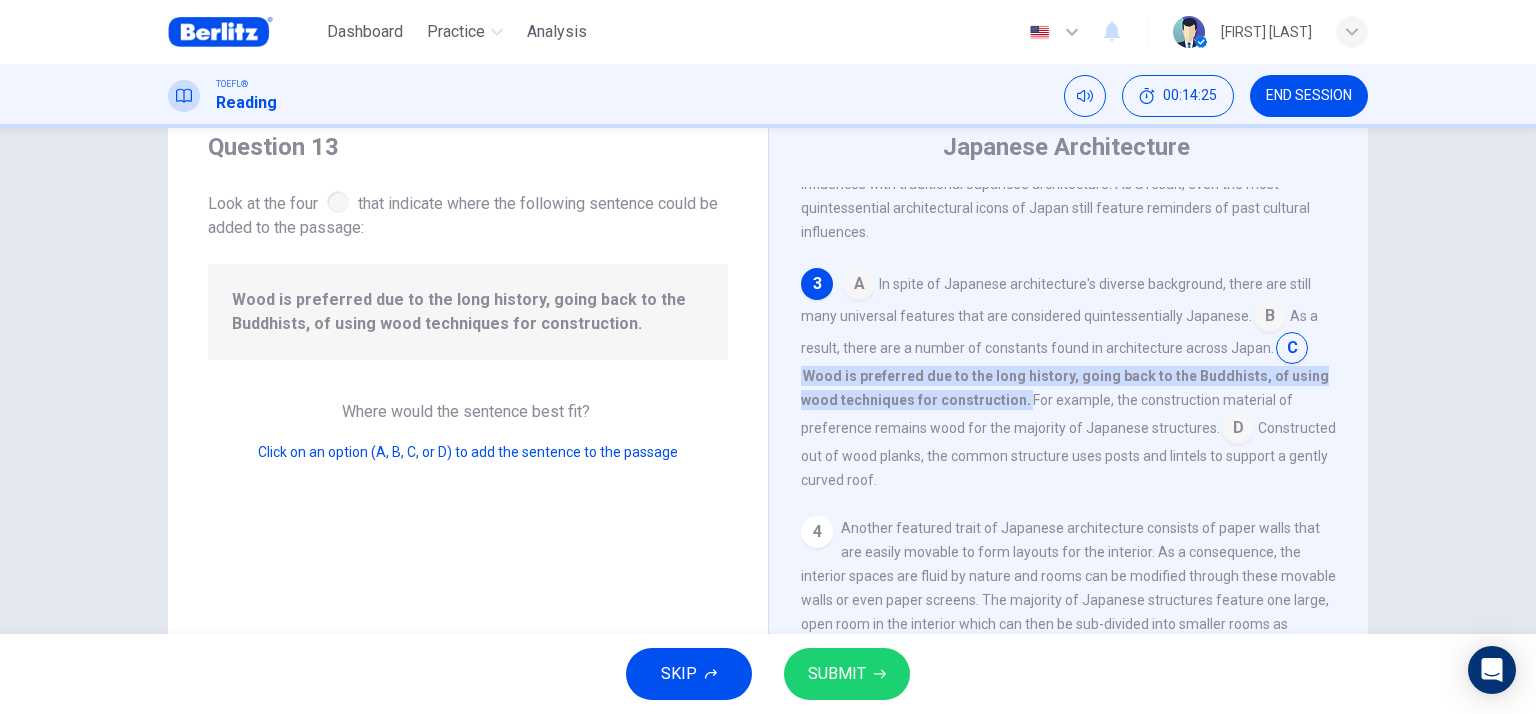 click at bounding box center [1238, 430] 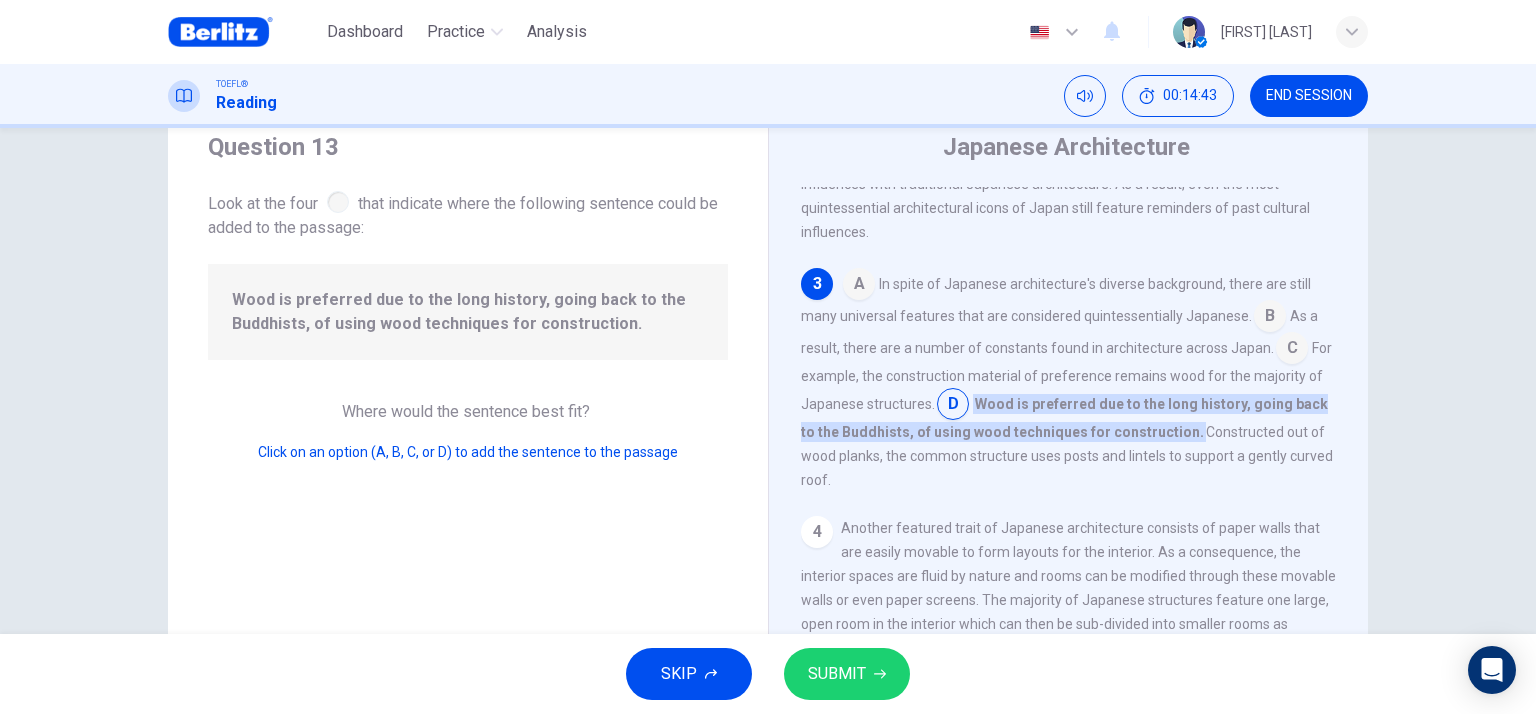 click 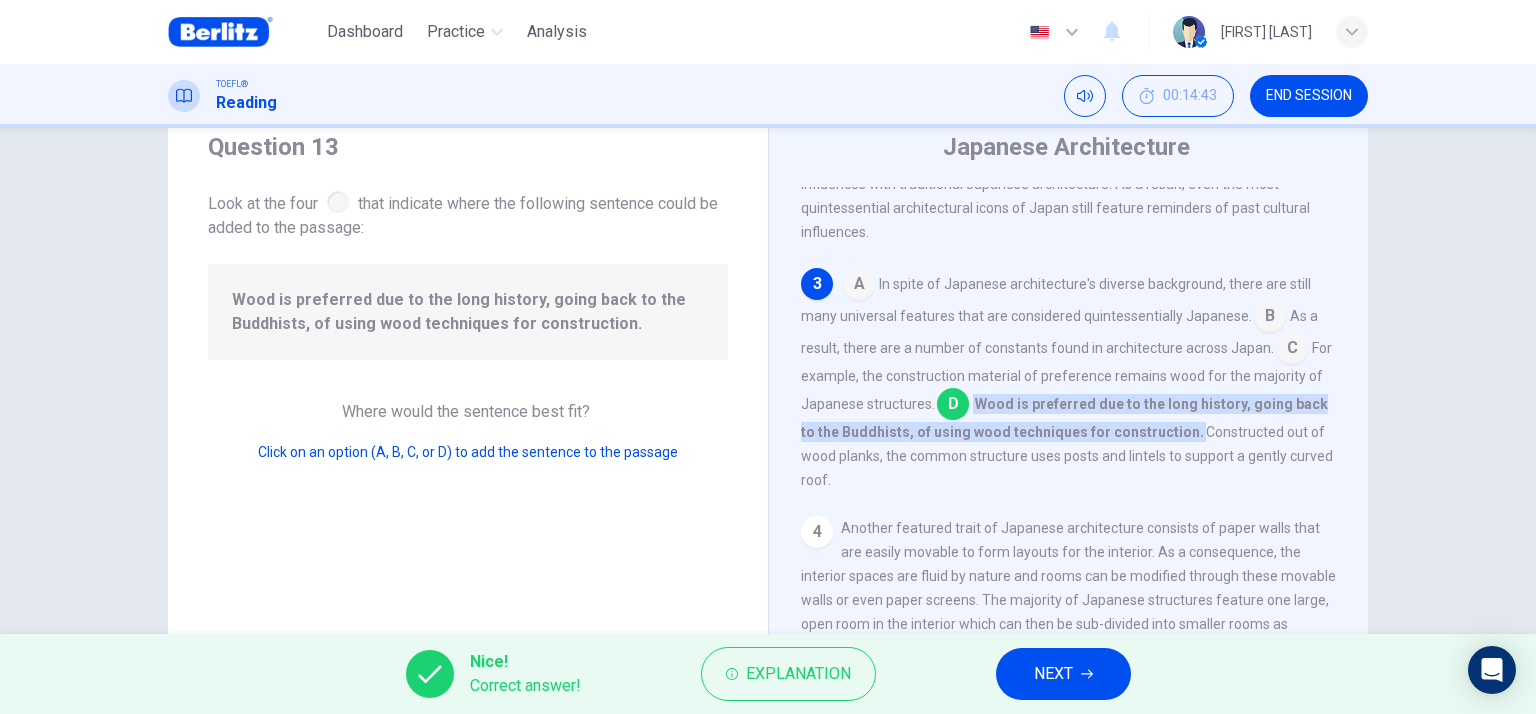click on "NEXT" at bounding box center (1063, 674) 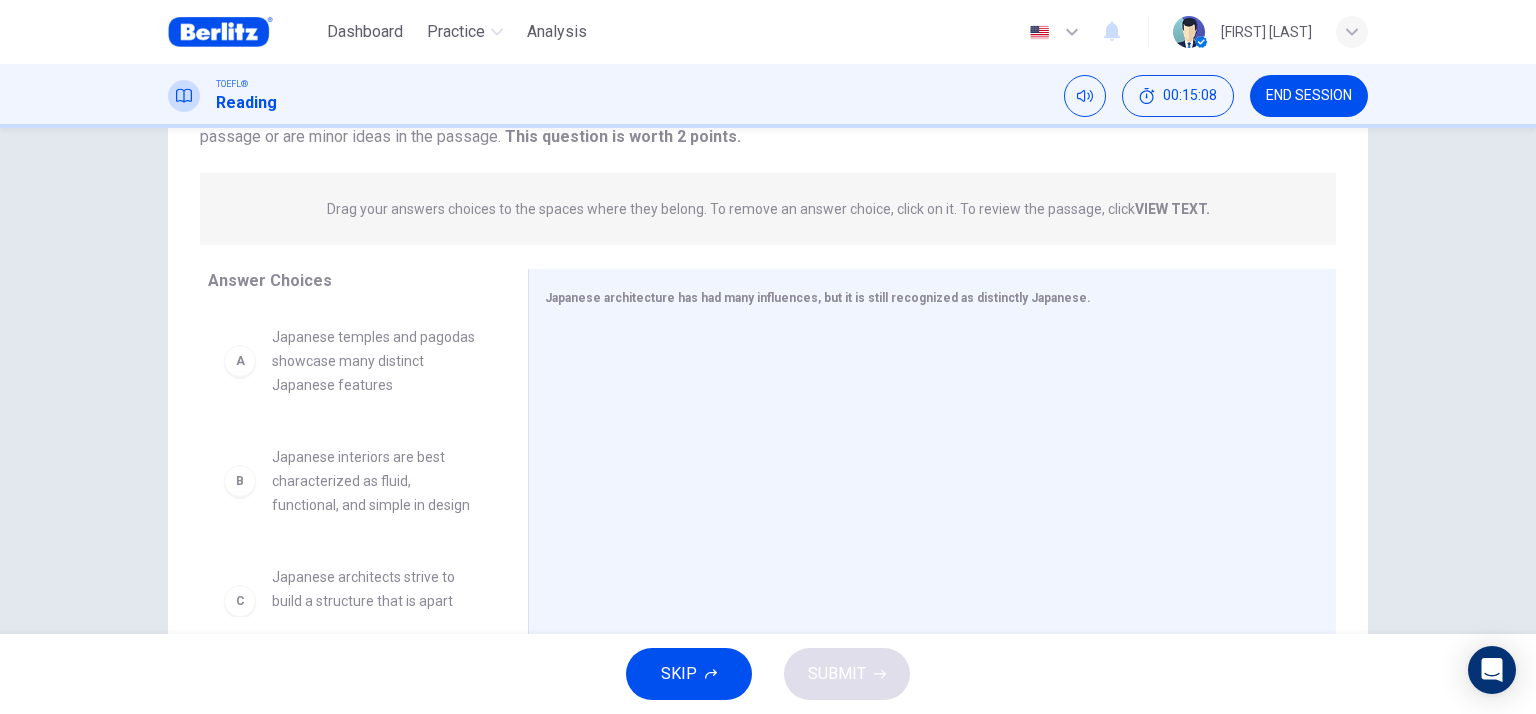 scroll, scrollTop: 169, scrollLeft: 0, axis: vertical 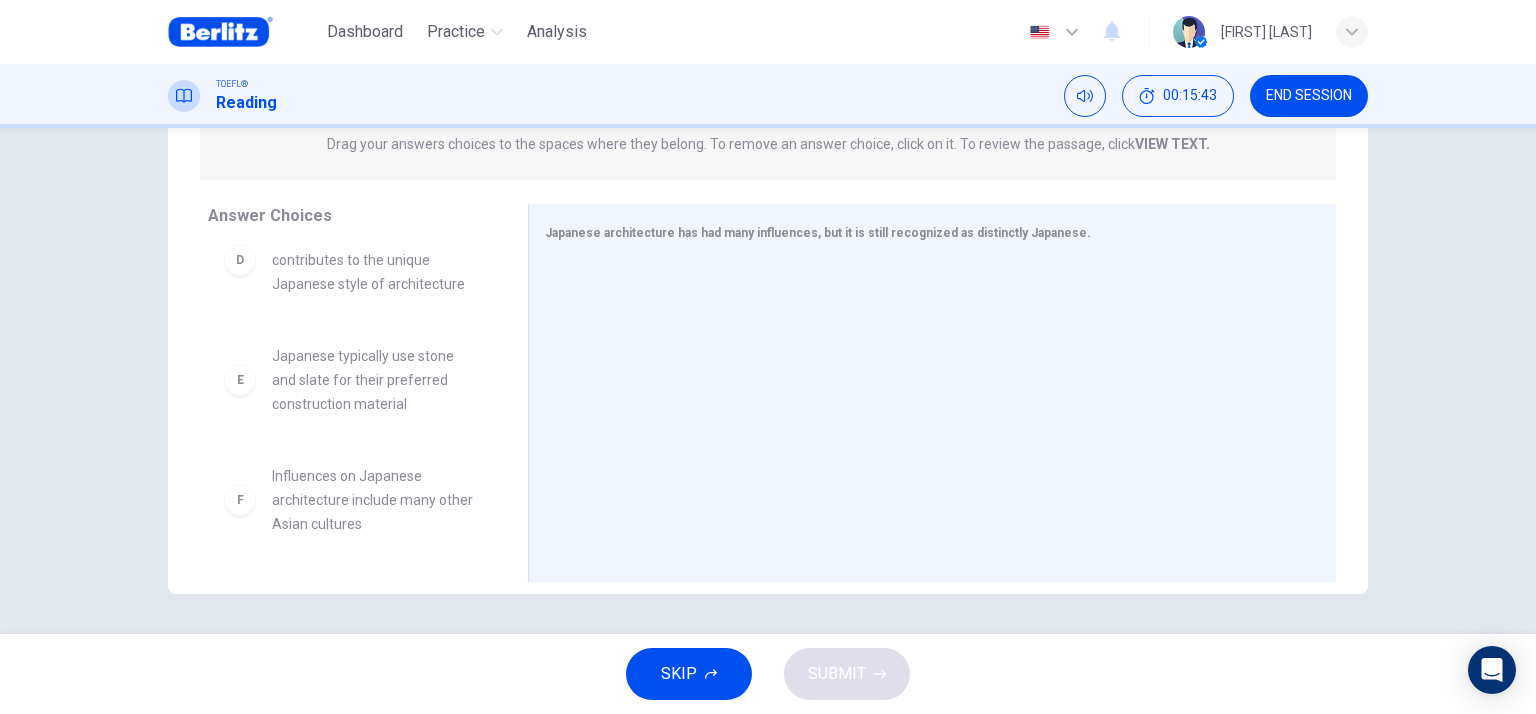 click on "Influences on Japanese architecture include many other Asian cultures" at bounding box center (376, 500) 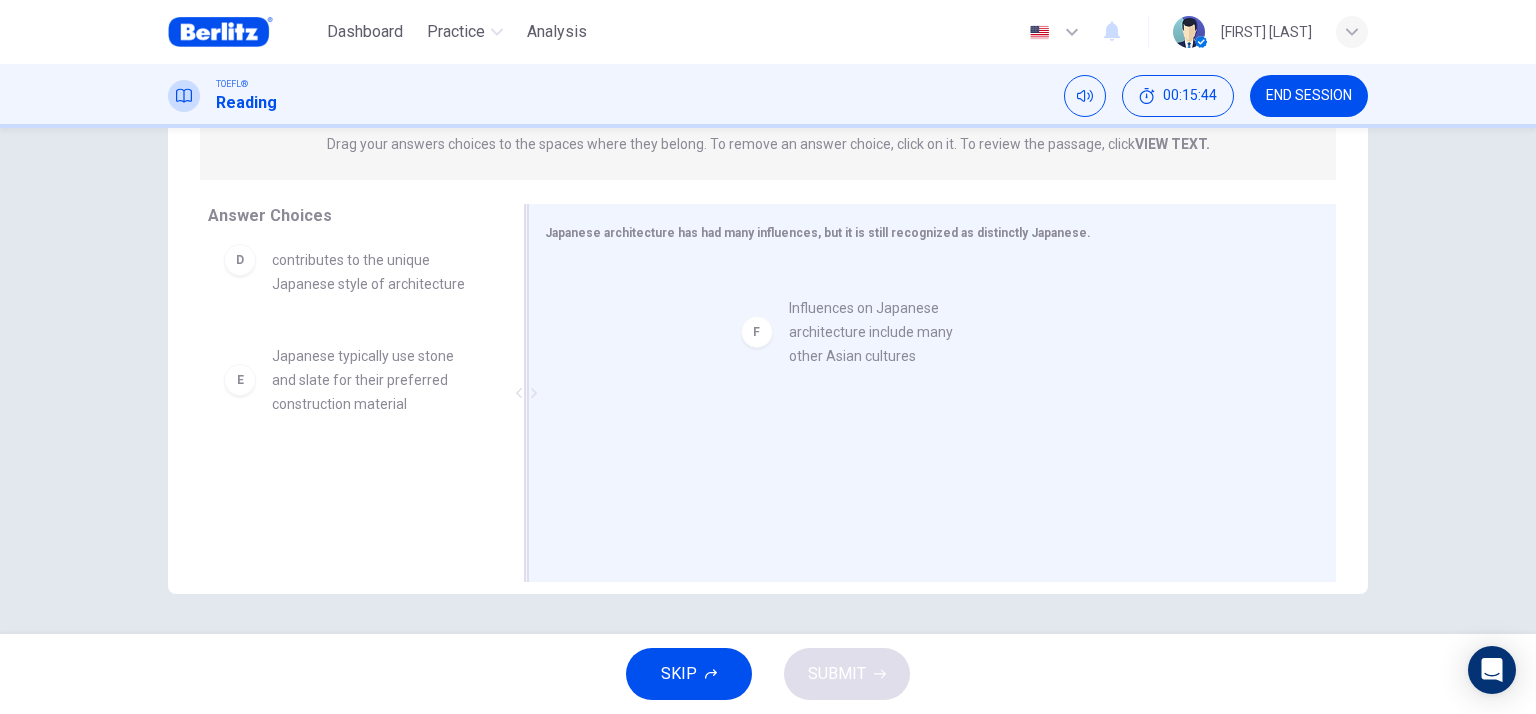 drag, startPoint x: 360, startPoint y: 505, endPoint x: 904, endPoint y: 287, distance: 586.0546 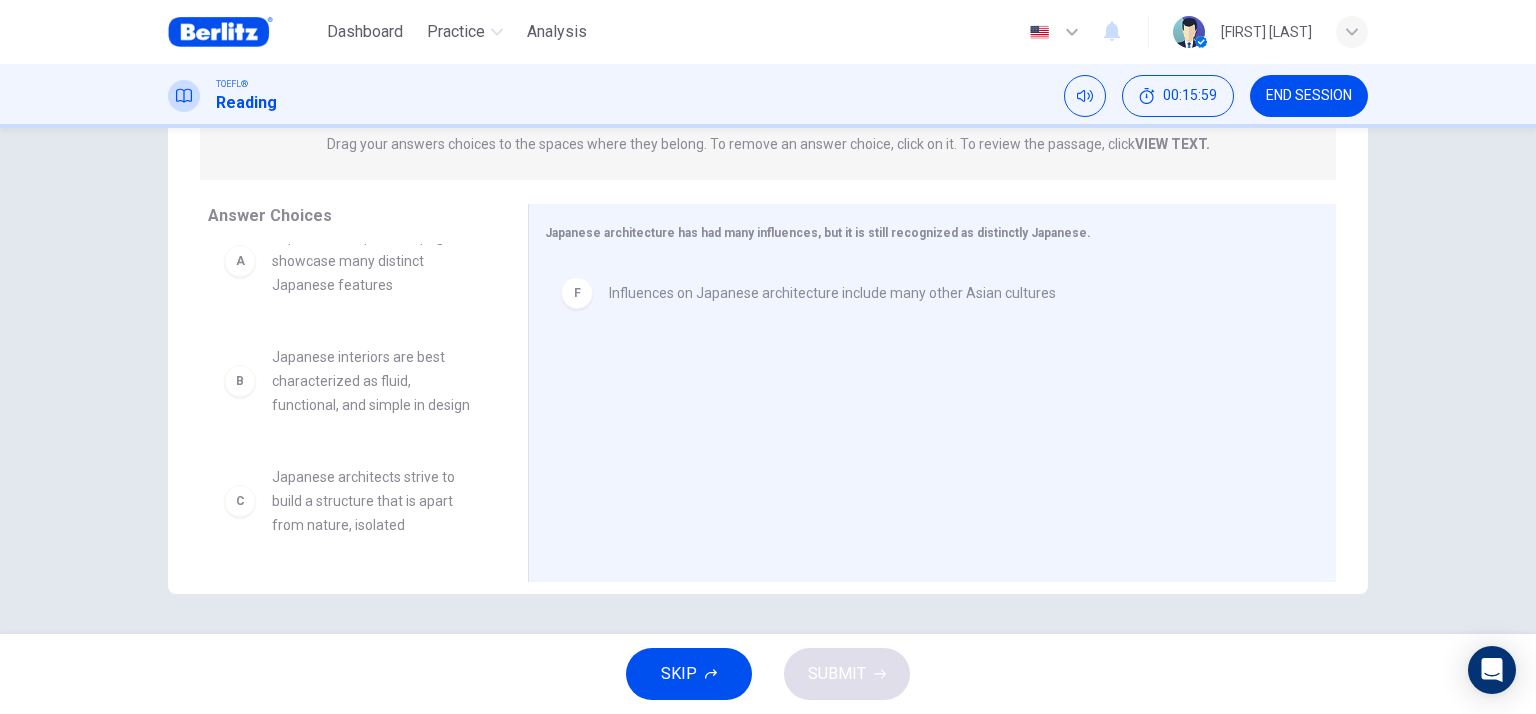 scroll, scrollTop: 0, scrollLeft: 0, axis: both 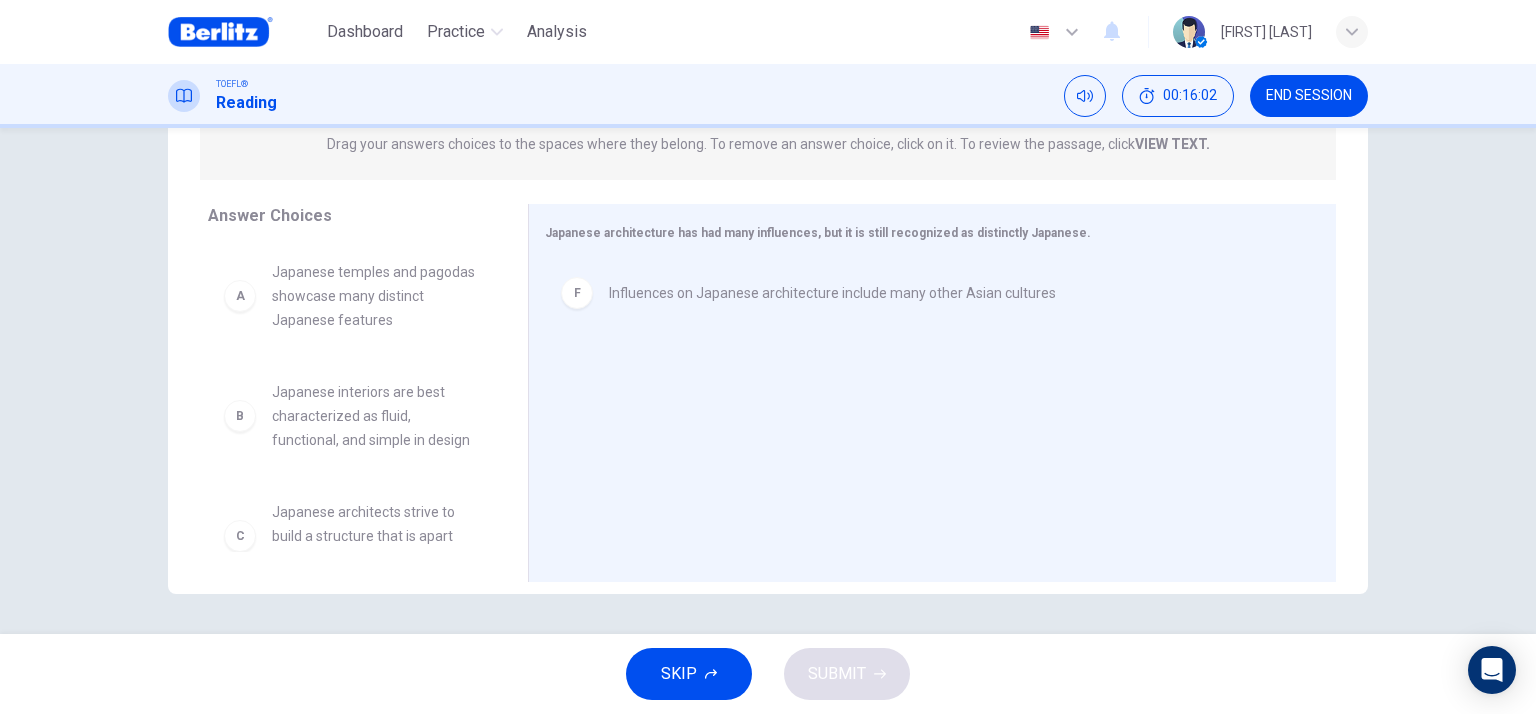 click on "Japanese temples and pagodas showcase many distinct Japanese features" at bounding box center (376, 296) 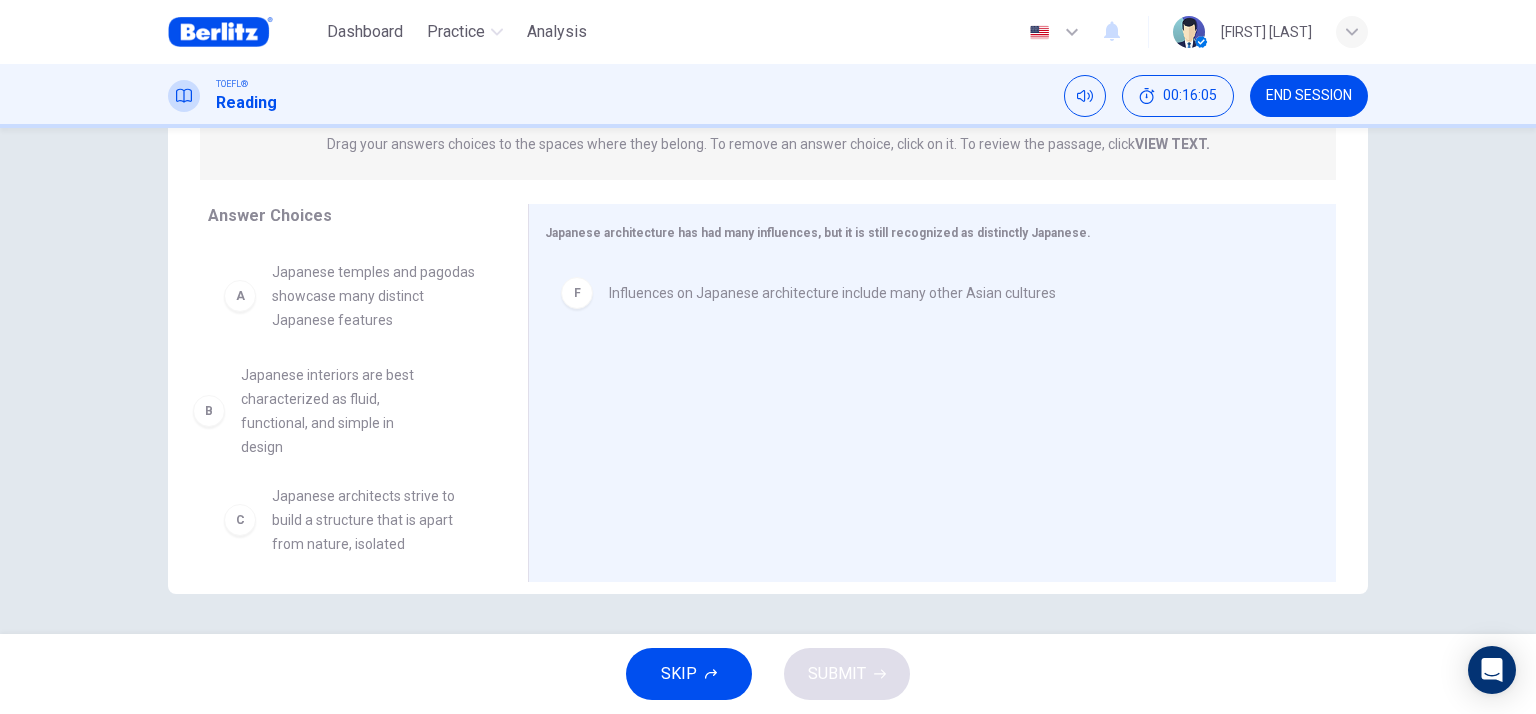 drag, startPoint x: 364, startPoint y: 431, endPoint x: 346, endPoint y: 422, distance: 20.12461 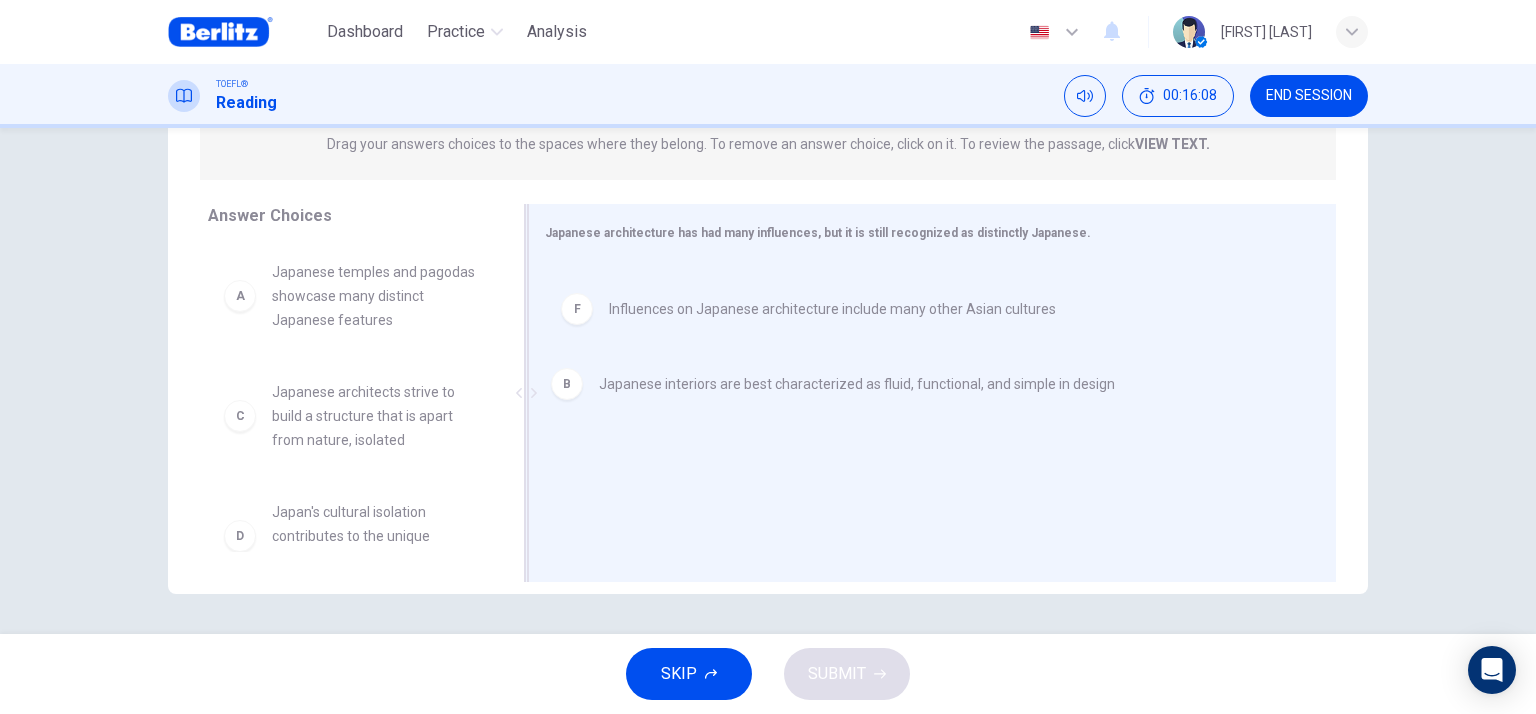 drag, startPoint x: 692, startPoint y: 283, endPoint x: 676, endPoint y: 406, distance: 124.036285 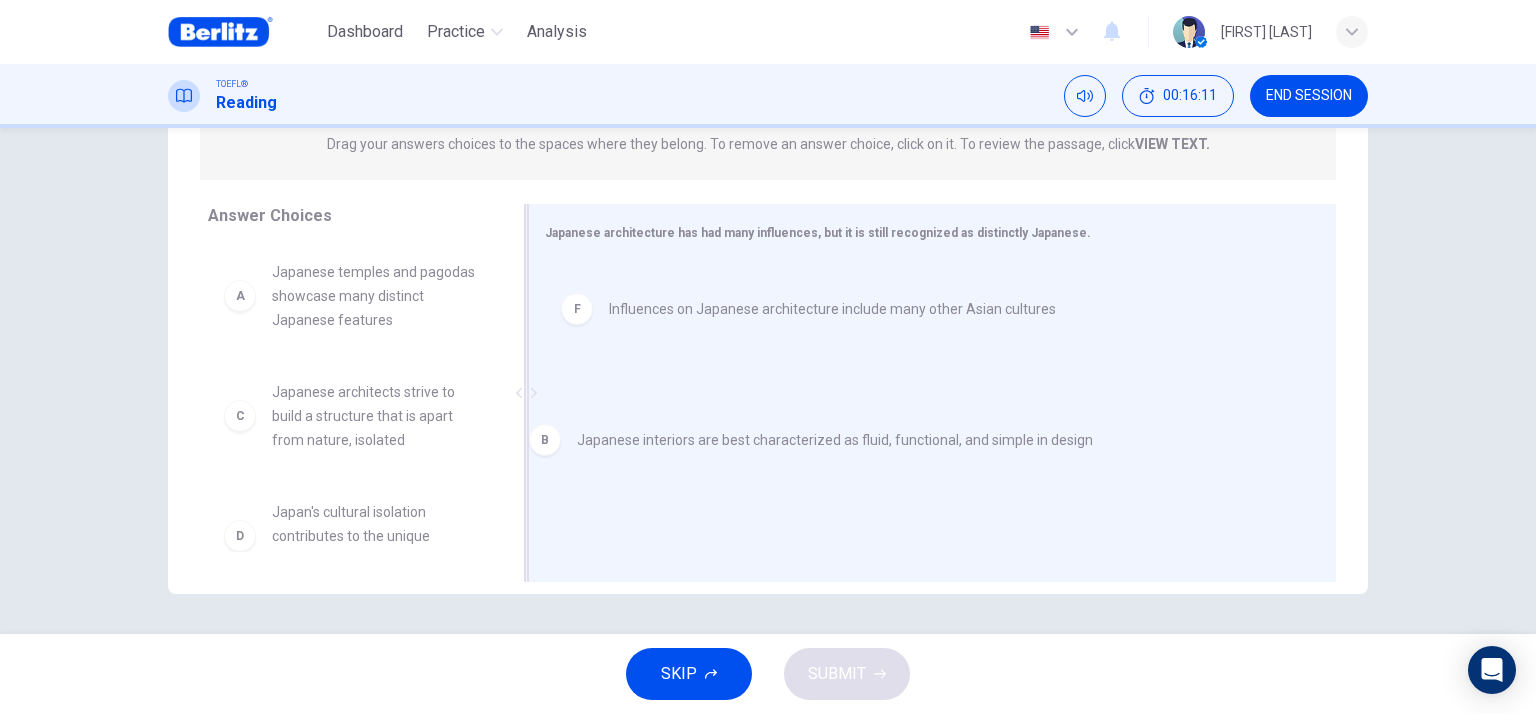 drag, startPoint x: 652, startPoint y: 294, endPoint x: 625, endPoint y: 449, distance: 157.33405 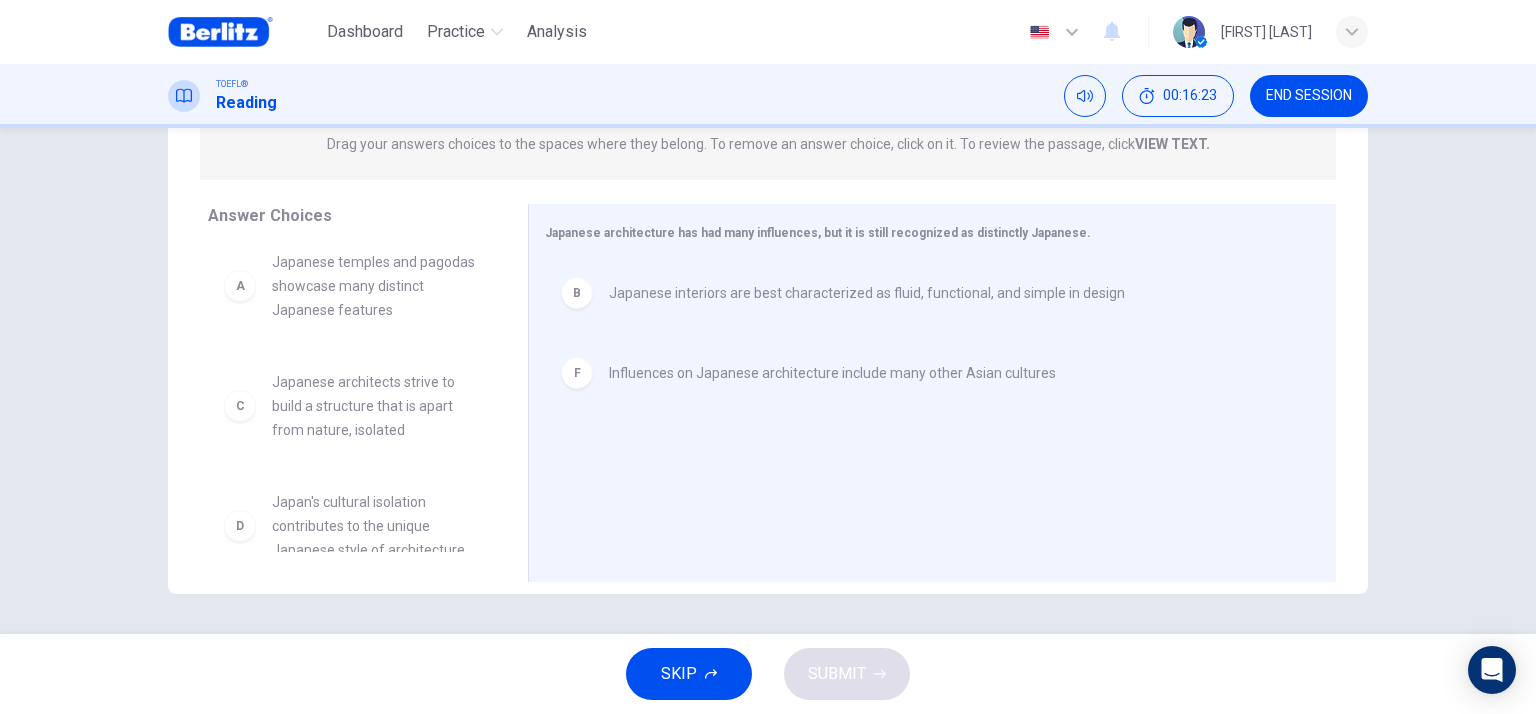 scroll, scrollTop: 0, scrollLeft: 0, axis: both 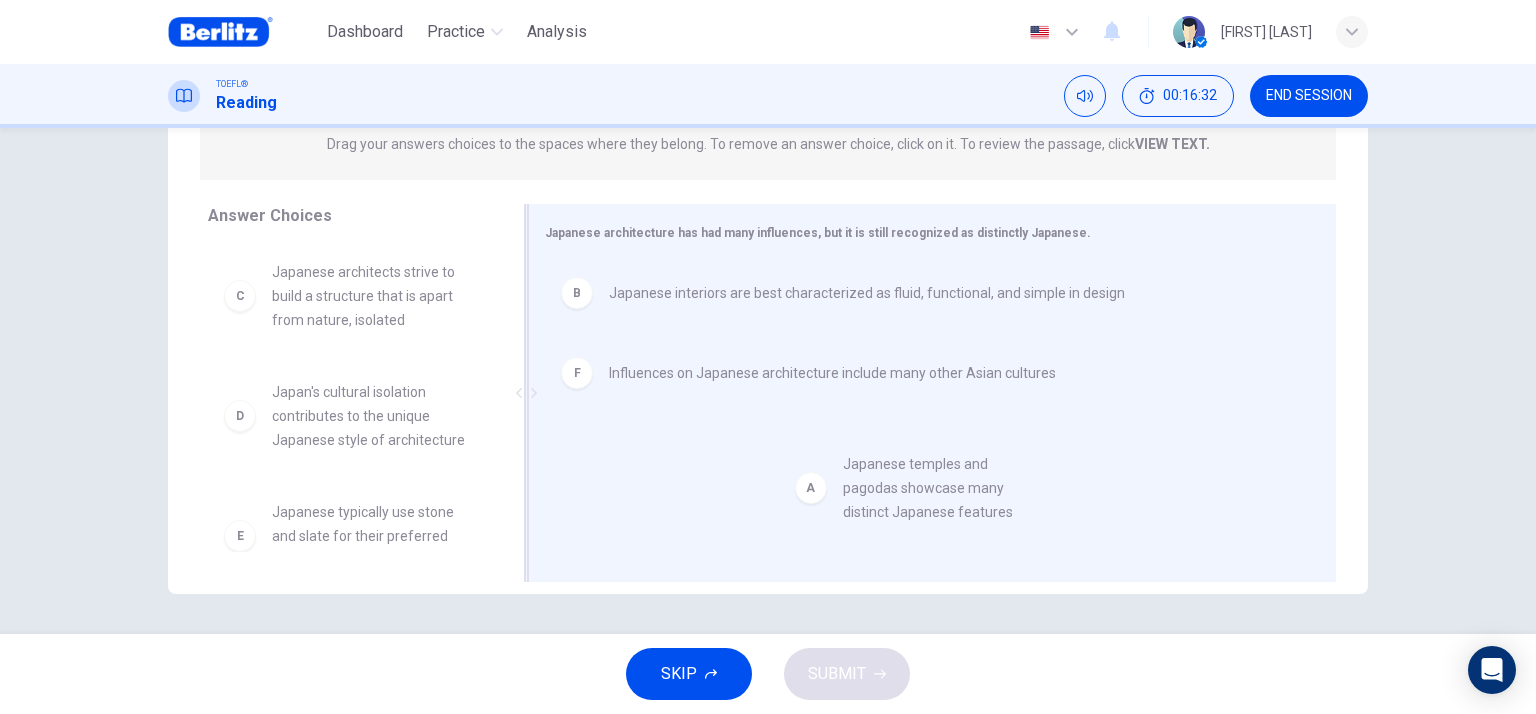 drag, startPoint x: 387, startPoint y: 312, endPoint x: 969, endPoint y: 503, distance: 612.5398 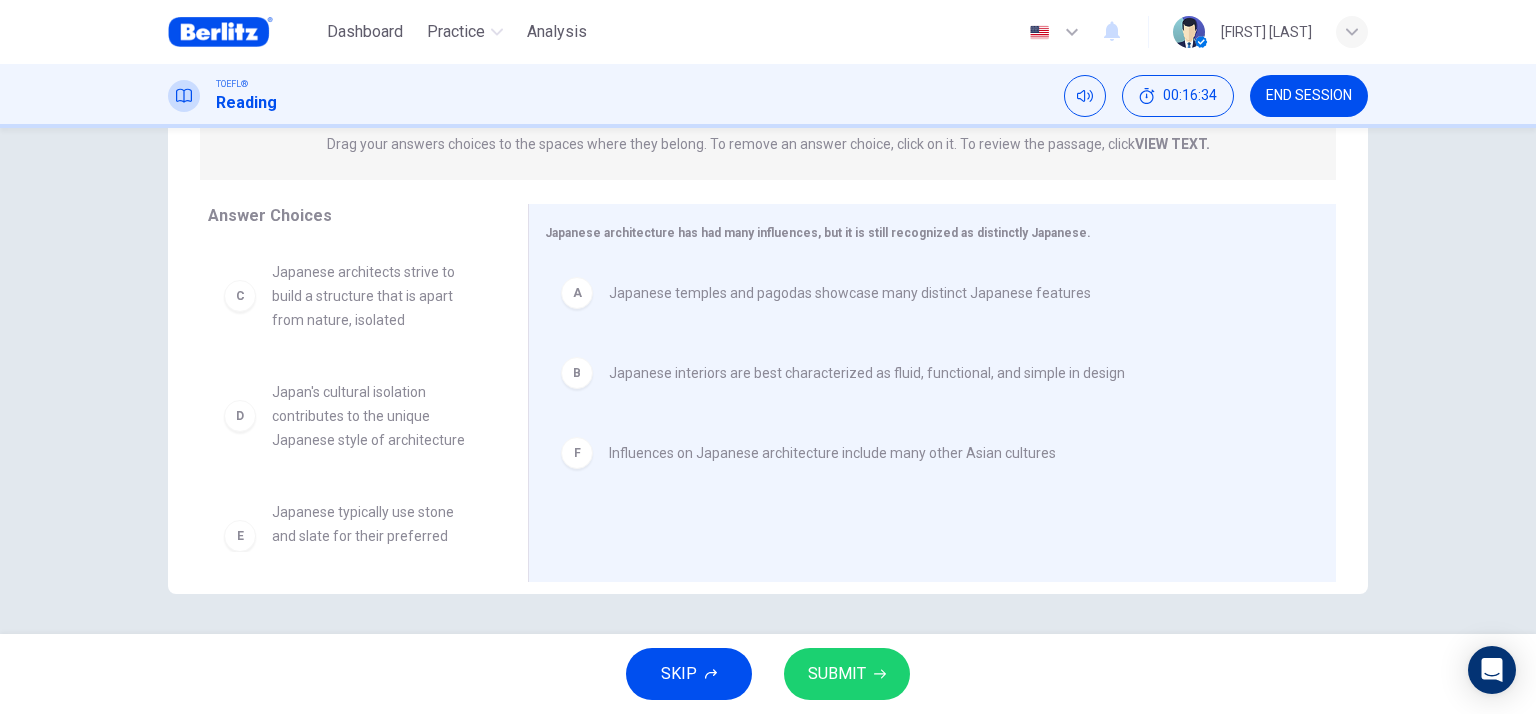 click on "SUBMIT" at bounding box center (847, 674) 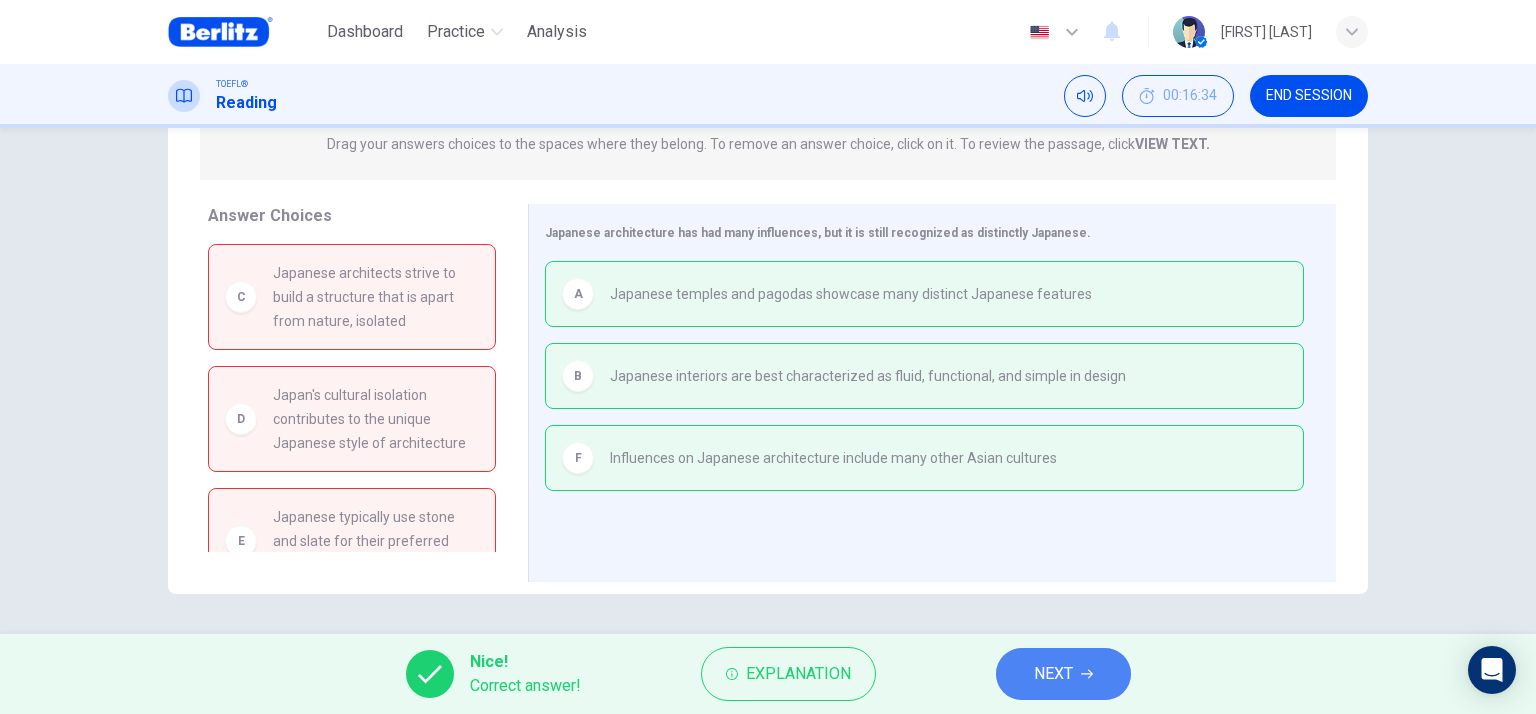 click on "NEXT" at bounding box center [1053, 674] 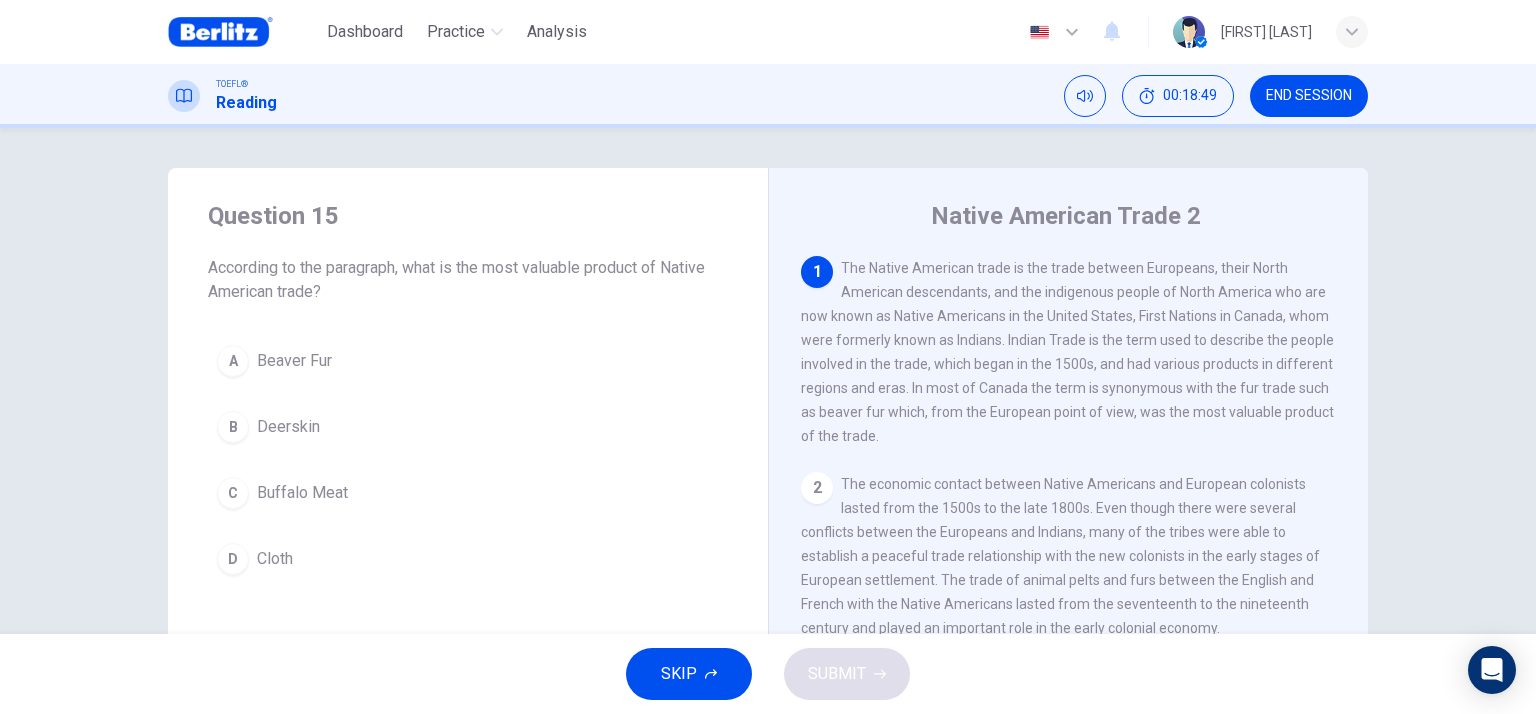 click on "Beaver Fur" at bounding box center [294, 361] 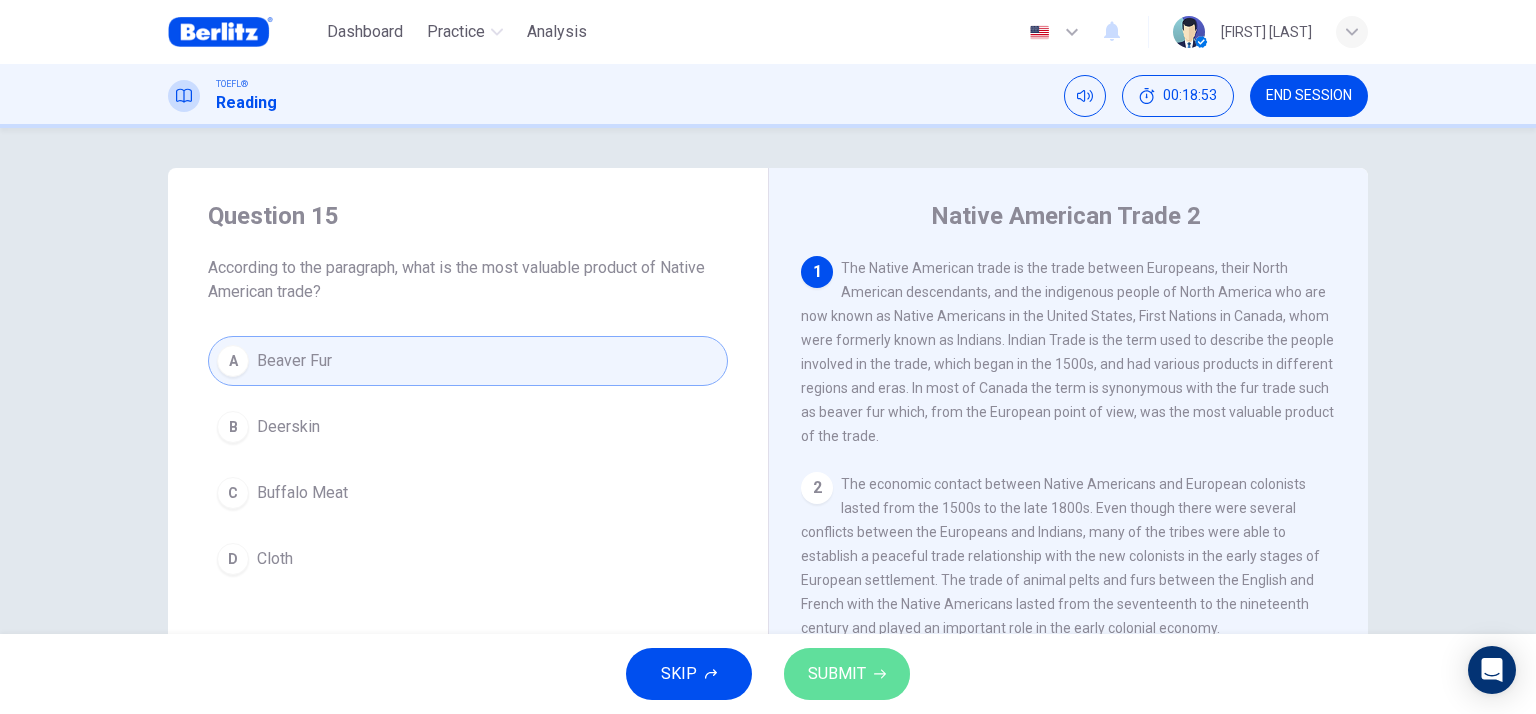 click on "SUBMIT" at bounding box center [837, 674] 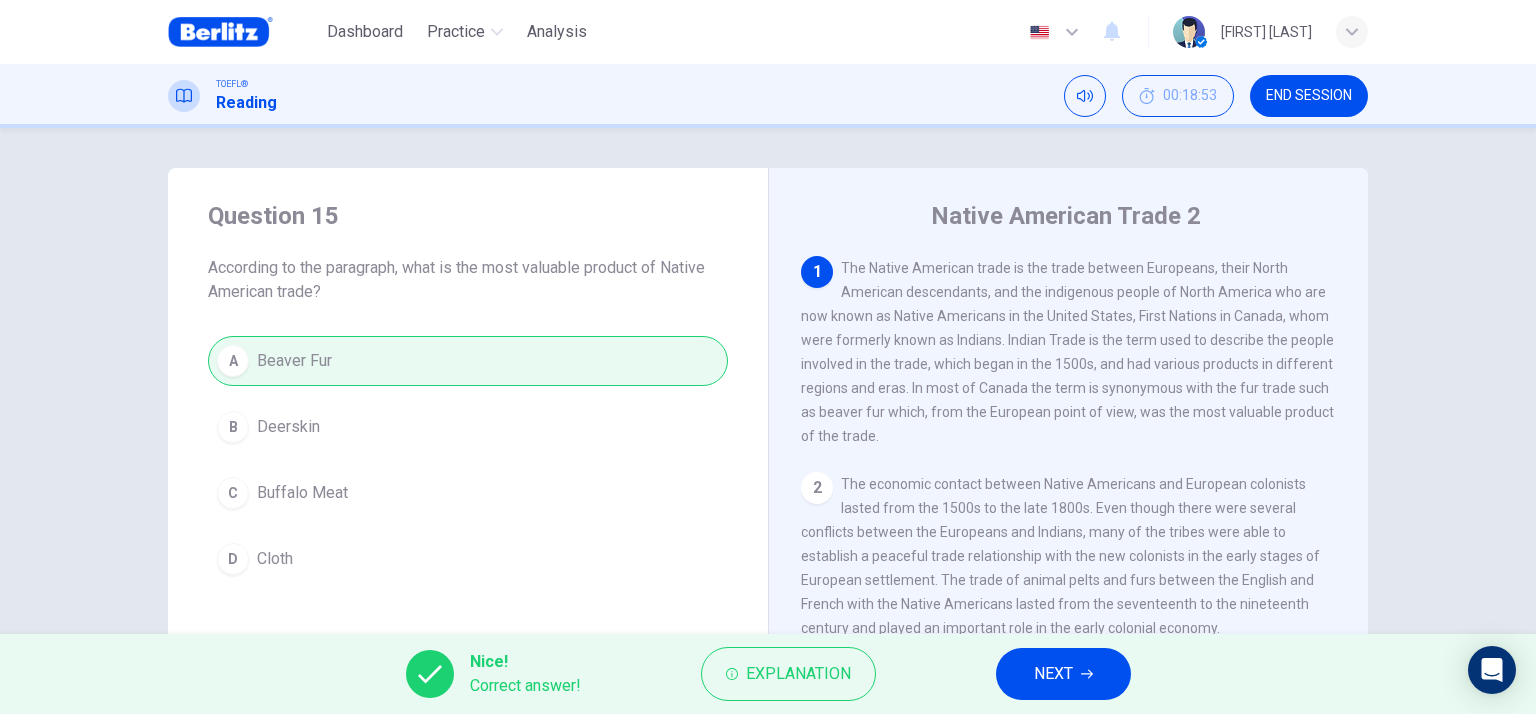 click on "NEXT" at bounding box center [1063, 674] 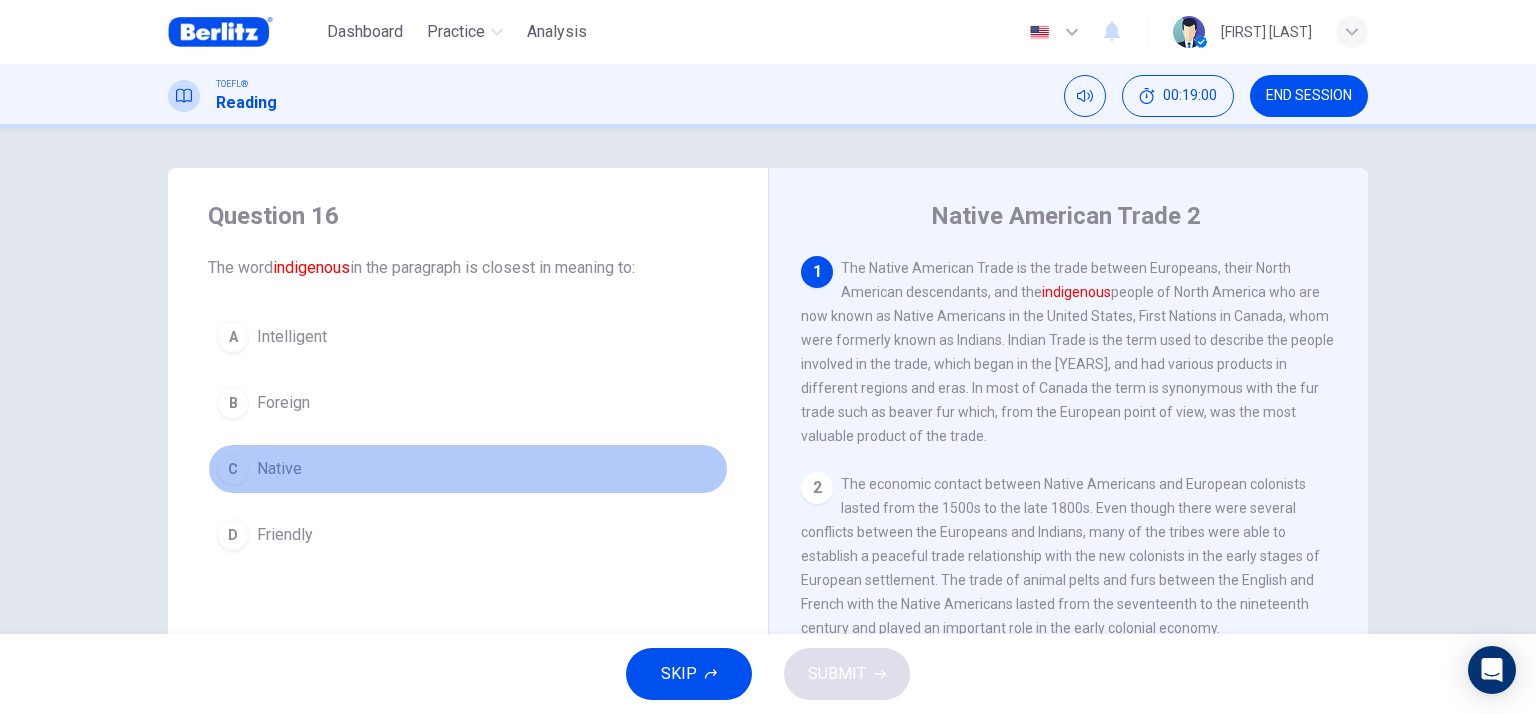 click on "Native" at bounding box center [279, 469] 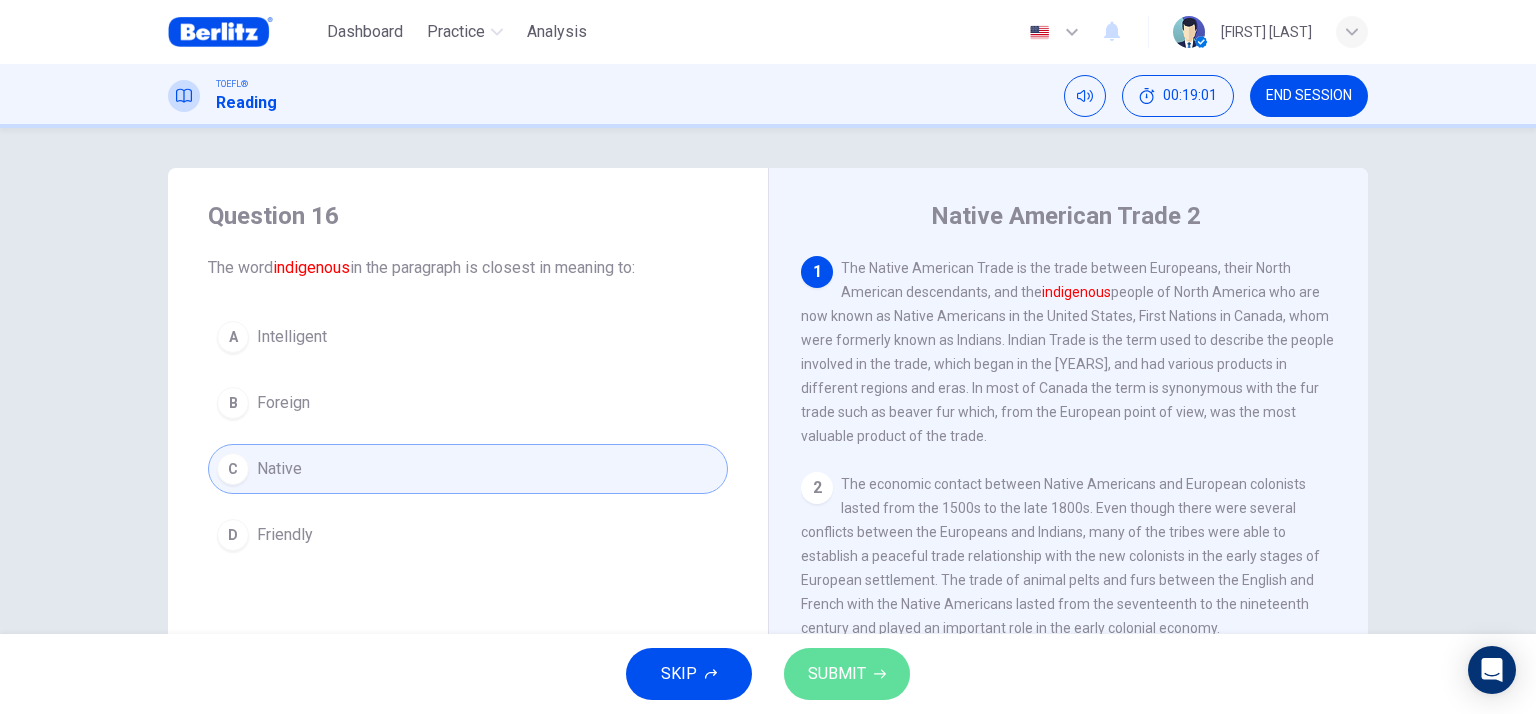 click on "SUBMIT" at bounding box center [837, 674] 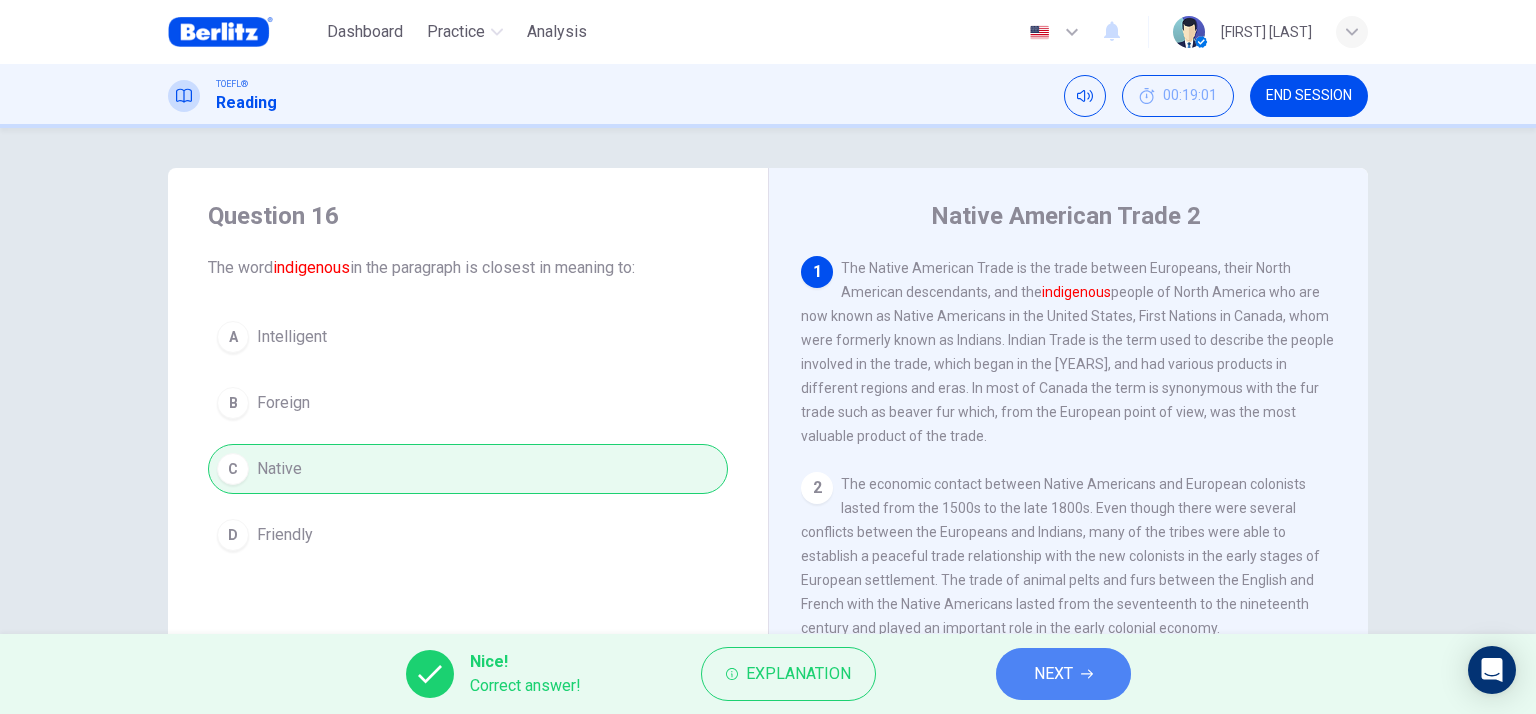 click on "NEXT" at bounding box center [1063, 674] 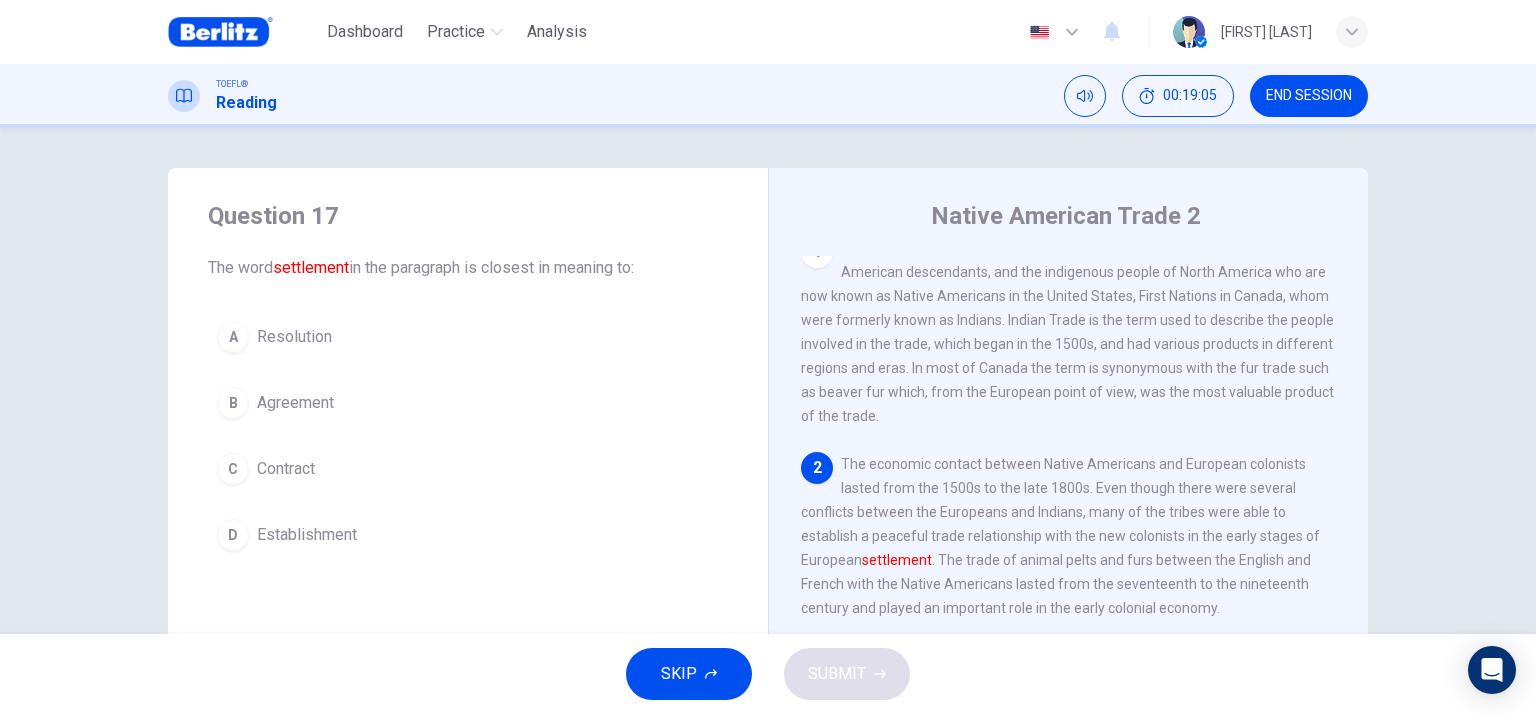 scroll, scrollTop: 120, scrollLeft: 0, axis: vertical 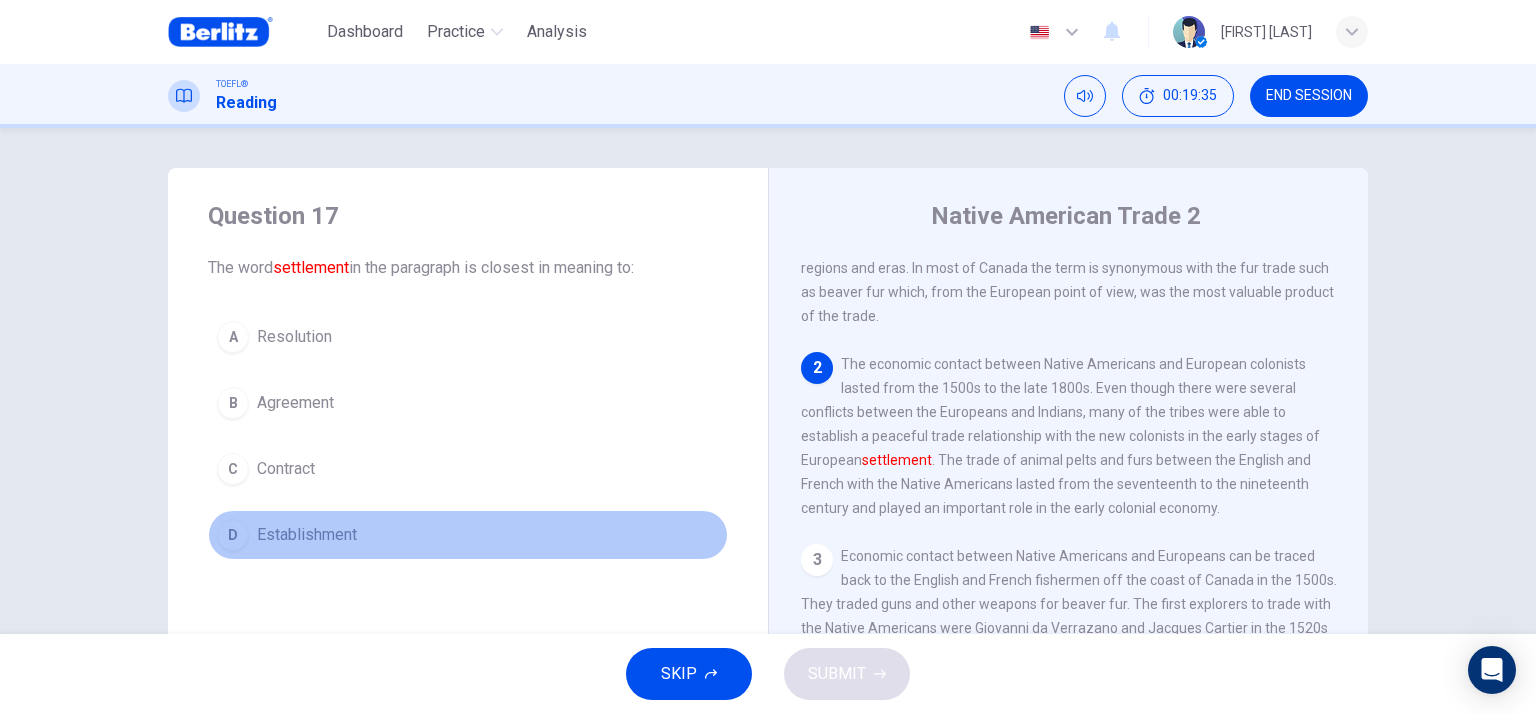click on "Establishment" at bounding box center [307, 535] 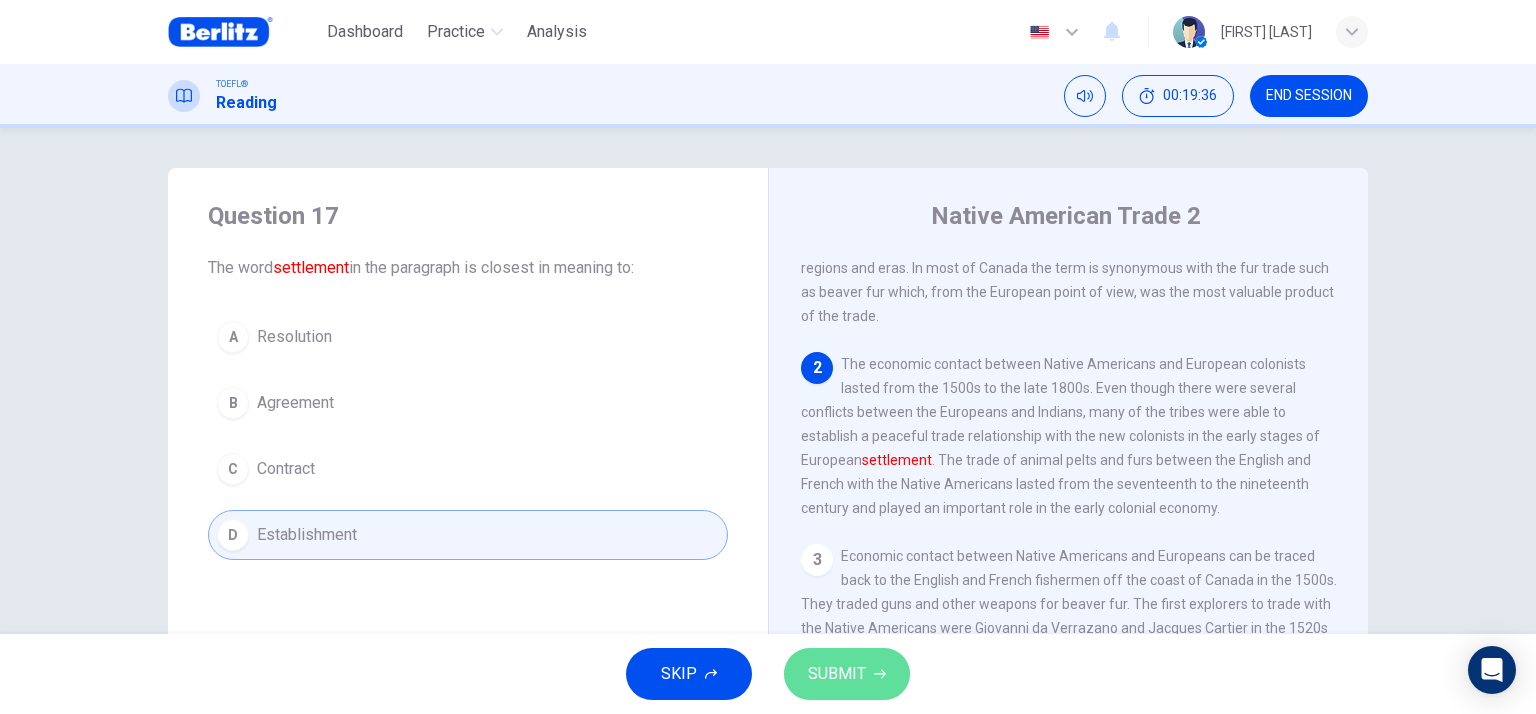 click on "SUBMIT" at bounding box center (847, 674) 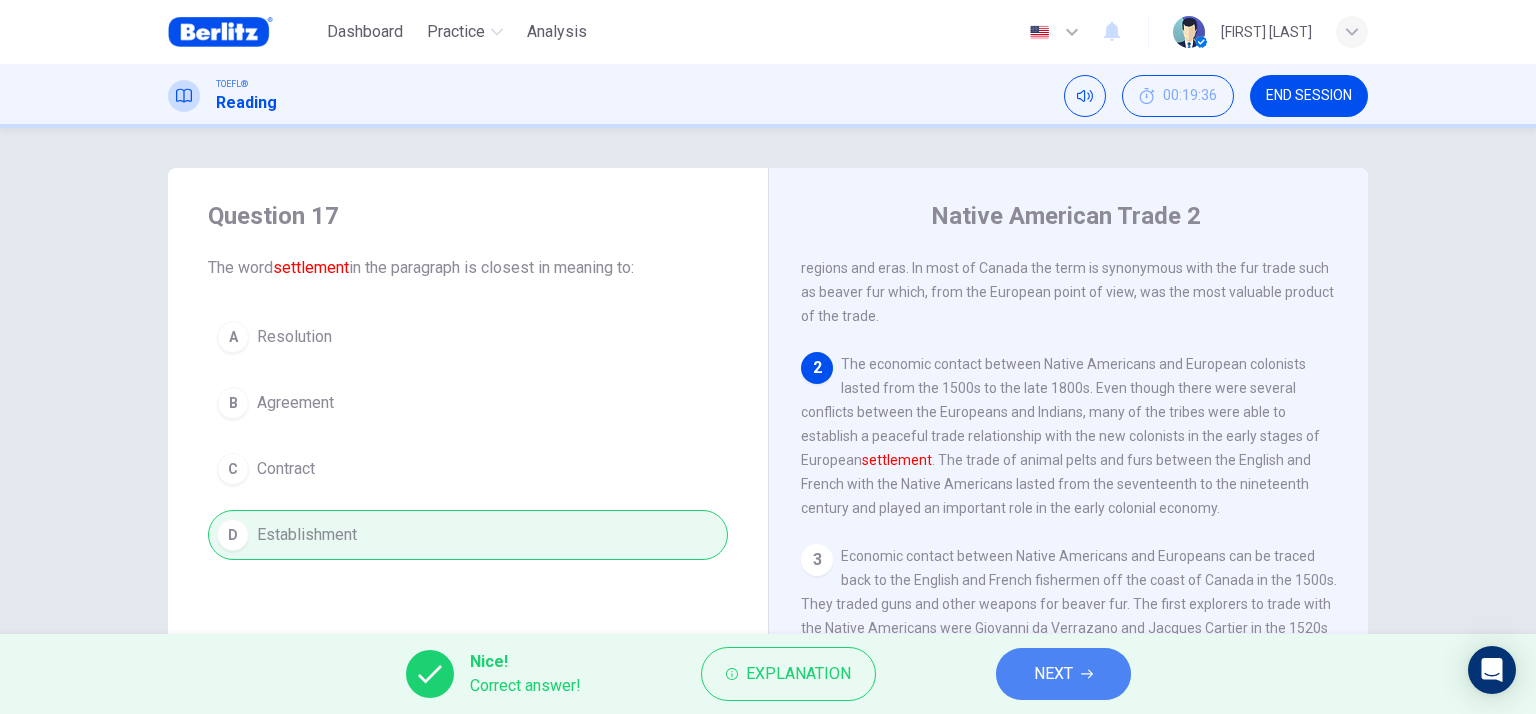 click on "NEXT" at bounding box center [1053, 674] 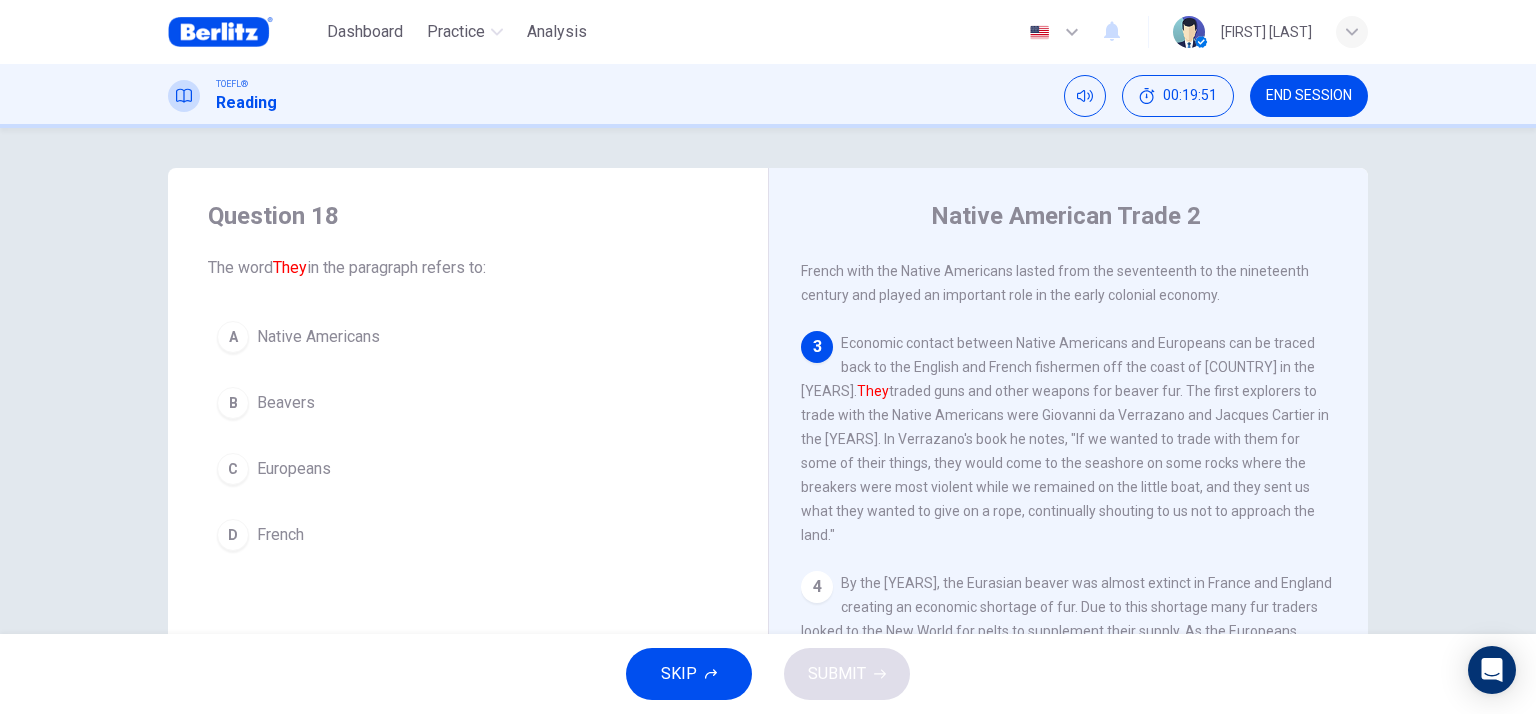 scroll, scrollTop: 368, scrollLeft: 0, axis: vertical 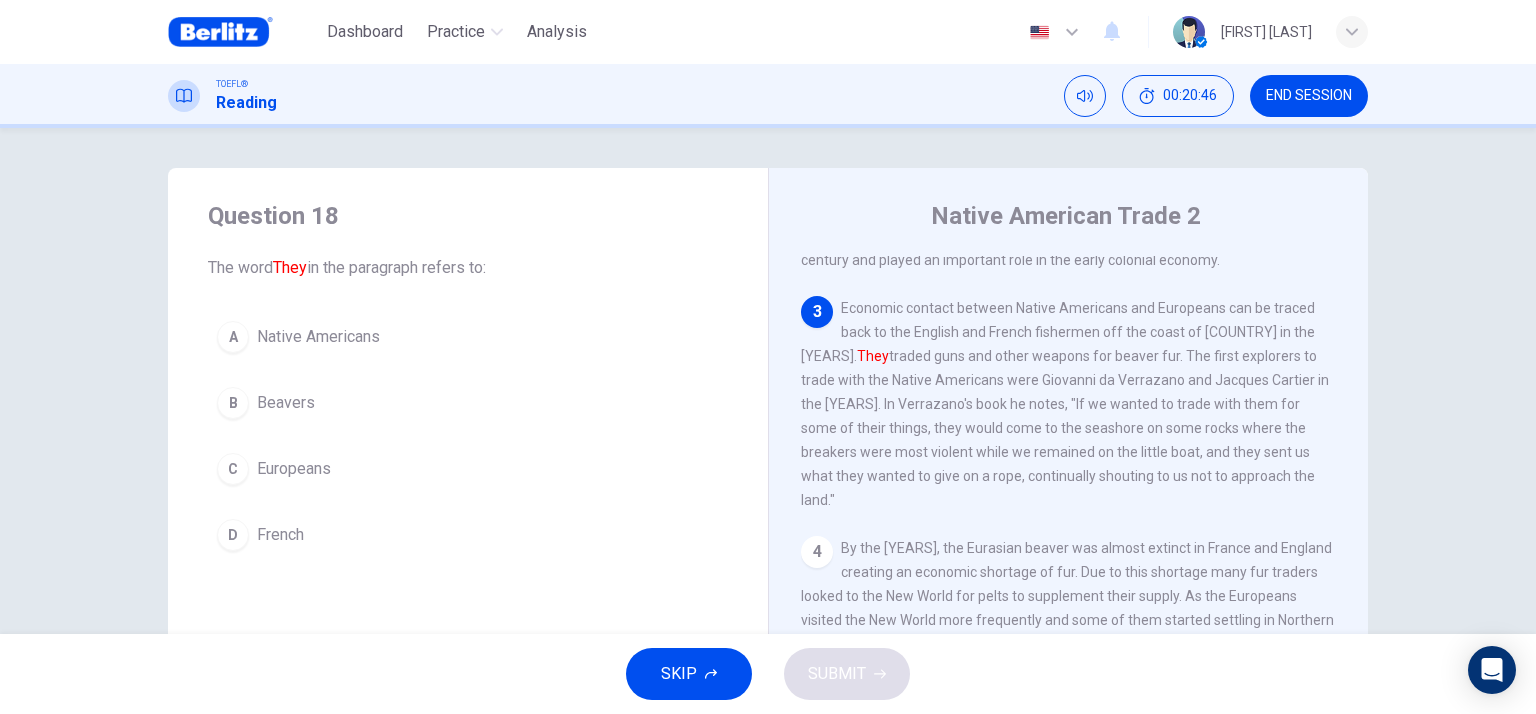 click on "C Europeans" at bounding box center (468, 469) 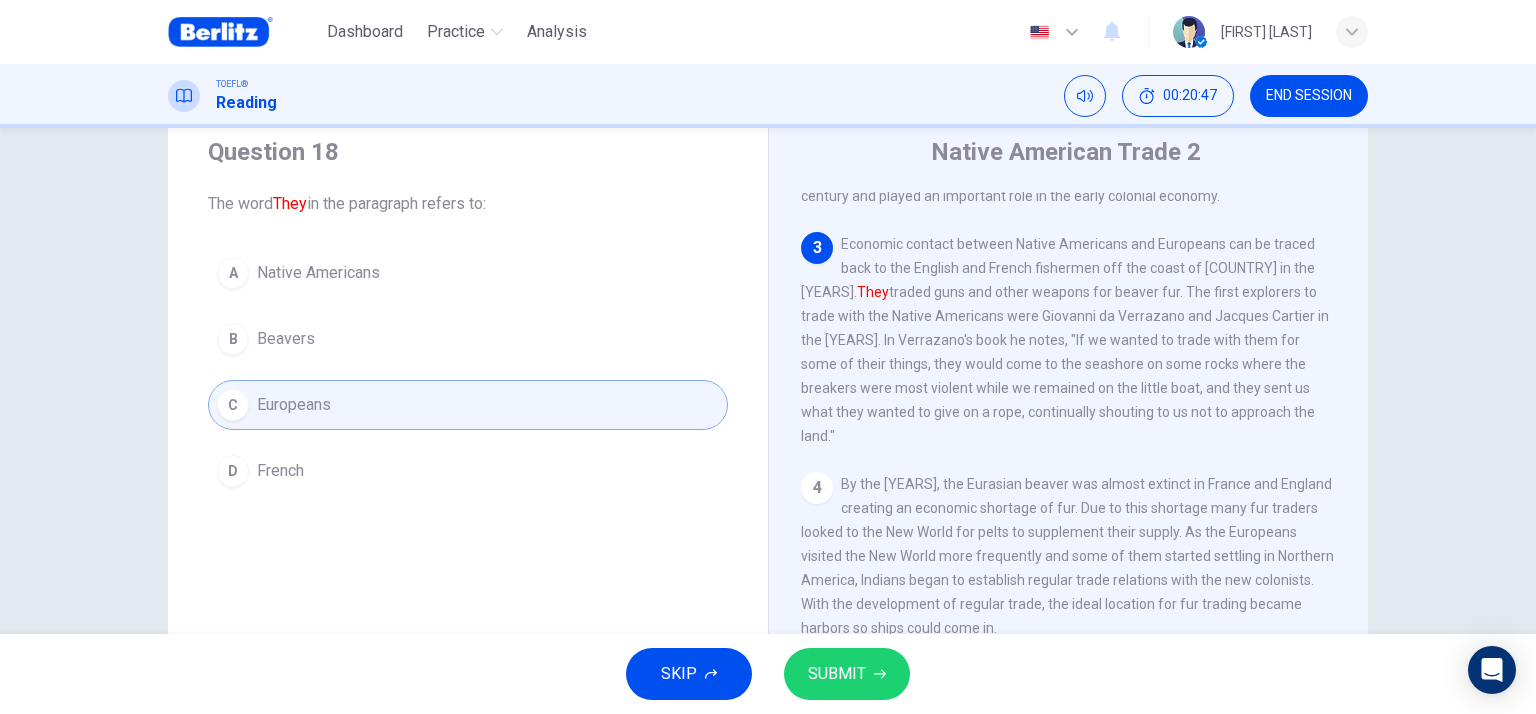 scroll, scrollTop: 100, scrollLeft: 0, axis: vertical 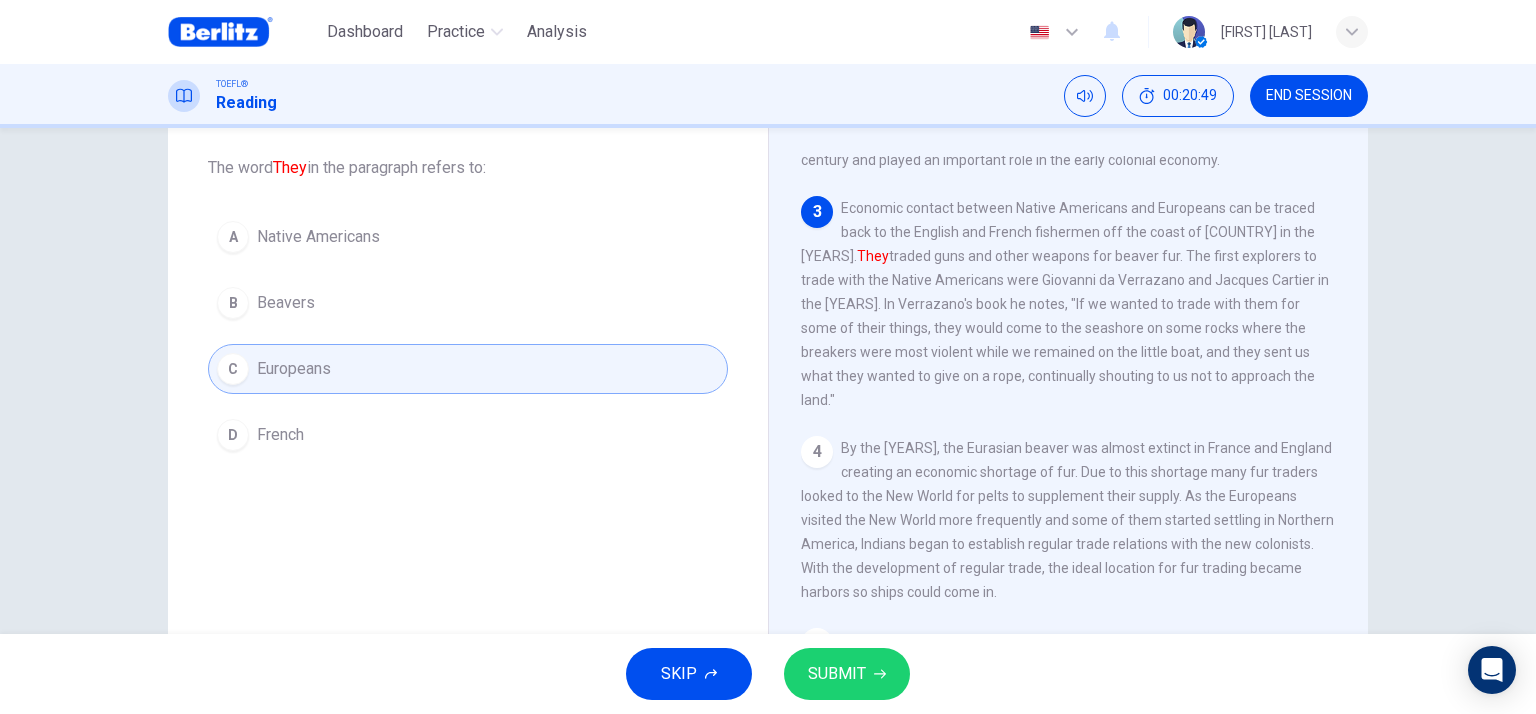 click 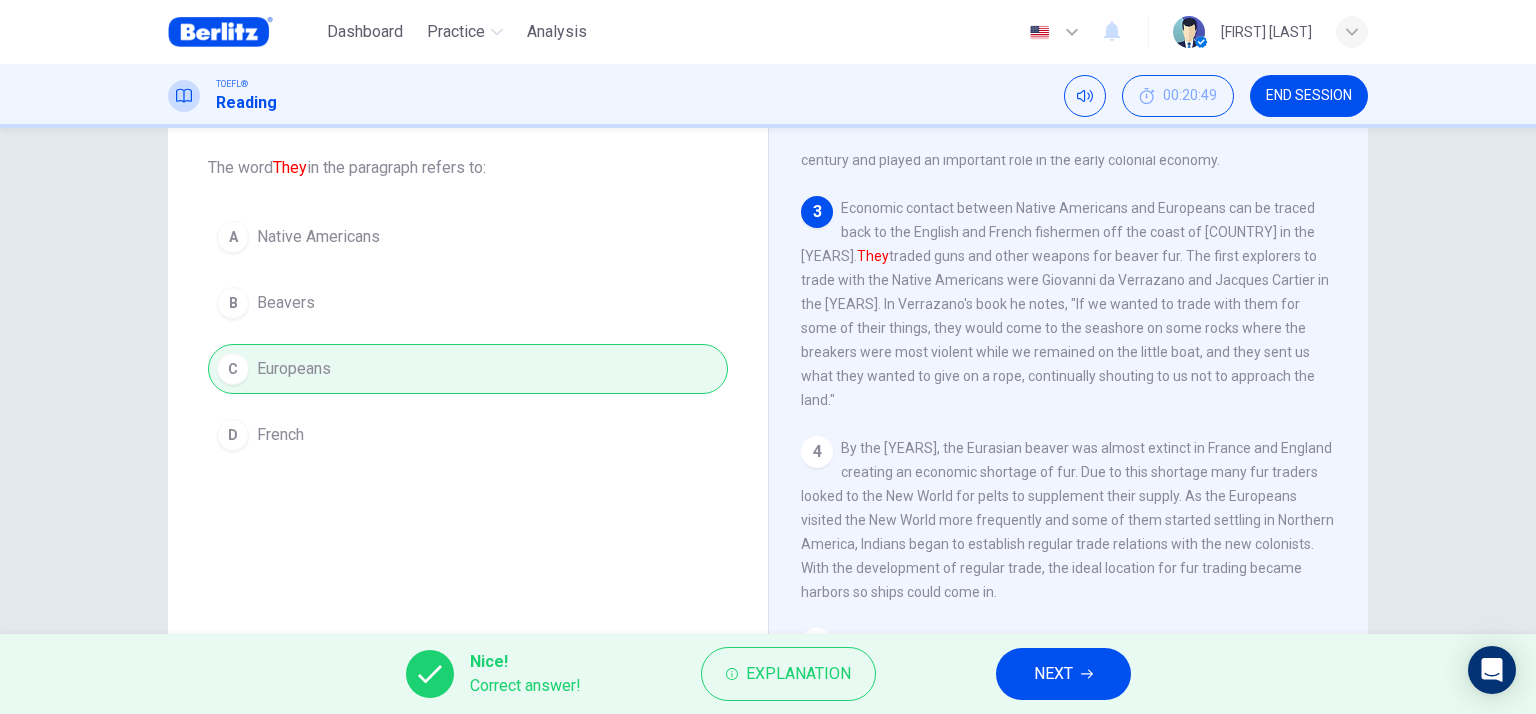 click on "NEXT" at bounding box center (1053, 674) 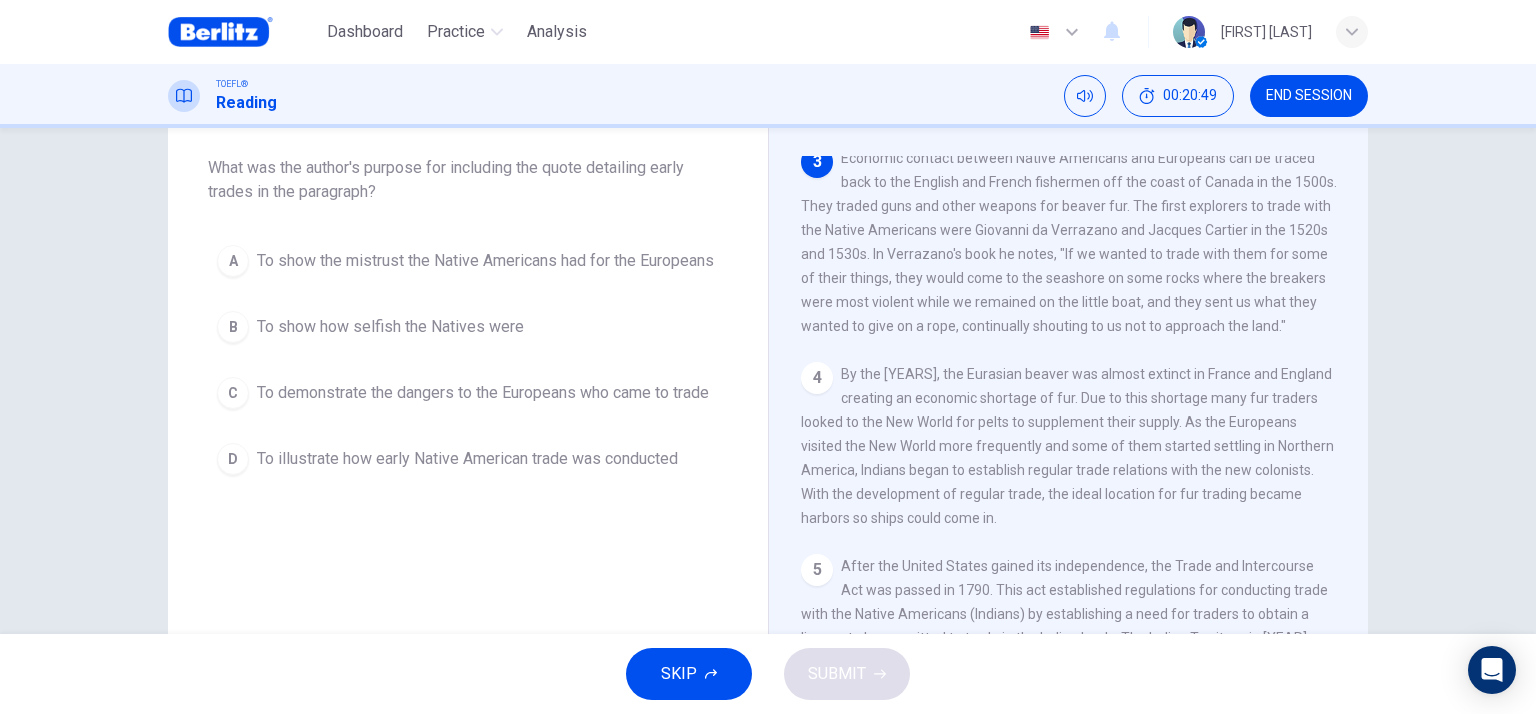 scroll, scrollTop: 420, scrollLeft: 0, axis: vertical 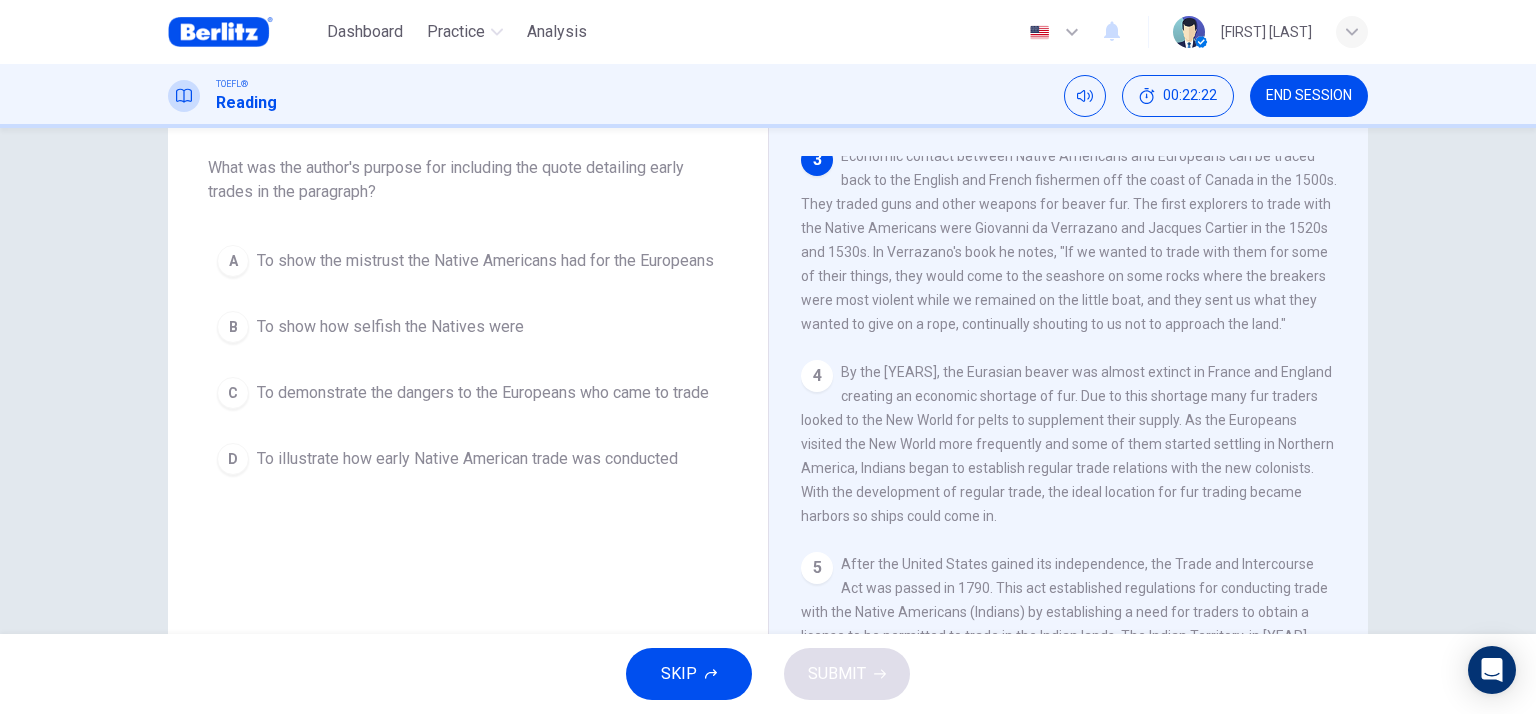 click on "To illustrate how early Native American trade was conducted" at bounding box center (467, 459) 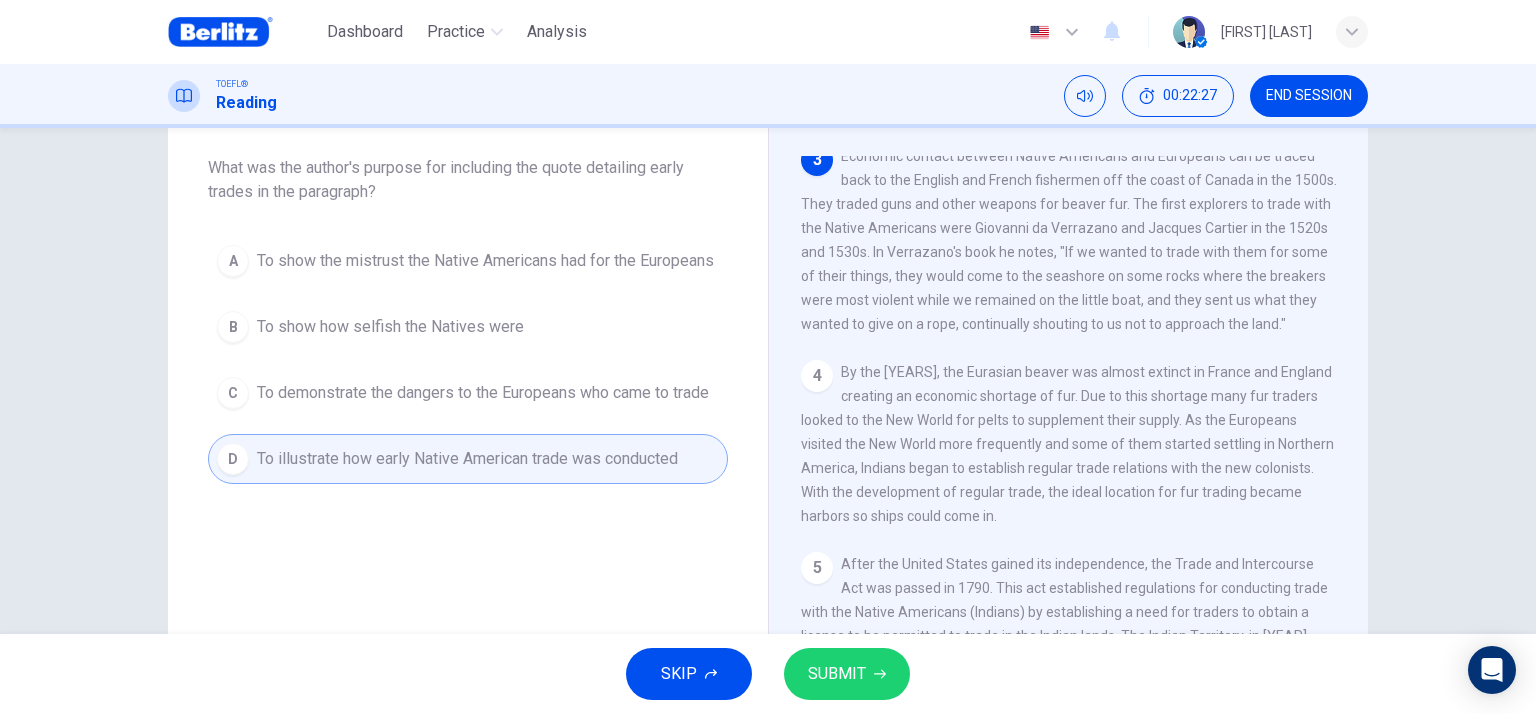 click on "SUBMIT" at bounding box center (837, 674) 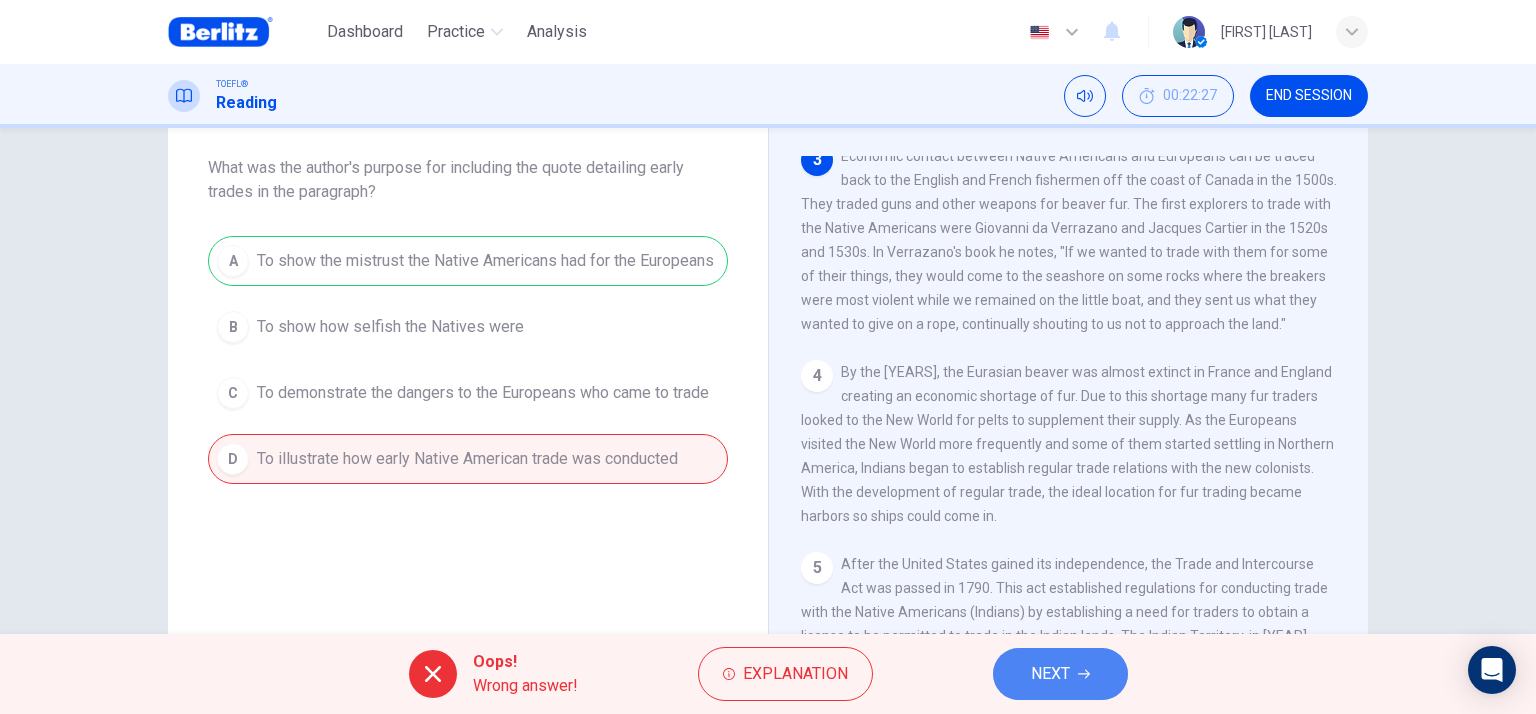 click 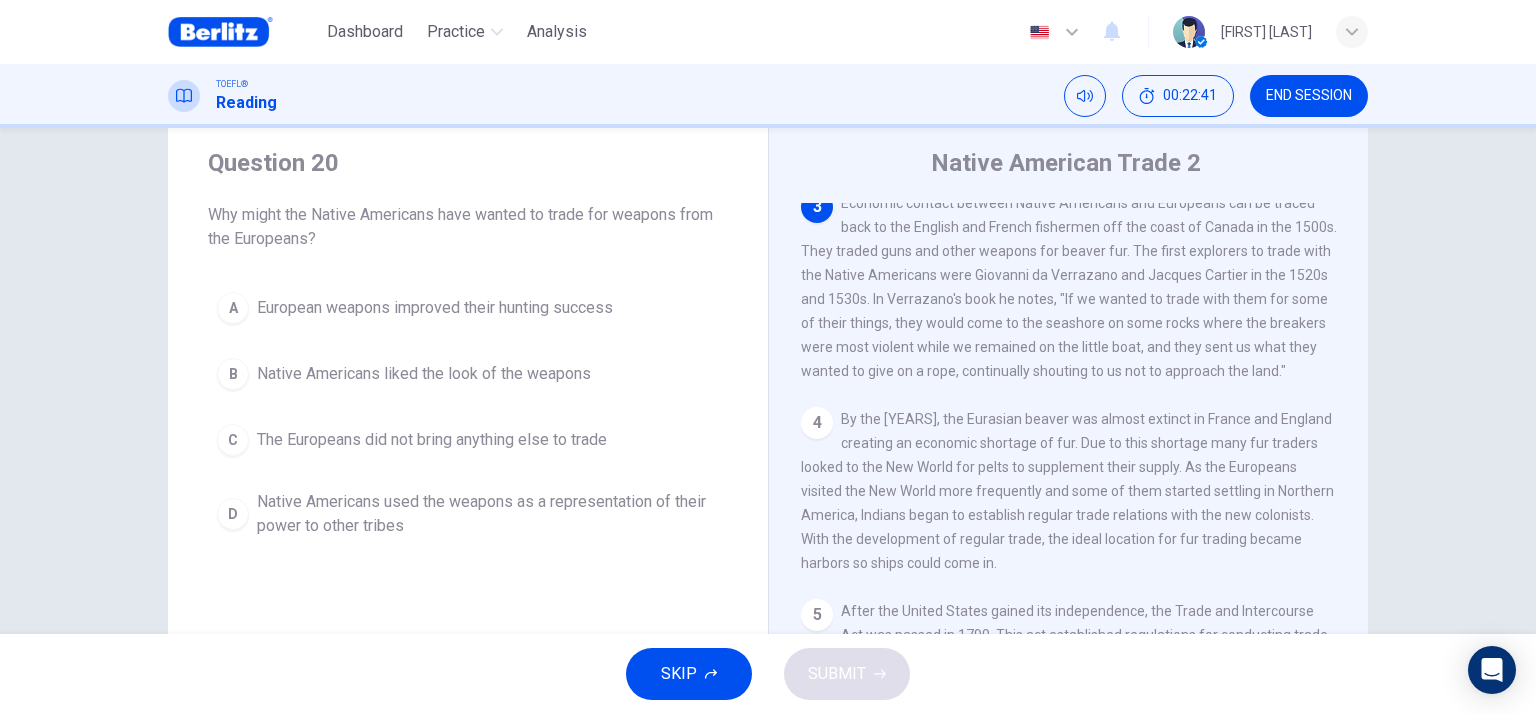 scroll, scrollTop: 100, scrollLeft: 0, axis: vertical 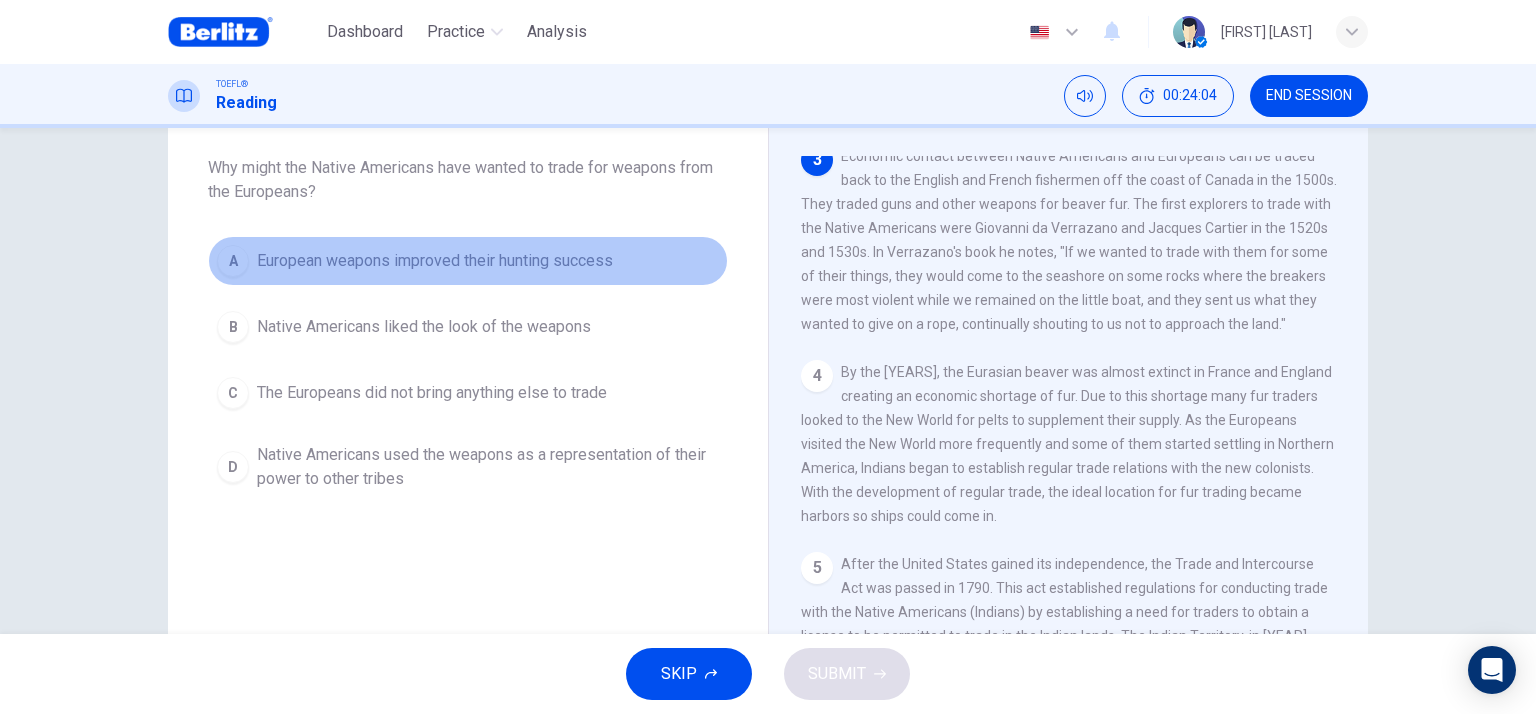 click on "European weapons improved their hunting success" at bounding box center [435, 261] 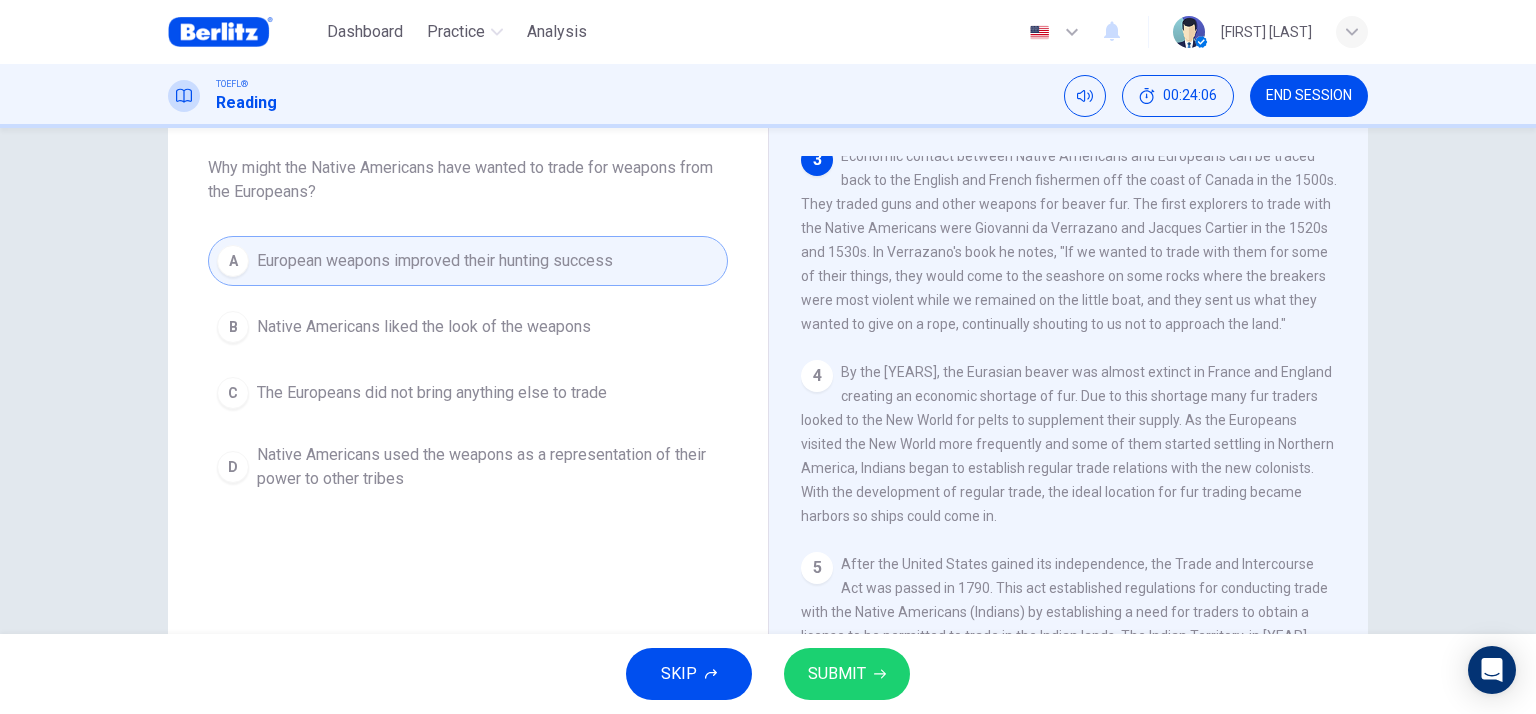 click on "SUBMIT" at bounding box center (837, 674) 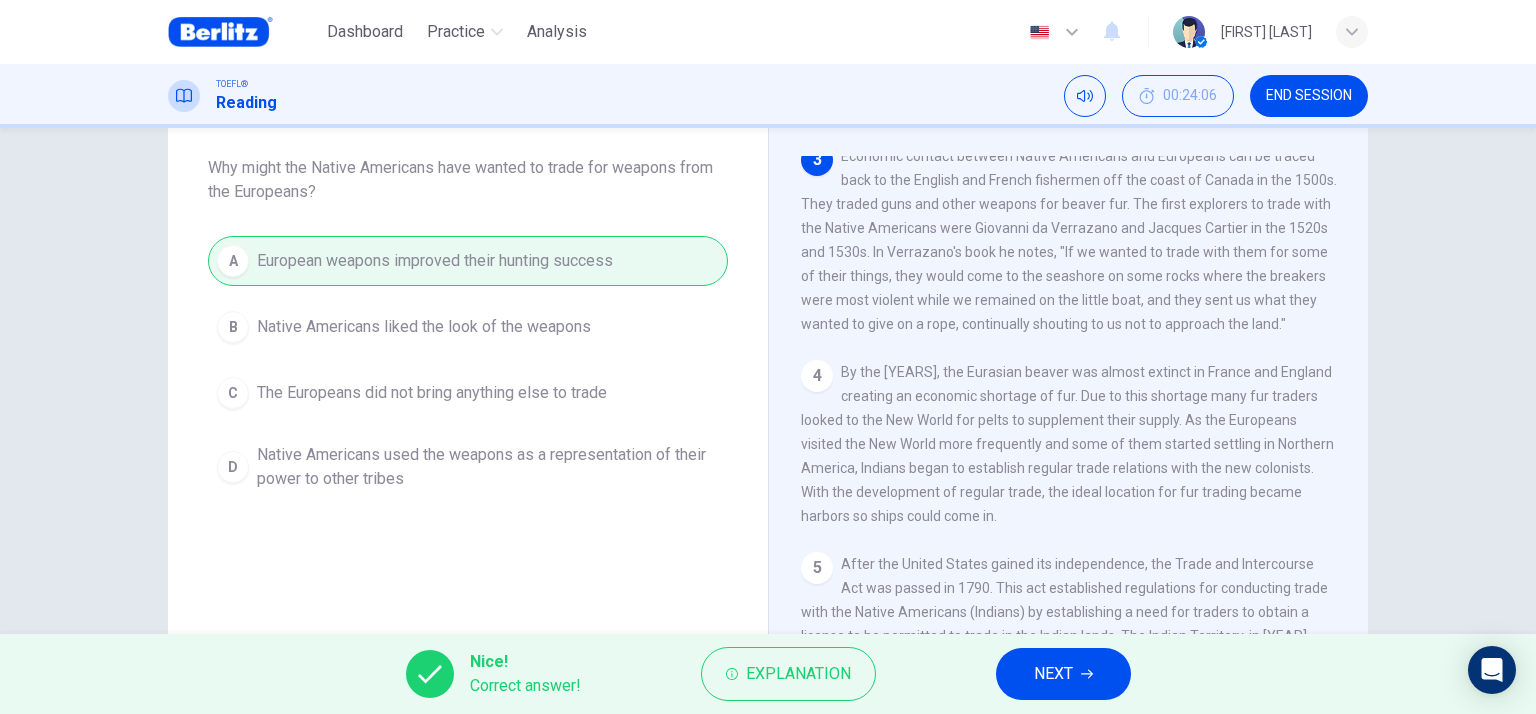 click on "Nice! Correct answer! Explanation NEXT" at bounding box center (768, 674) 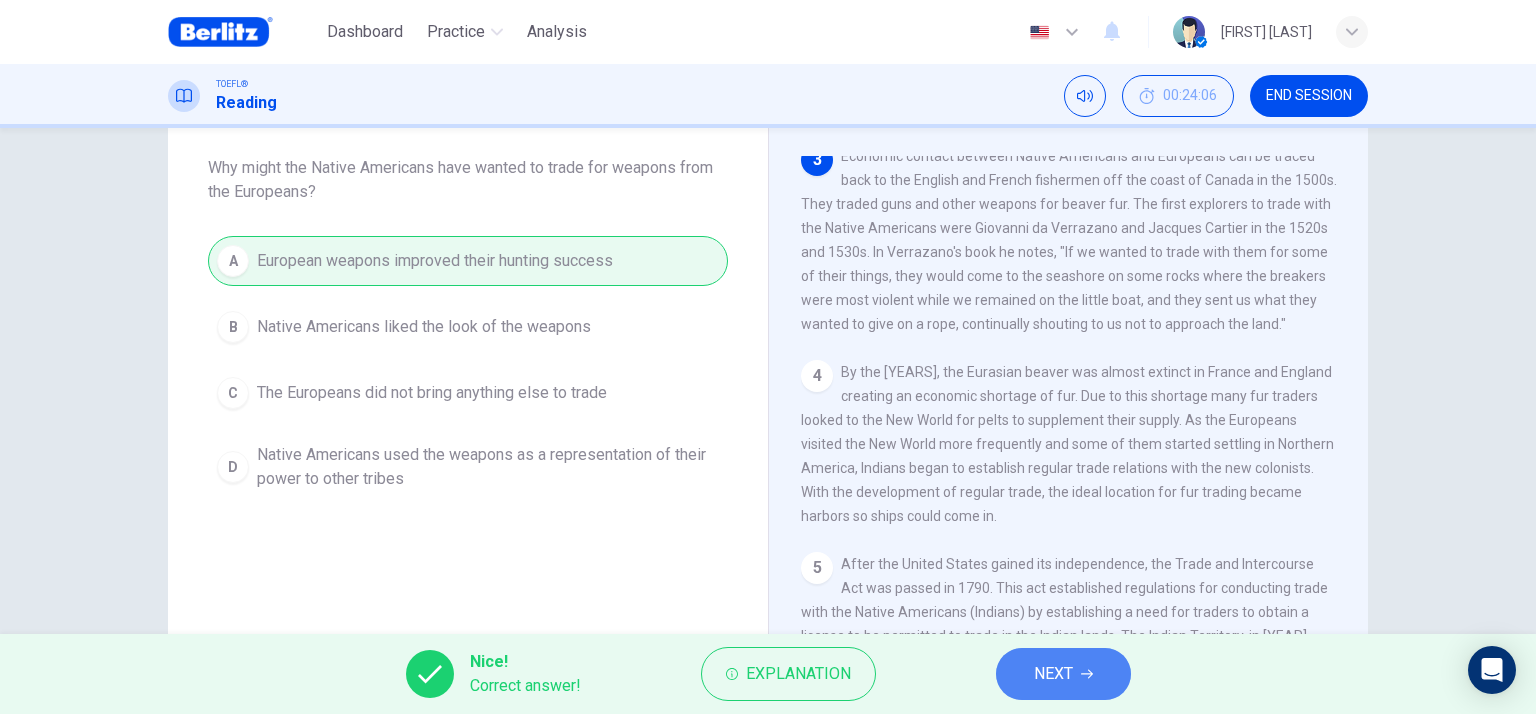 click on "NEXT" at bounding box center (1063, 674) 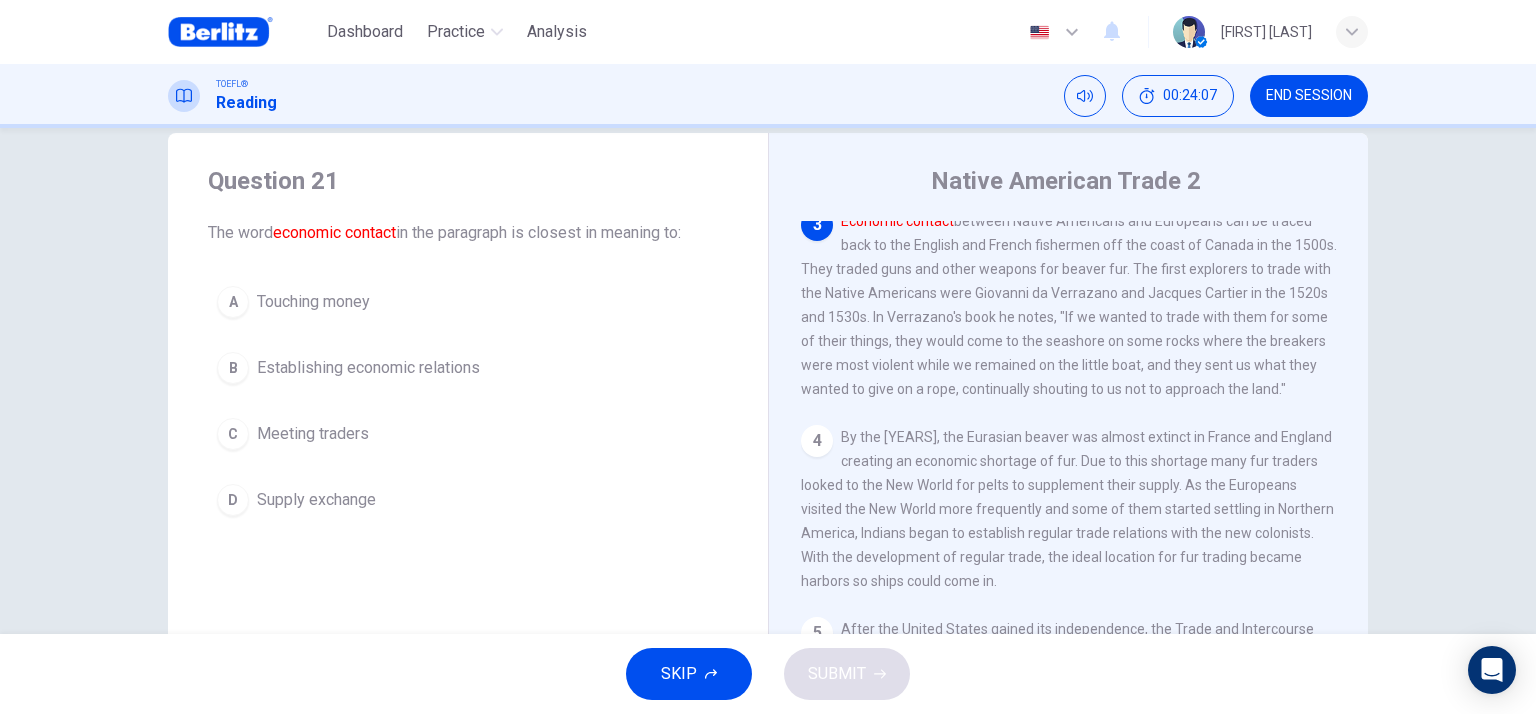 scroll, scrollTop: 0, scrollLeft: 0, axis: both 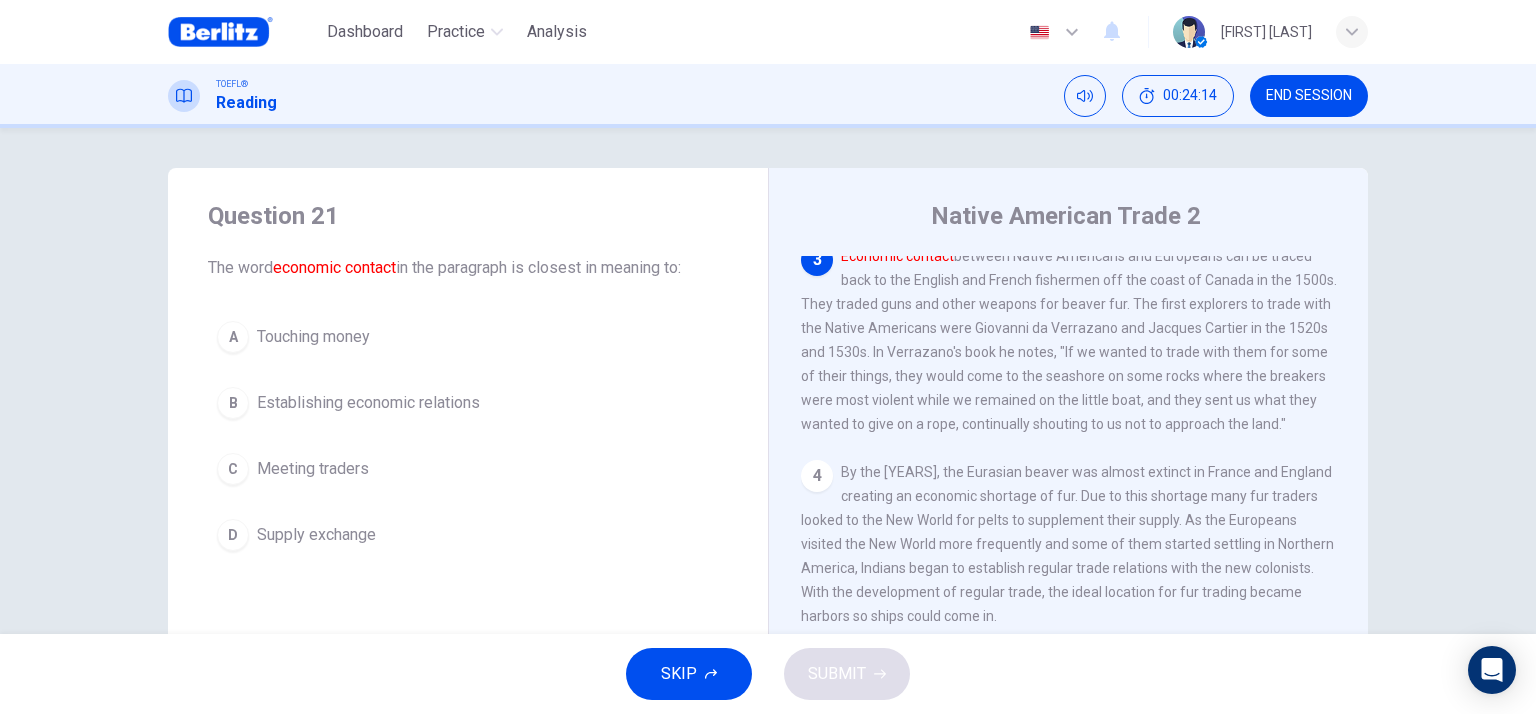 click on "Establishing economic relations" at bounding box center (368, 403) 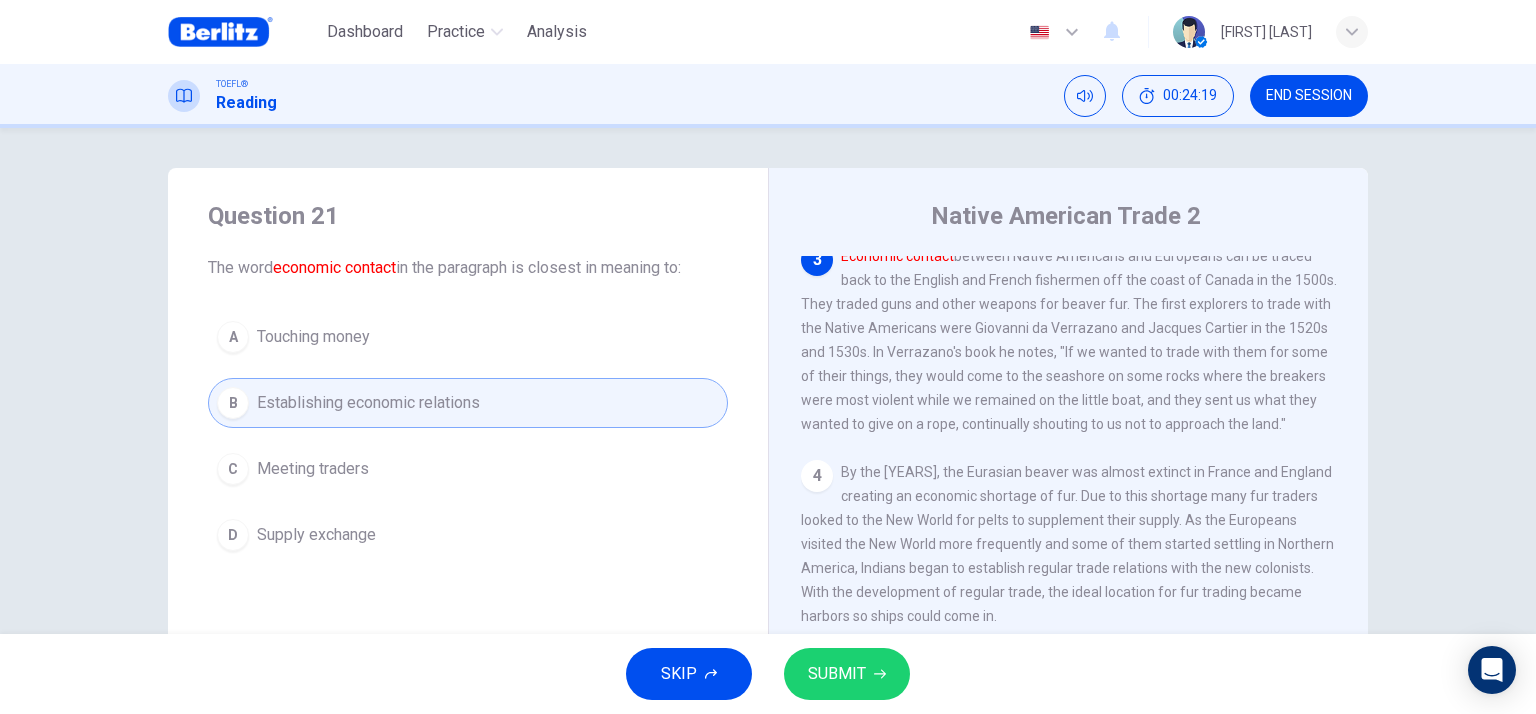 click on "SUBMIT" at bounding box center (837, 674) 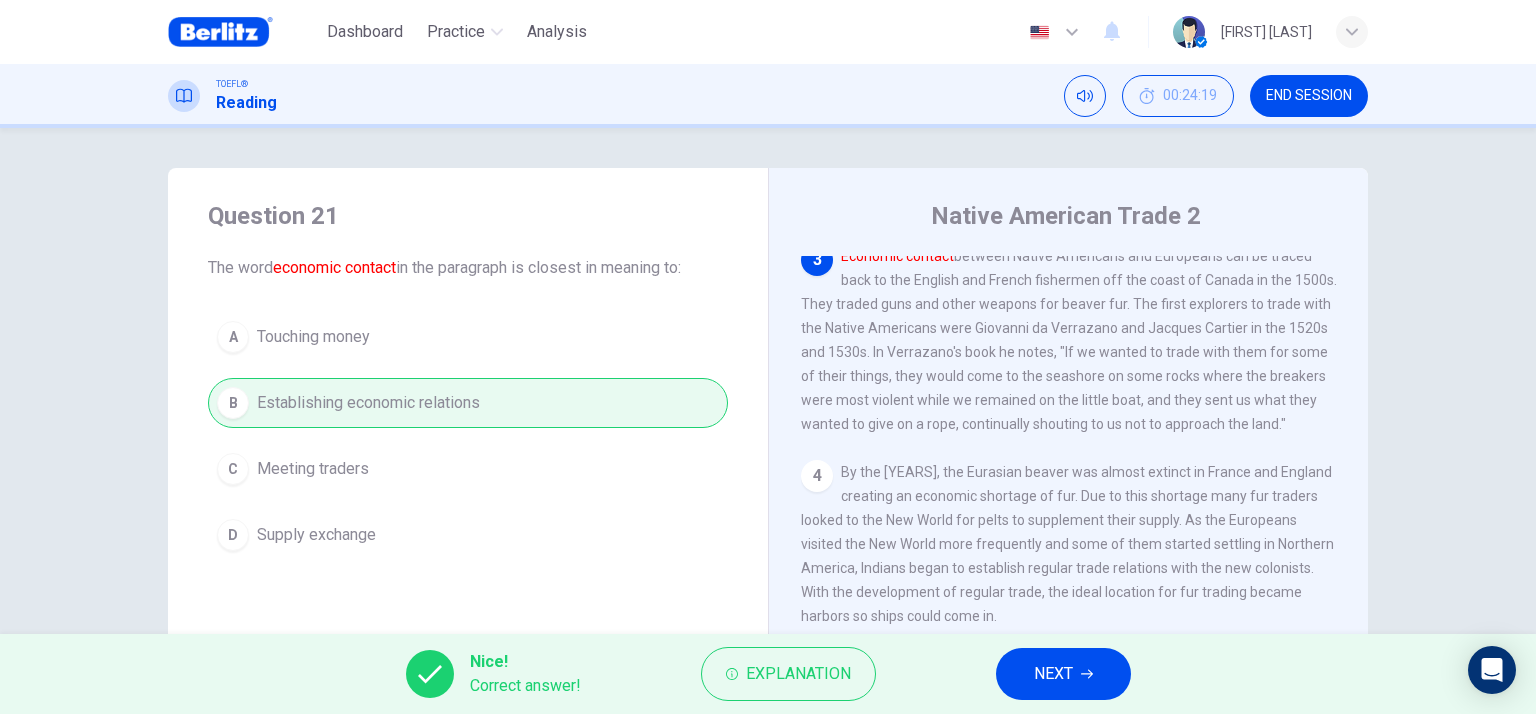 click on "NEXT" at bounding box center [1053, 674] 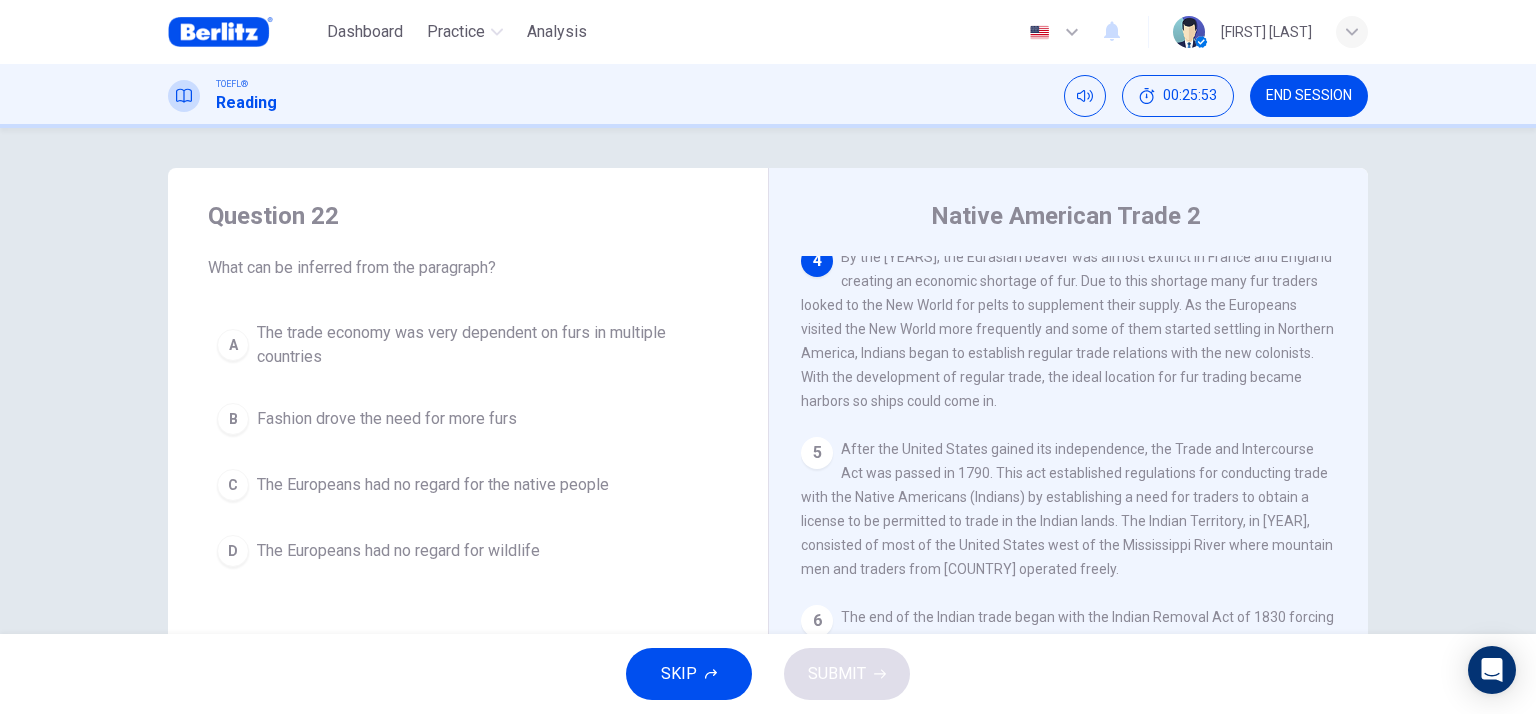 scroll, scrollTop: 600, scrollLeft: 0, axis: vertical 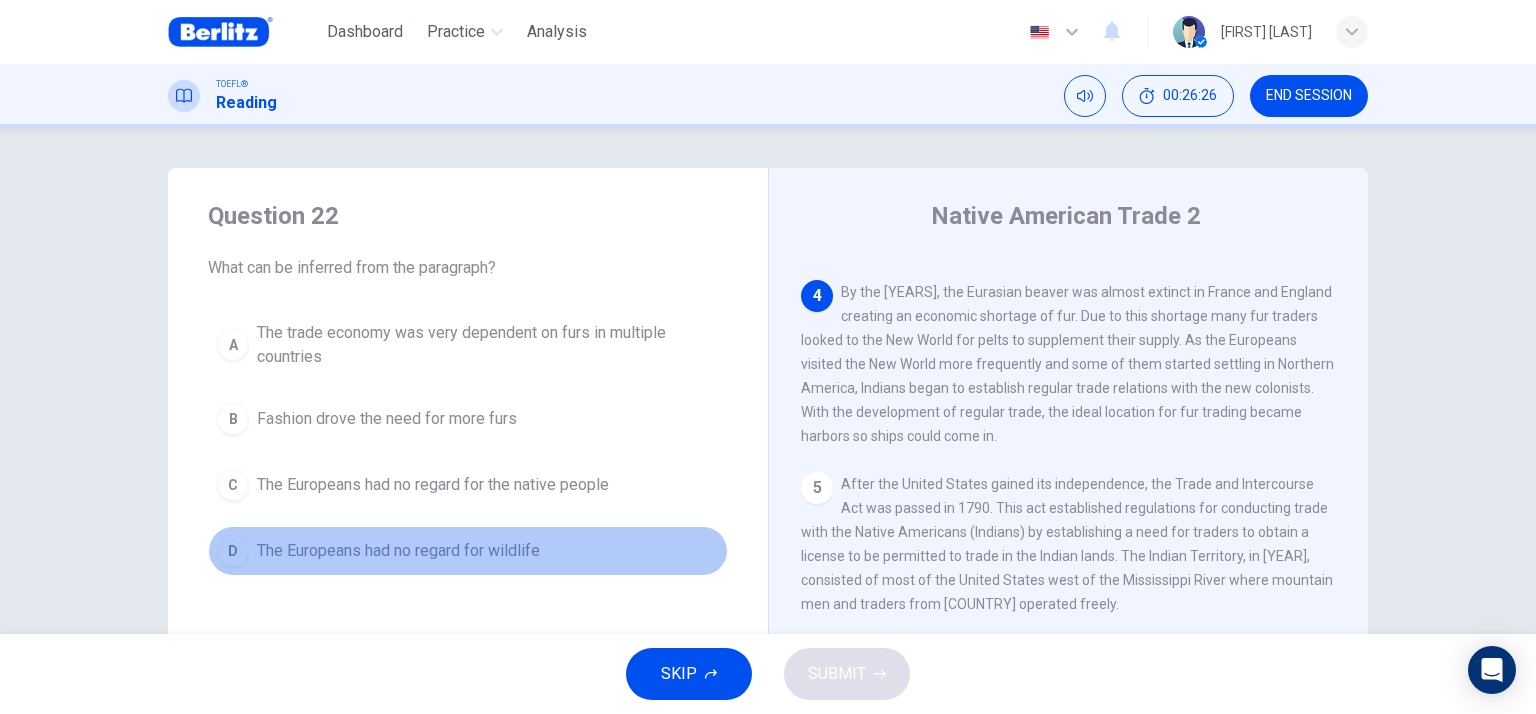 click on "The Europeans had no regard for wildlife" at bounding box center [398, 551] 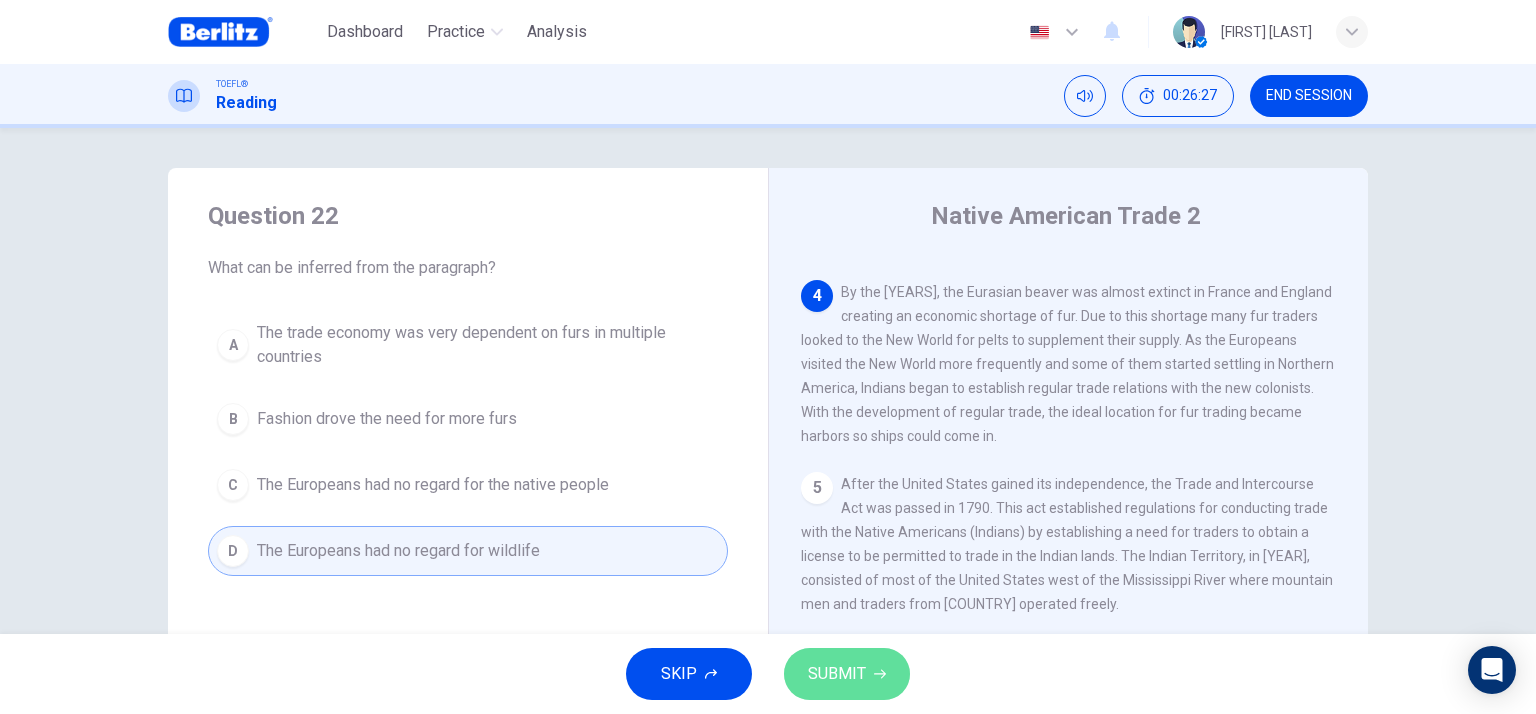 click on "SUBMIT" at bounding box center (837, 674) 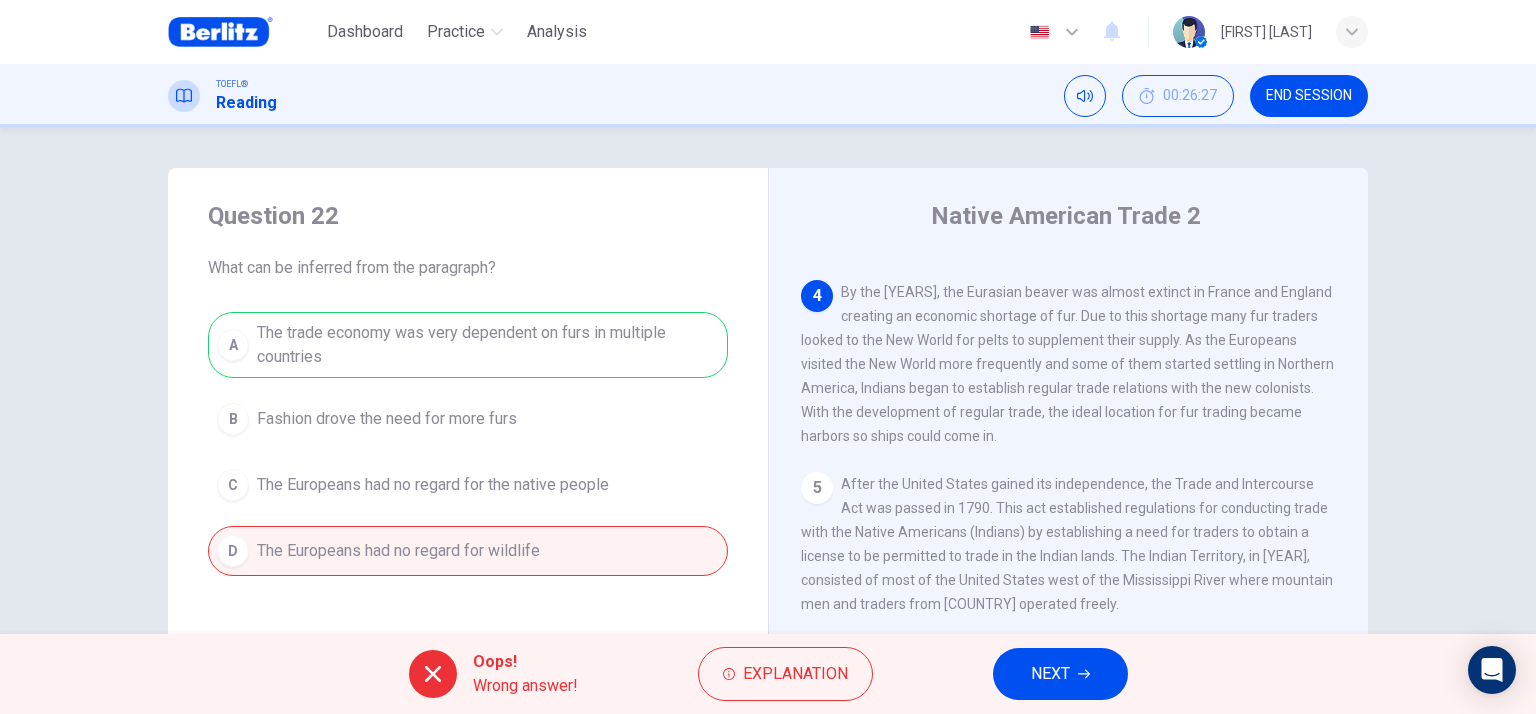 click on "5 After the United States gained its independence, the Trade and Intercourse Act was passed in 1790. This act established regulations for conducting trade with the Native Americans (Indians) by establishing a need for traders to obtain a license to be permitted to trade in the Indian lands. The Indian Territory, in 1834, consisted of most of the United States west of the Mississippi River where mountain men and traders from Mexico operated freely." at bounding box center (1069, 544) 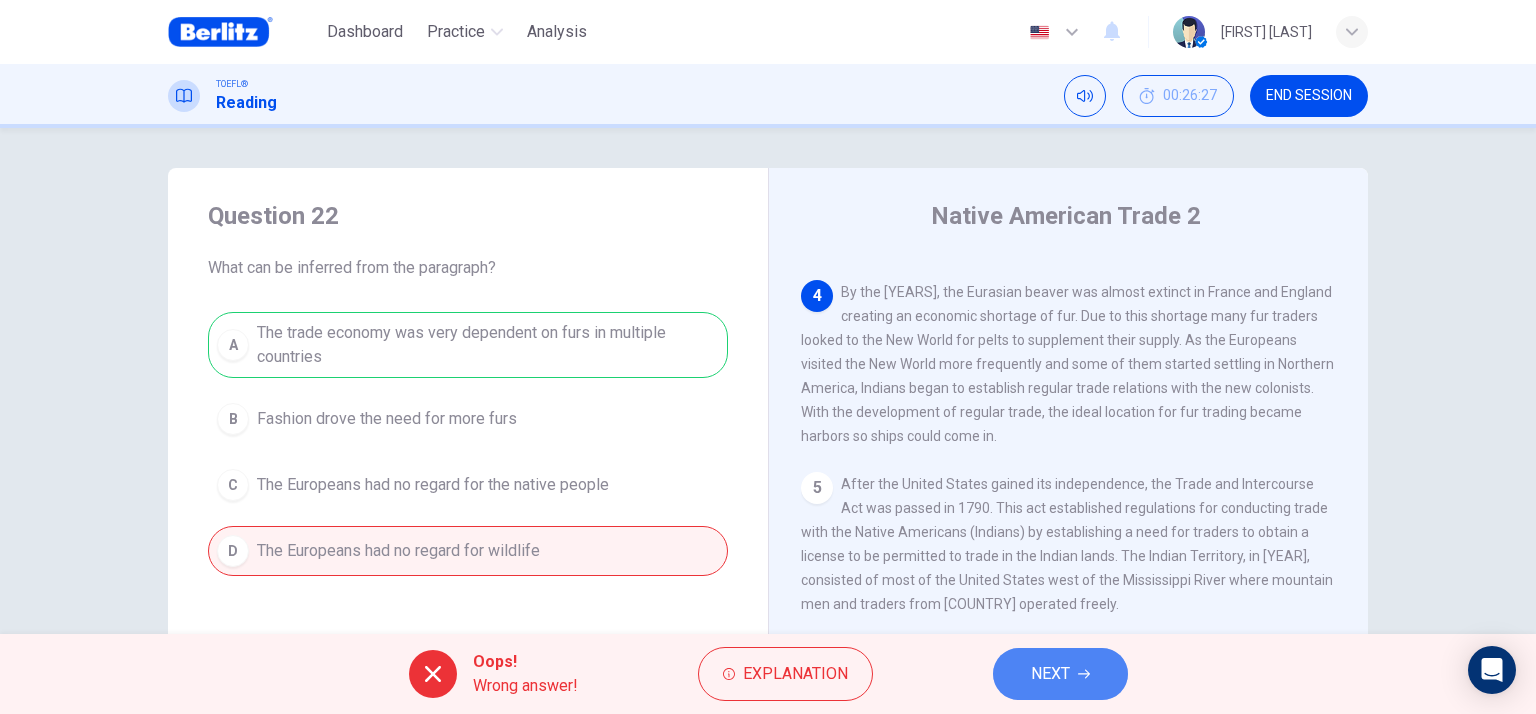 click on "NEXT" at bounding box center [1050, 674] 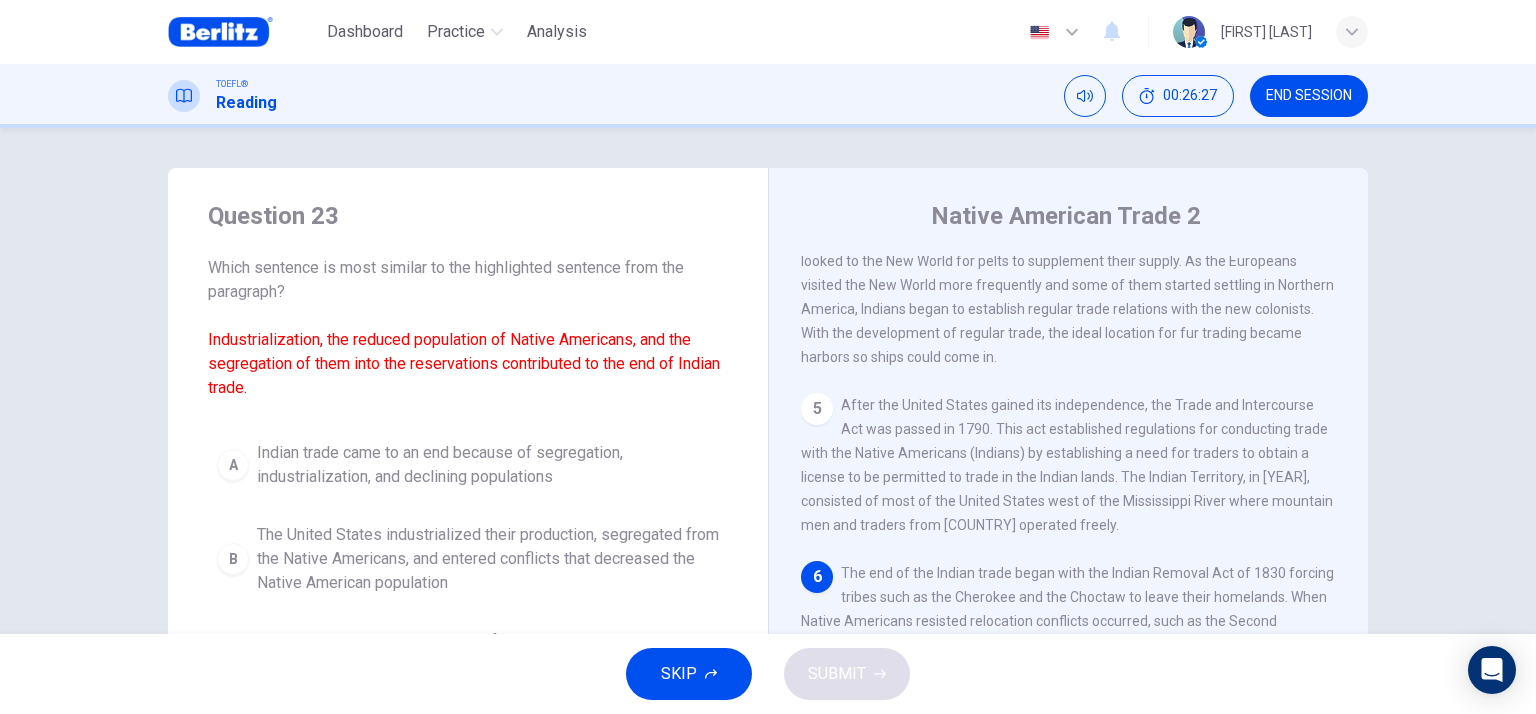 scroll, scrollTop: 759, scrollLeft: 0, axis: vertical 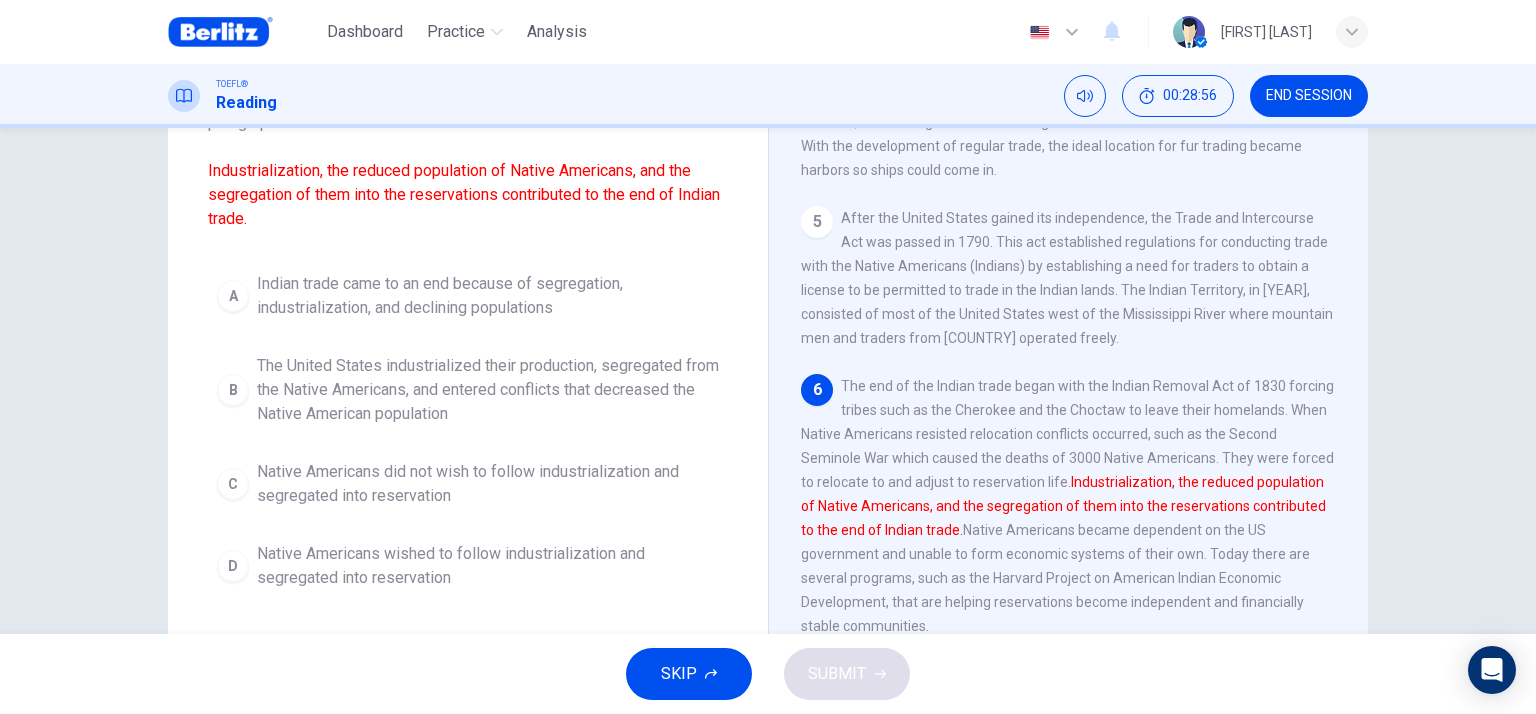 click on "Indian trade came to an end because of segregation, industrialization, and declining populations" at bounding box center (488, 296) 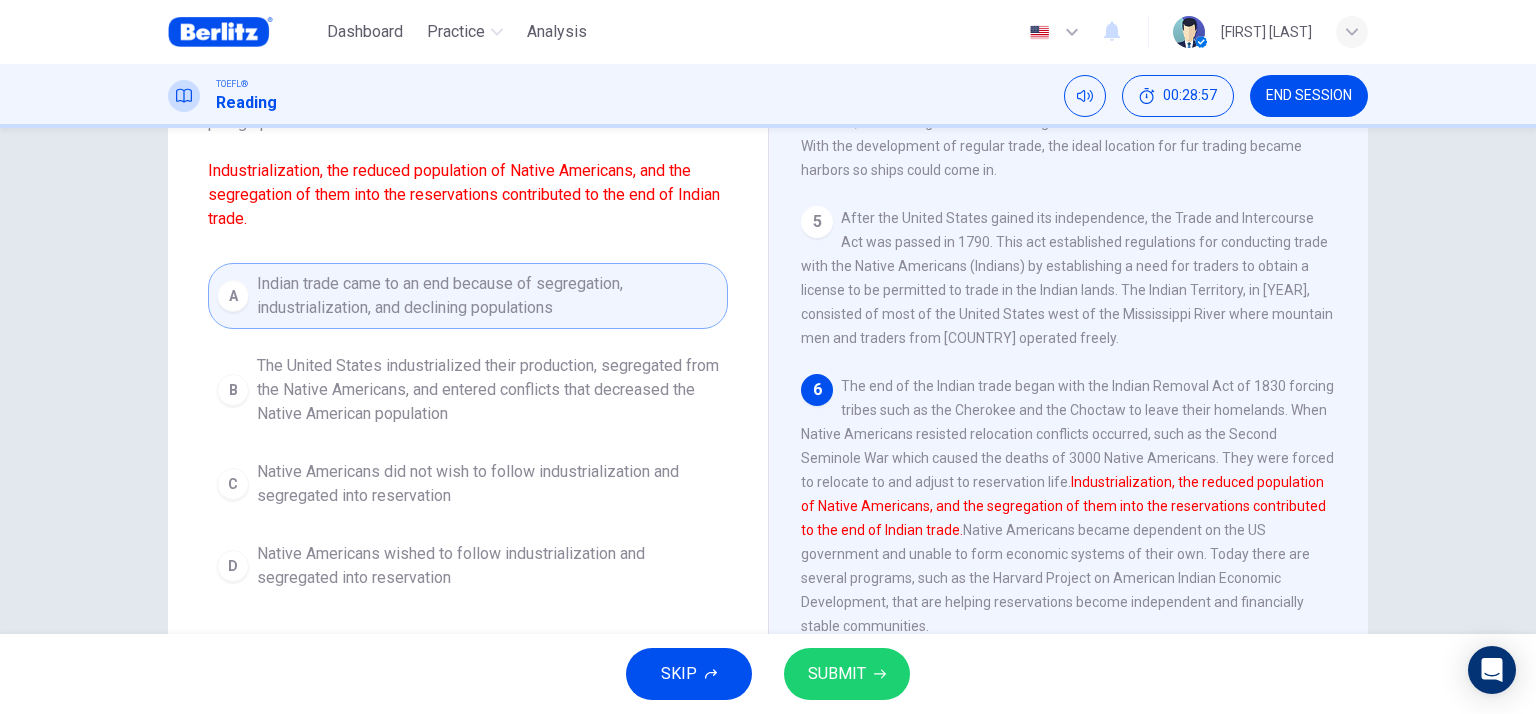click 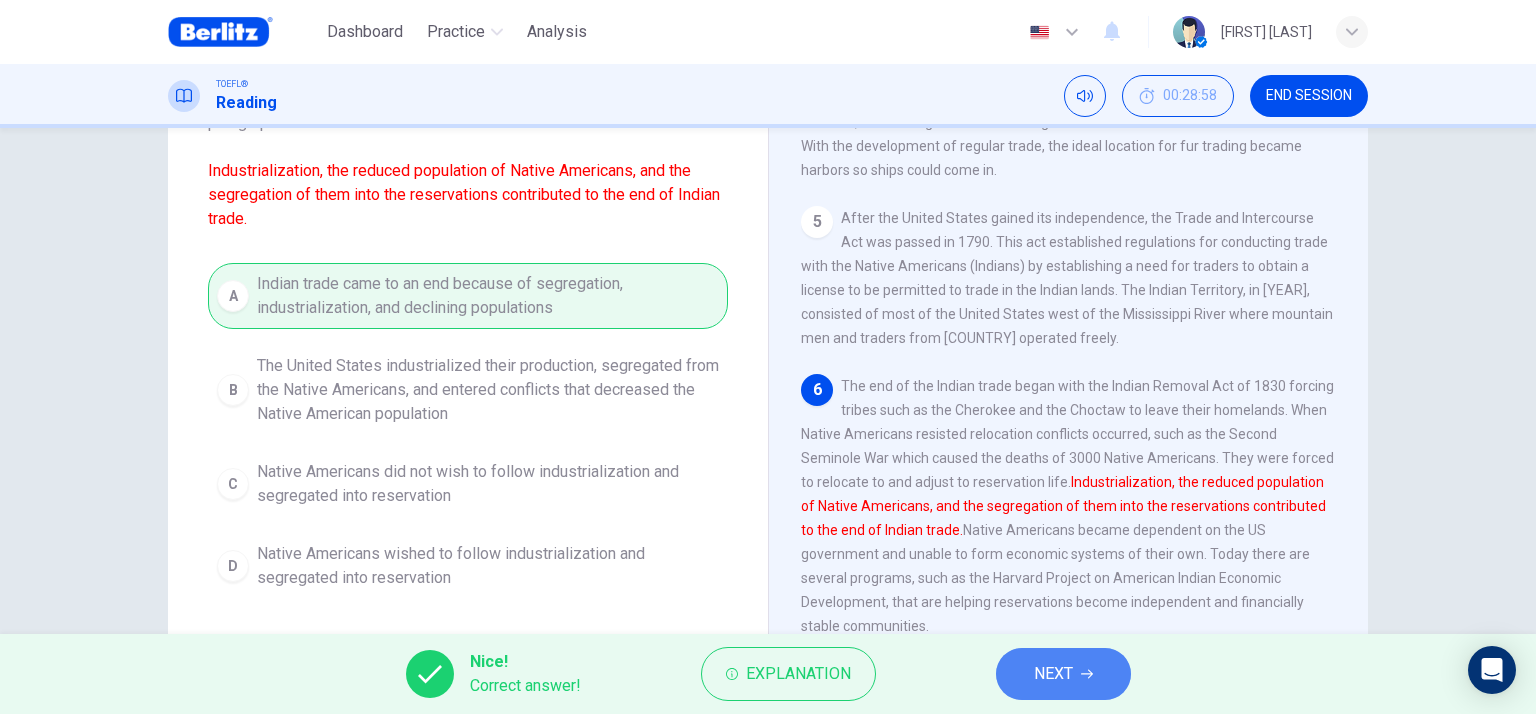 click on "NEXT" at bounding box center [1063, 674] 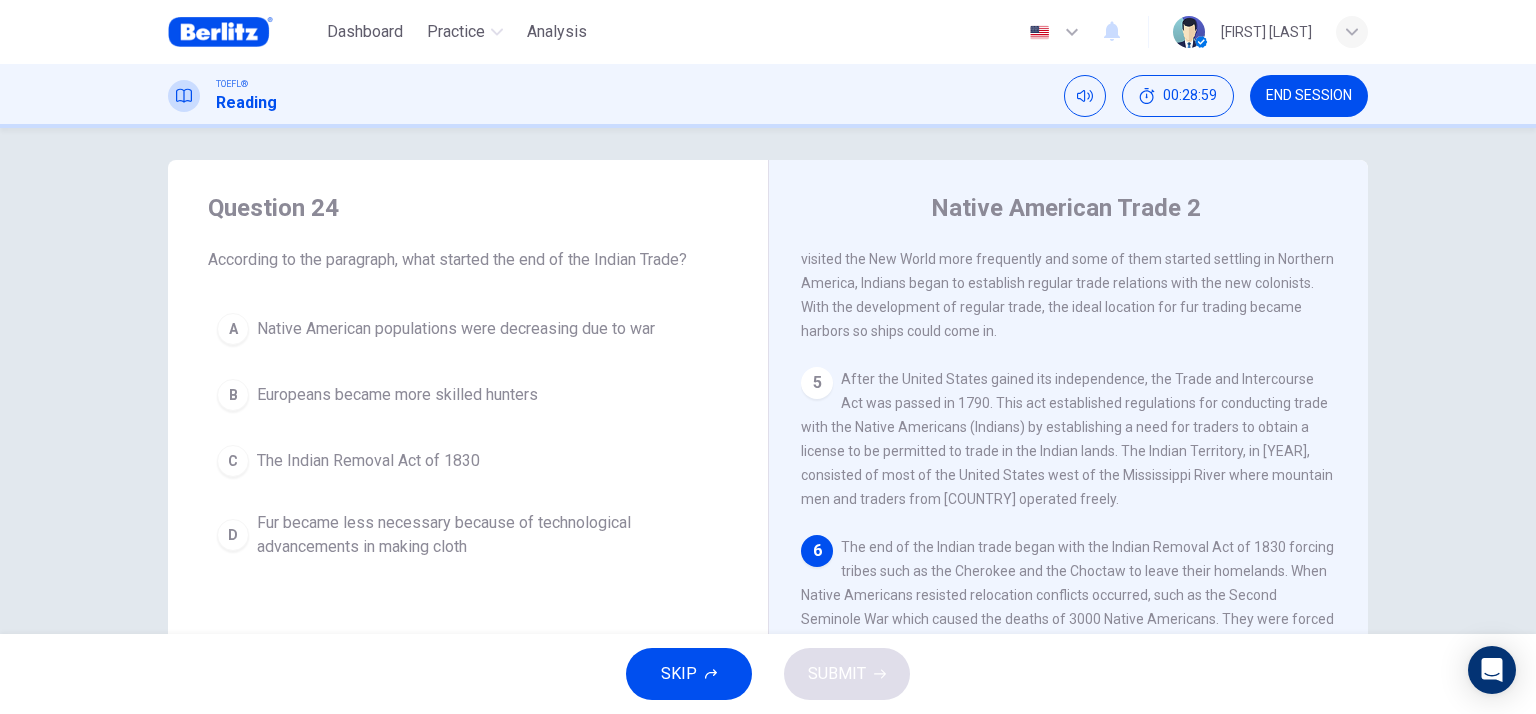 scroll, scrollTop: 0, scrollLeft: 0, axis: both 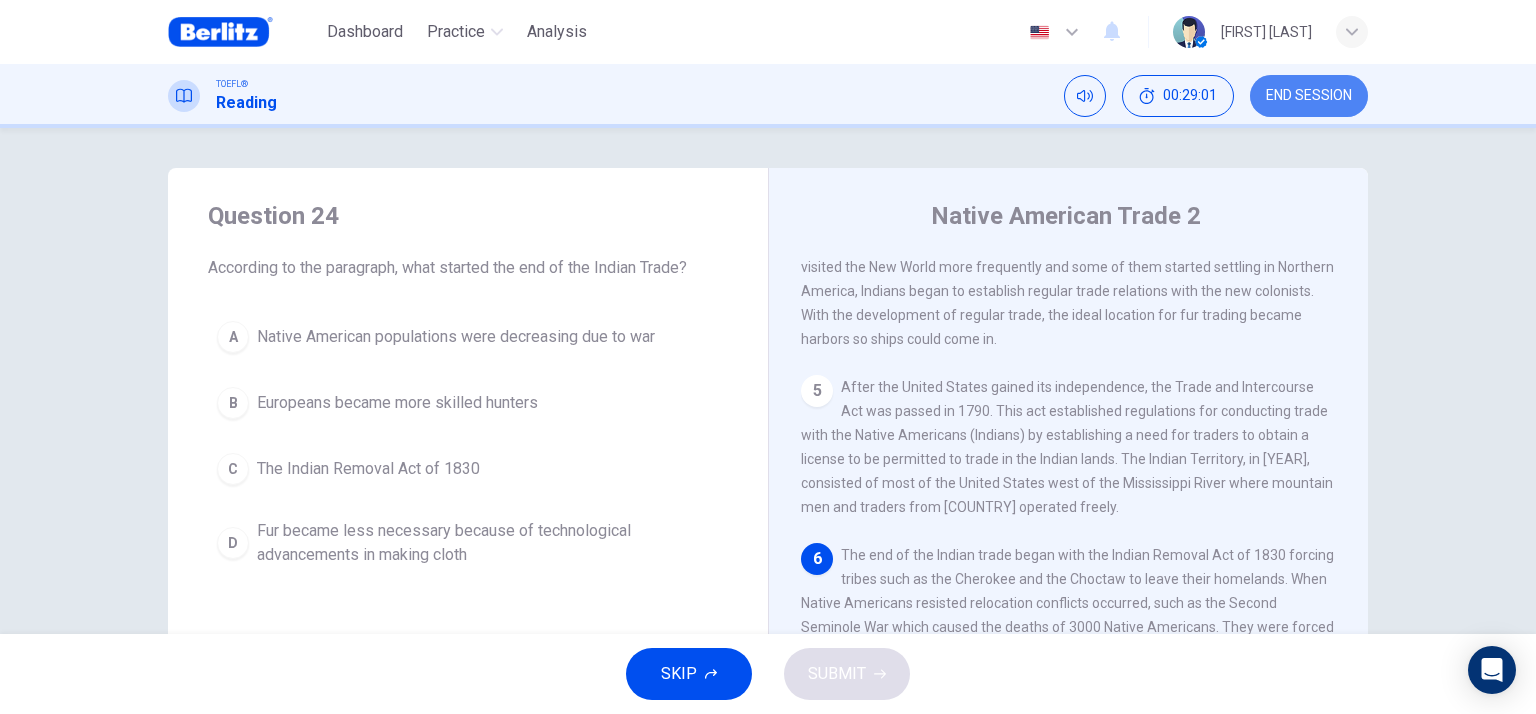 click on "END SESSION" at bounding box center [1309, 96] 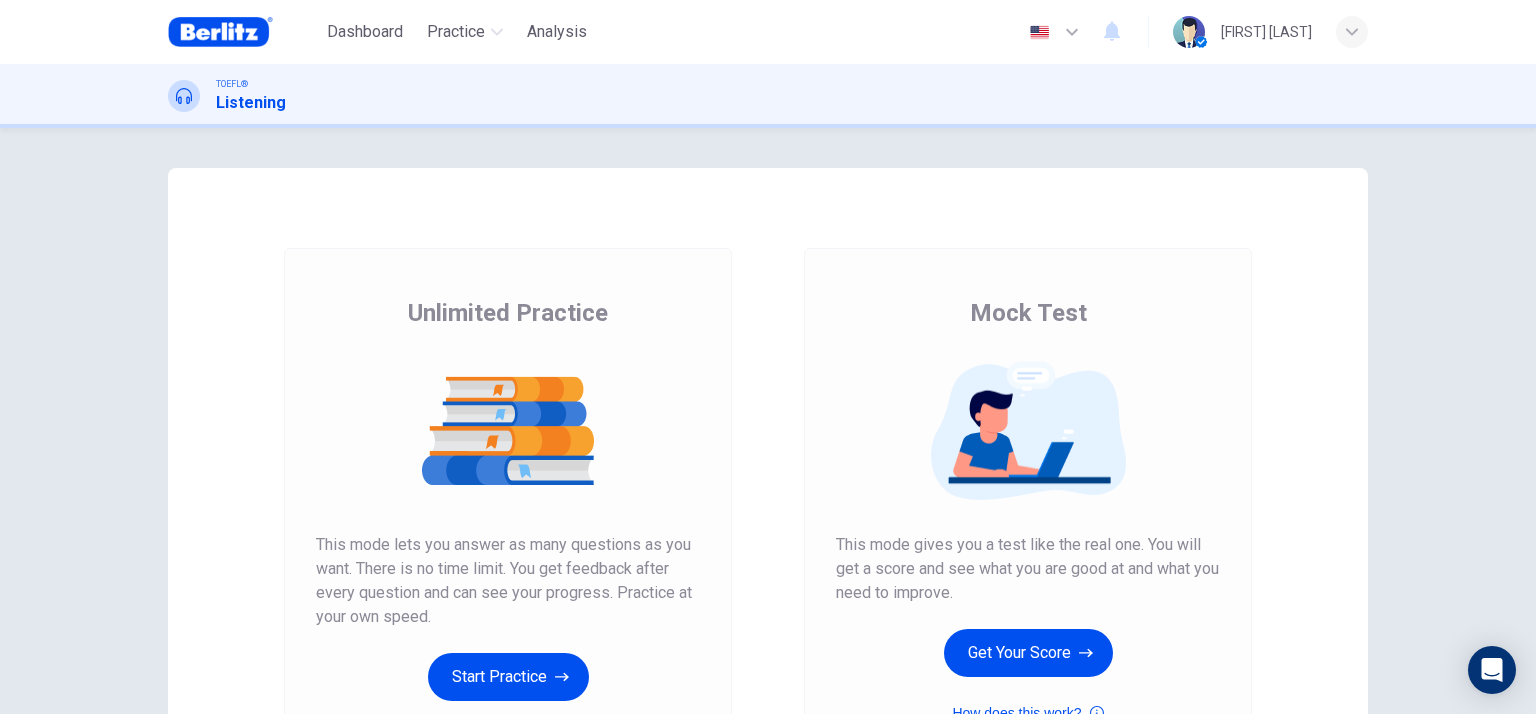 scroll, scrollTop: 0, scrollLeft: 0, axis: both 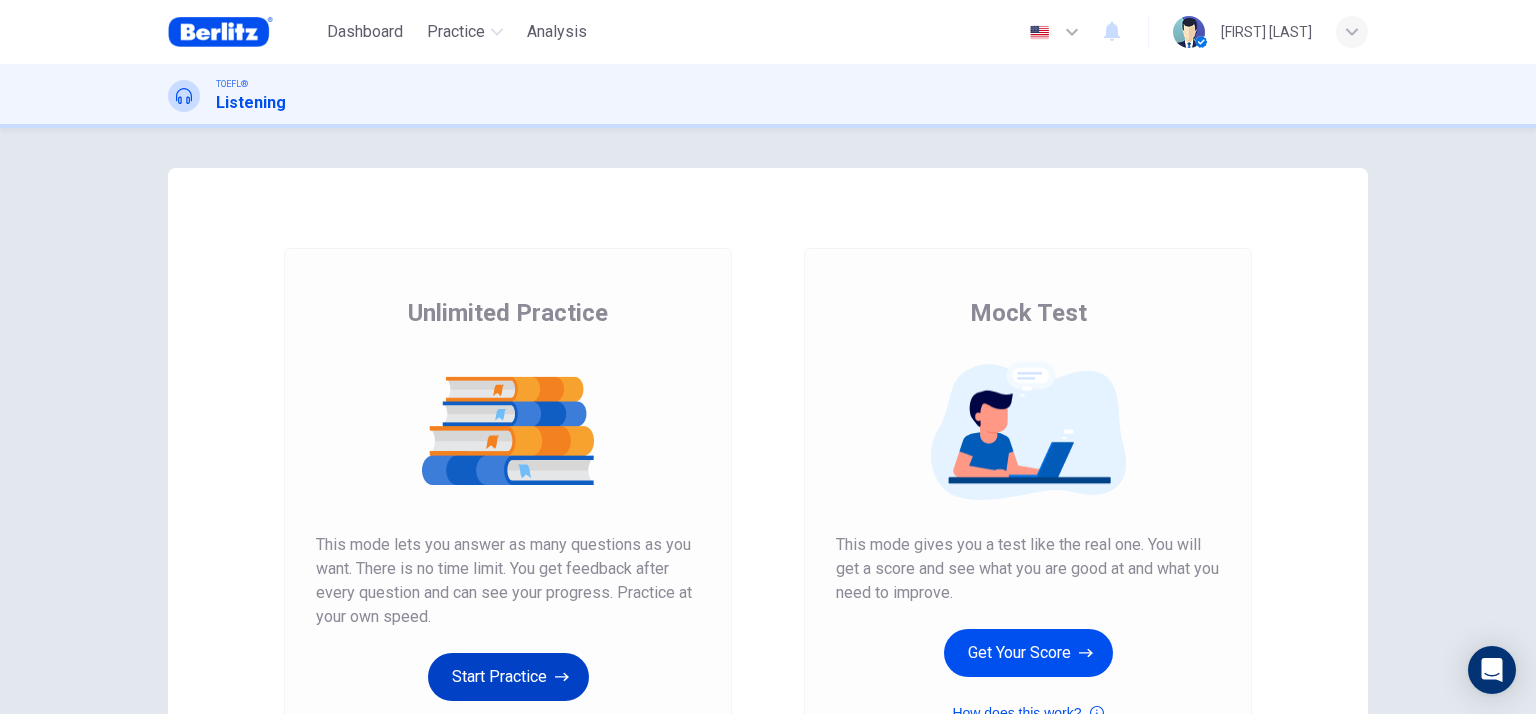click on "Start Practice" at bounding box center (508, 677) 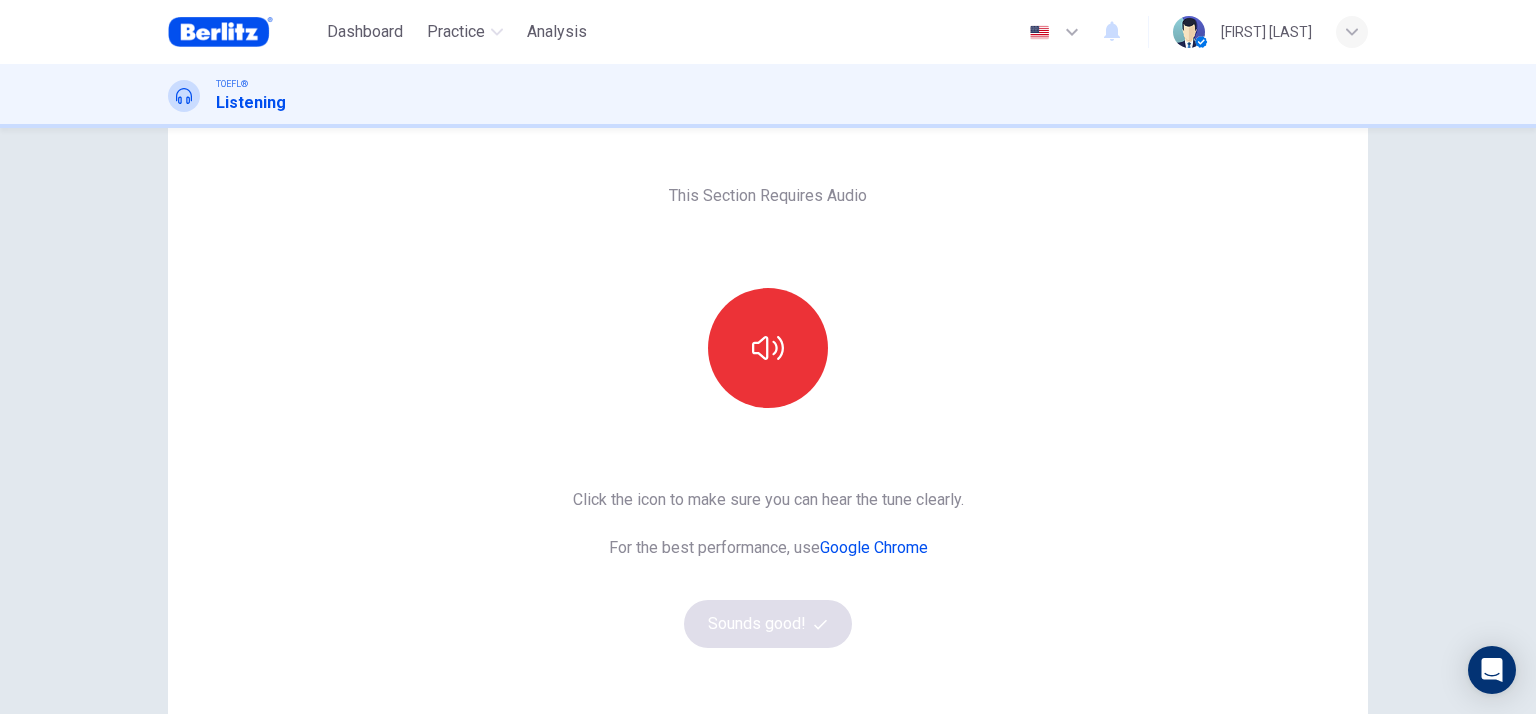 scroll, scrollTop: 100, scrollLeft: 0, axis: vertical 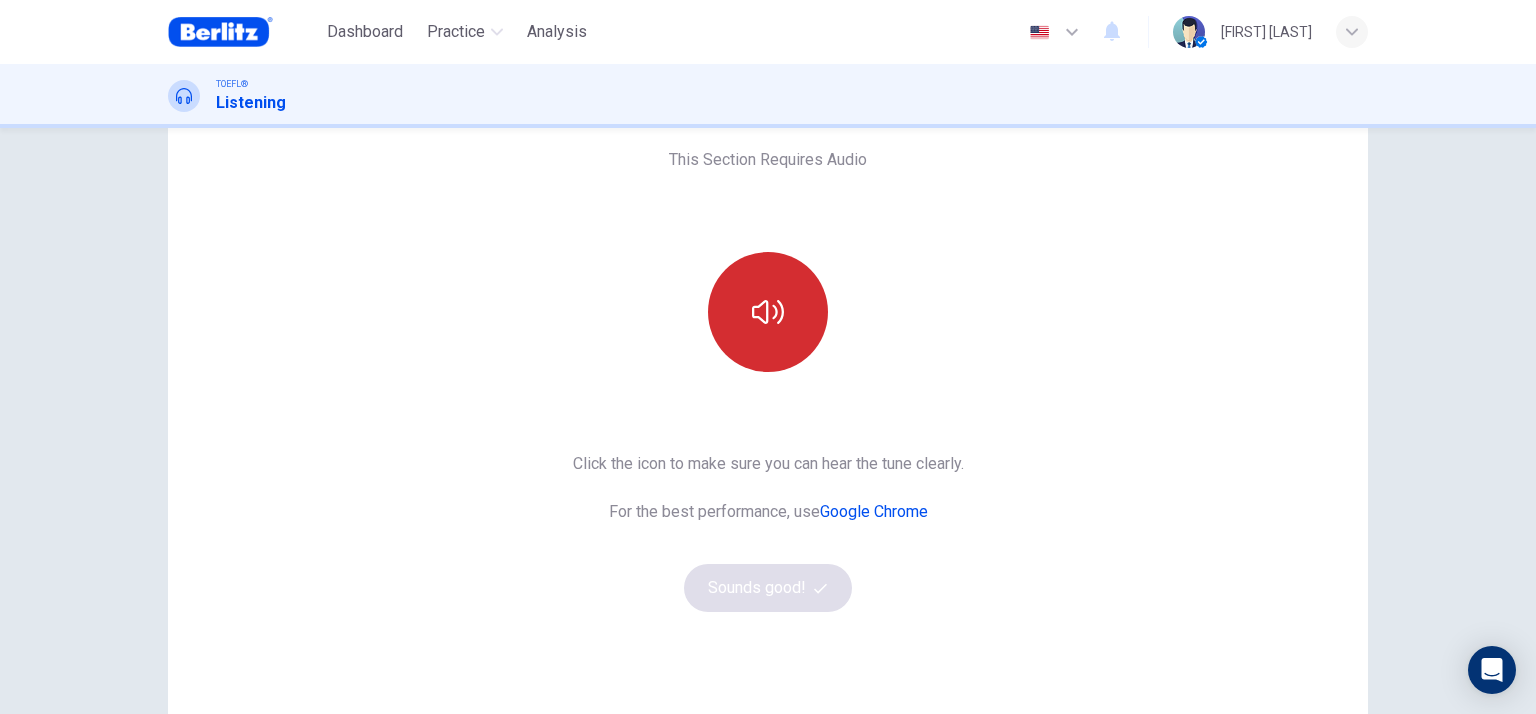 click at bounding box center [768, 312] 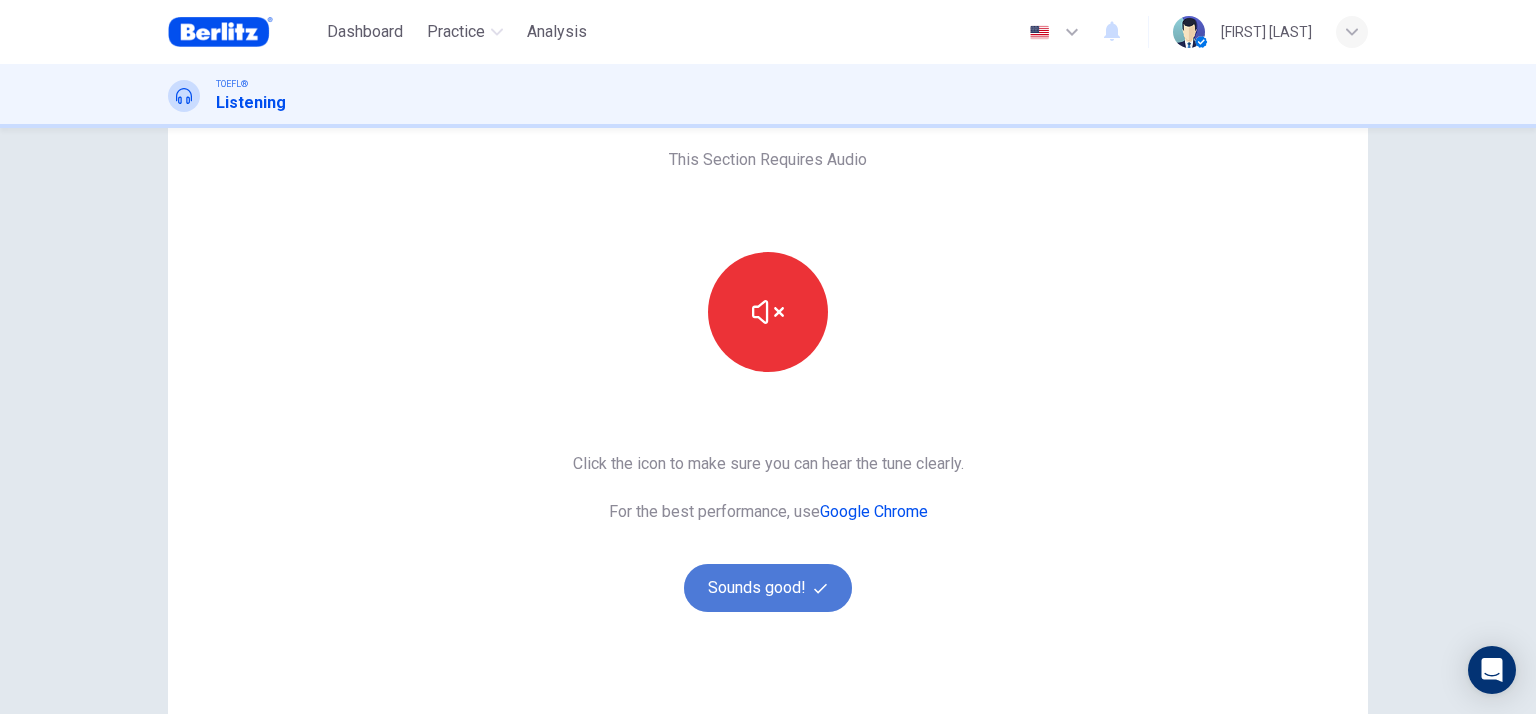 click on "Sounds good!" at bounding box center (768, 588) 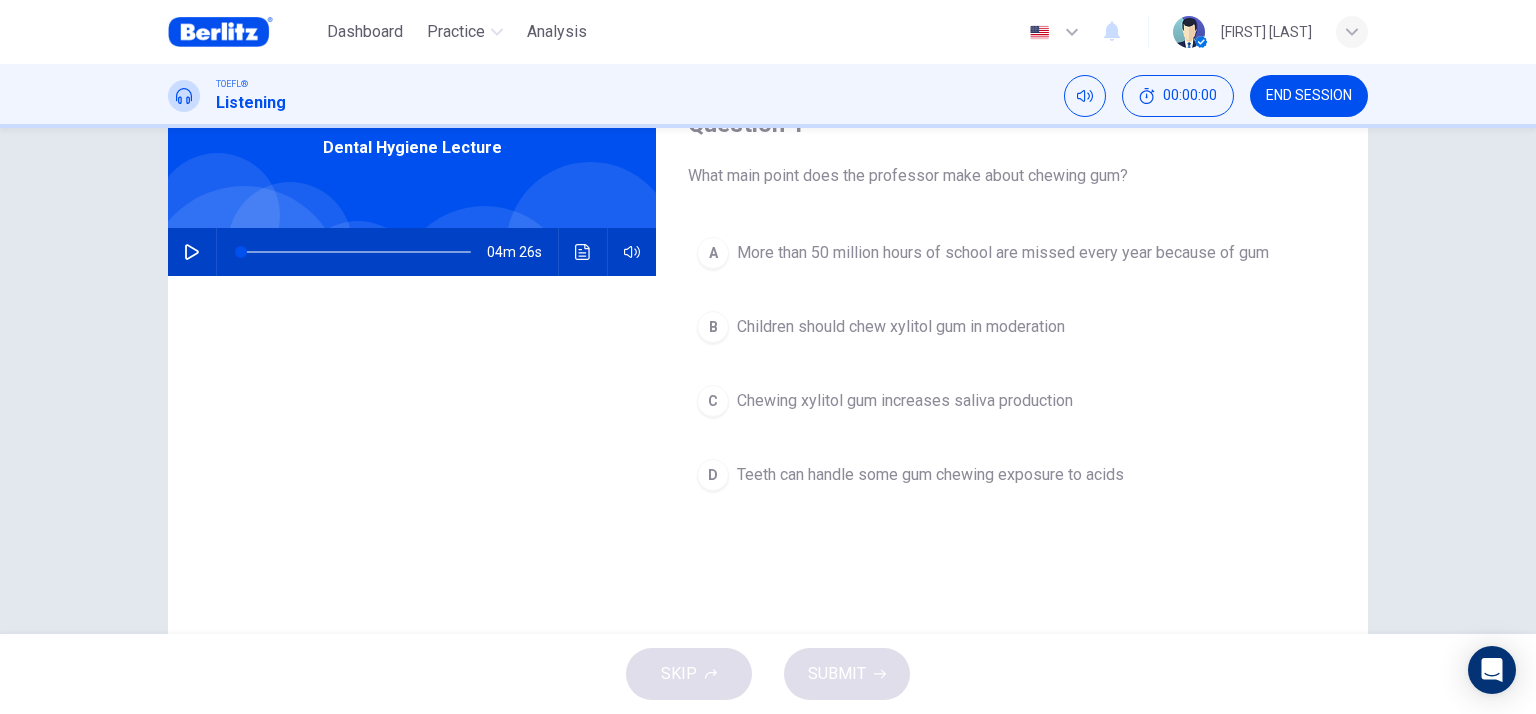 scroll, scrollTop: 0, scrollLeft: 0, axis: both 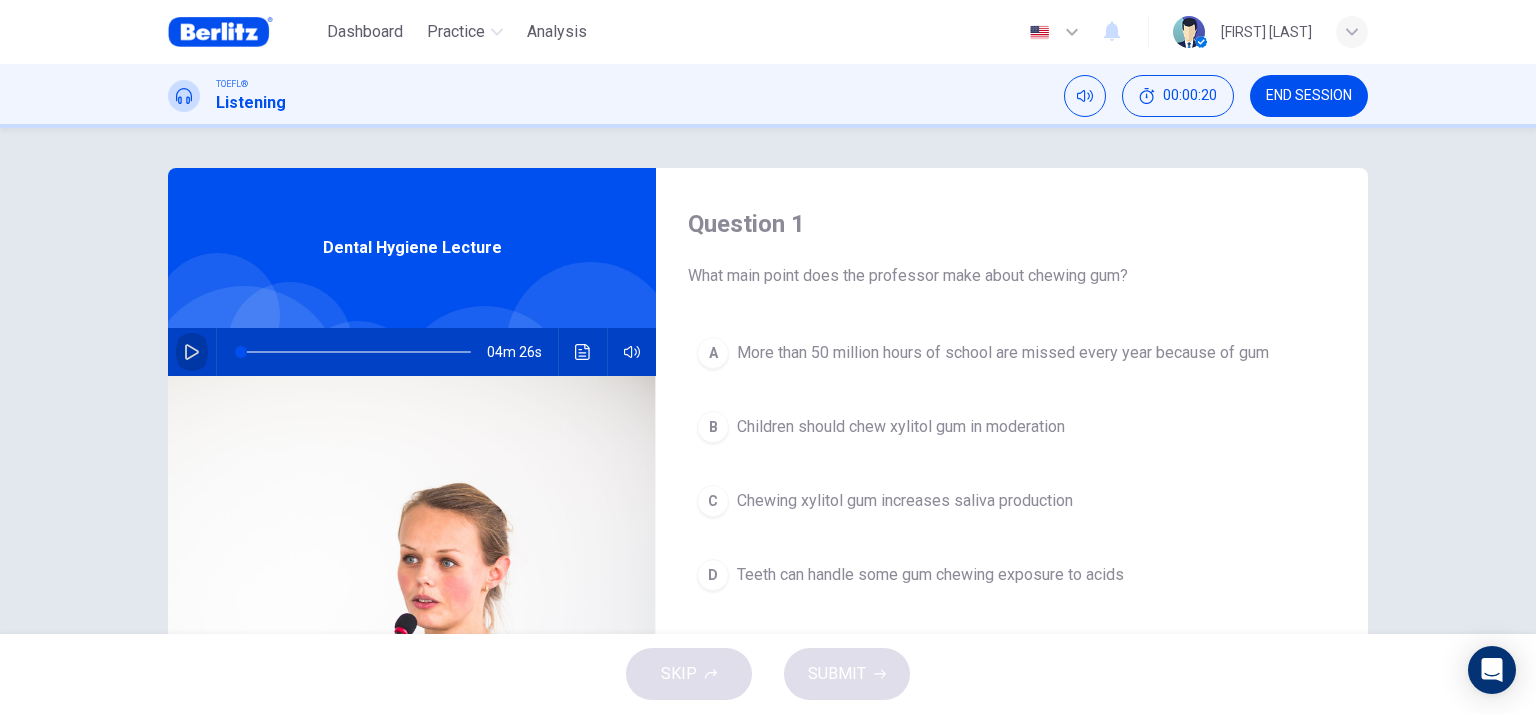 click 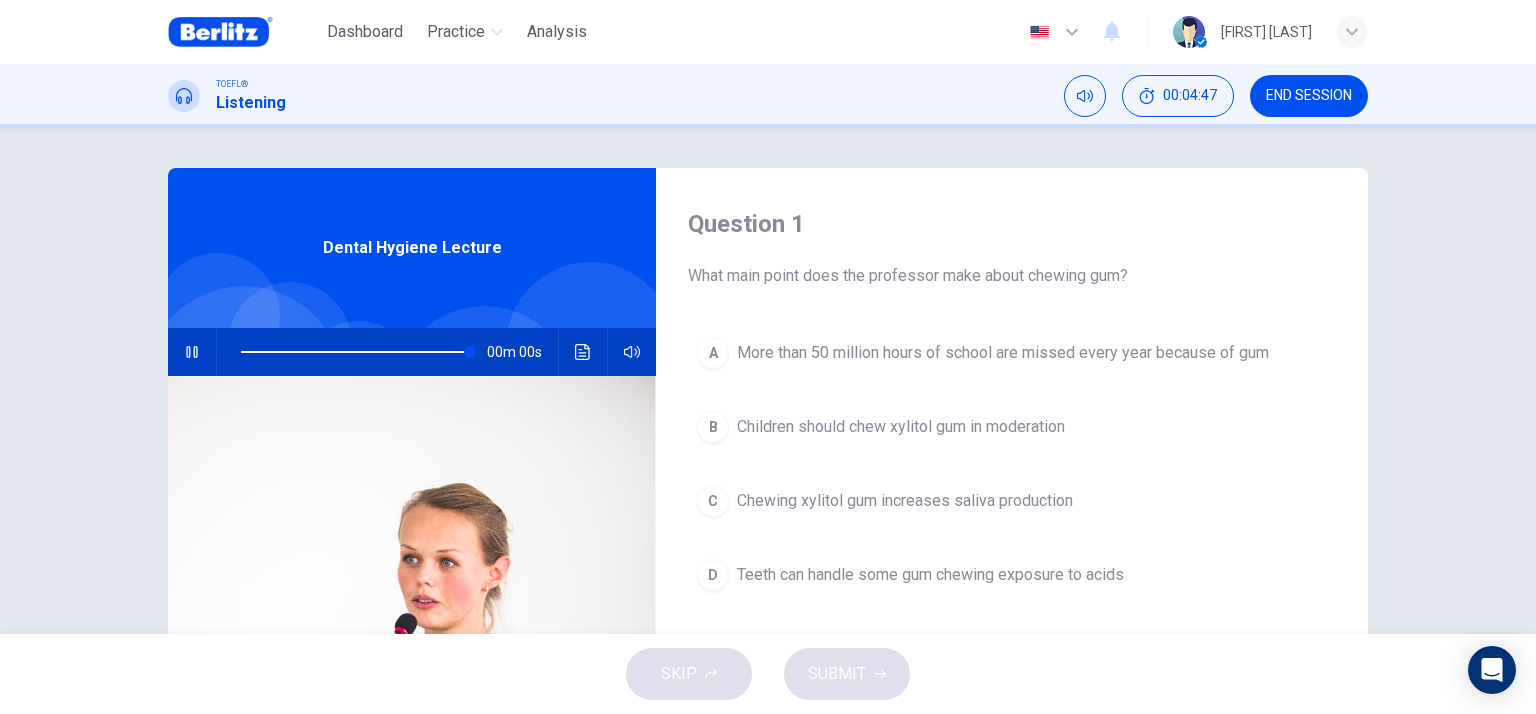 type on "*" 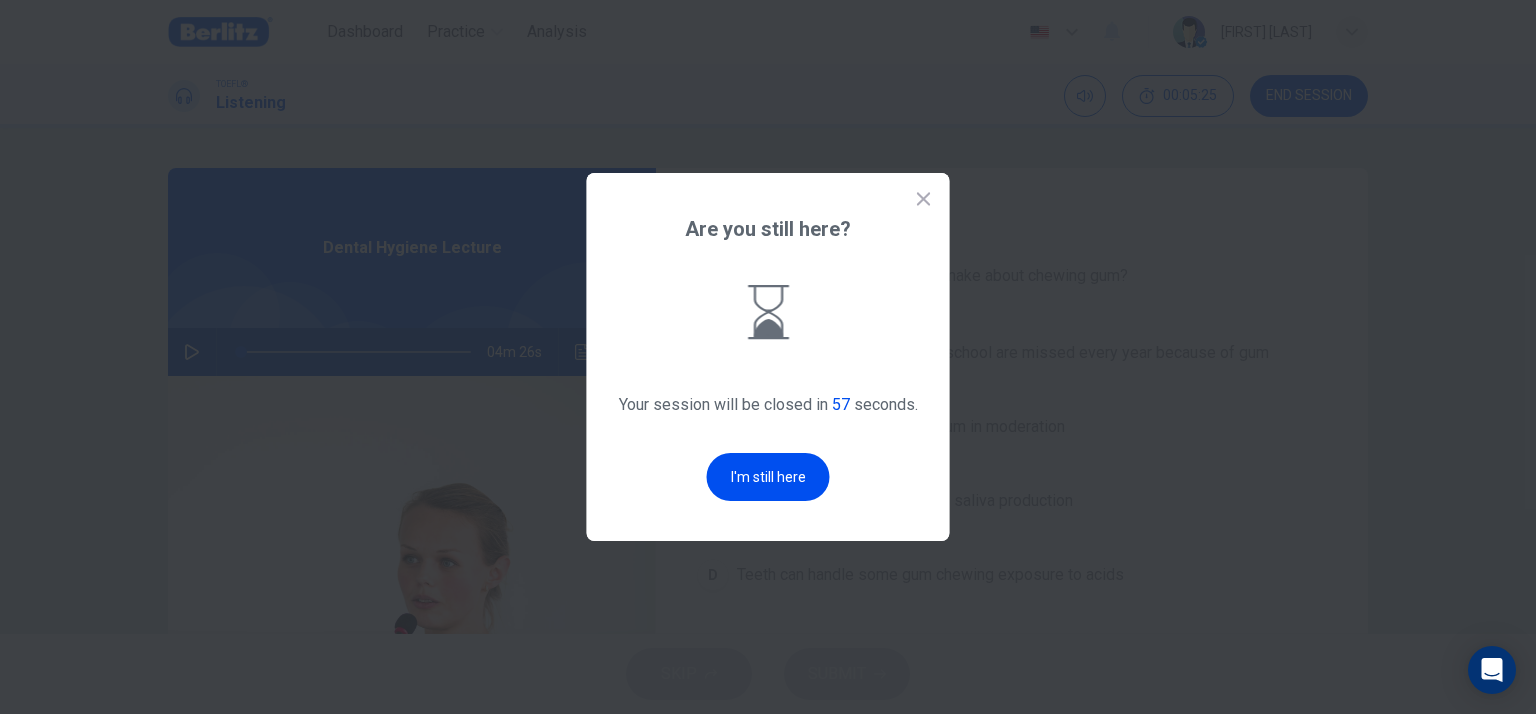 click 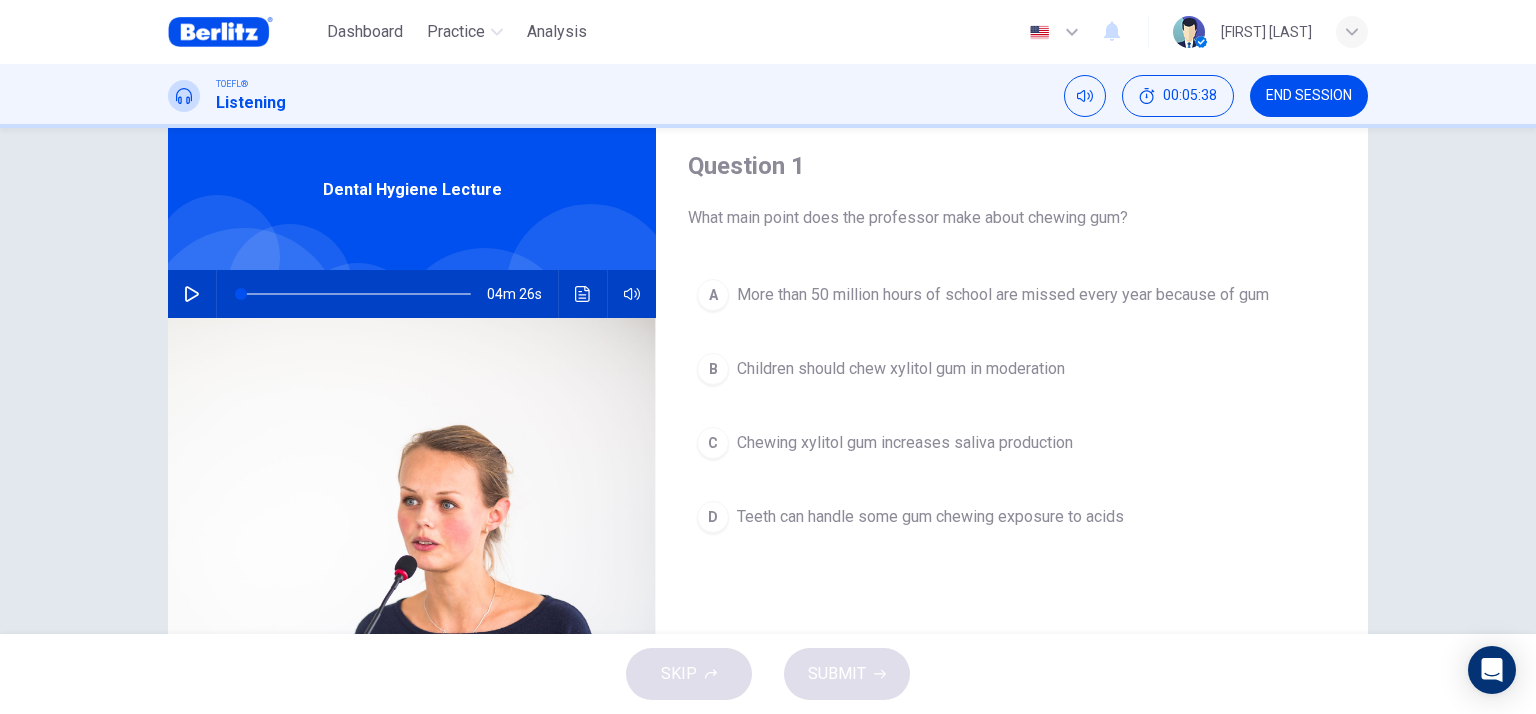 scroll, scrollTop: 100, scrollLeft: 0, axis: vertical 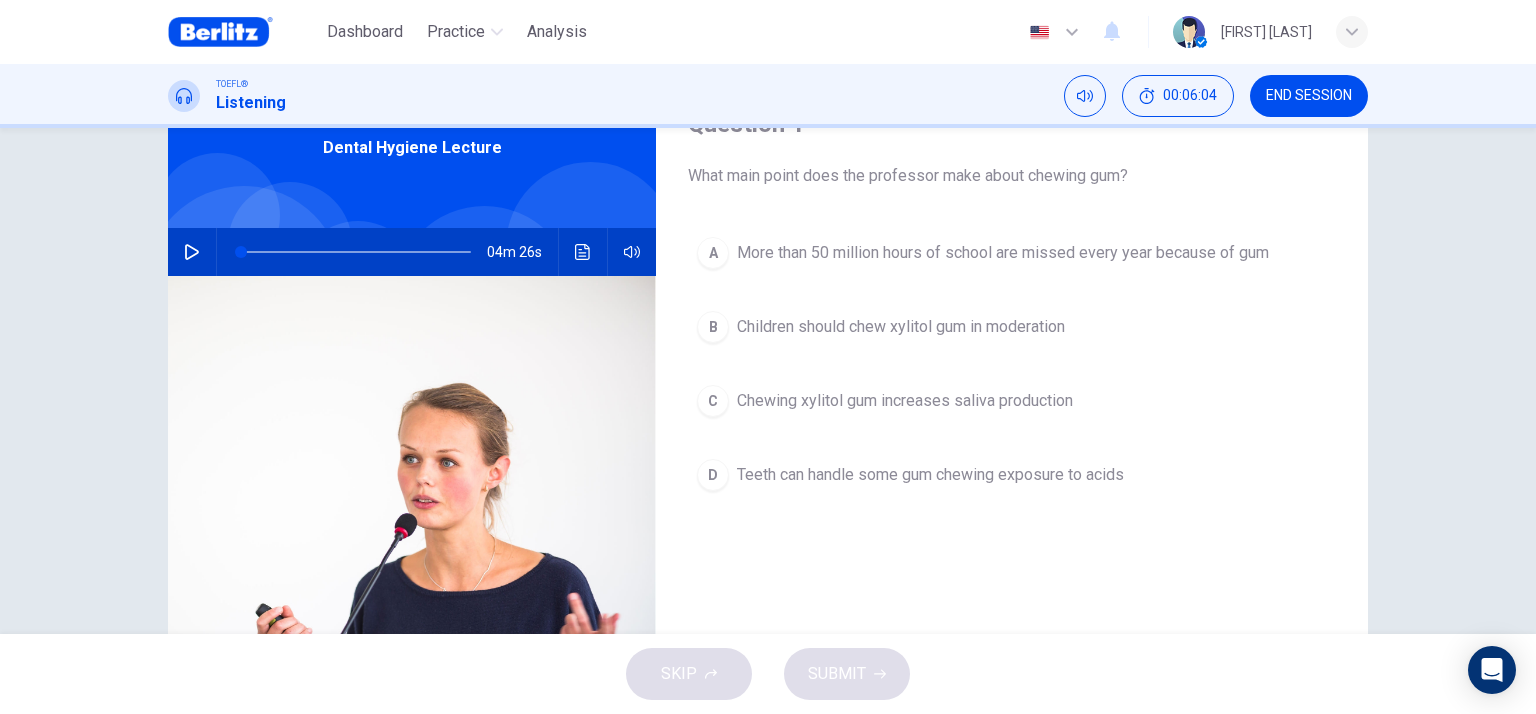click on "Chewing xylitol gum increases saliva production" at bounding box center [905, 401] 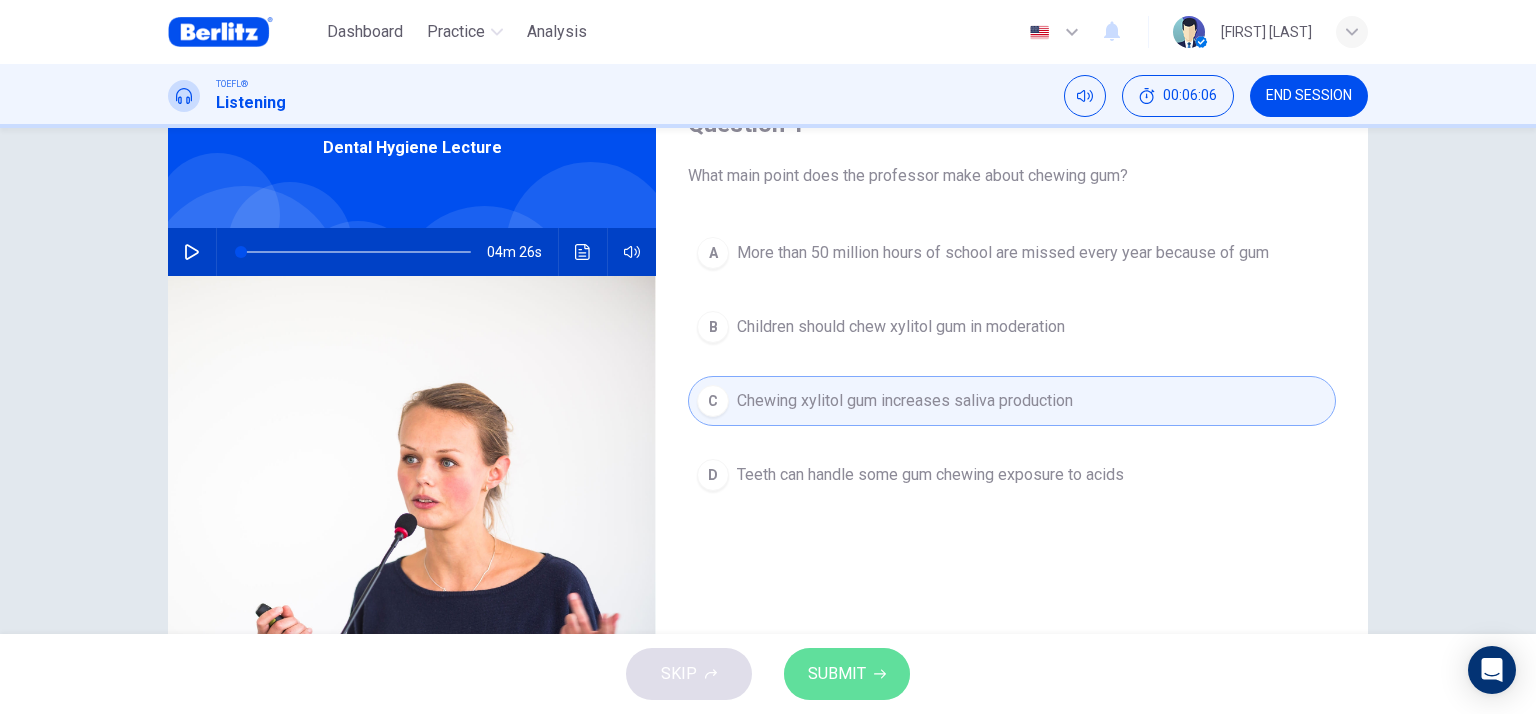 click on "SUBMIT" at bounding box center (847, 674) 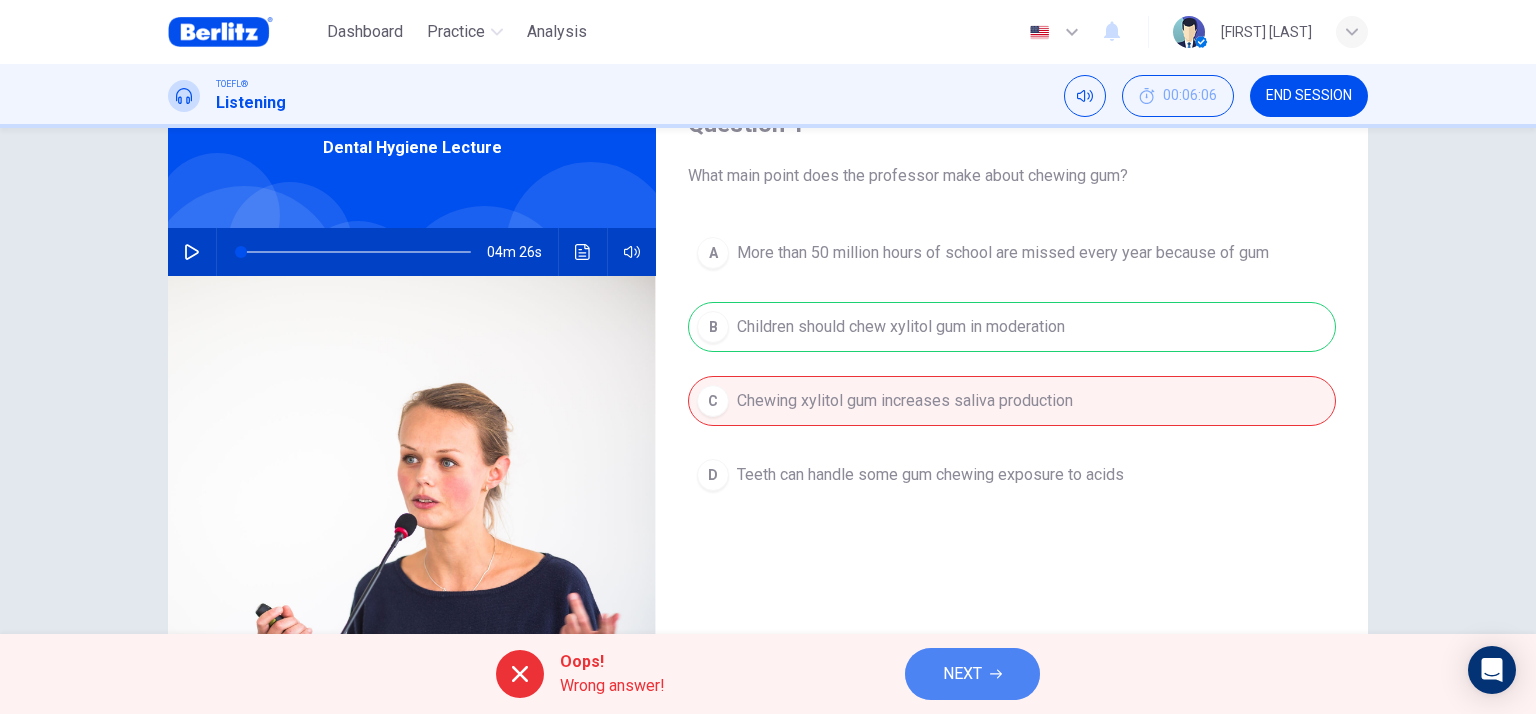 click on "NEXT" at bounding box center (972, 674) 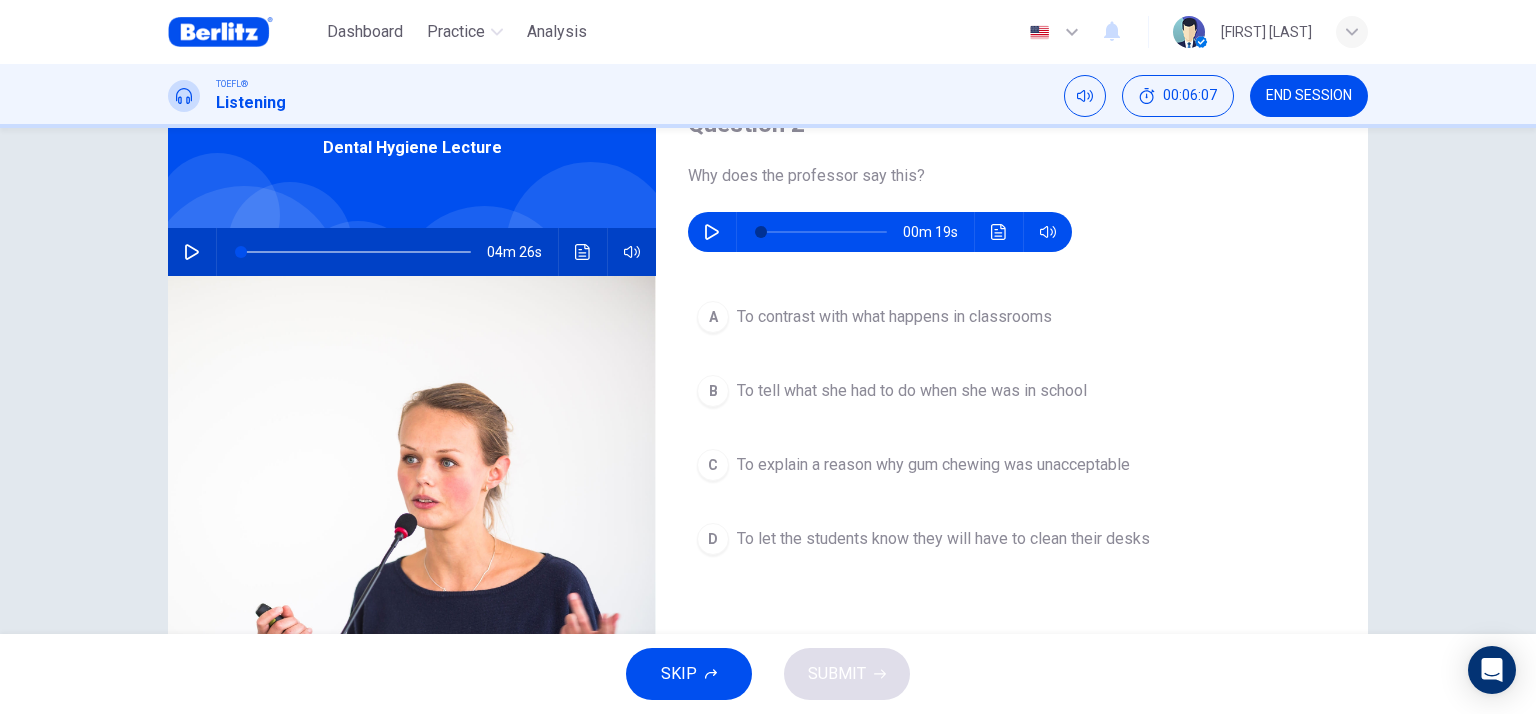 click at bounding box center [712, 232] 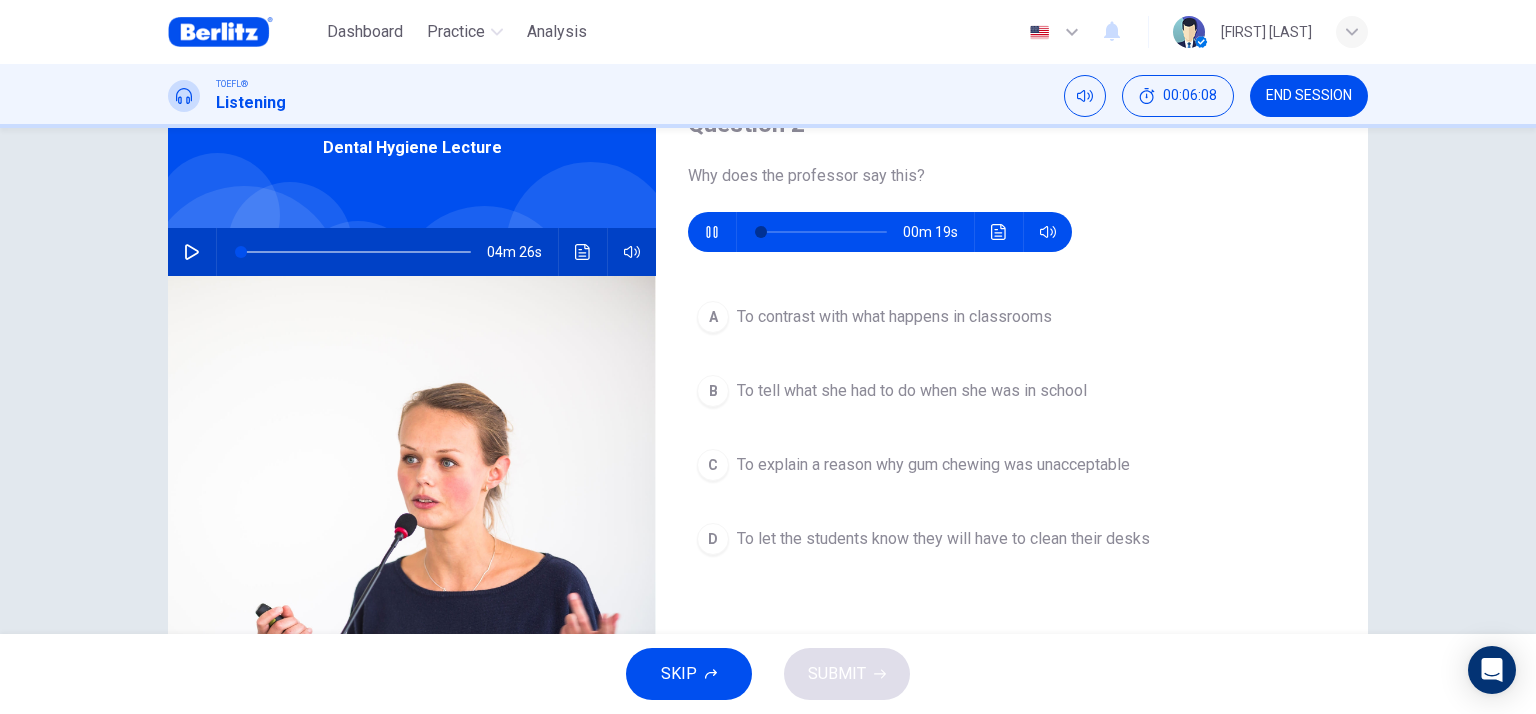 click 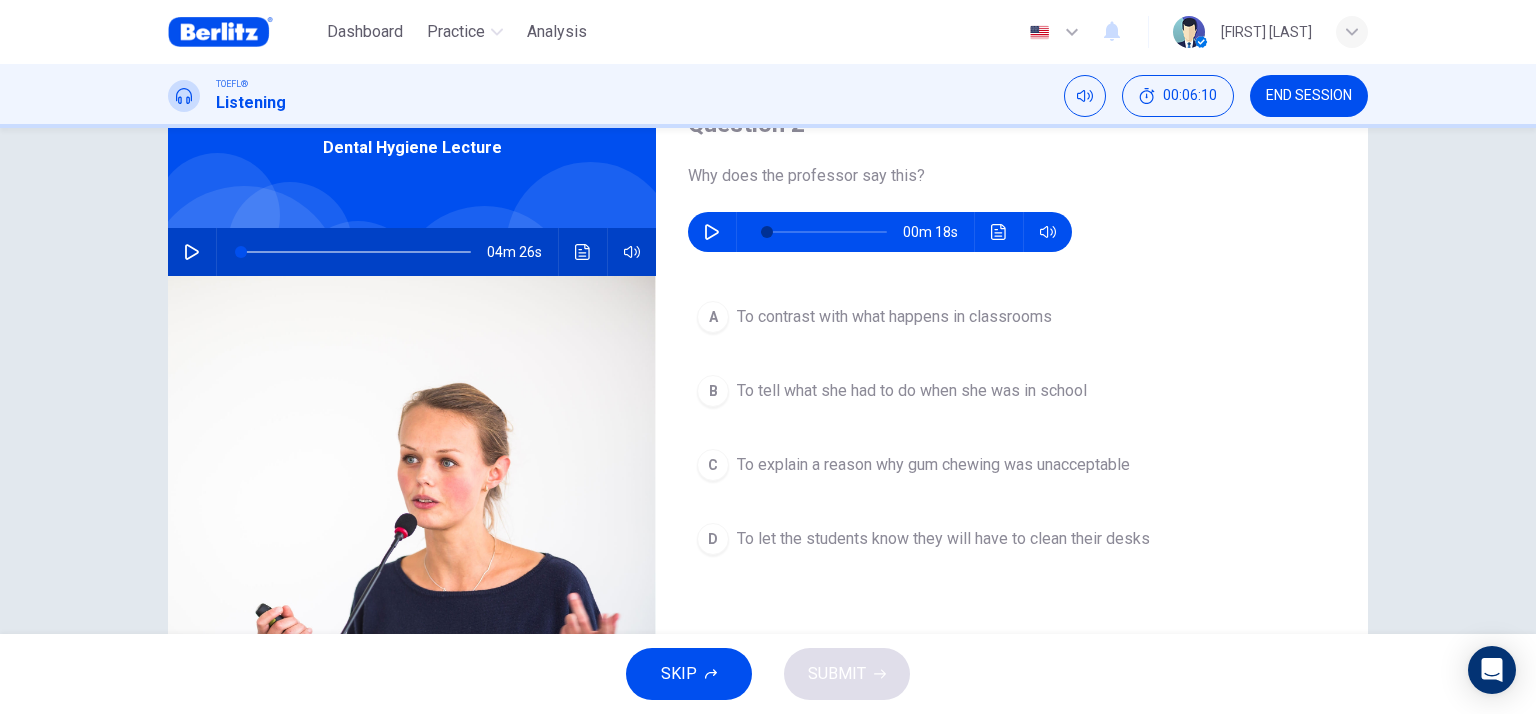 click at bounding box center [712, 232] 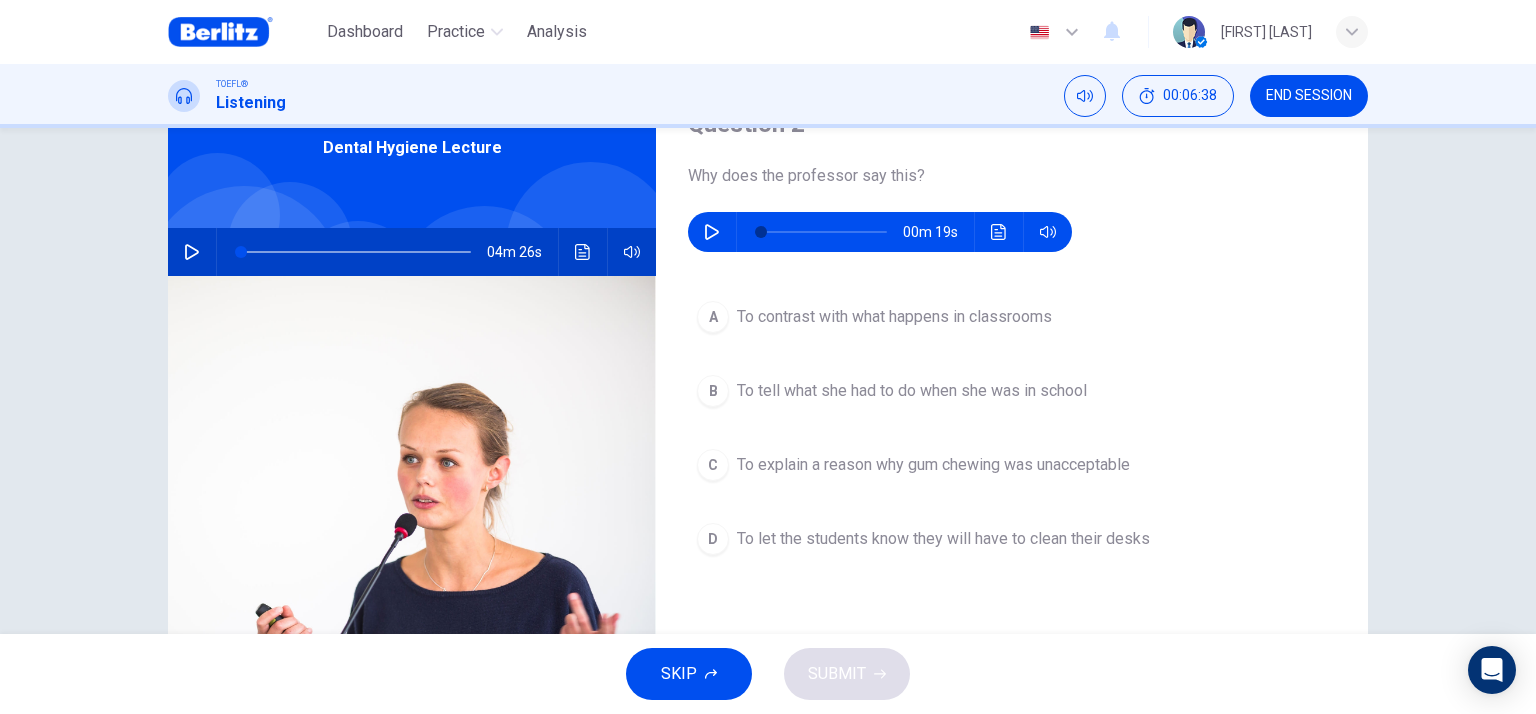 click at bounding box center (824, 232) 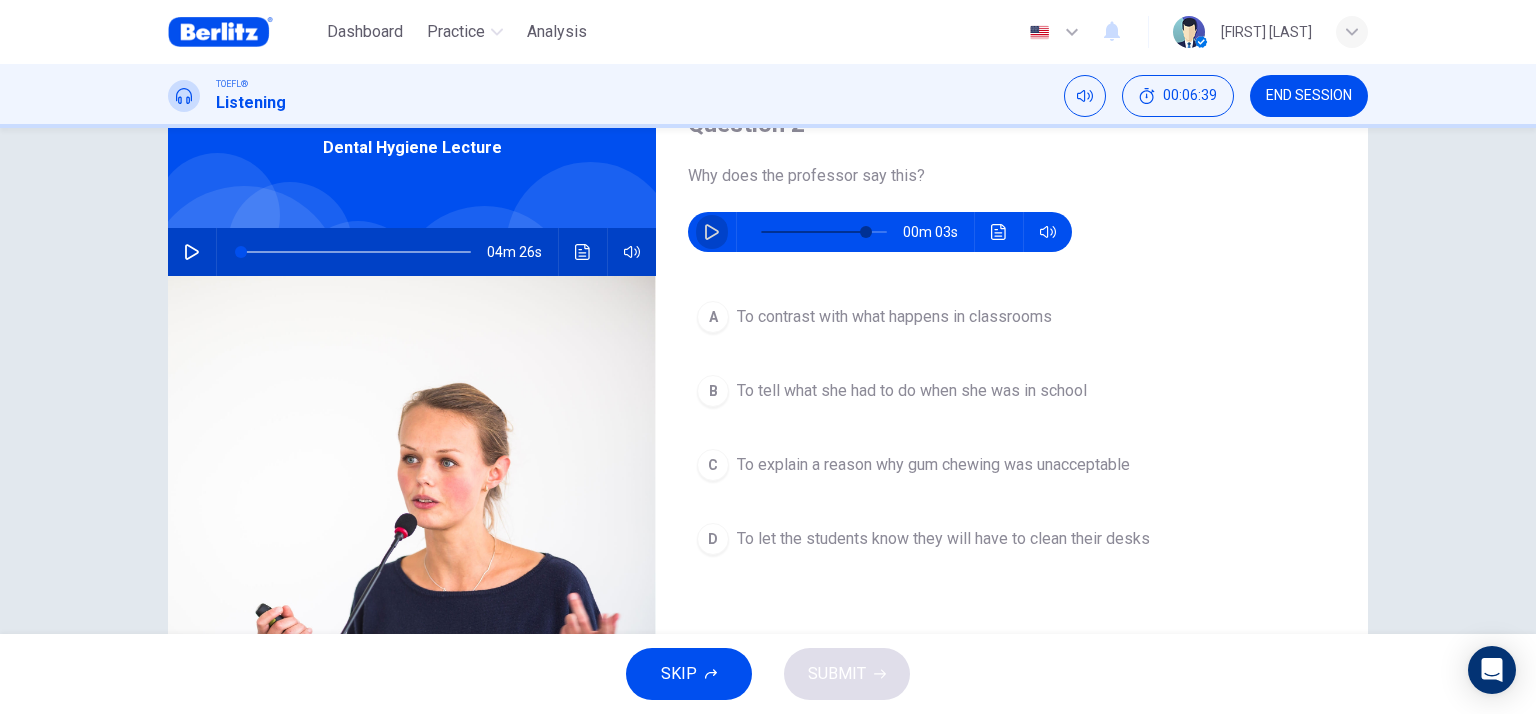click 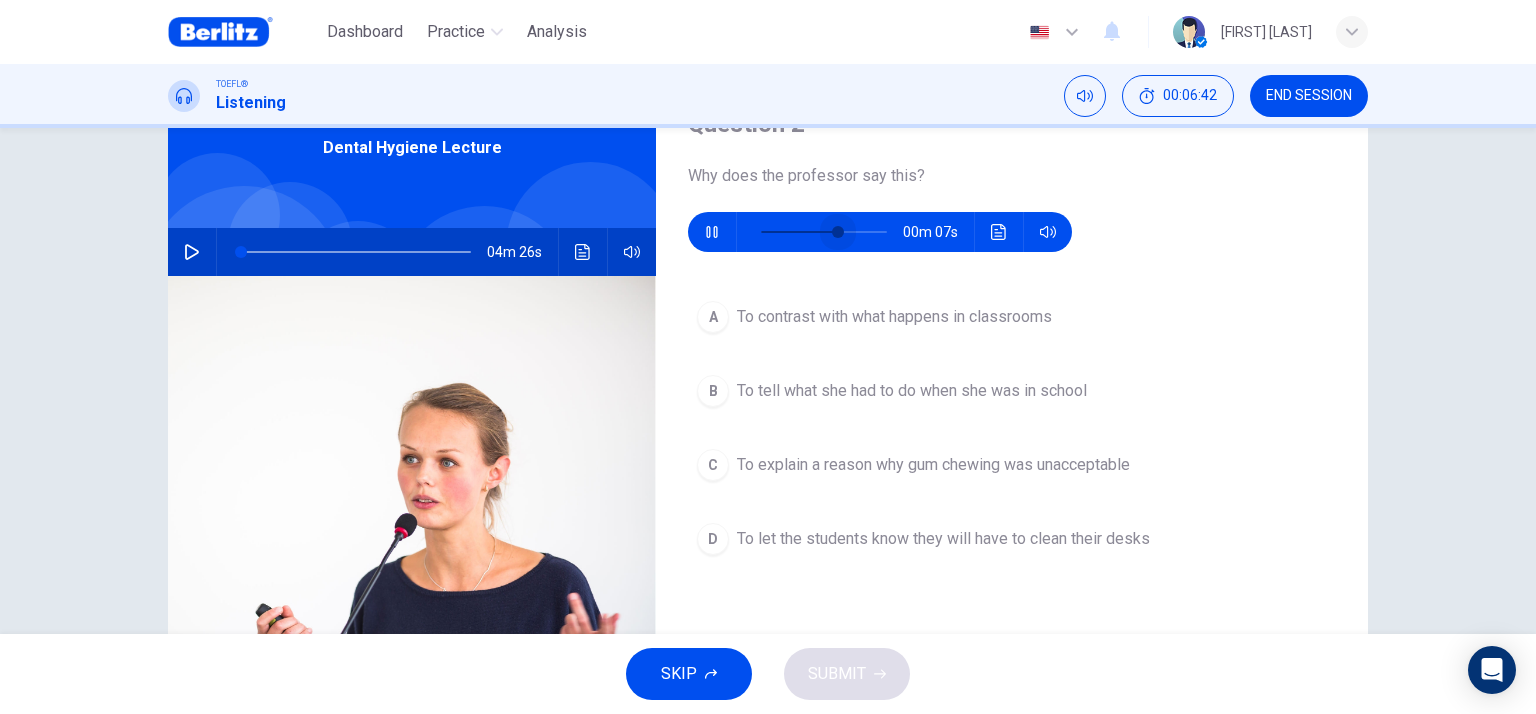 drag, startPoint x: 833, startPoint y: 224, endPoint x: 847, endPoint y: 251, distance: 30.413813 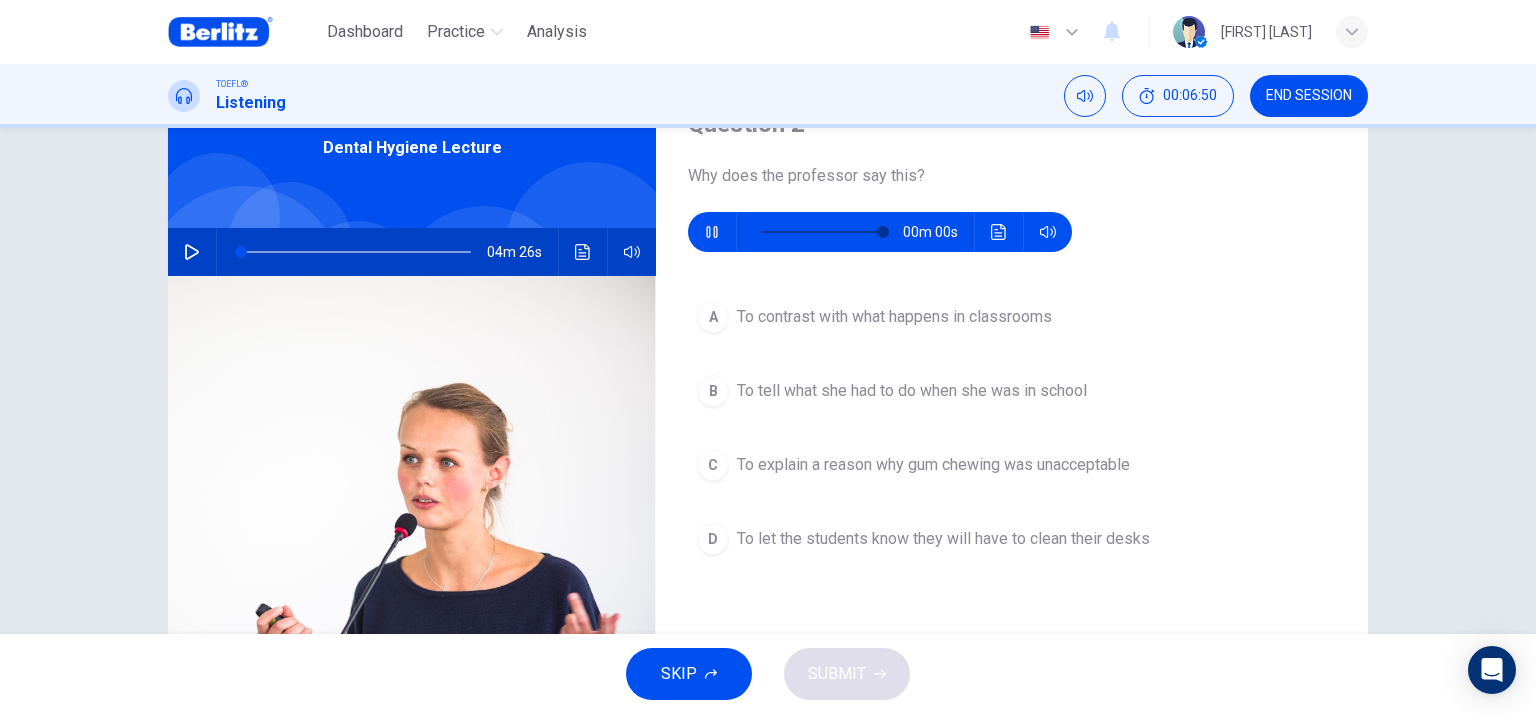 type on "*" 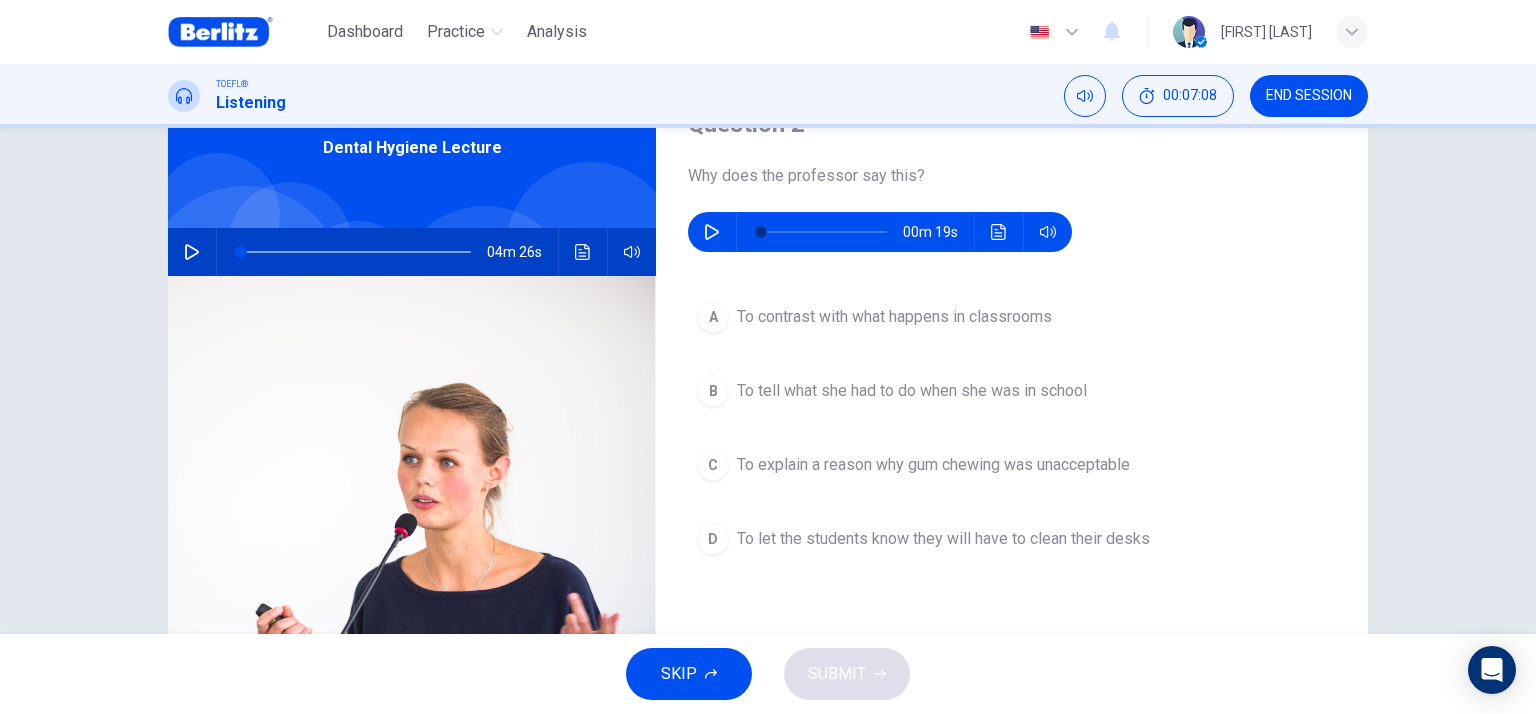 click on "To explain a reason why gum chewing was unacceptable" at bounding box center (933, 465) 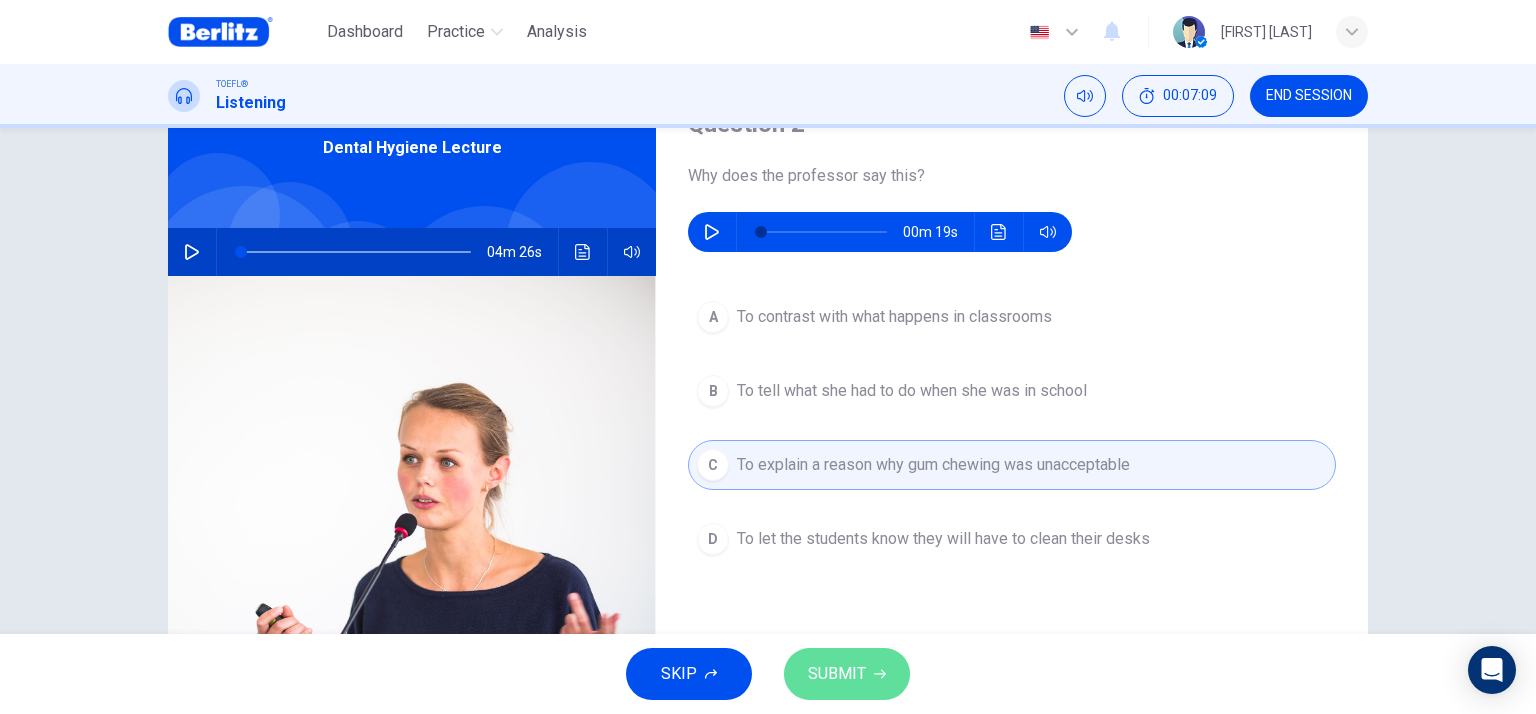 click on "SUBMIT" at bounding box center [847, 674] 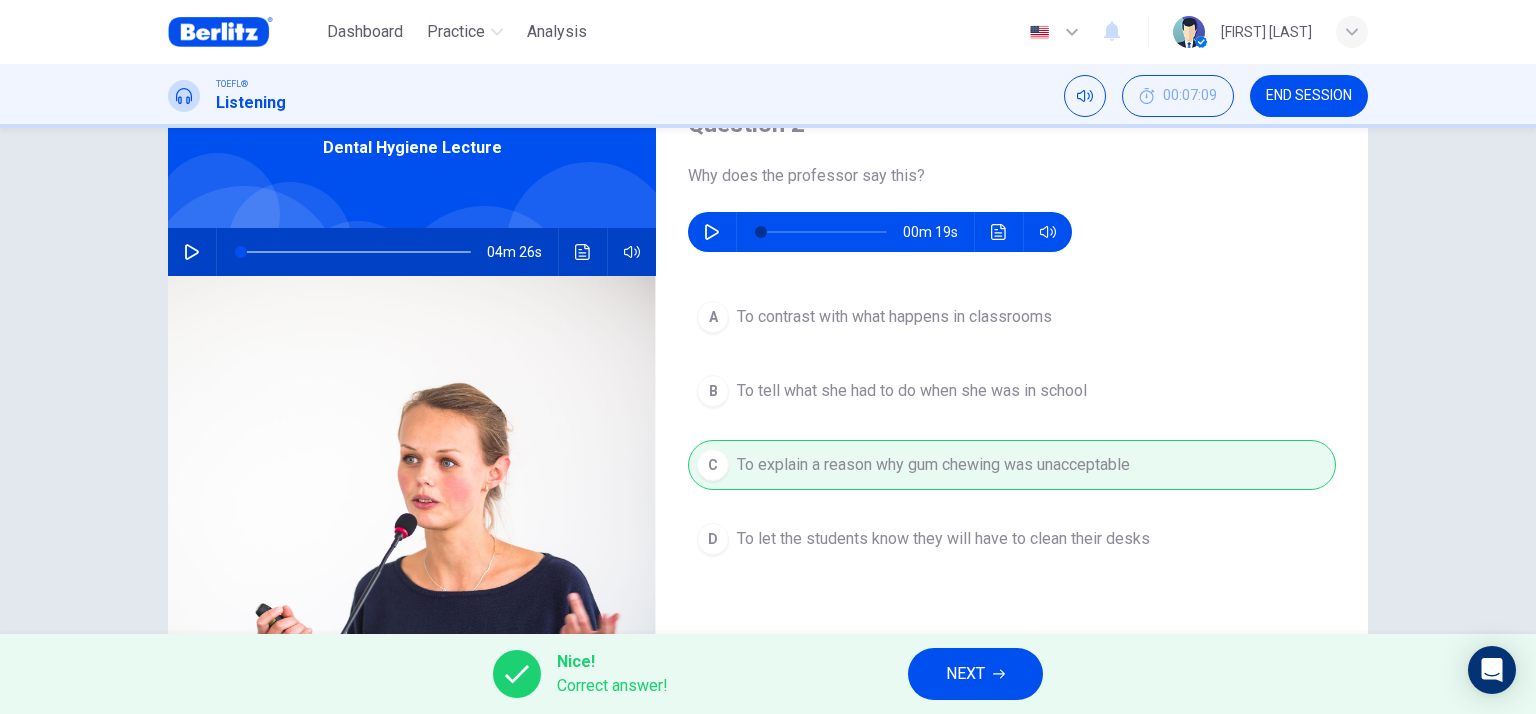 click on "NEXT" at bounding box center [975, 674] 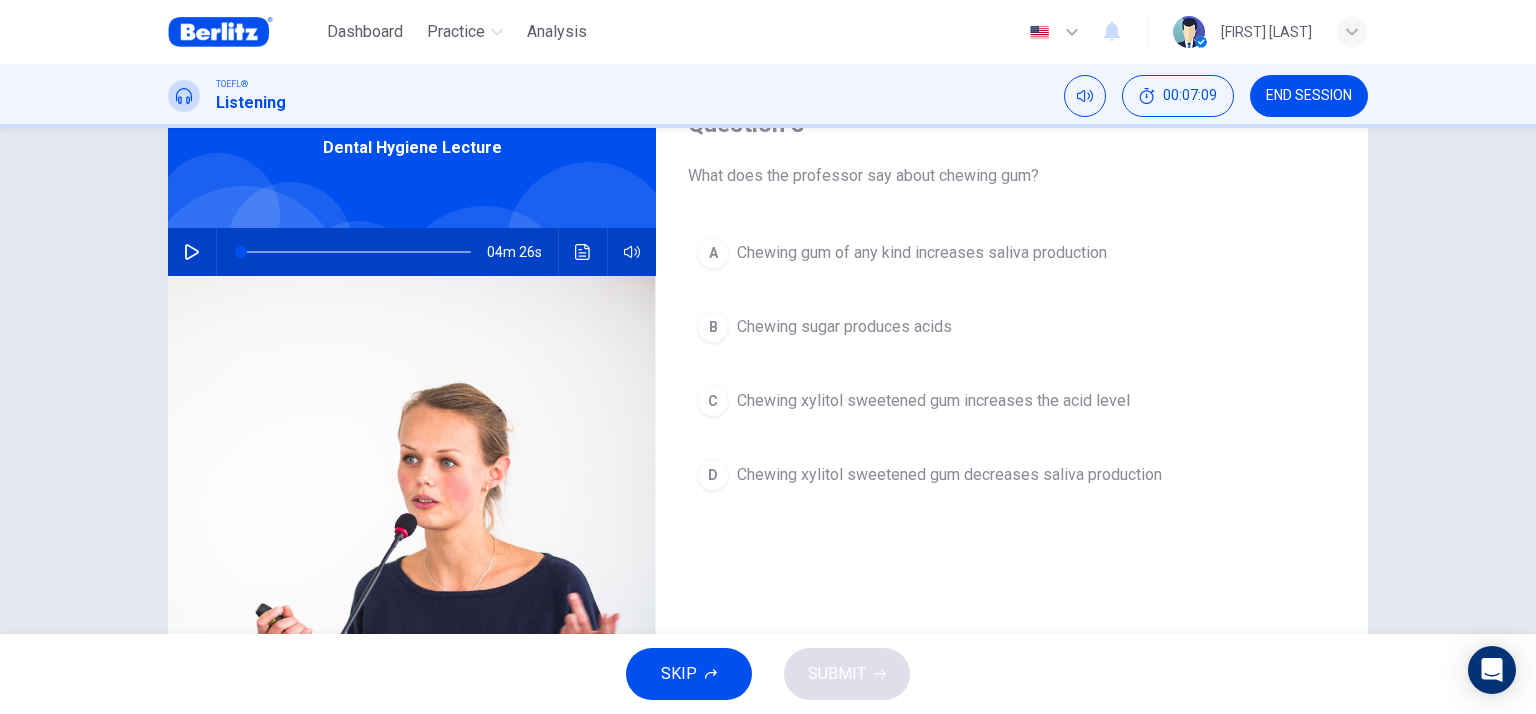 scroll, scrollTop: 0, scrollLeft: 0, axis: both 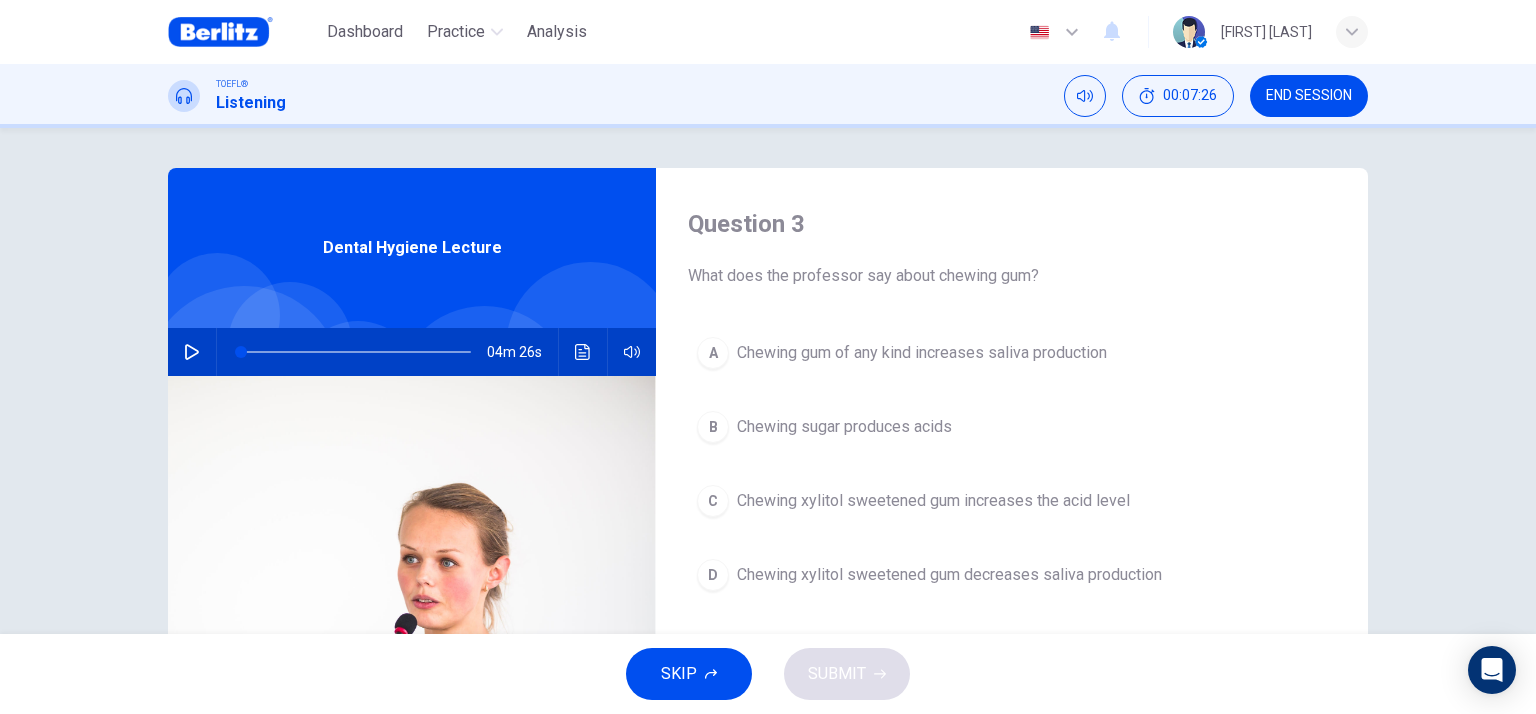 click on "Chewing xylitol sweetened gum decreases saliva production" at bounding box center (949, 575) 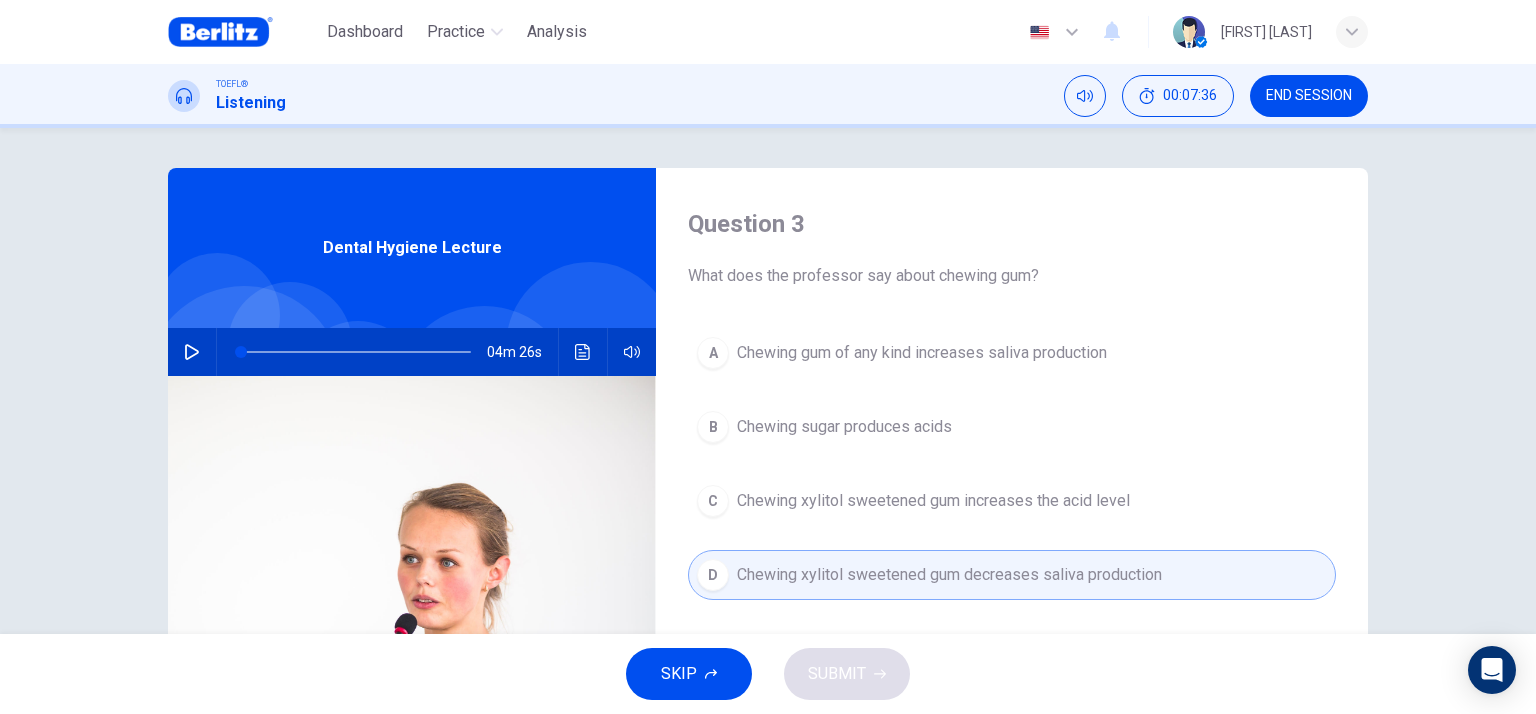 click on "A Chewing gum of any kind increases saliva production" at bounding box center [1012, 353] 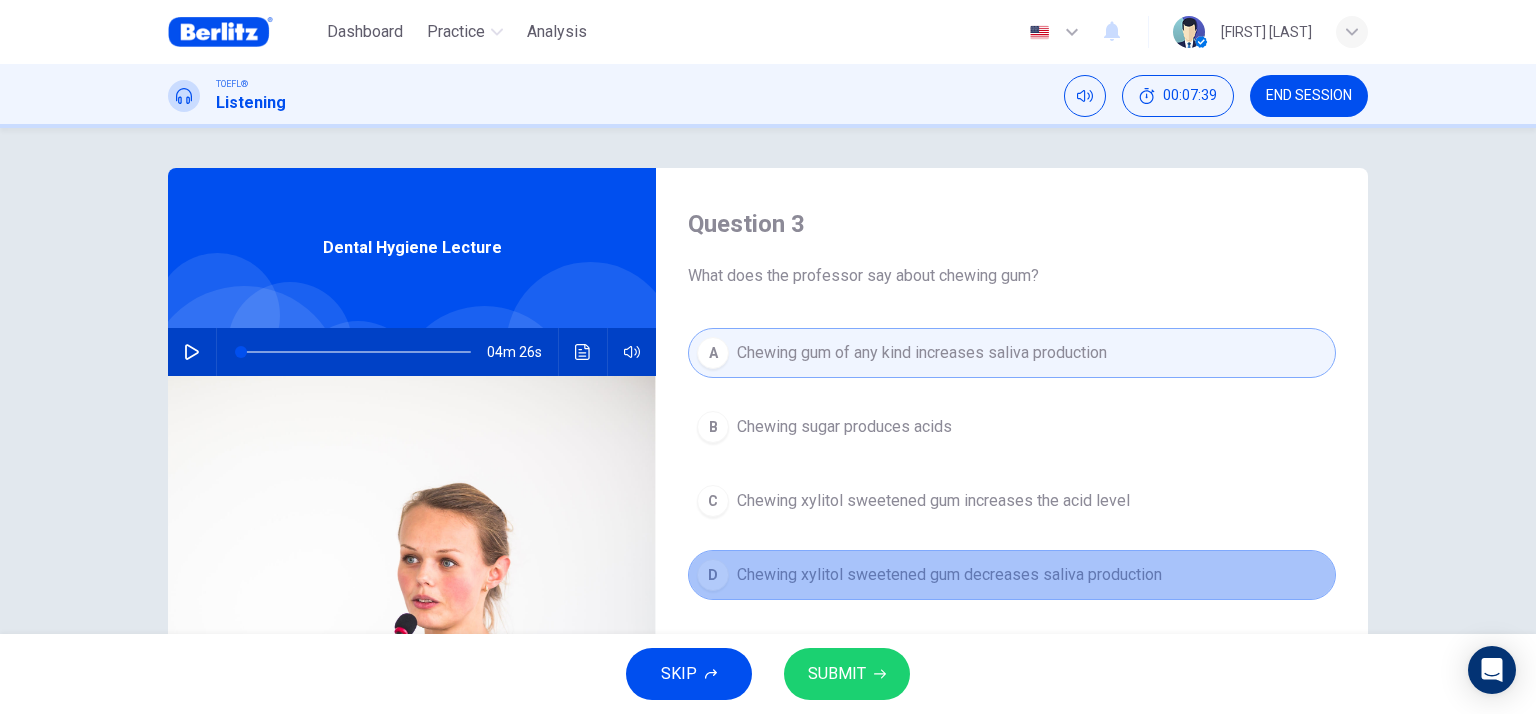 click on "Chewing xylitol sweetened gum decreases saliva production" at bounding box center (949, 575) 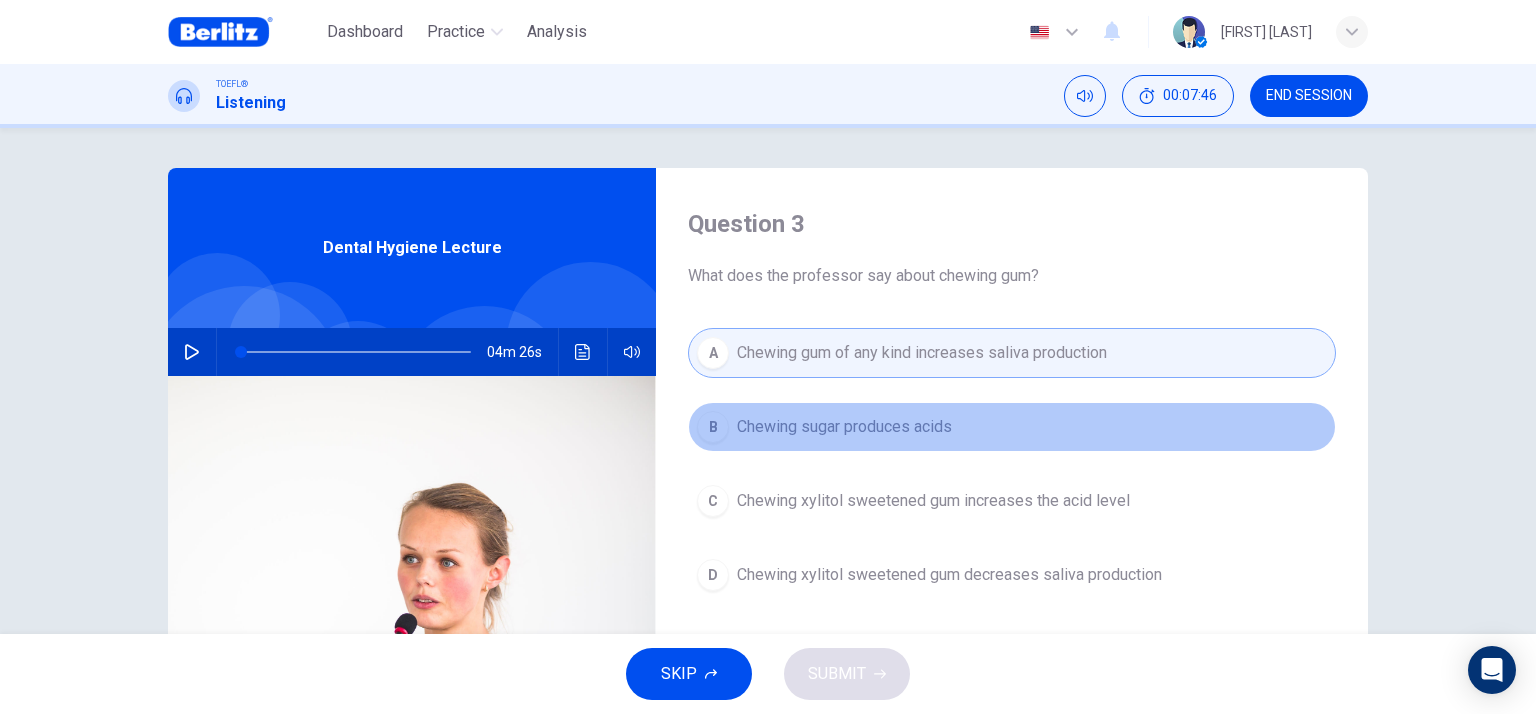 click on "Chewing sugar produces acids" at bounding box center [844, 427] 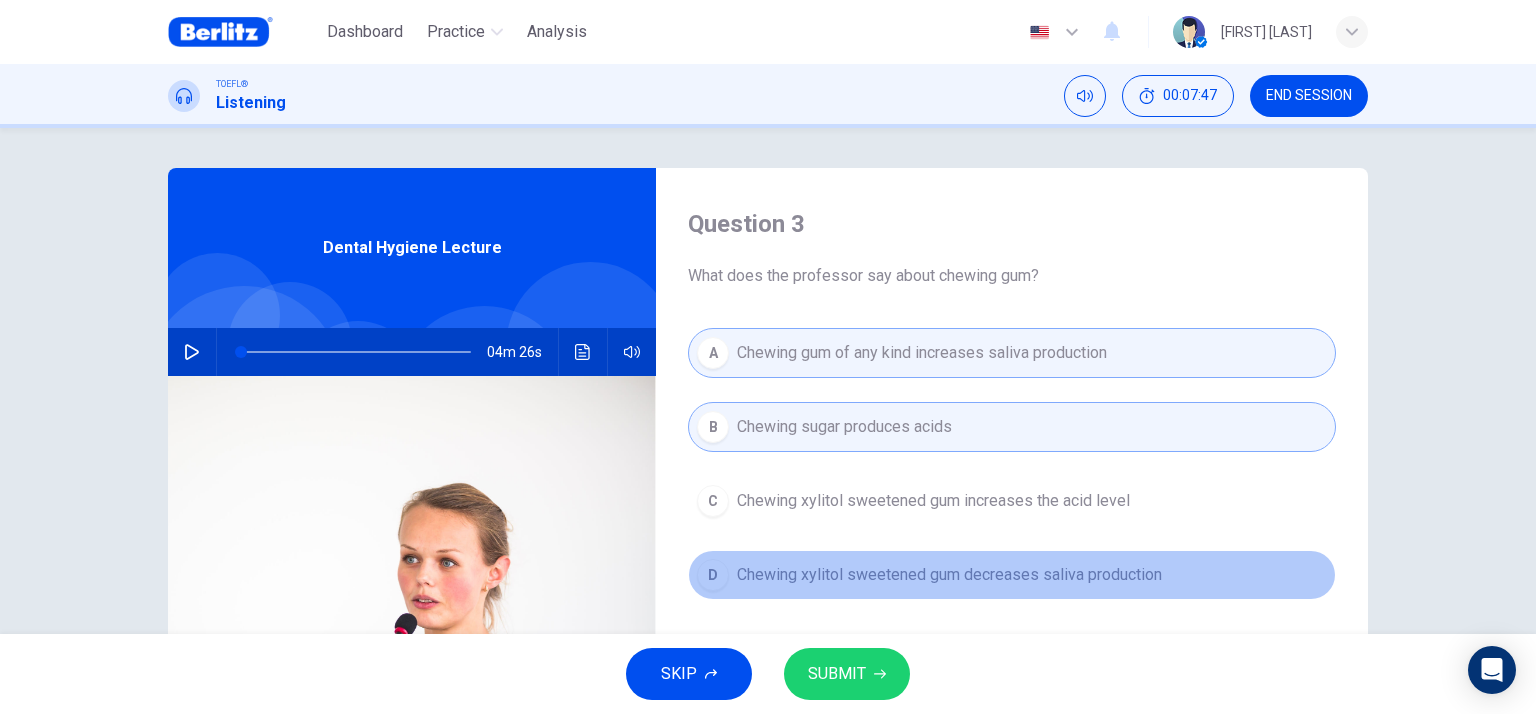 click on "Chewing xylitol sweetened gum decreases saliva production" at bounding box center [949, 575] 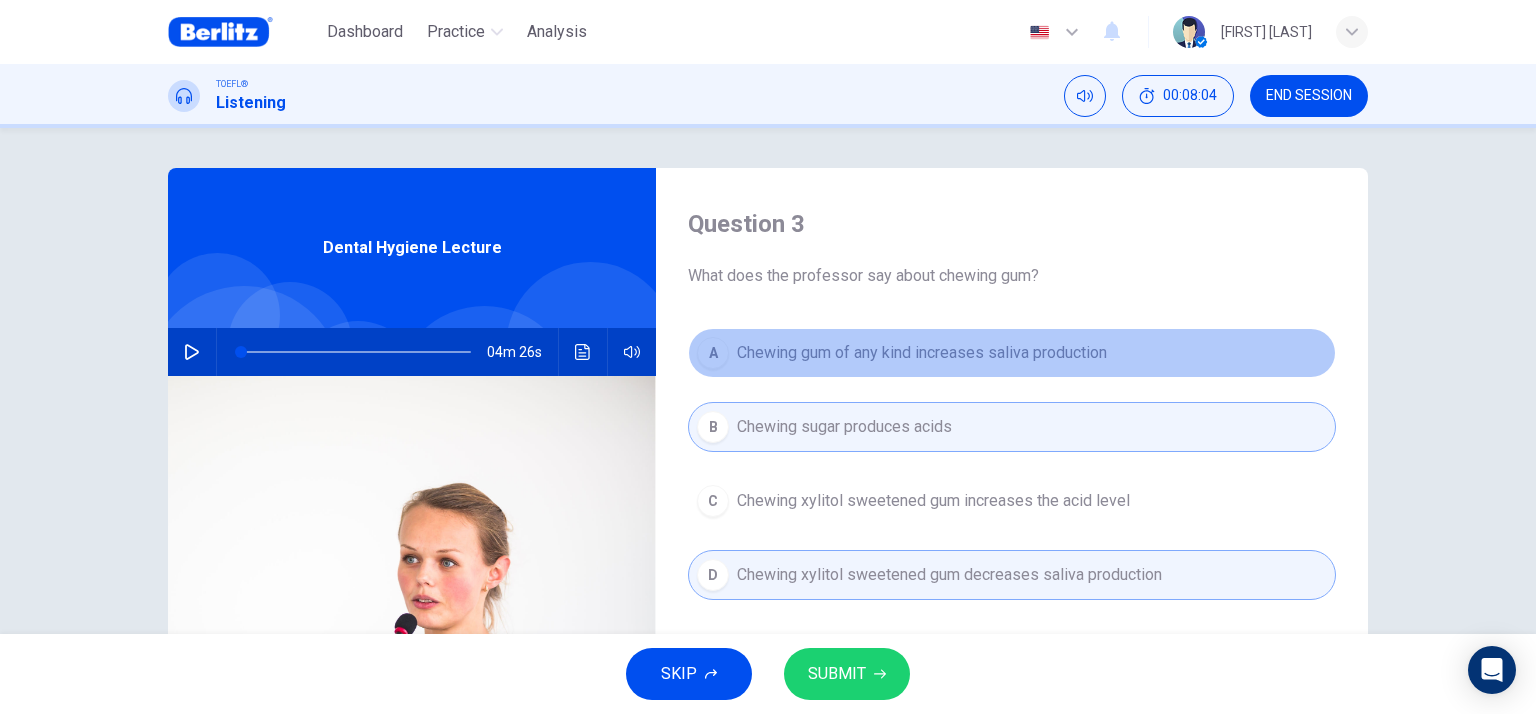click on "A Chewing gum of any kind increases saliva production" at bounding box center [1012, 353] 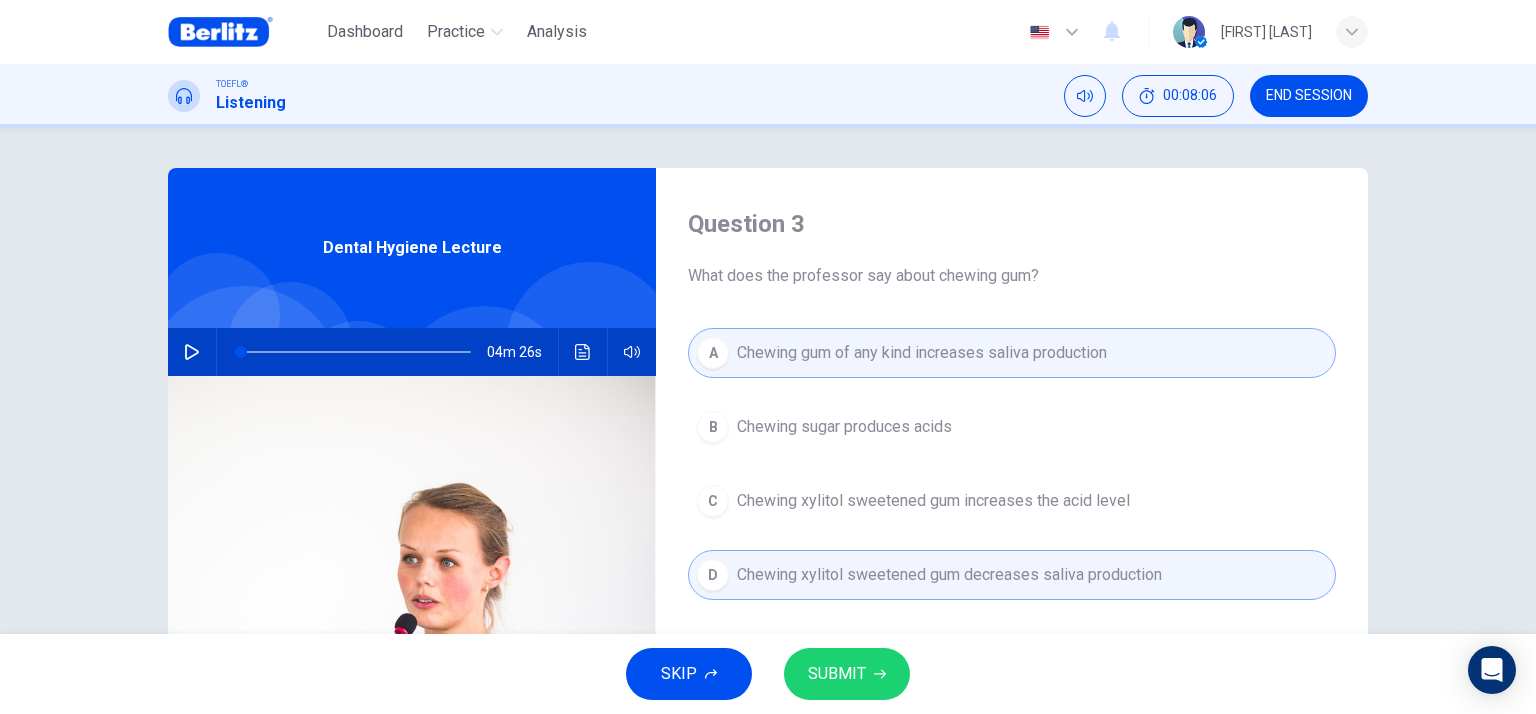 click on "Chewing sugar produces acids" at bounding box center [844, 427] 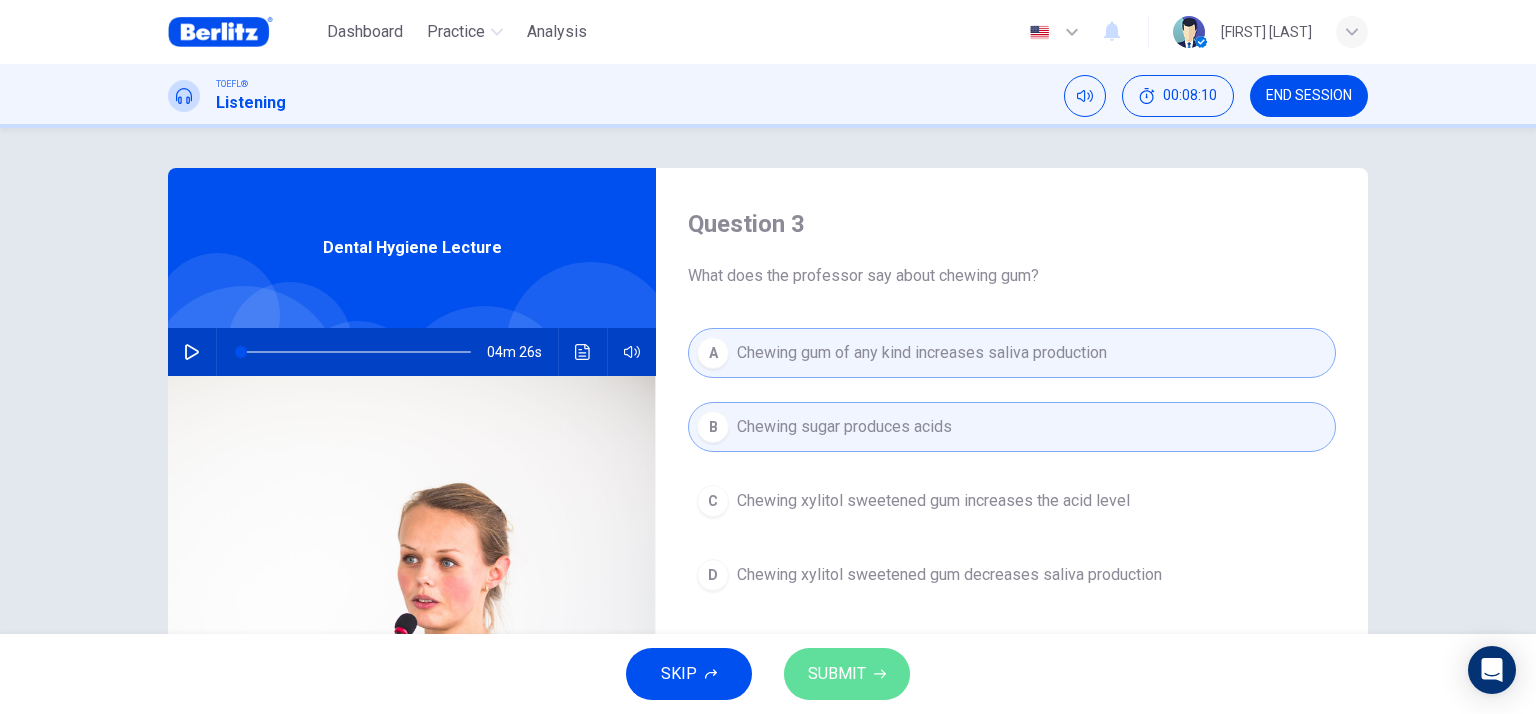click on "SUBMIT" at bounding box center [837, 674] 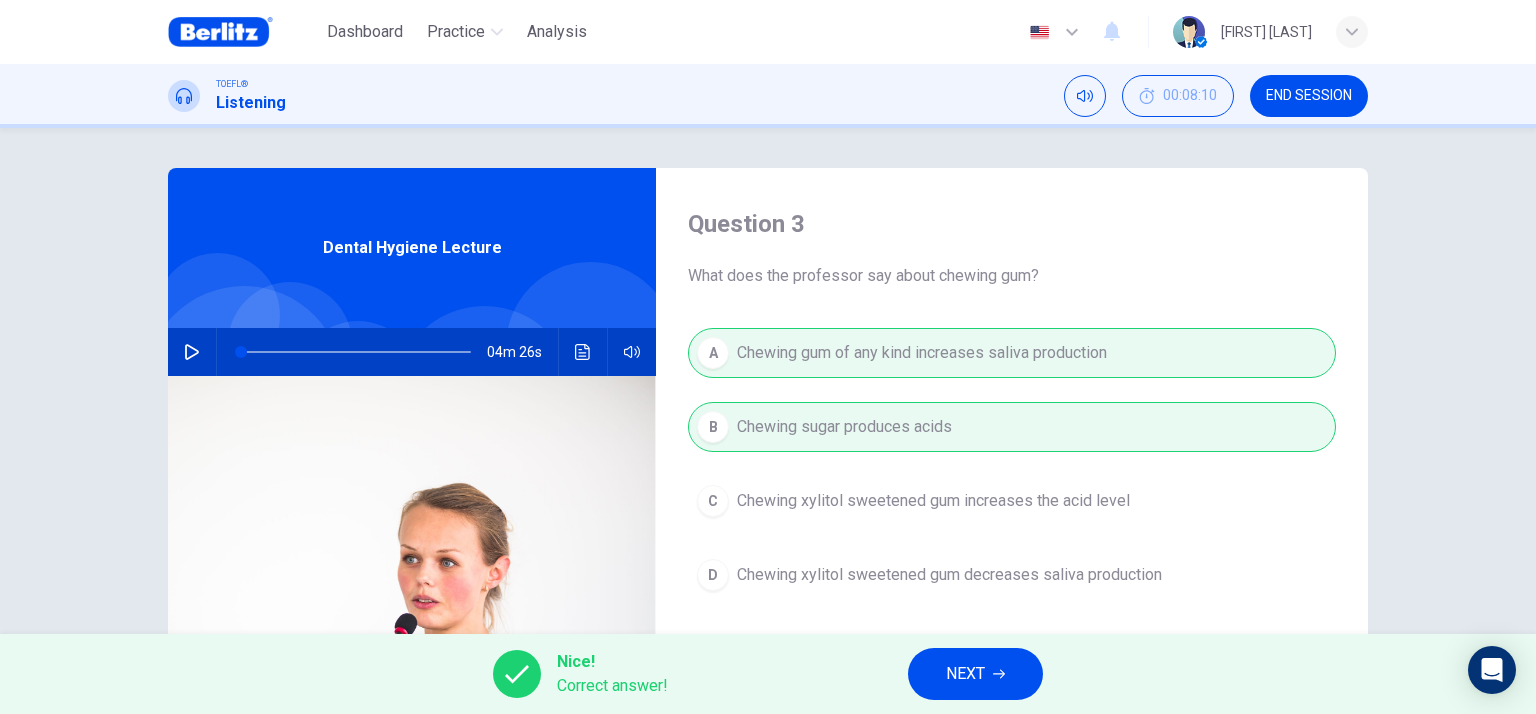 click on "NEXT" at bounding box center (975, 674) 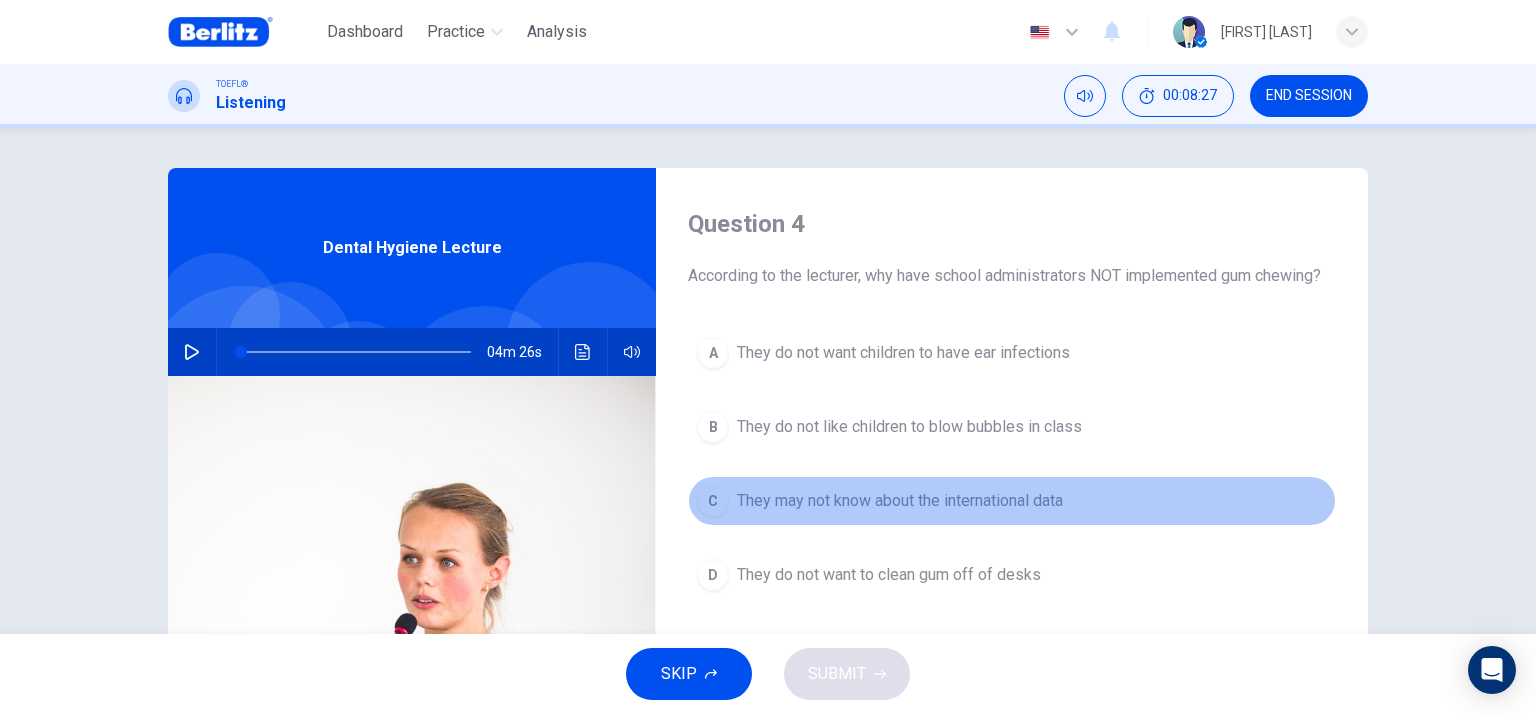 click on "They may not know about the international data" at bounding box center (900, 501) 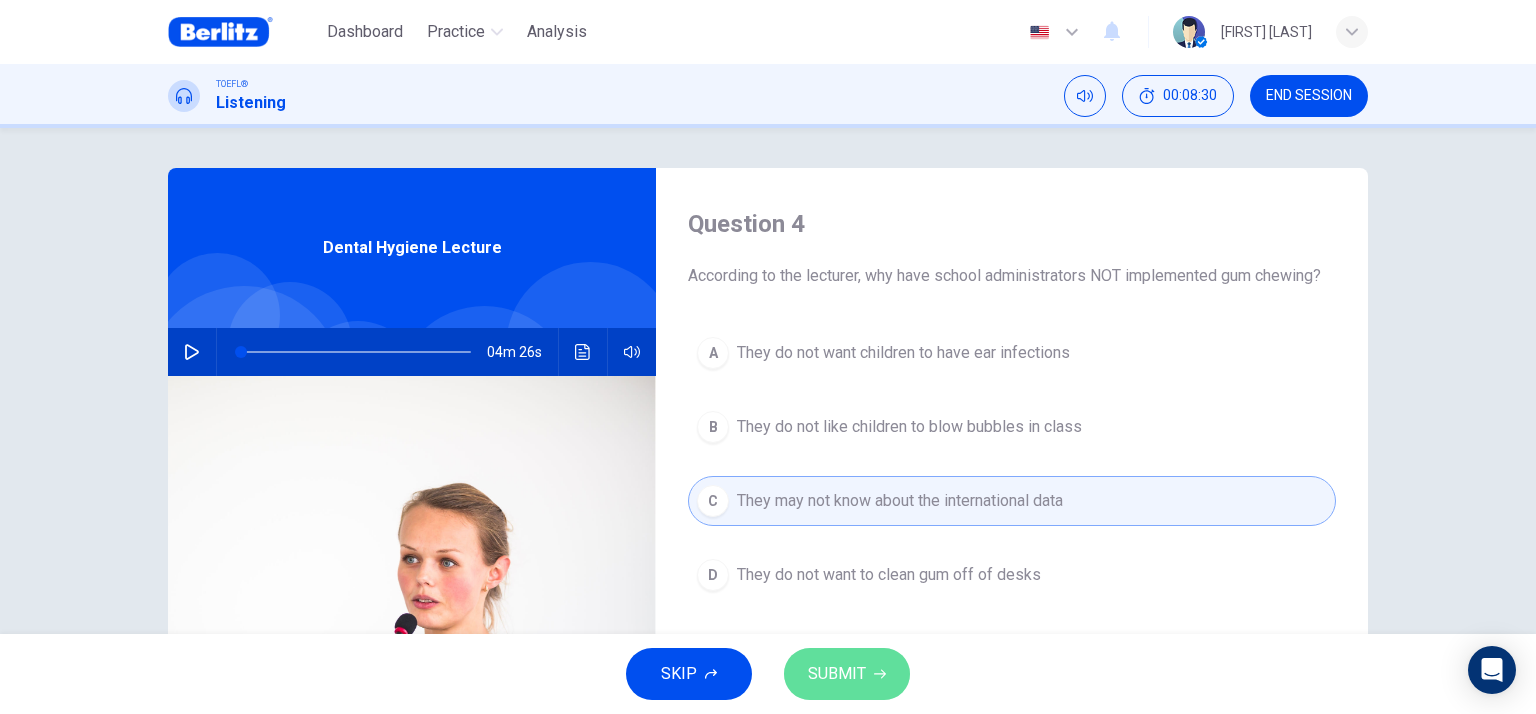 click 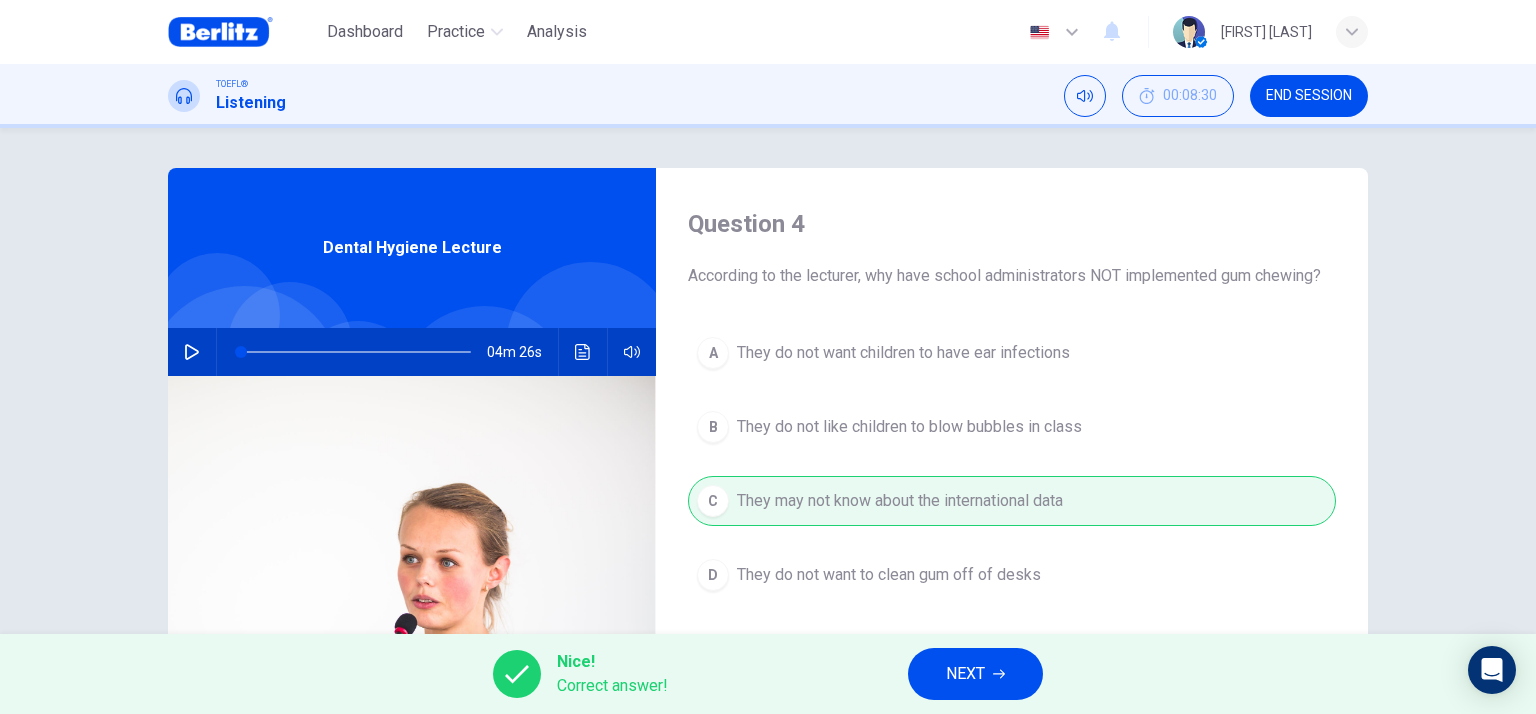 click on "NEXT" at bounding box center [965, 674] 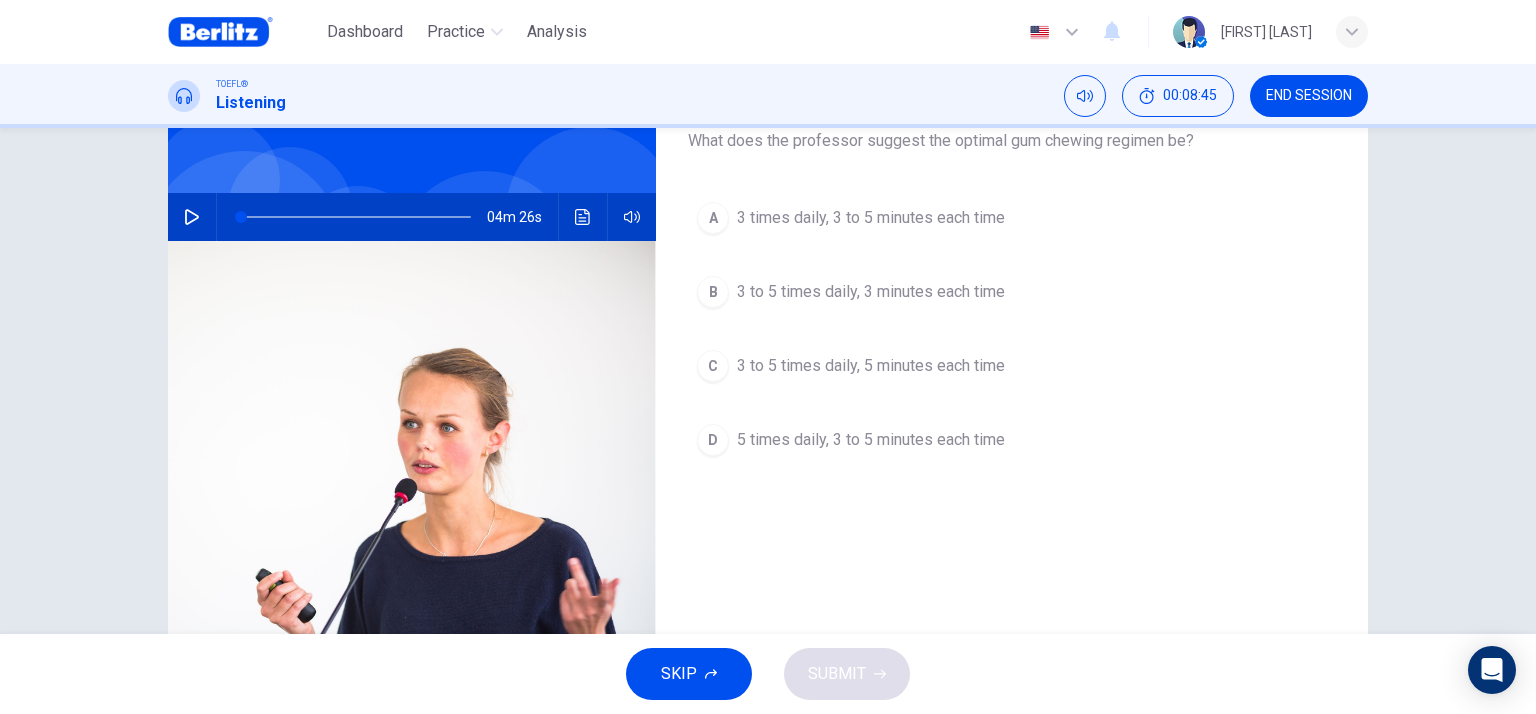 scroll, scrollTop: 100, scrollLeft: 0, axis: vertical 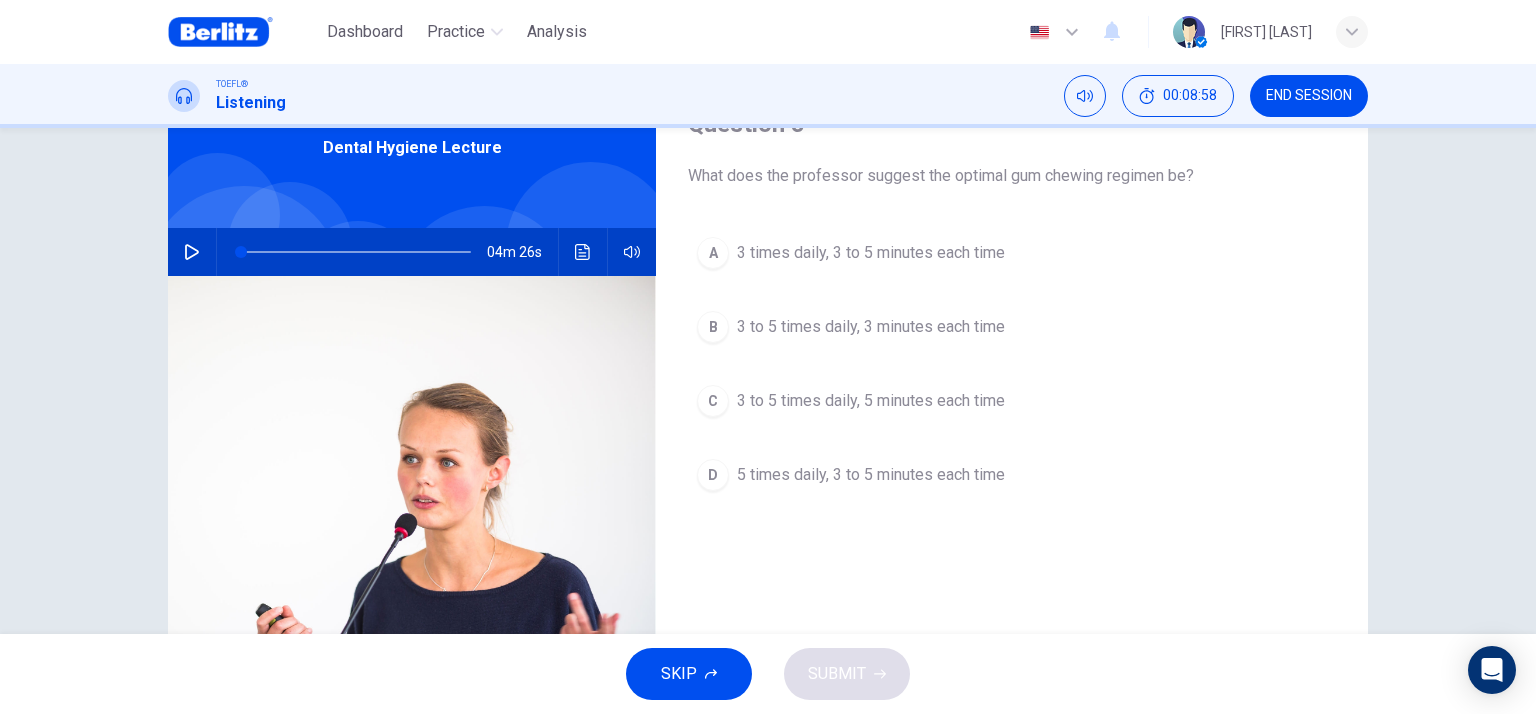 click on "3 times daily, 3 to 5 minutes each time" at bounding box center (871, 253) 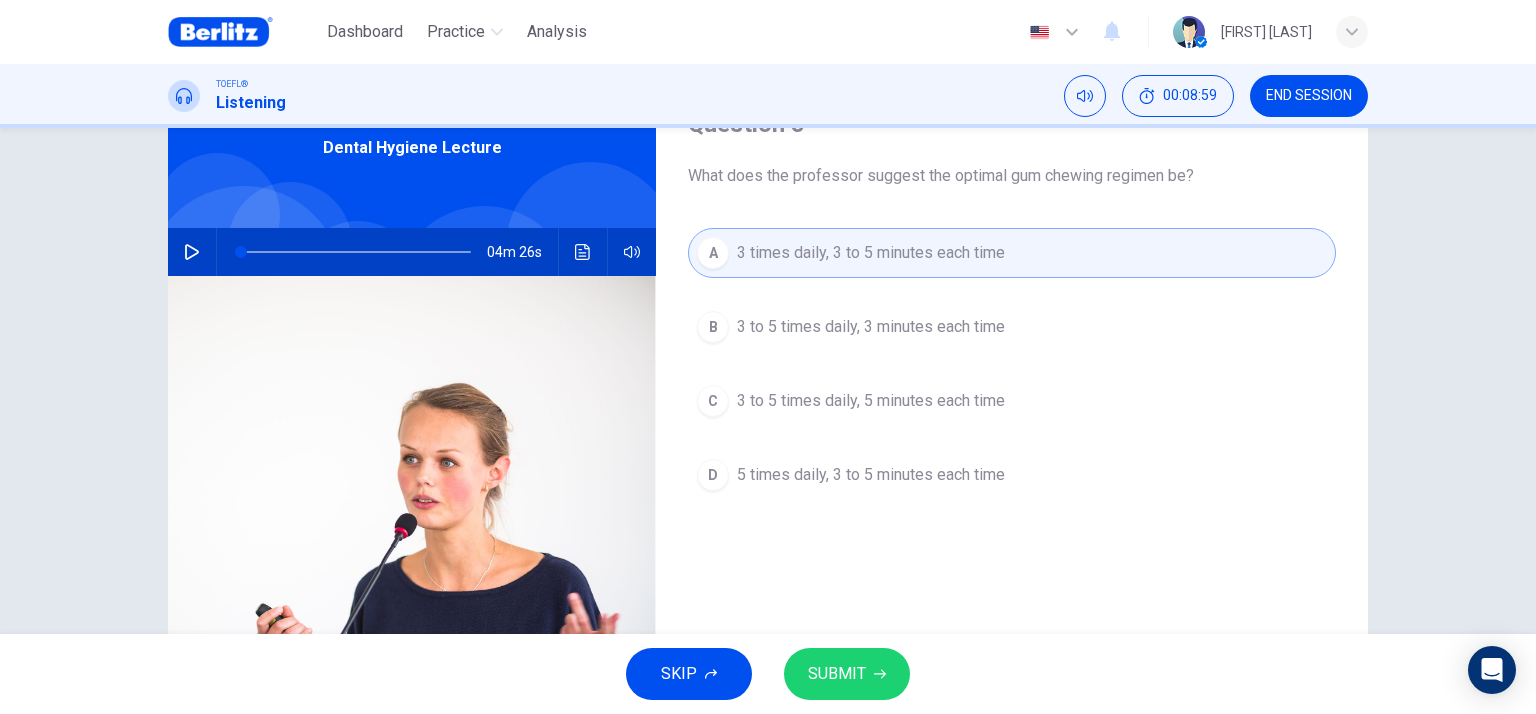 click on "SUBMIT" at bounding box center (837, 674) 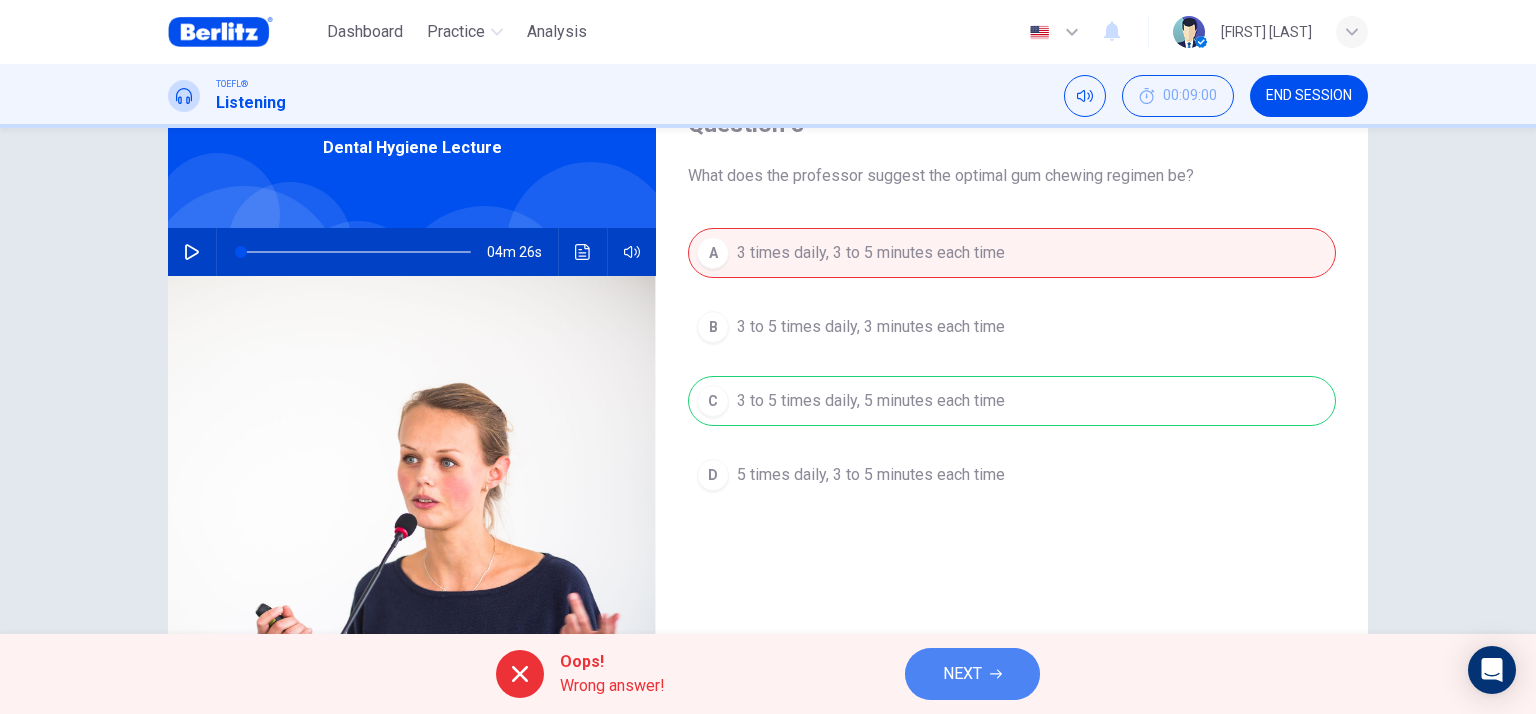 click on "NEXT" at bounding box center (972, 674) 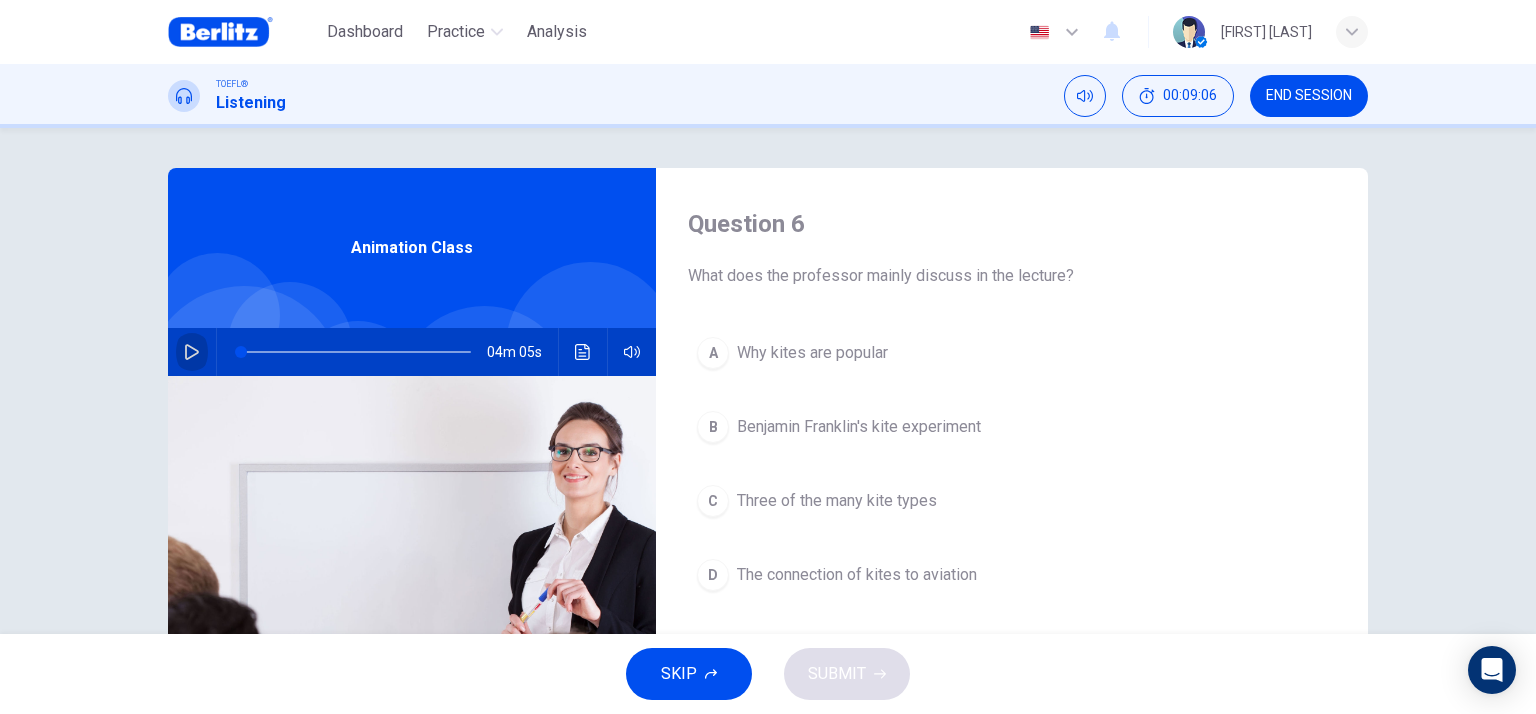 click 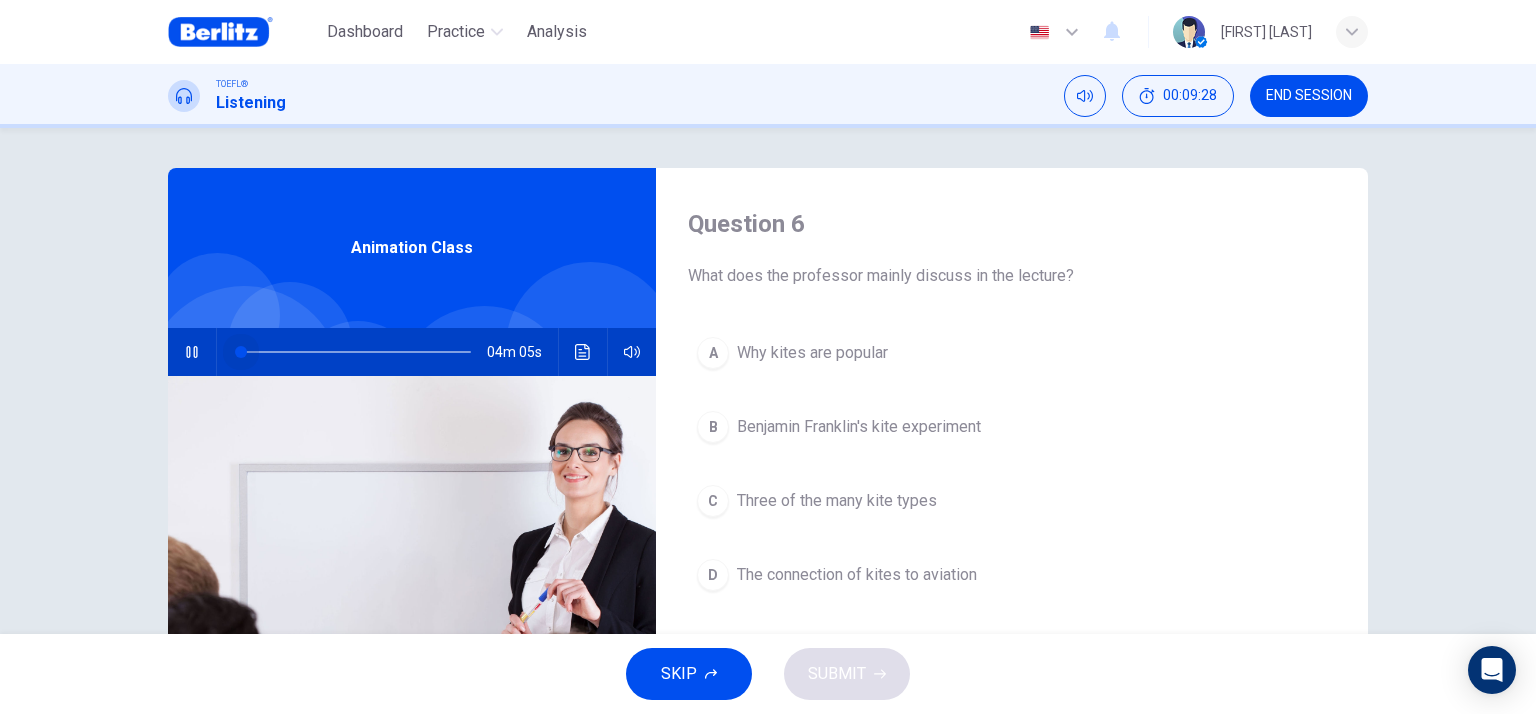 drag, startPoint x: 252, startPoint y: 343, endPoint x: 231, endPoint y: 349, distance: 21.84033 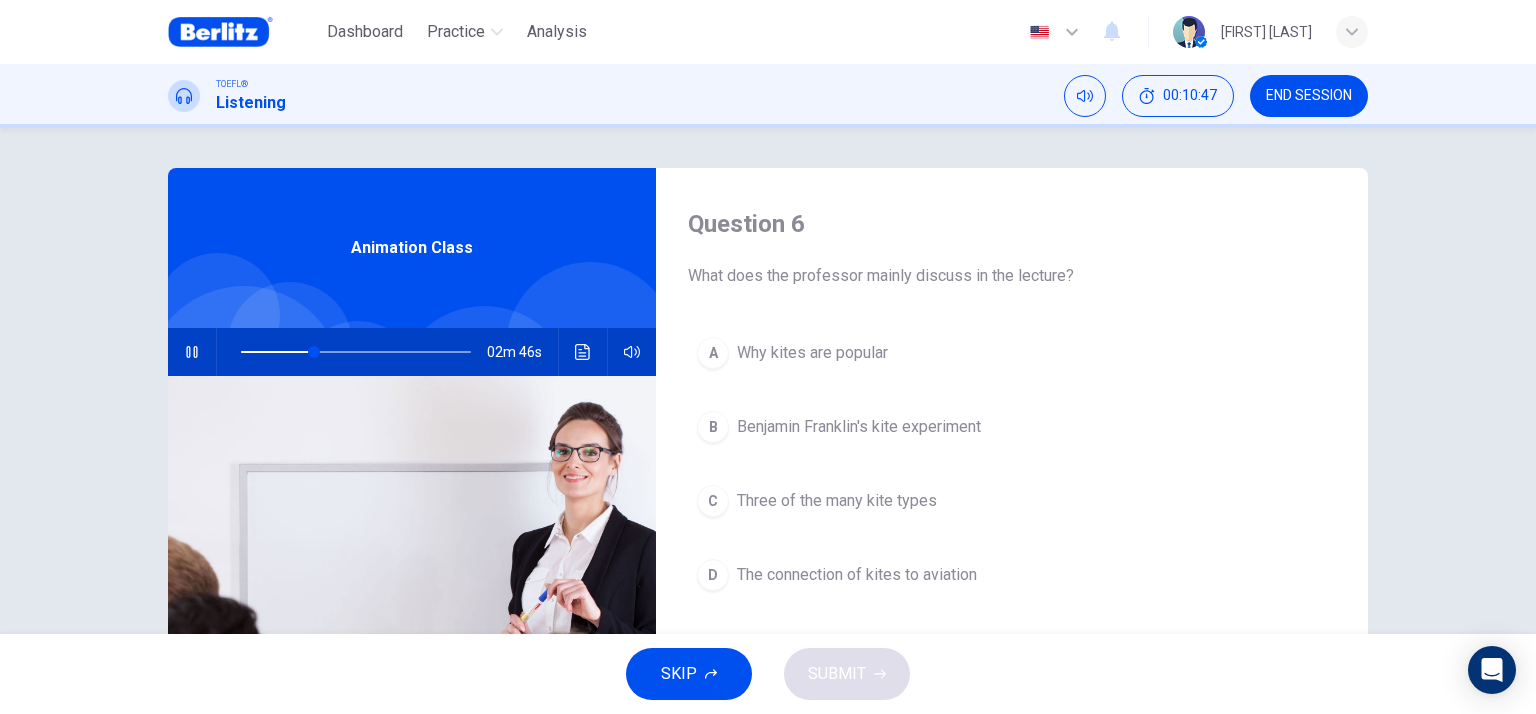 drag, startPoint x: 859, startPoint y: 373, endPoint x: 848, endPoint y: 379, distance: 12.529964 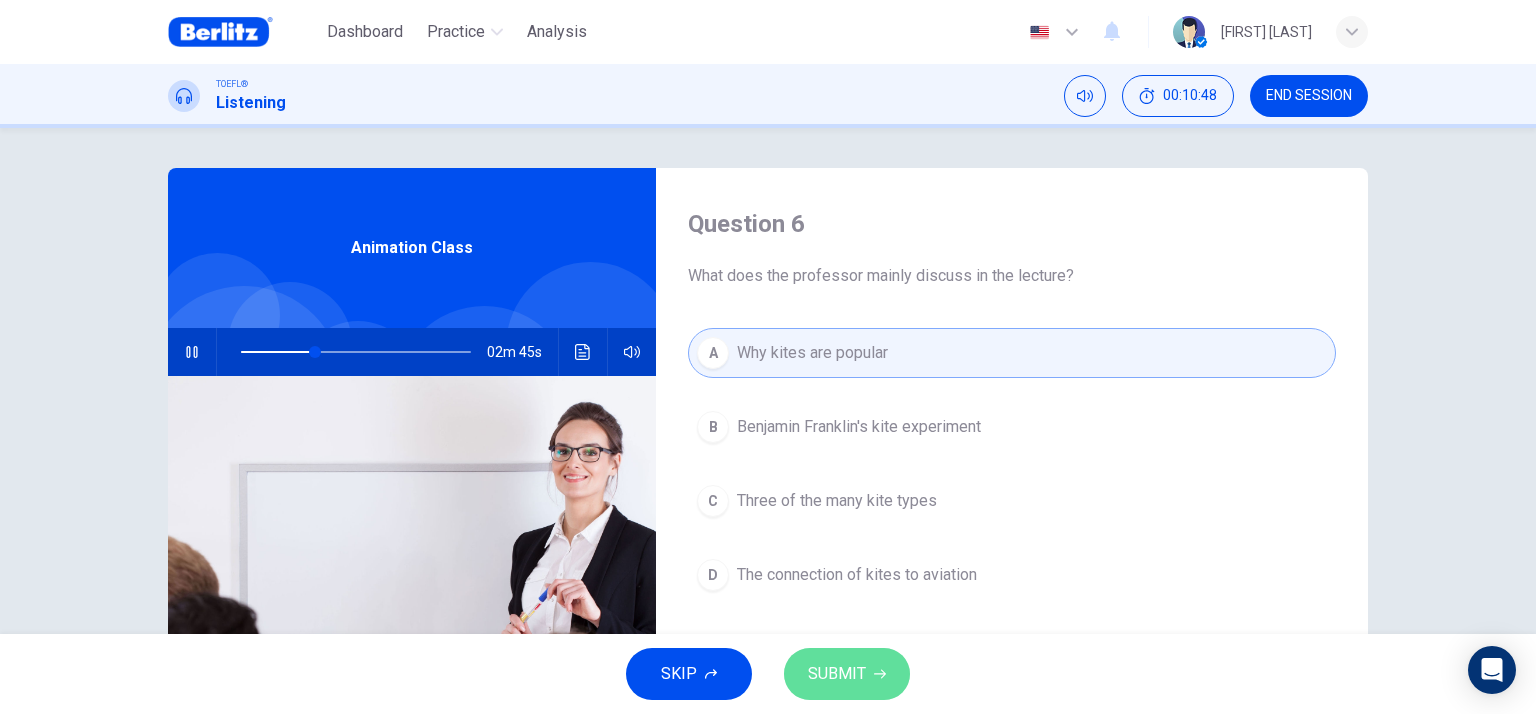 click on "SUBMIT" at bounding box center (837, 674) 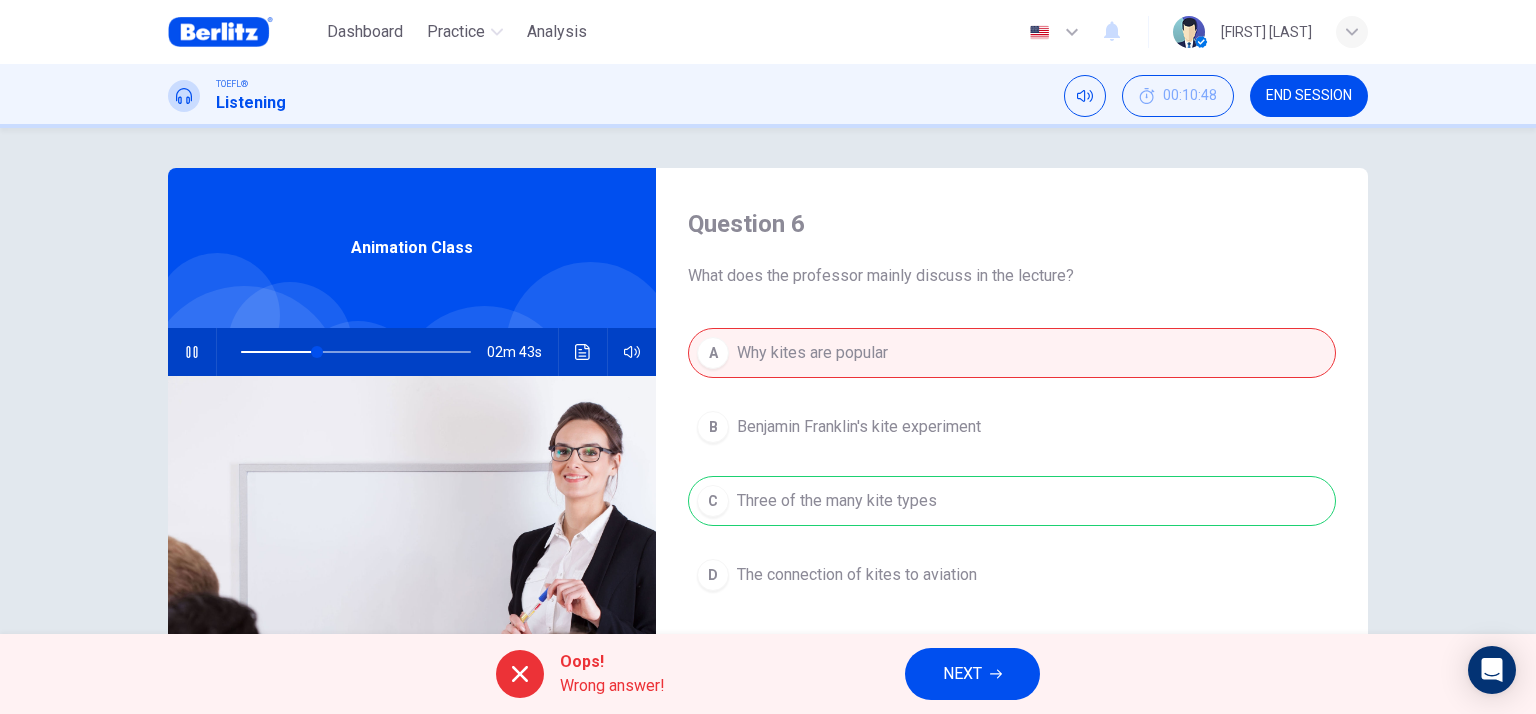 click on "NEXT" at bounding box center [972, 674] 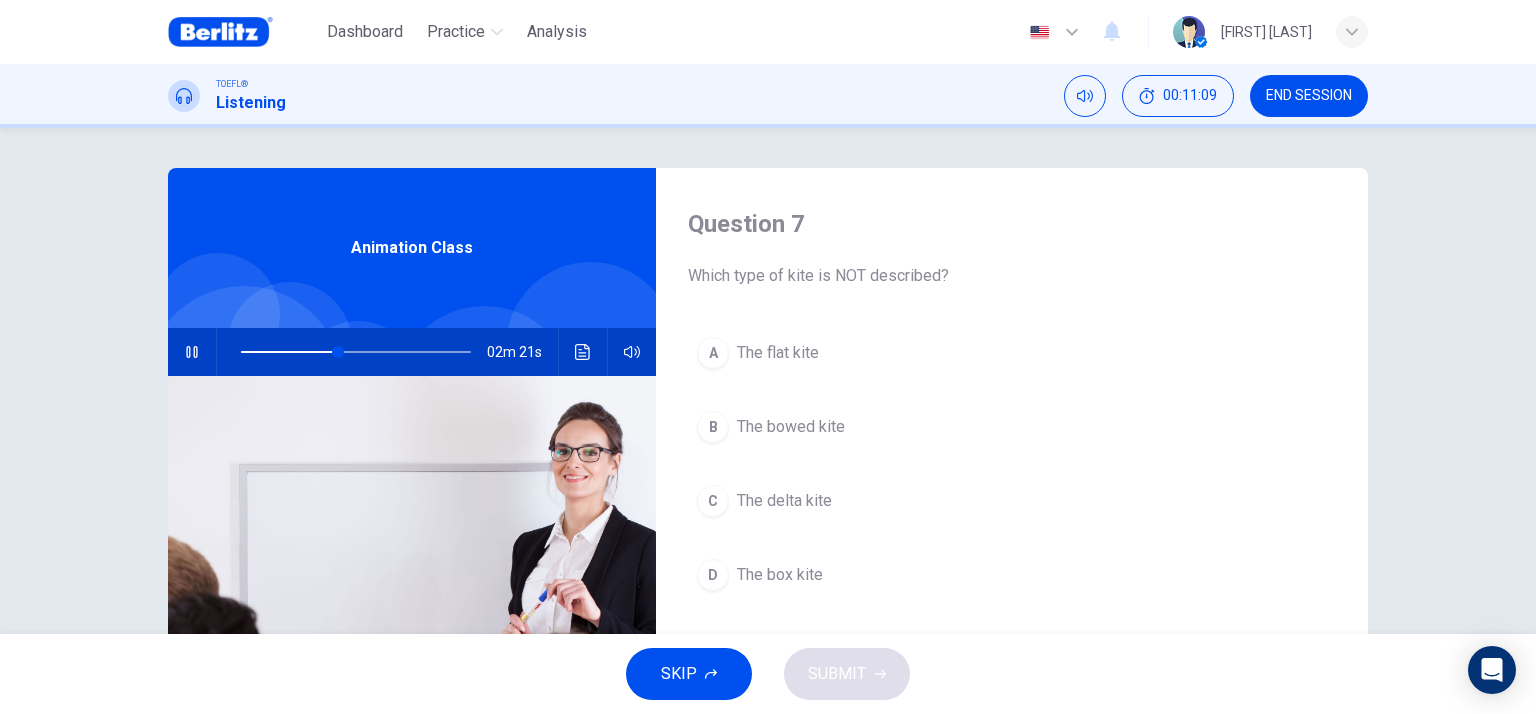 click on "The delta kite" at bounding box center (784, 501) 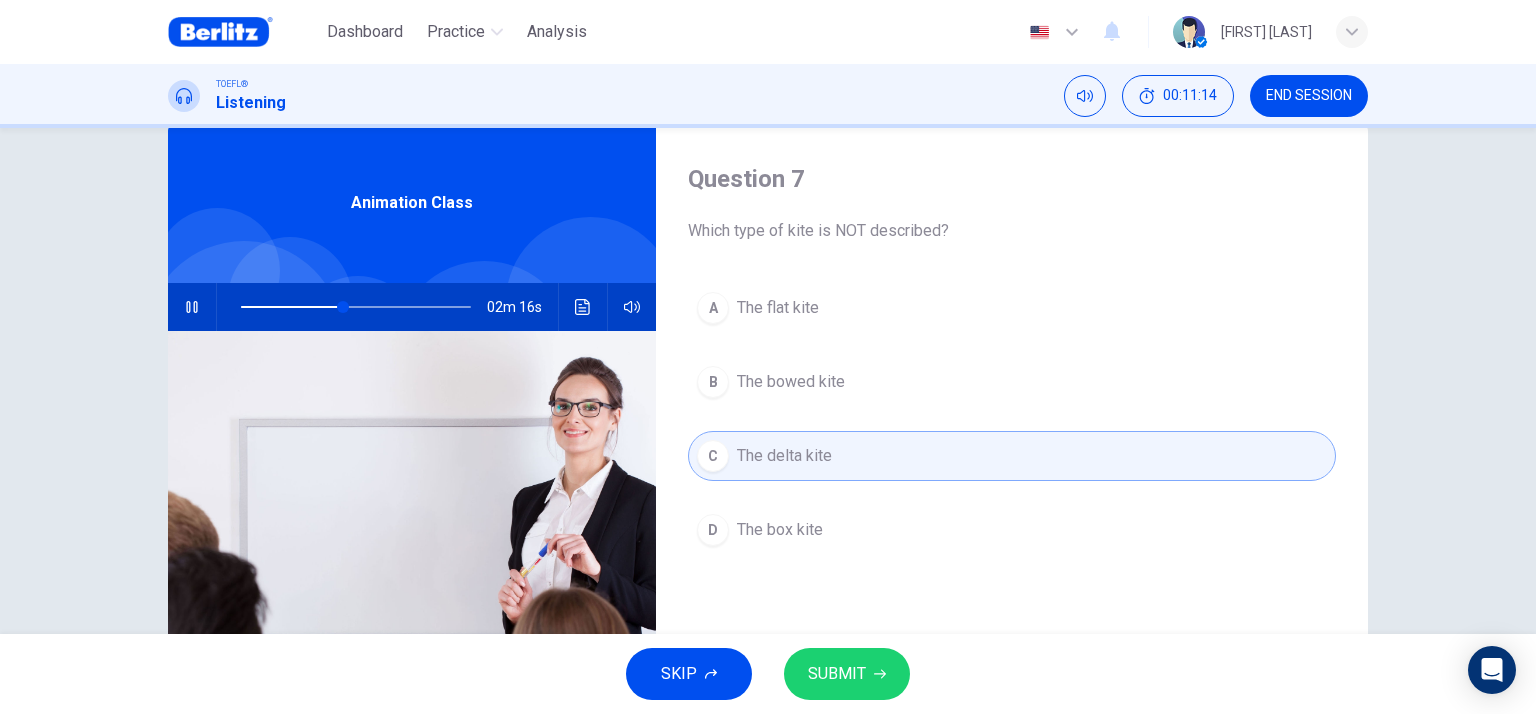 scroll, scrollTop: 0, scrollLeft: 0, axis: both 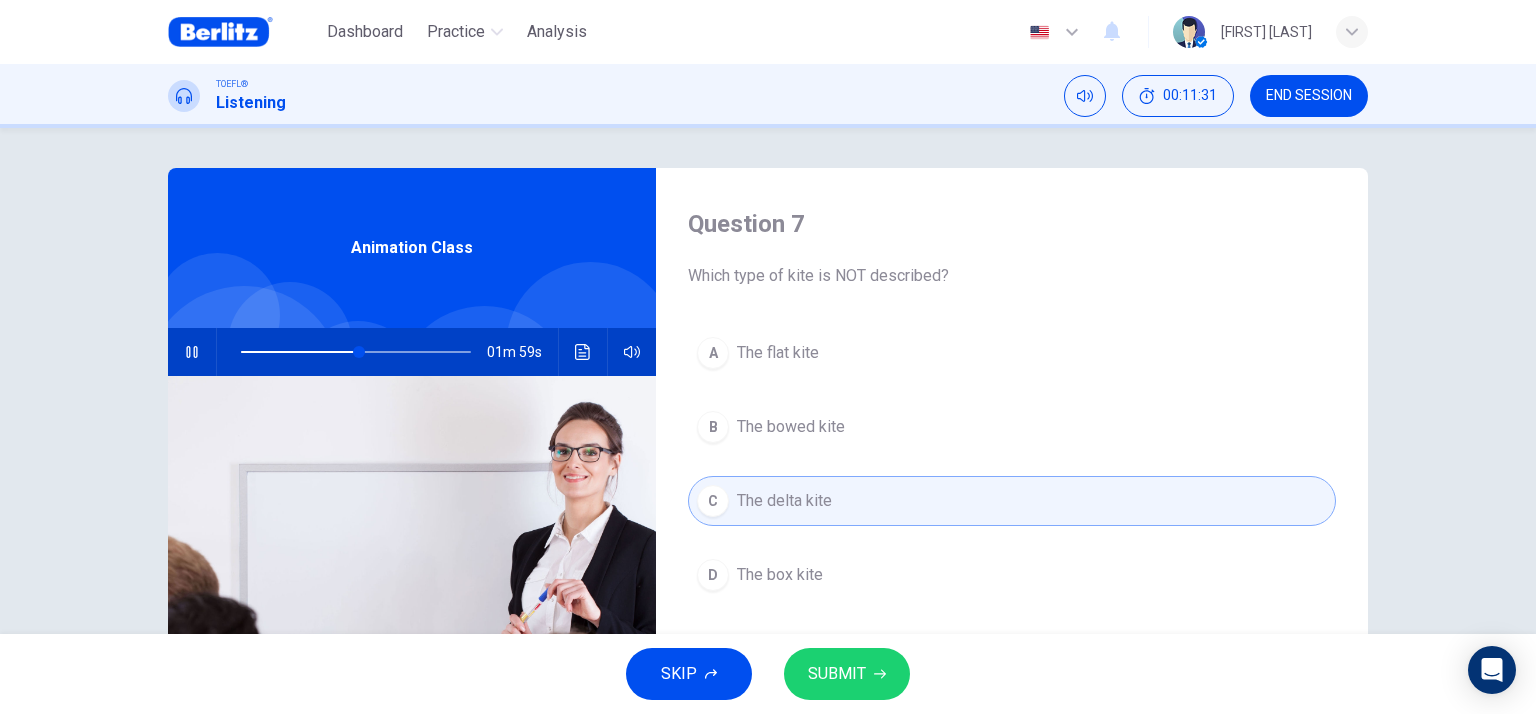 click on "The flat kite" at bounding box center (778, 353) 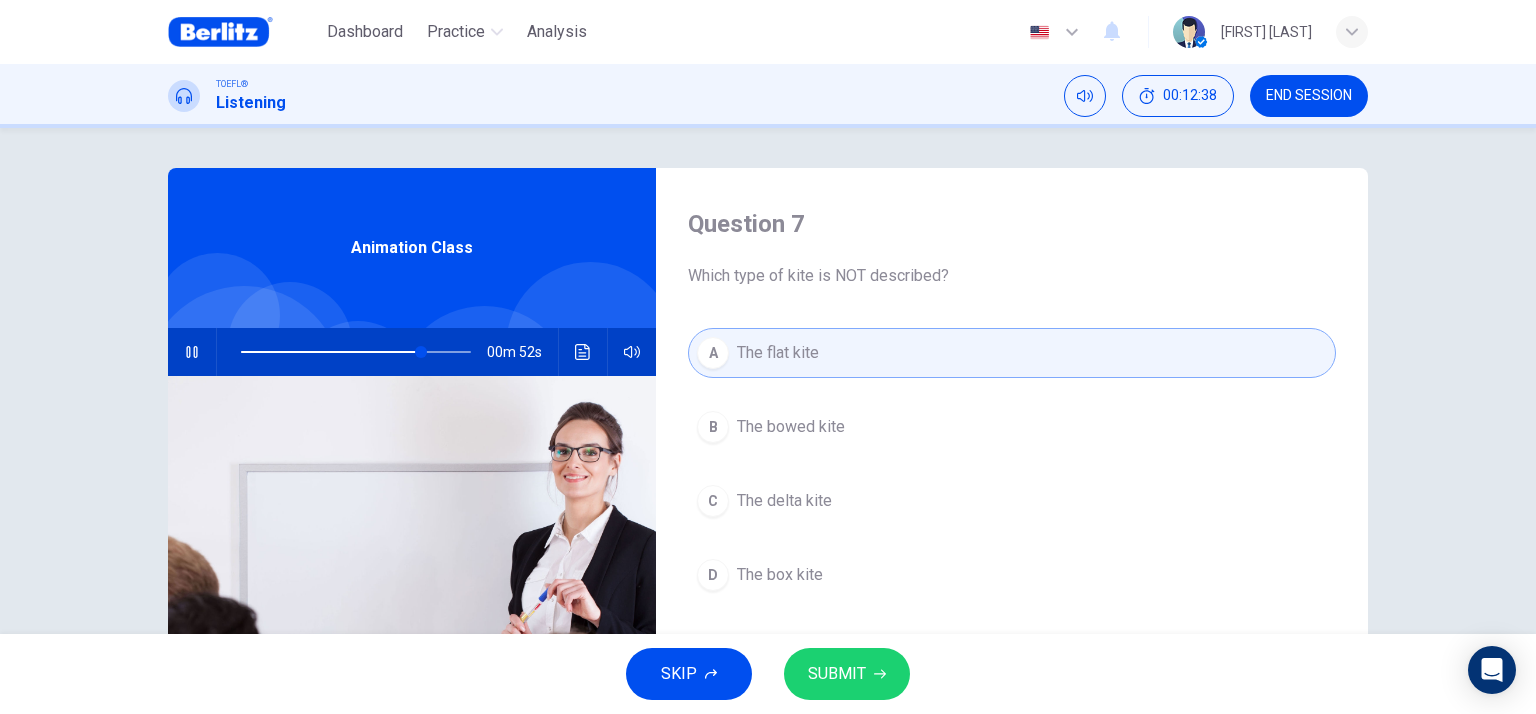 click on "The delta kite" at bounding box center [784, 501] 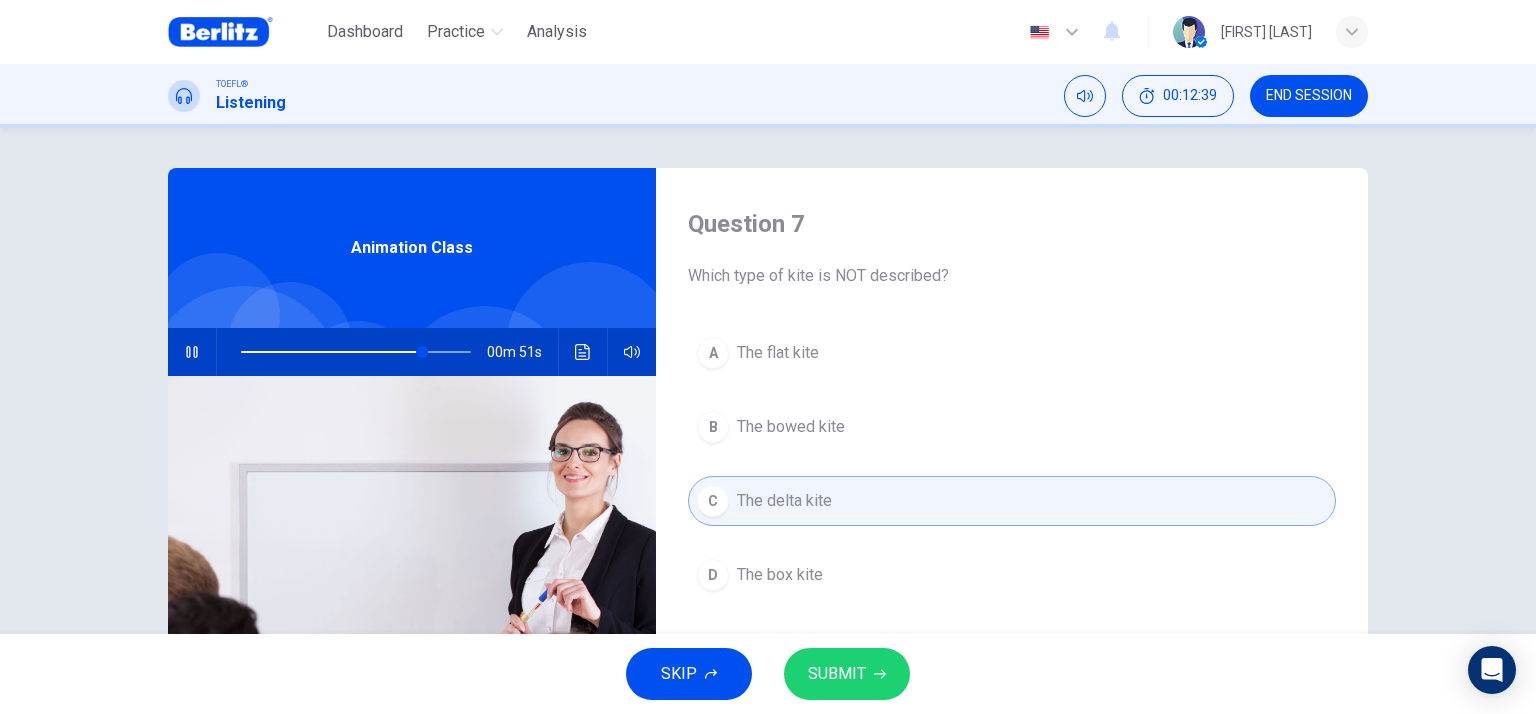 click on "SKIP SUBMIT" at bounding box center [768, 674] 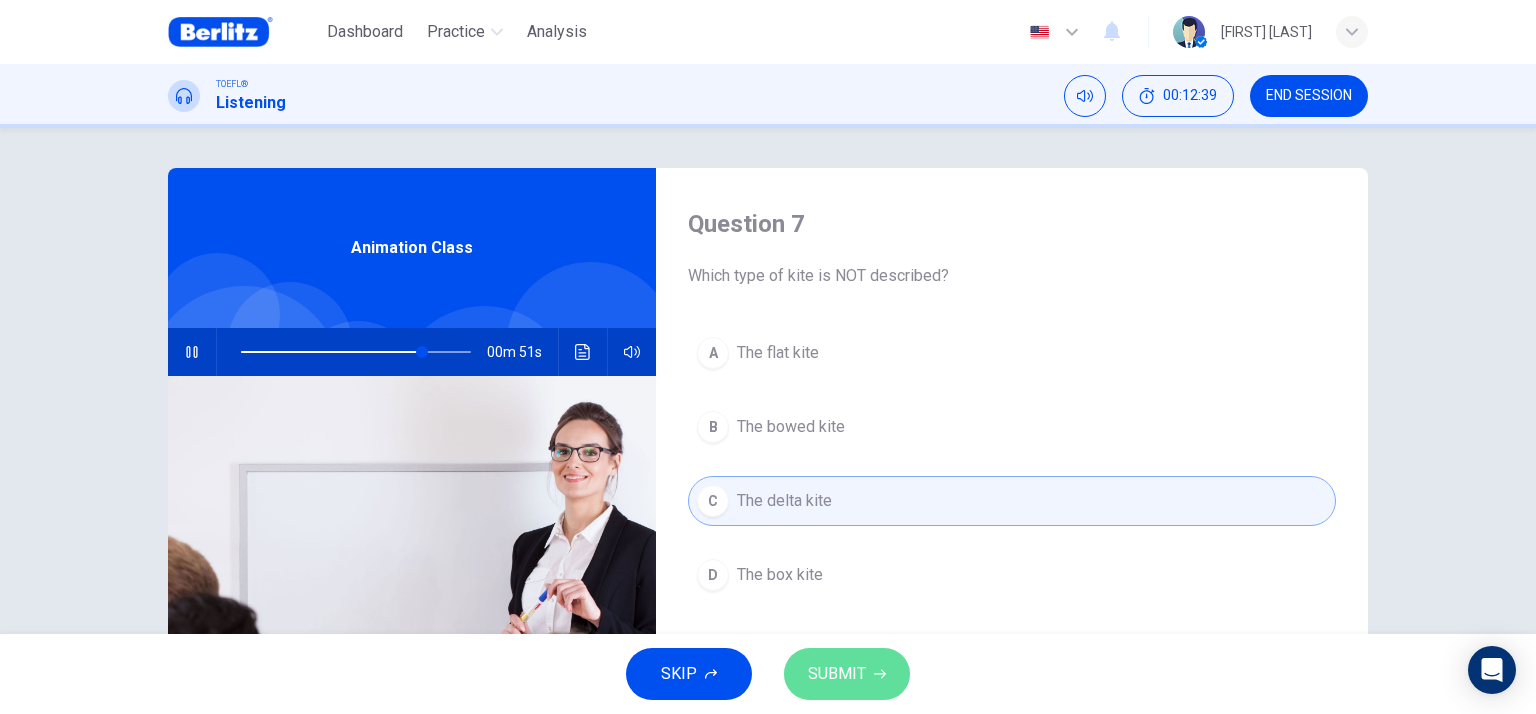click on "SUBMIT" at bounding box center [837, 674] 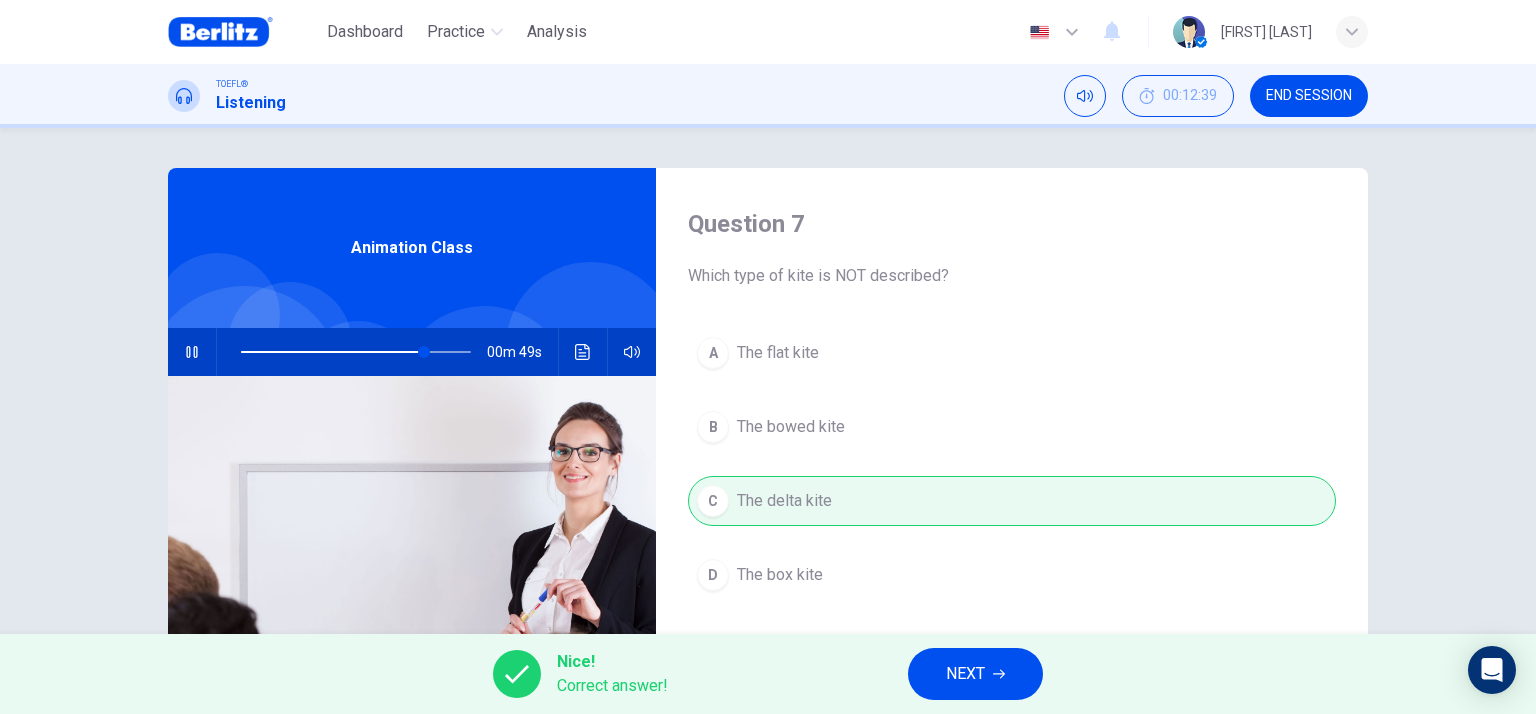 click on "NEXT" at bounding box center [975, 674] 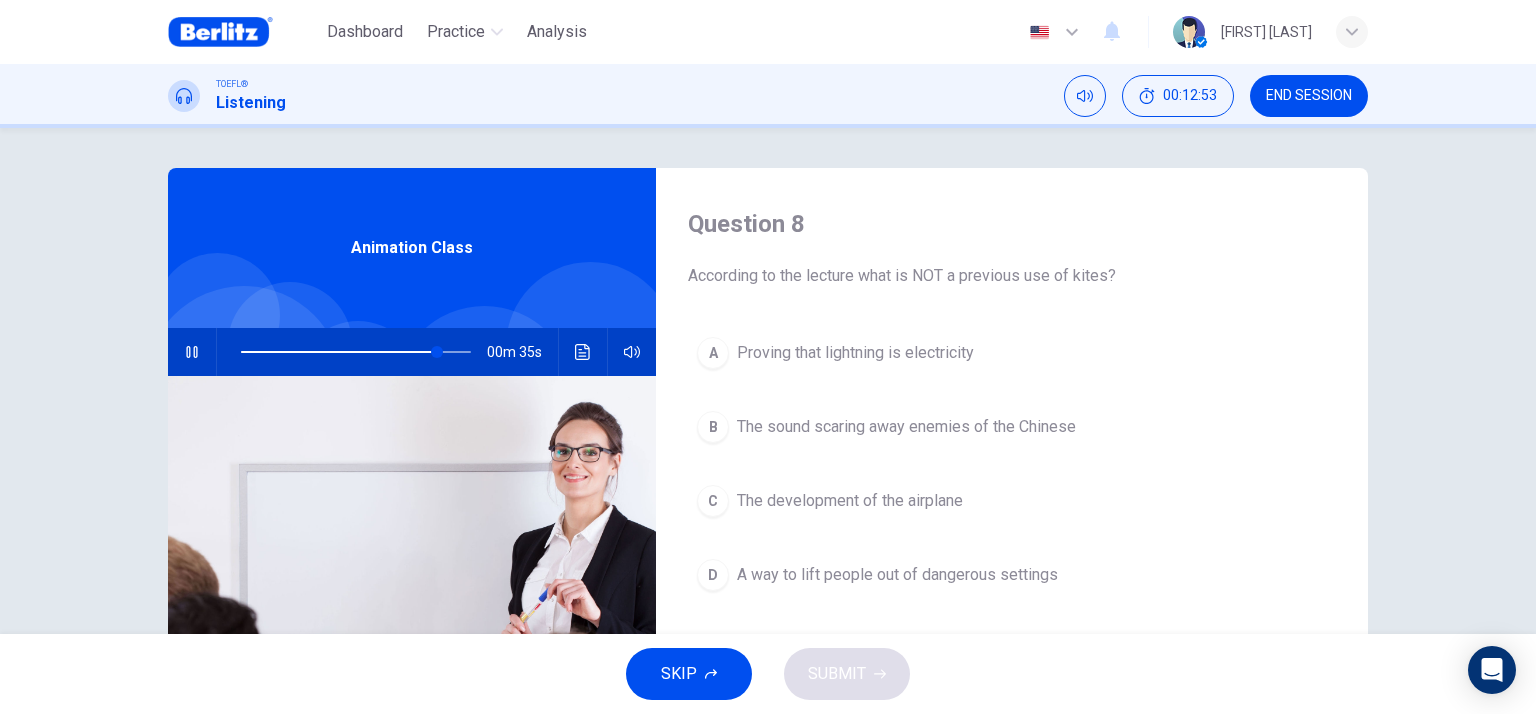 type on "**" 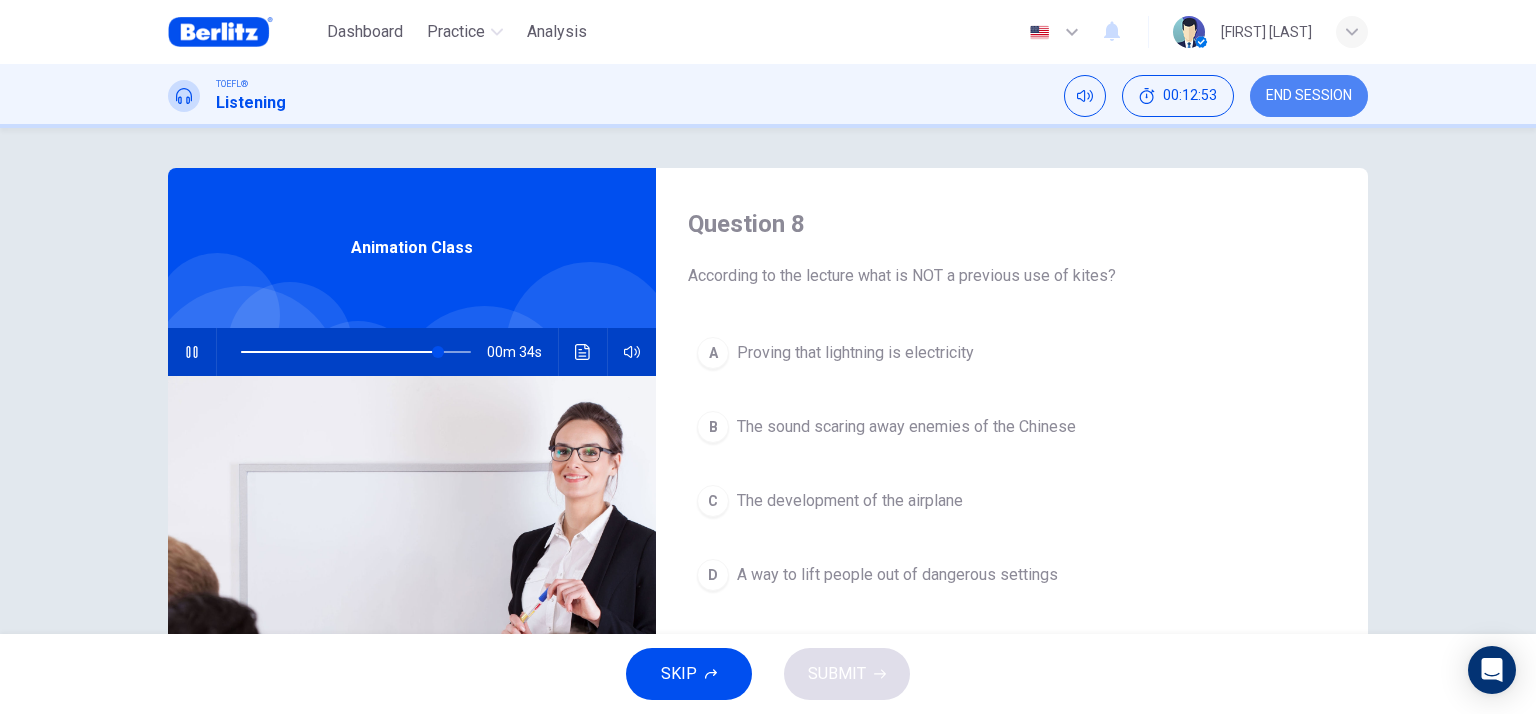 click on "END SESSION" at bounding box center (1309, 96) 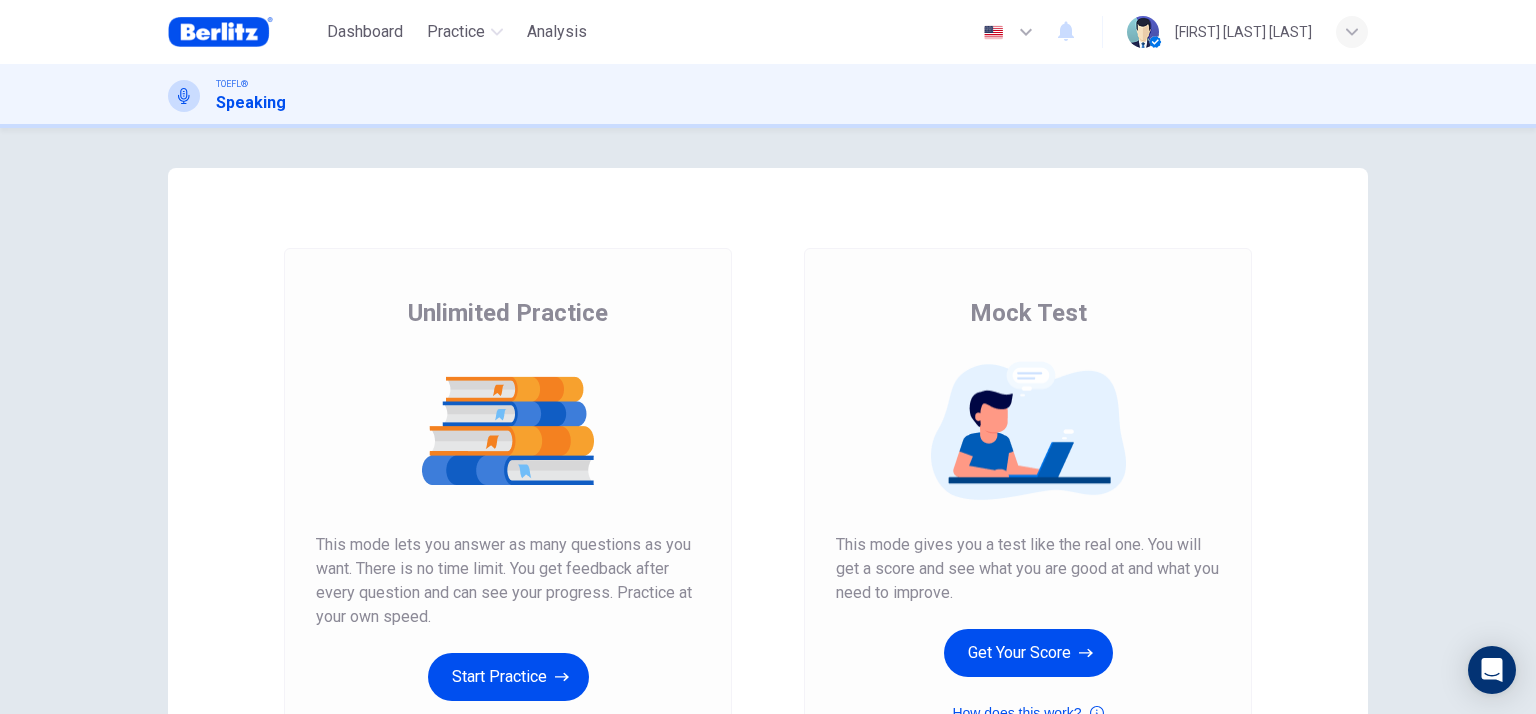scroll, scrollTop: 0, scrollLeft: 0, axis: both 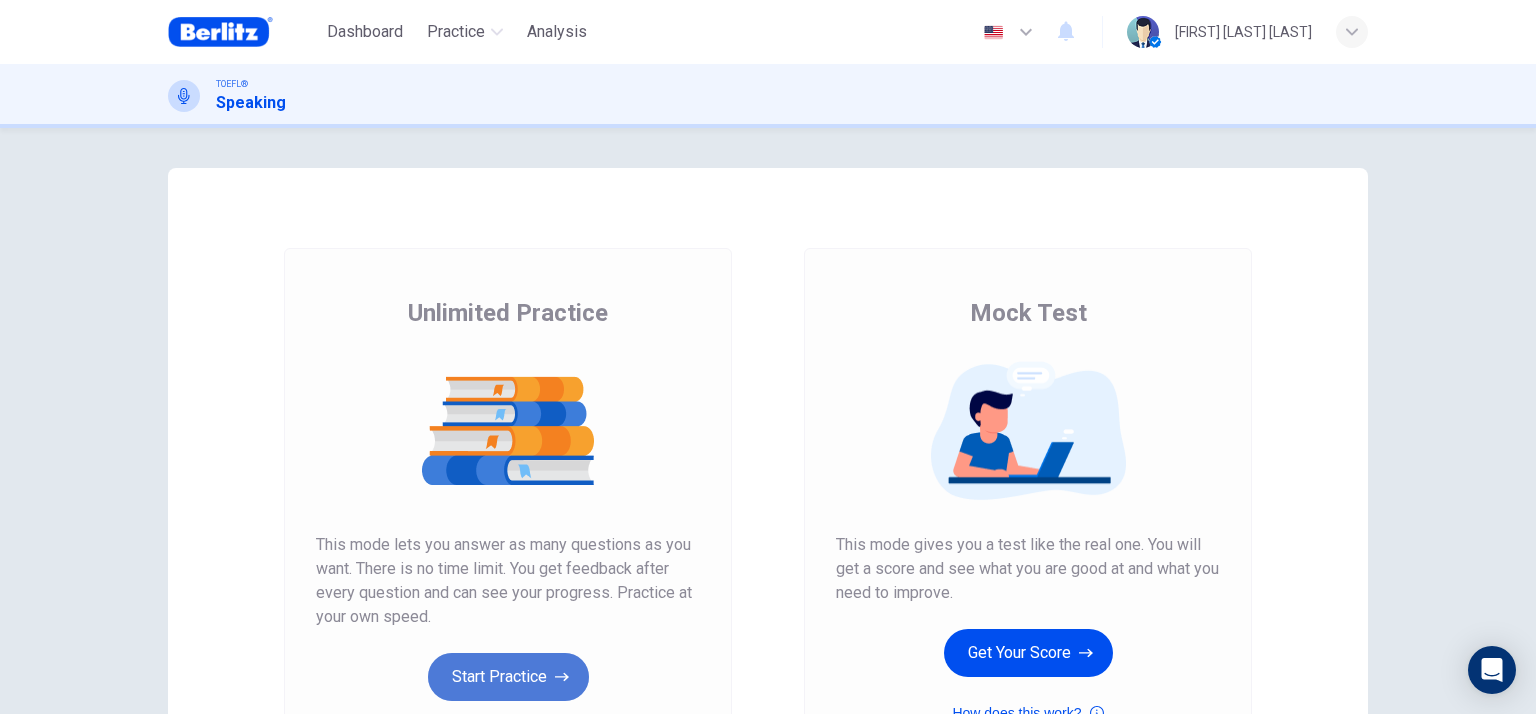 click on "Start Practice" at bounding box center (508, 677) 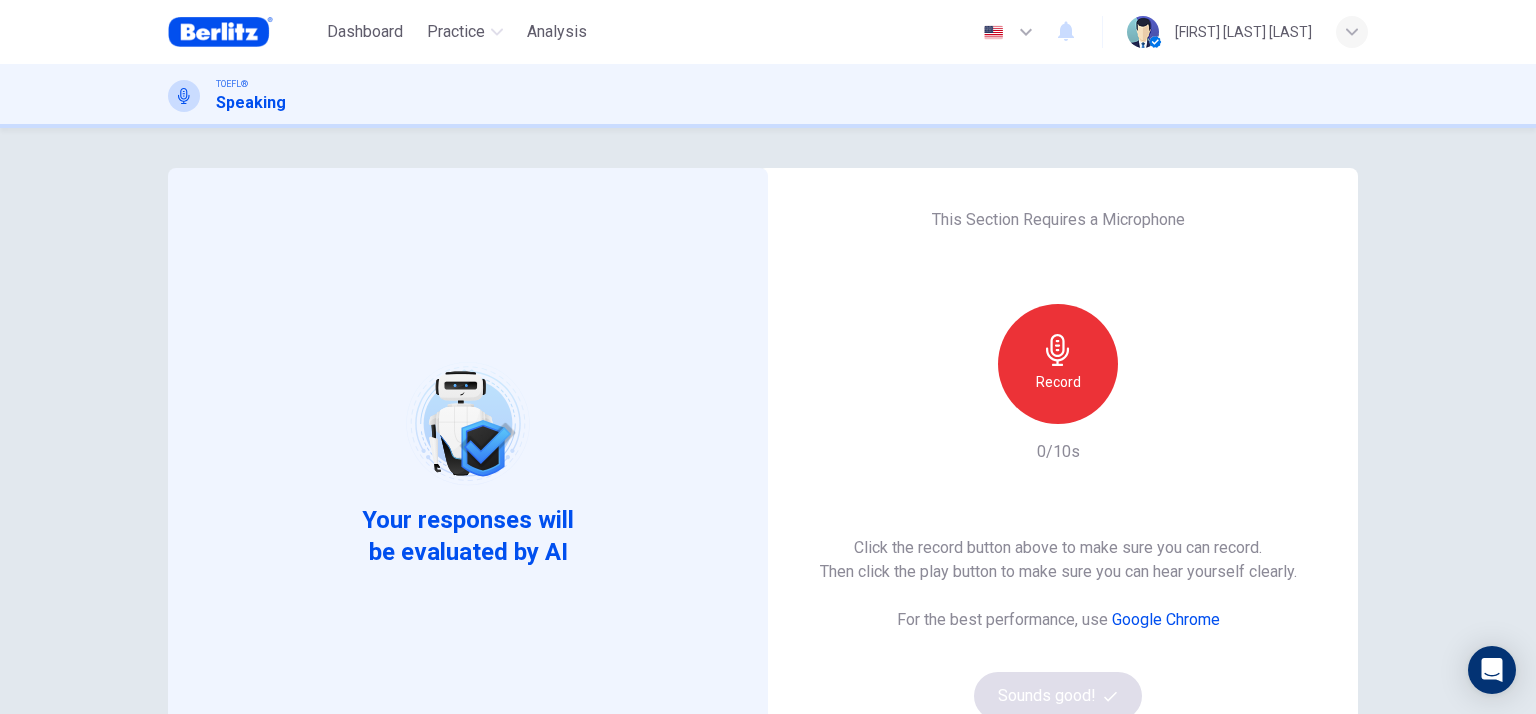 click on "Record" at bounding box center [1058, 364] 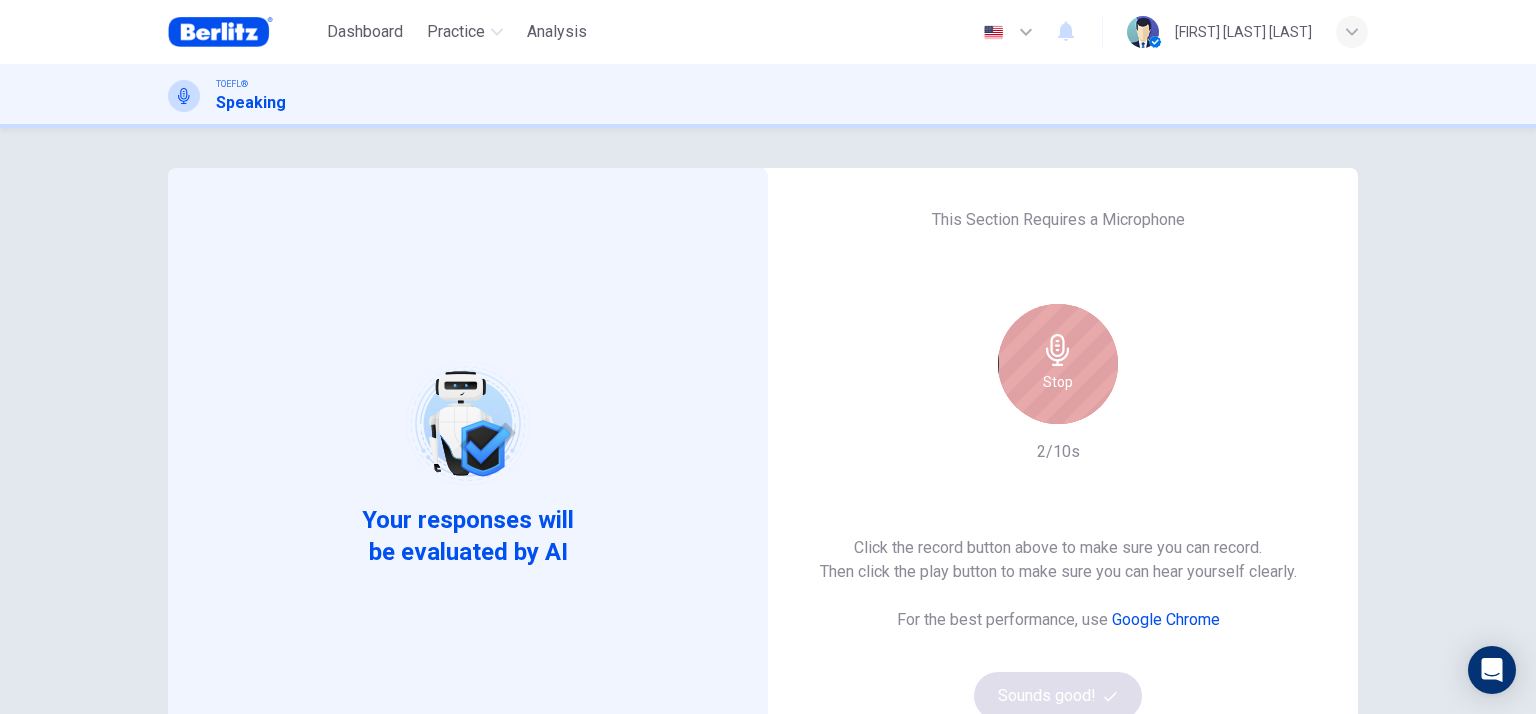click 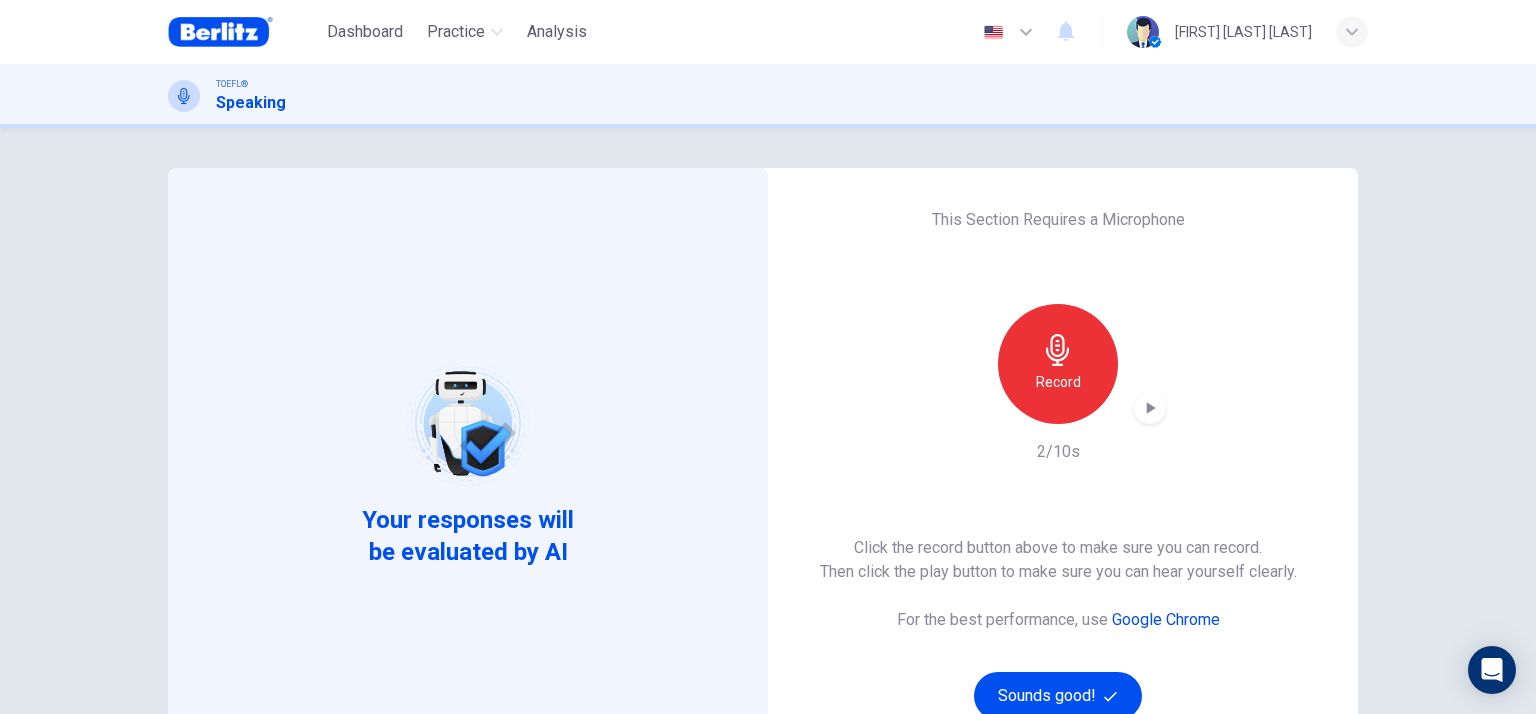 click 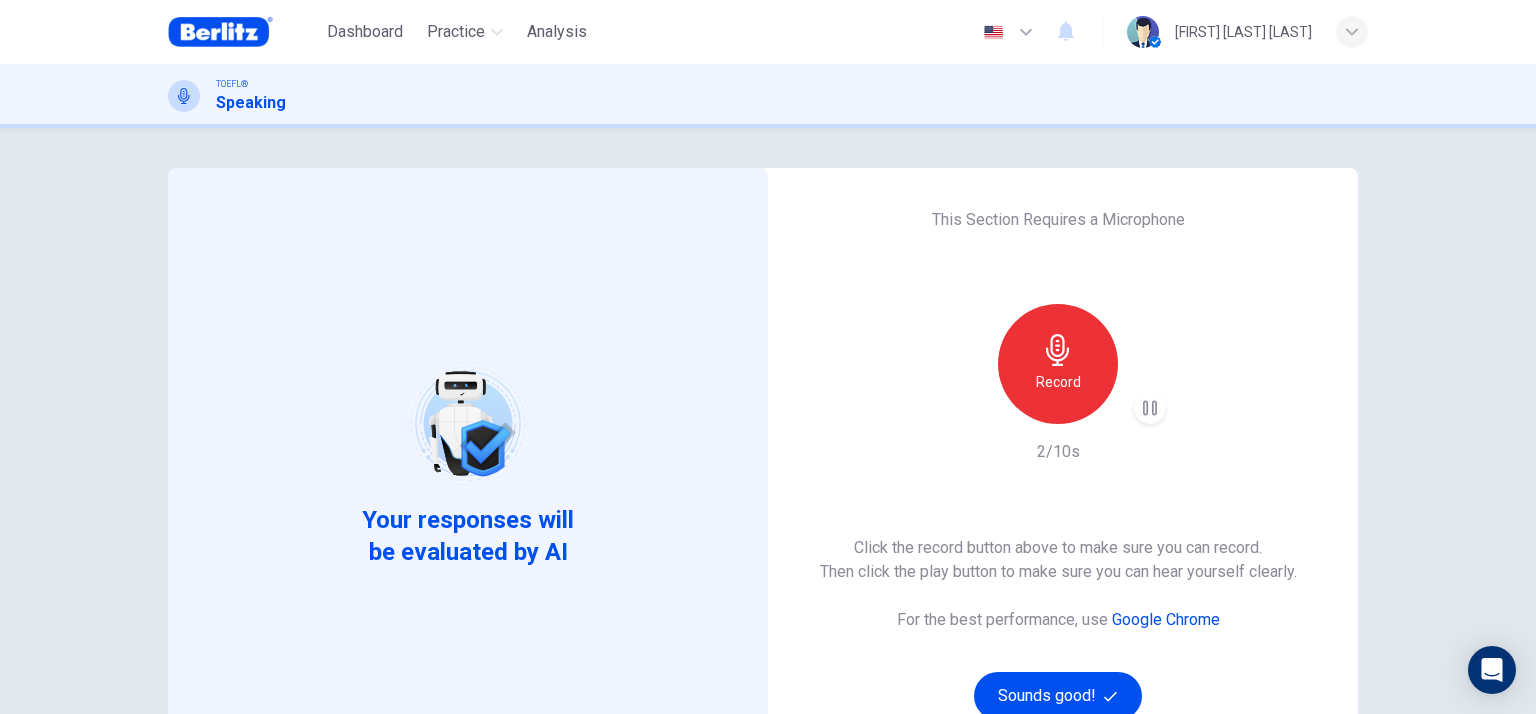 click 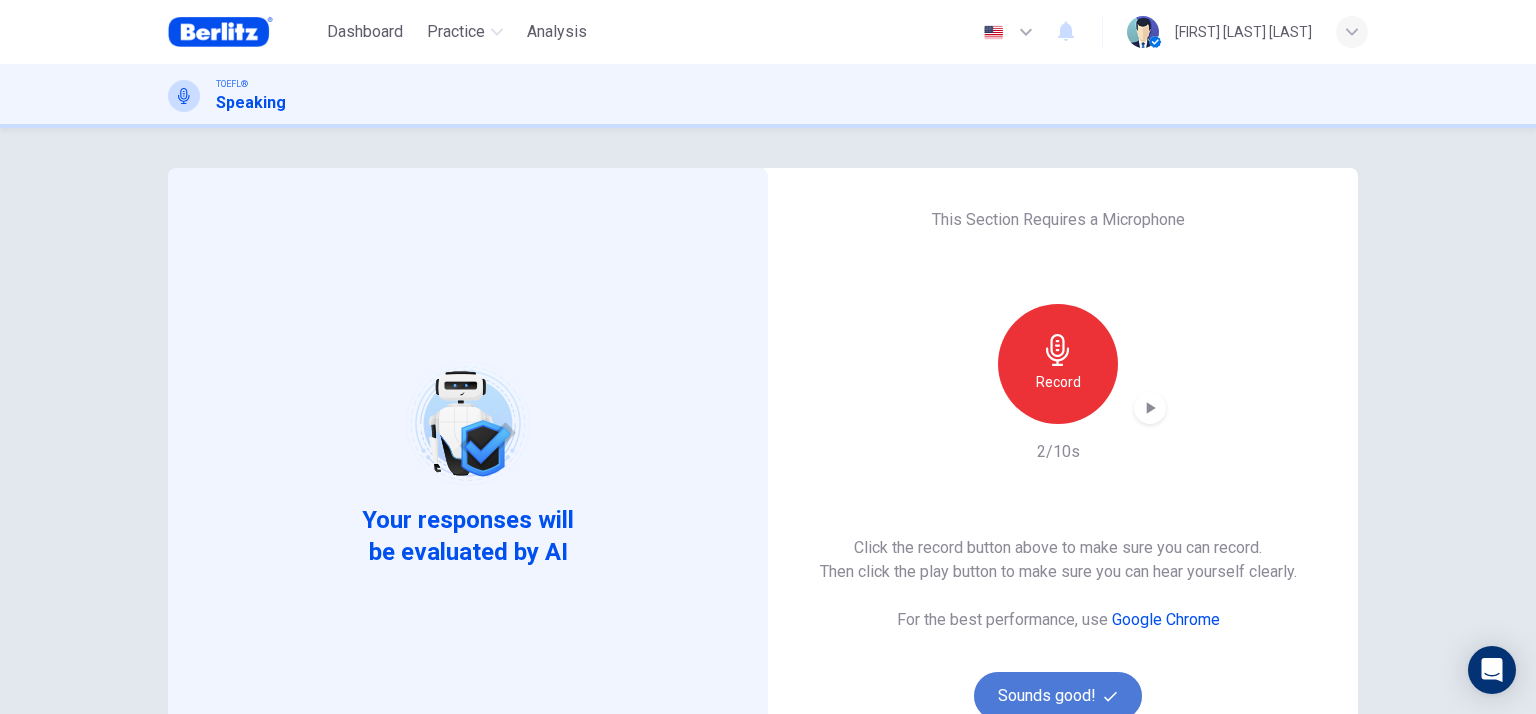 click on "Sounds good!" at bounding box center (1058, 696) 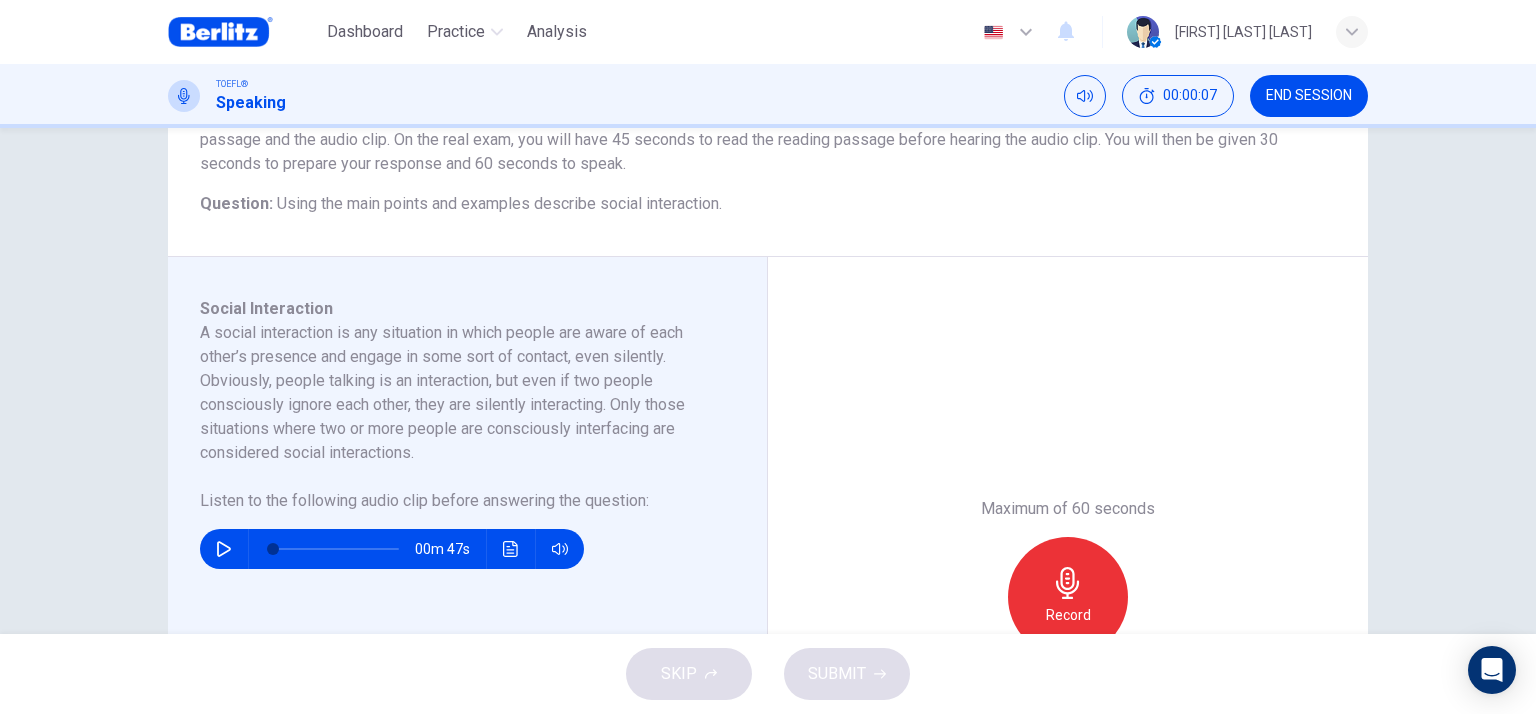 scroll, scrollTop: 300, scrollLeft: 0, axis: vertical 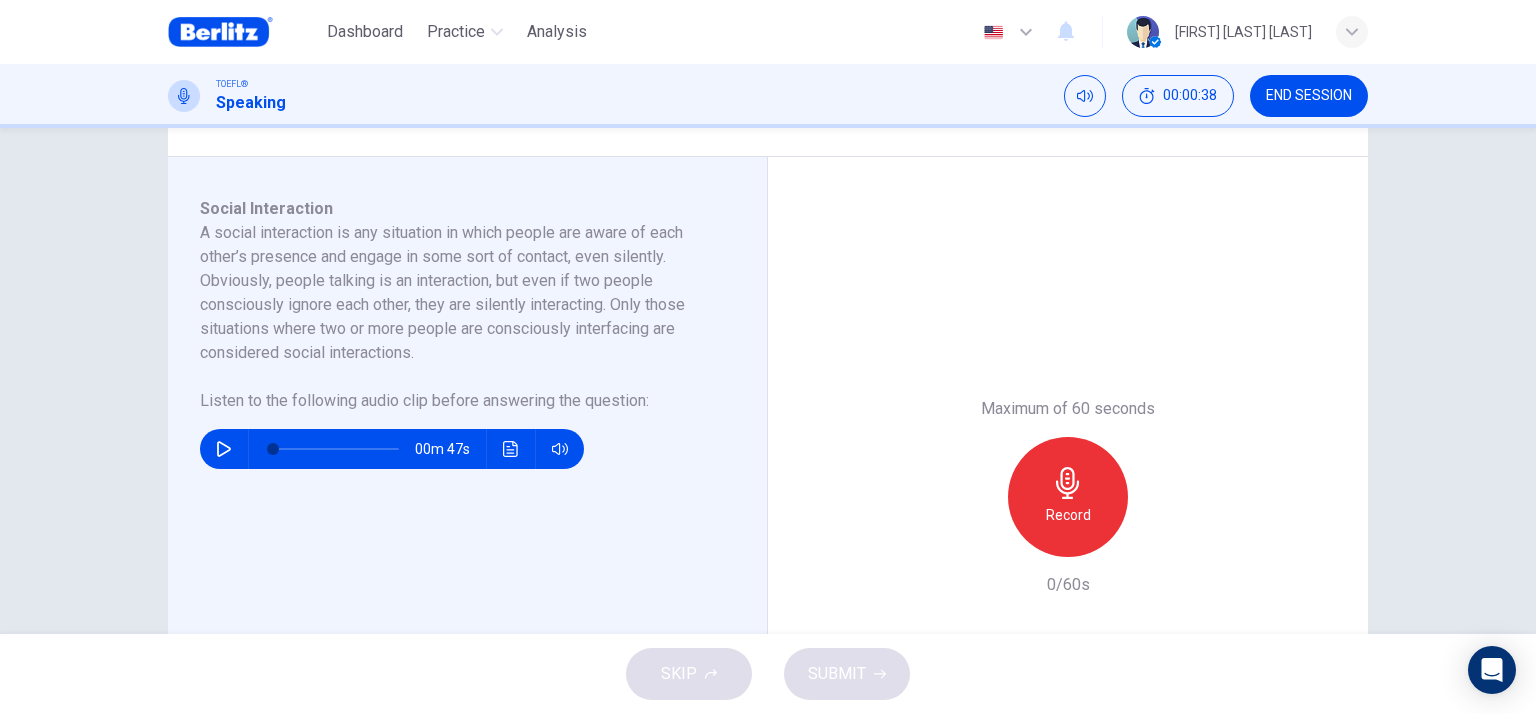 click 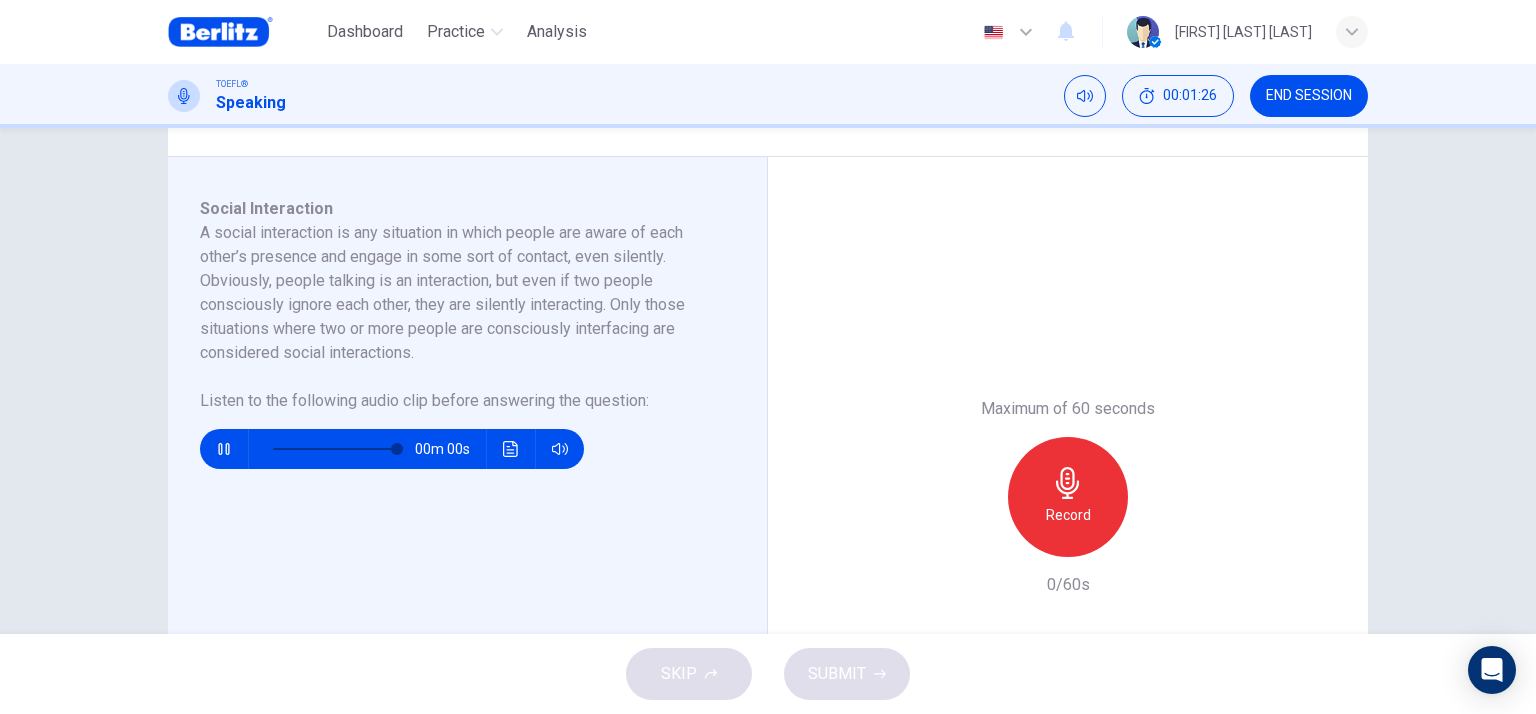 type on "*" 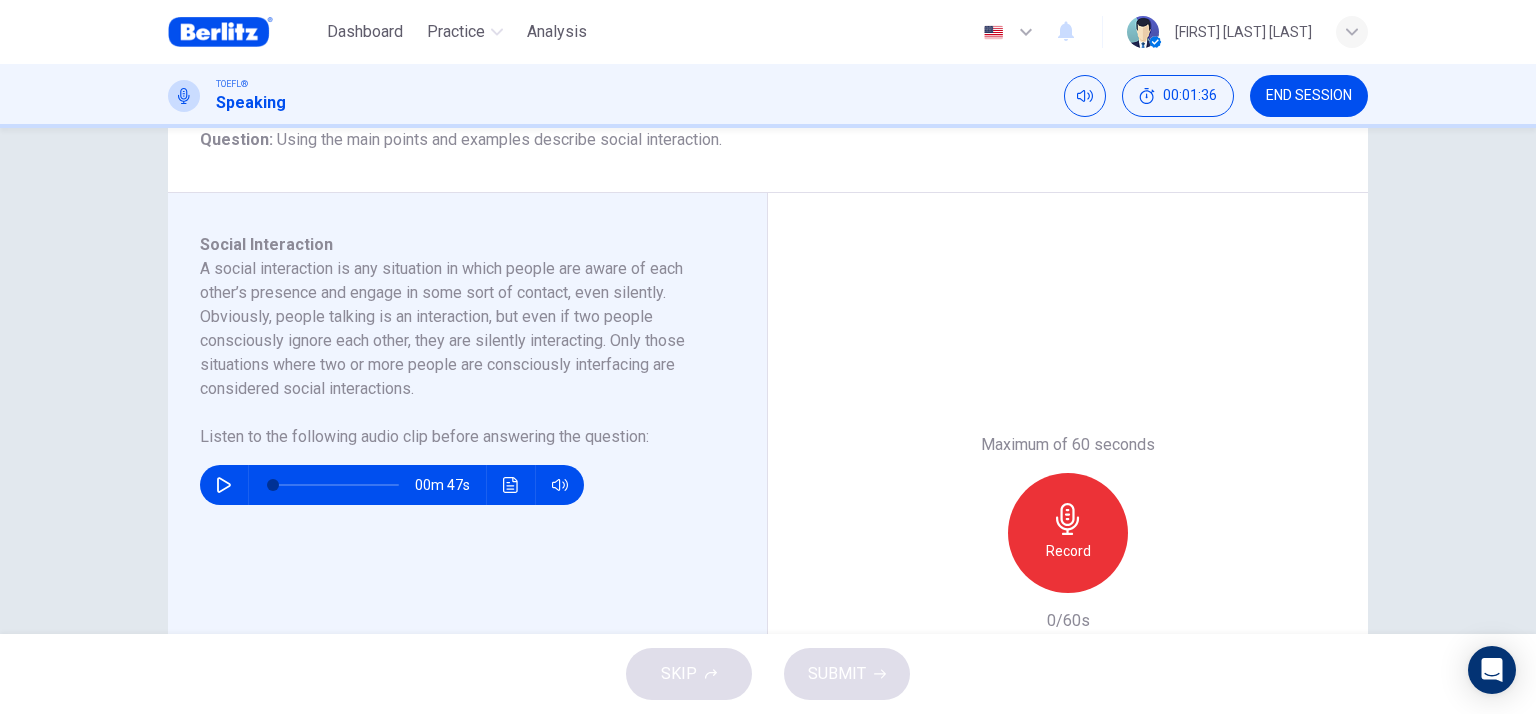 scroll, scrollTop: 300, scrollLeft: 0, axis: vertical 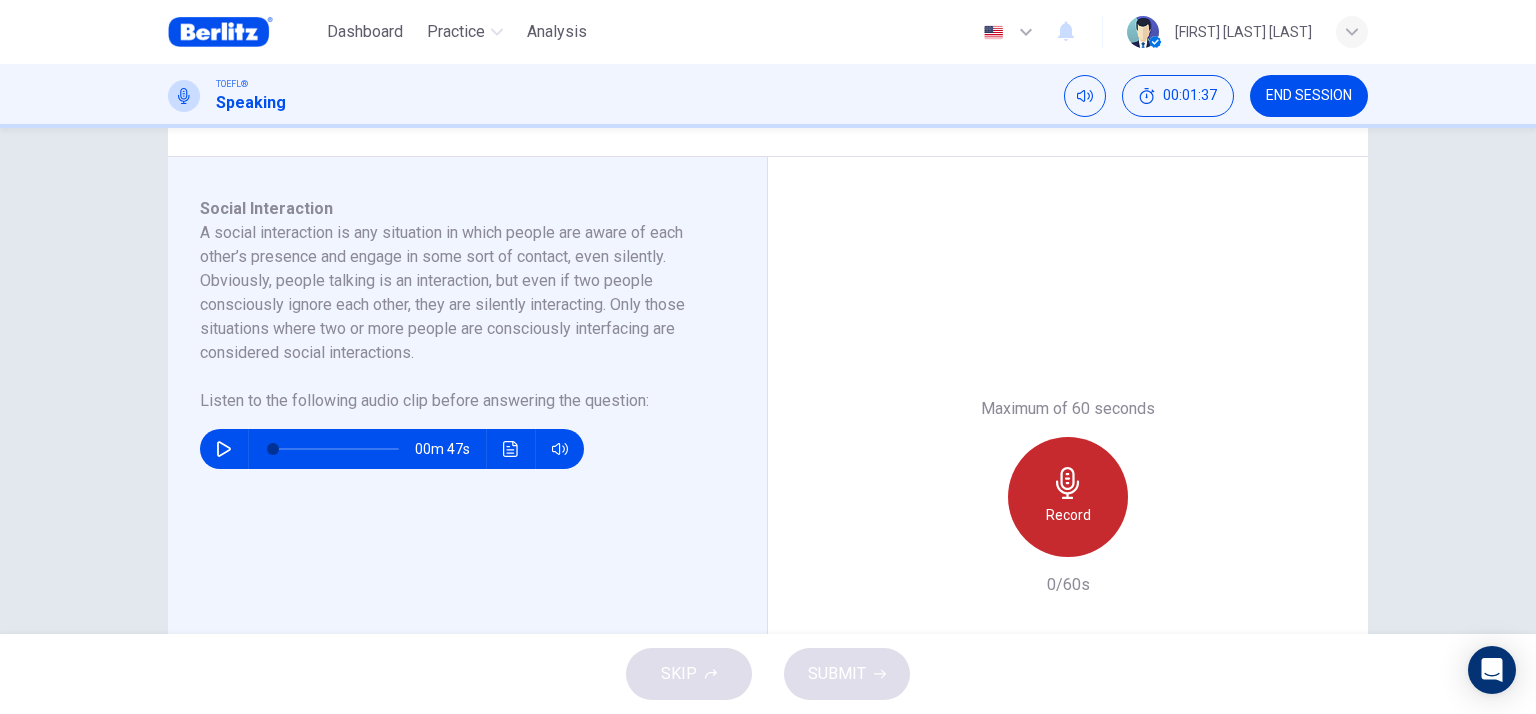 click on "Record" at bounding box center (1068, 497) 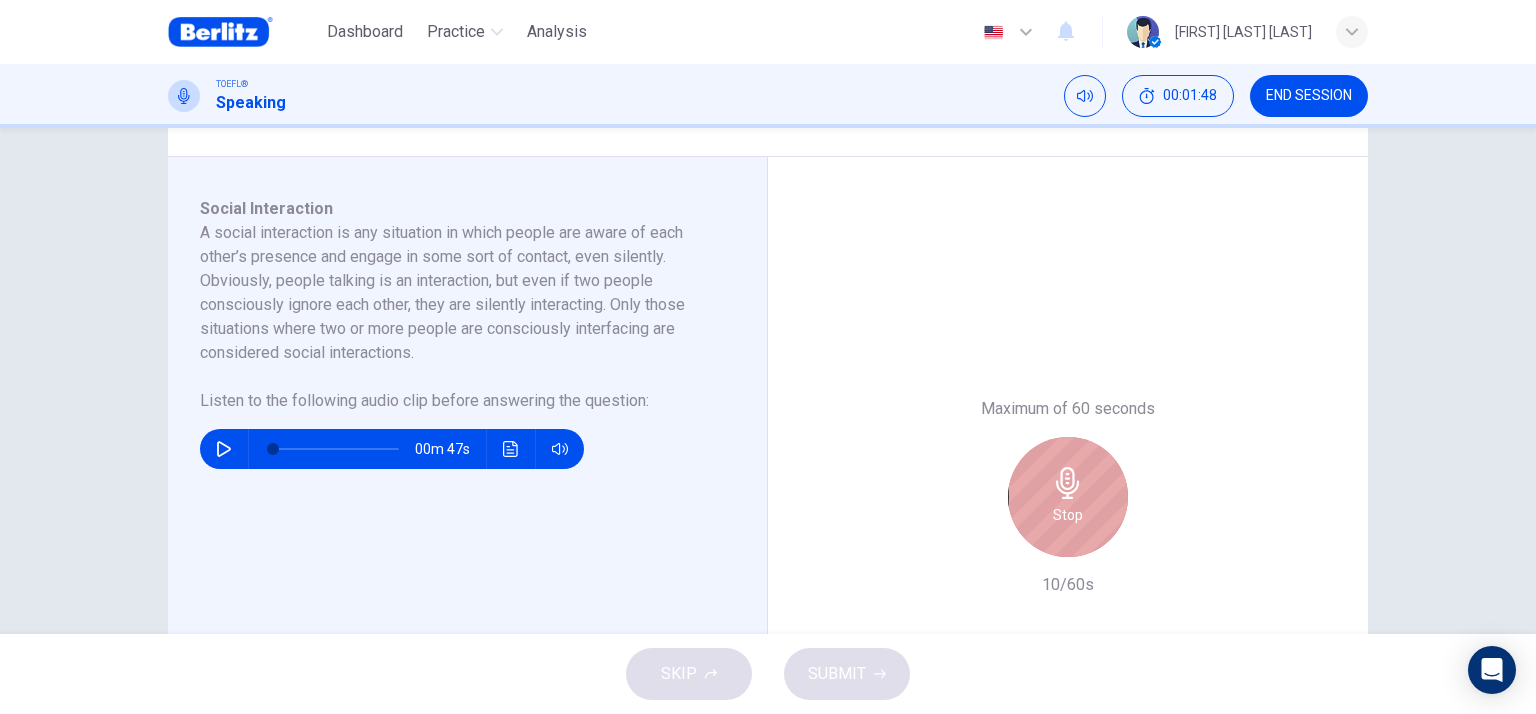 click 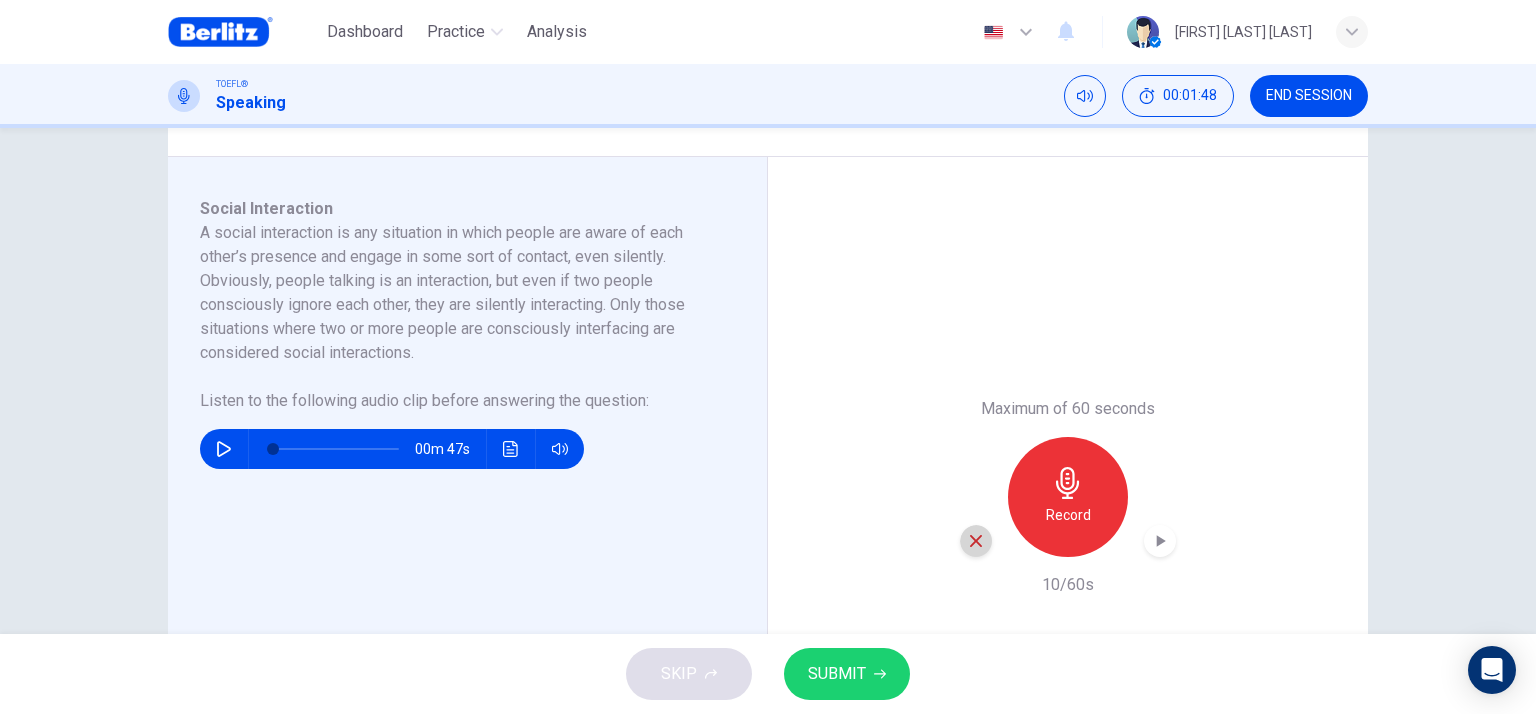 click 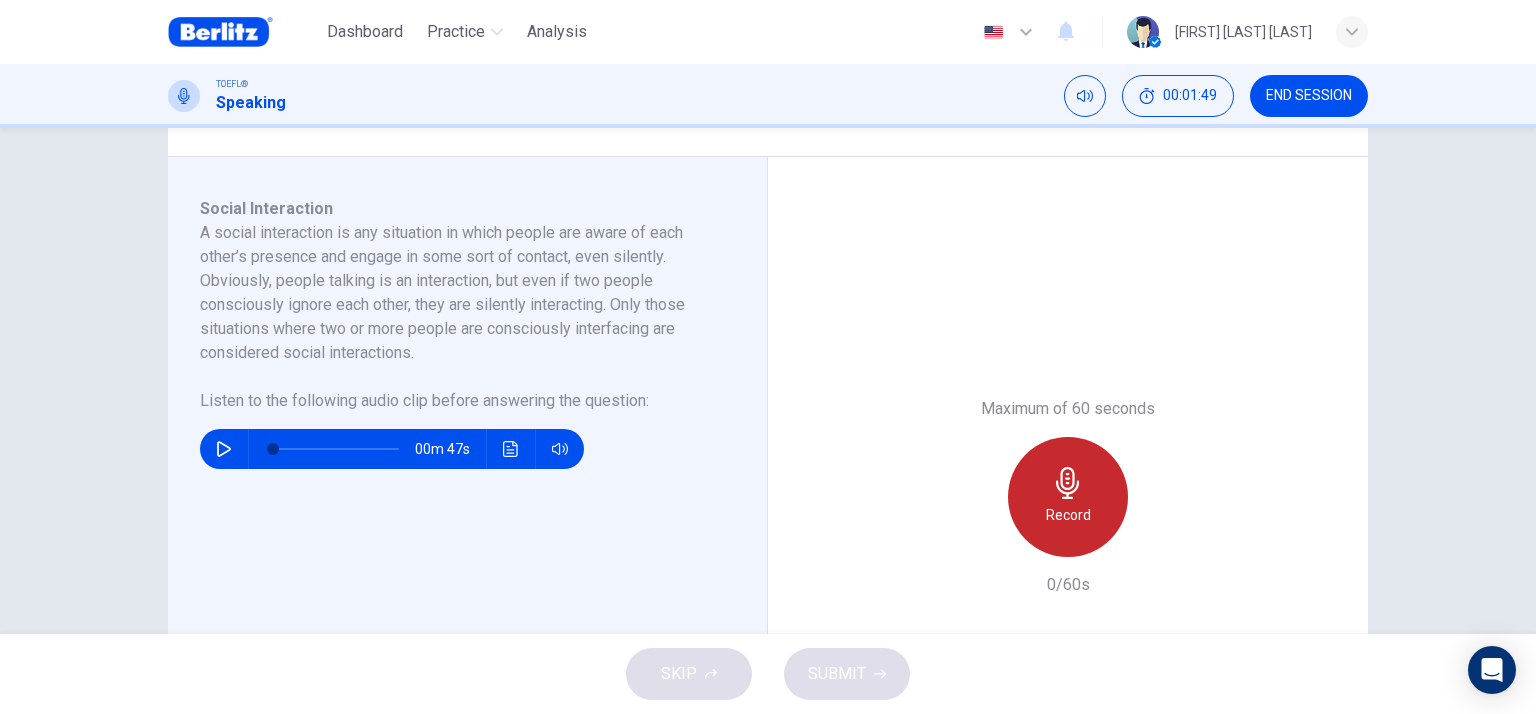 click on "Record" at bounding box center [1068, 497] 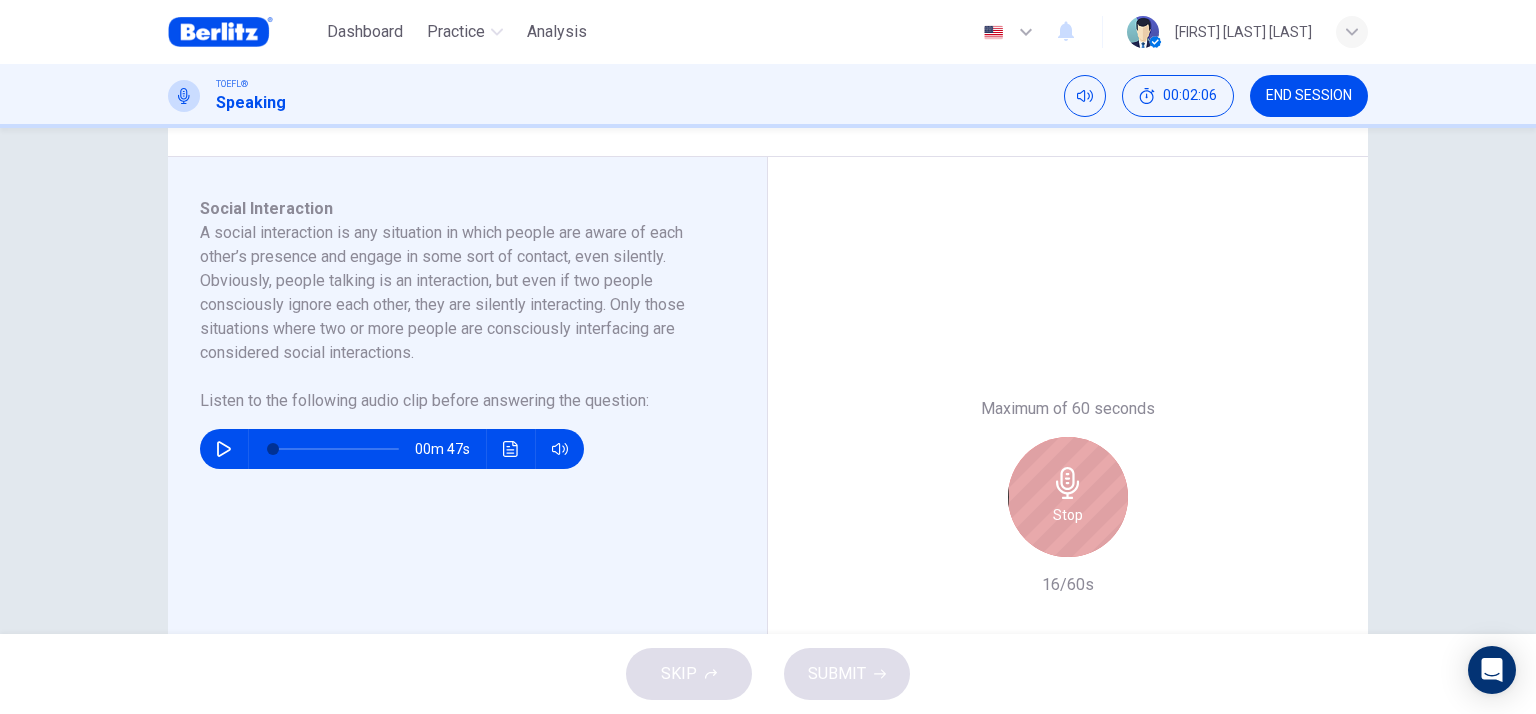 click on "Stop" at bounding box center (1068, 497) 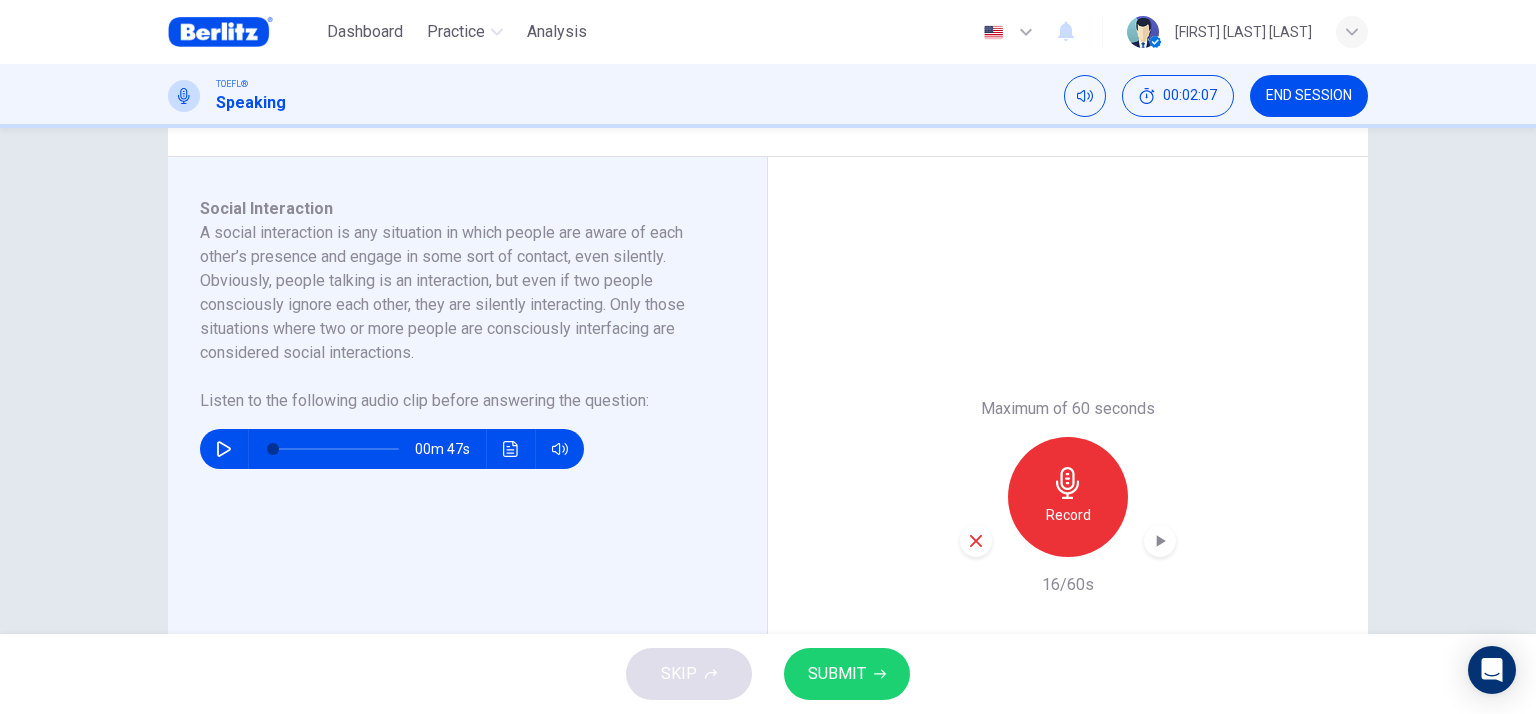 click 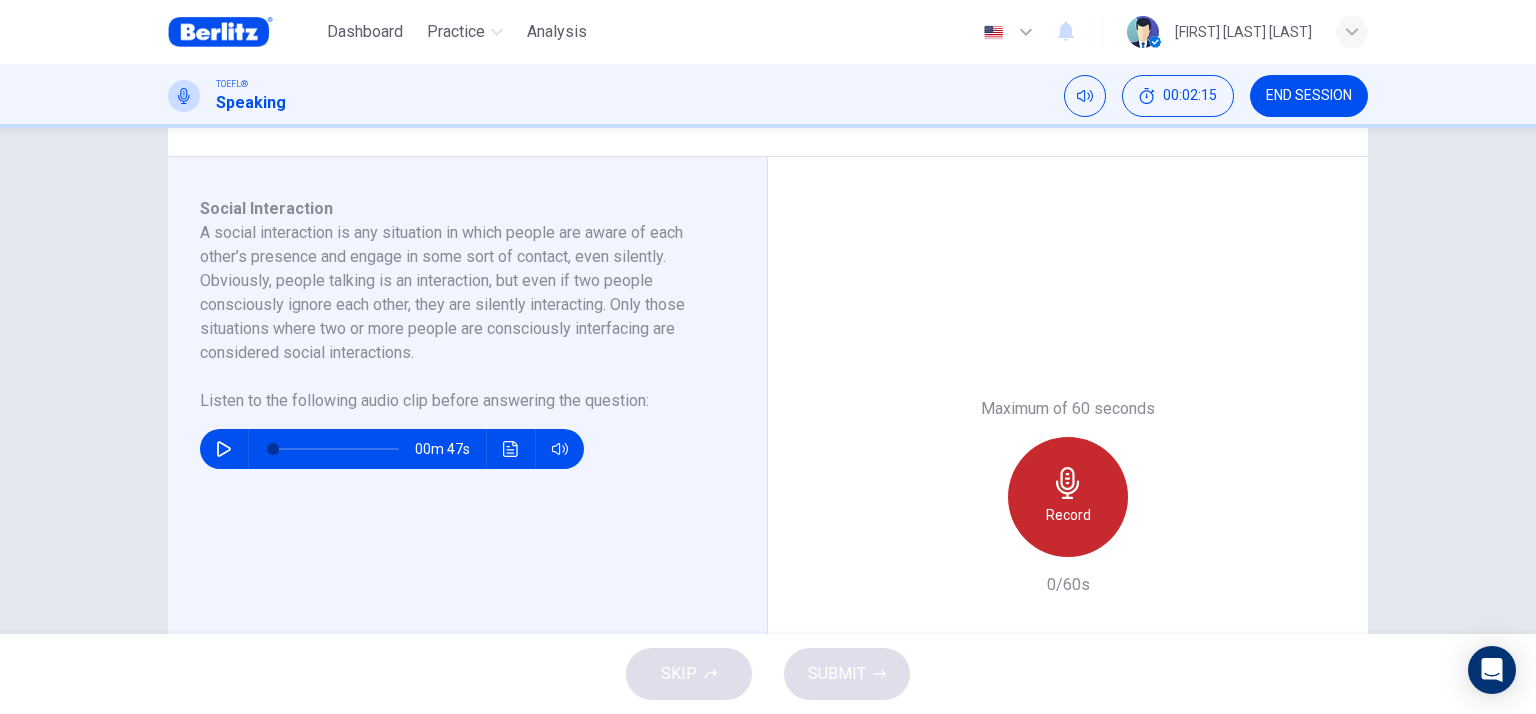 click 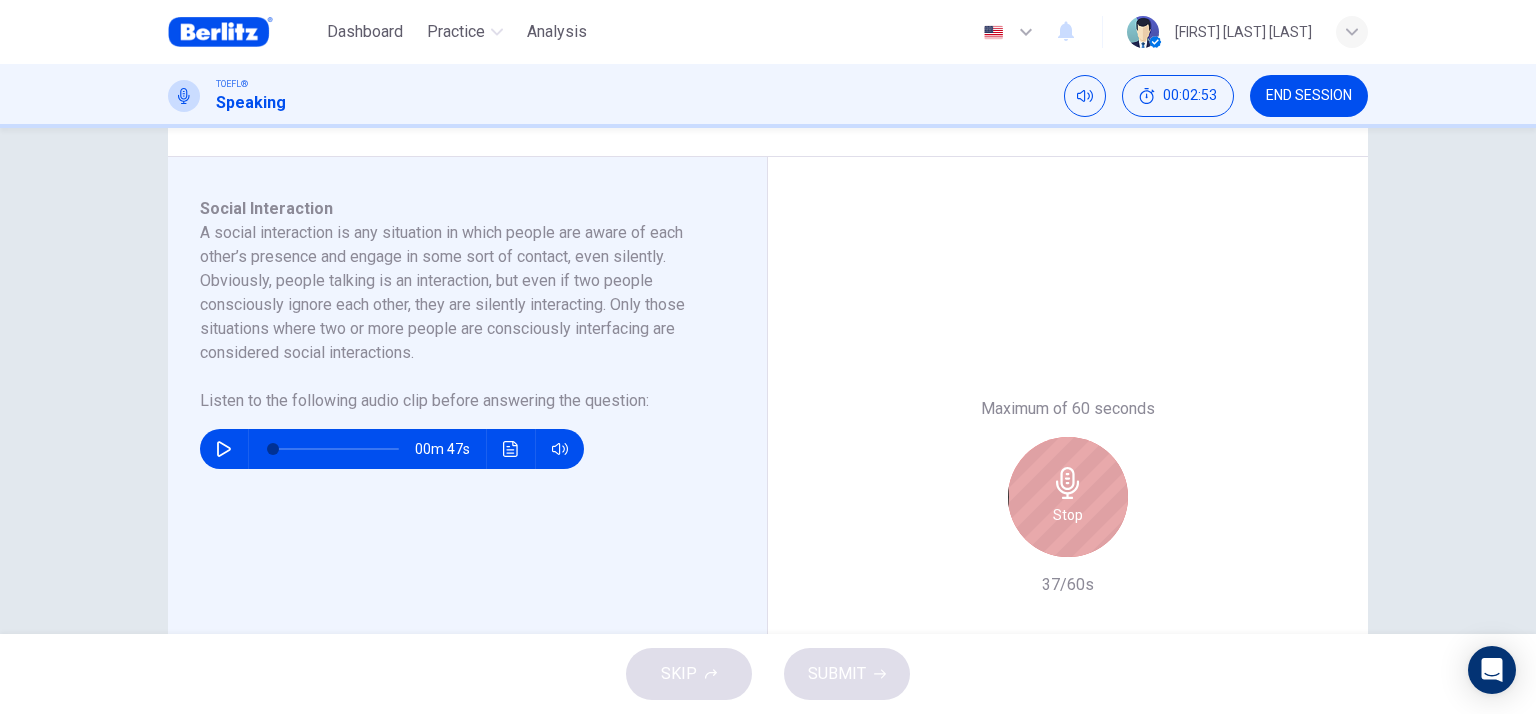 click on "Stop" at bounding box center (1068, 497) 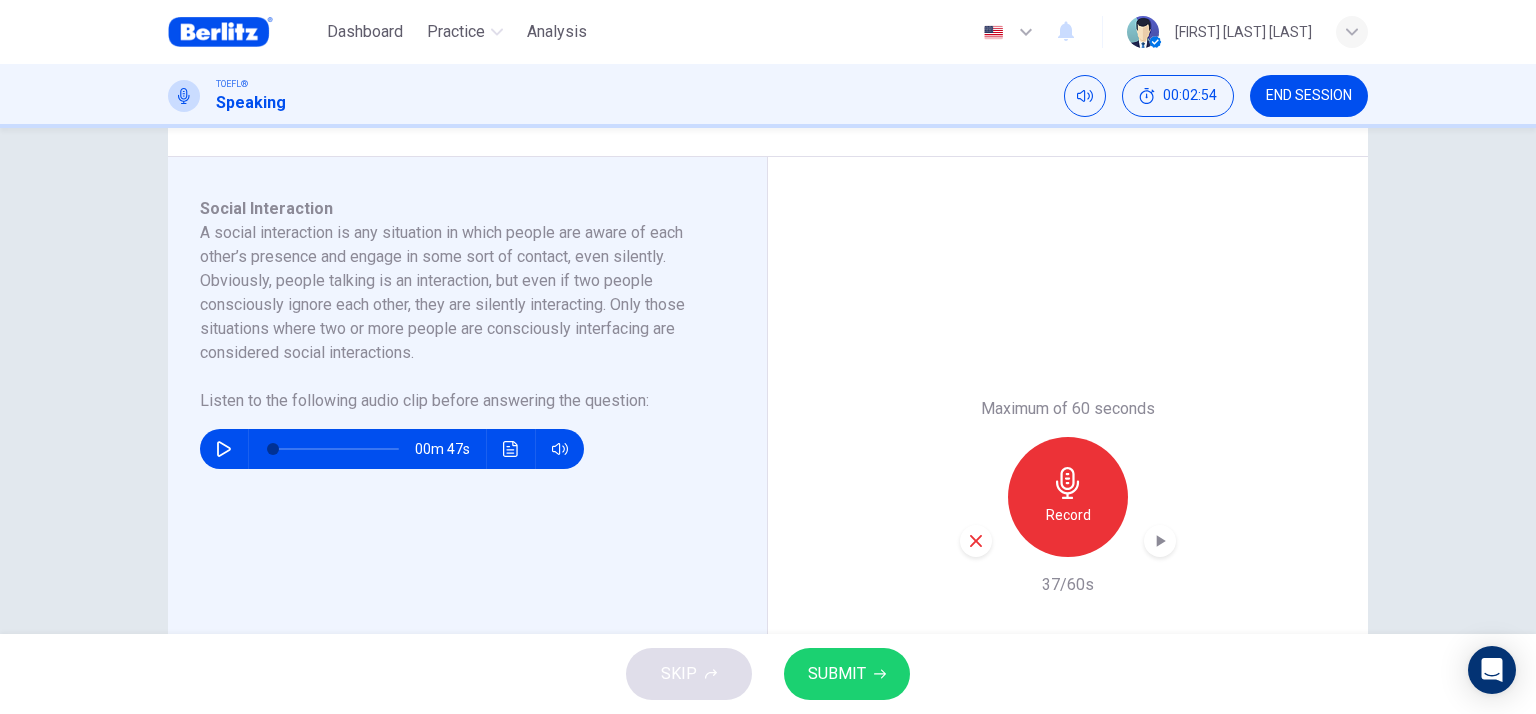 click on "Maximum of 60 seconds Record 37/60s" at bounding box center [1068, 497] 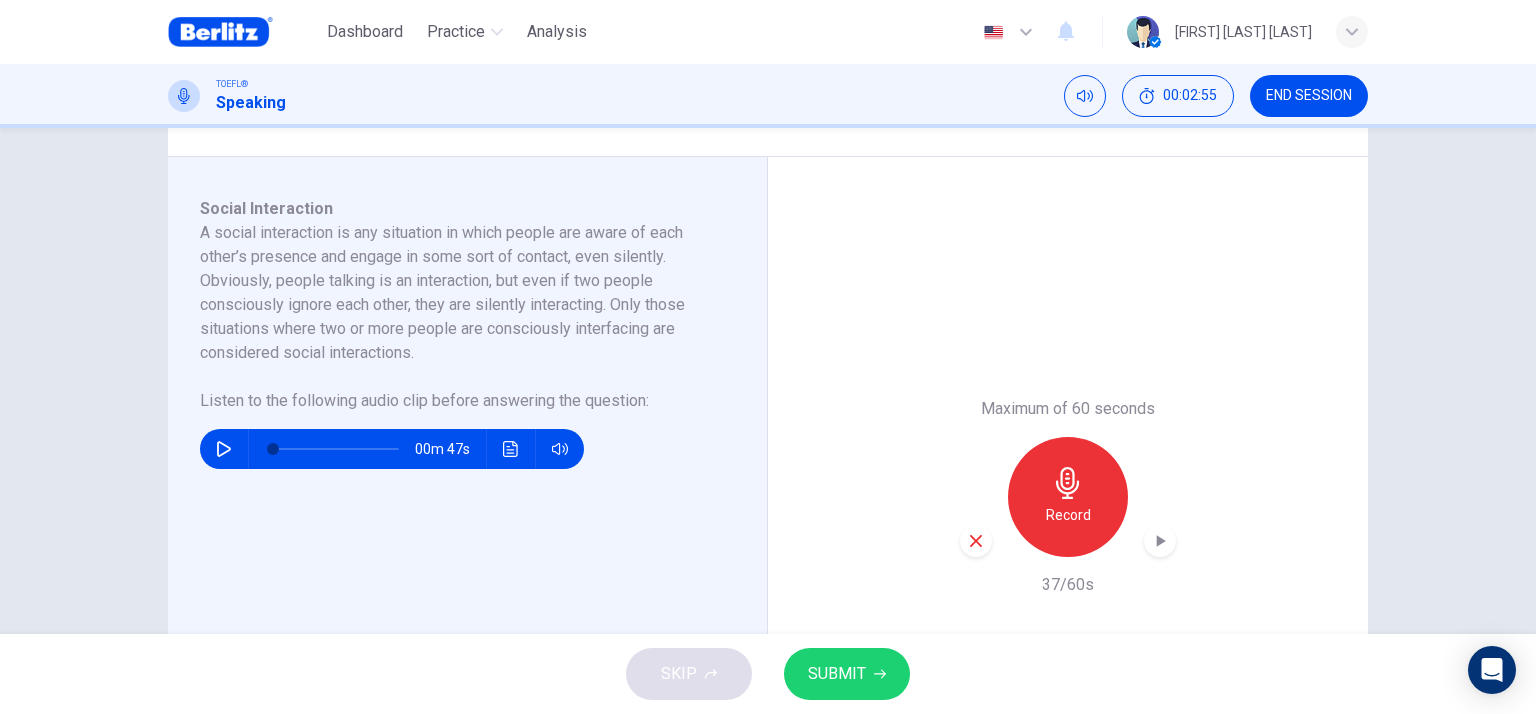 click at bounding box center (976, 541) 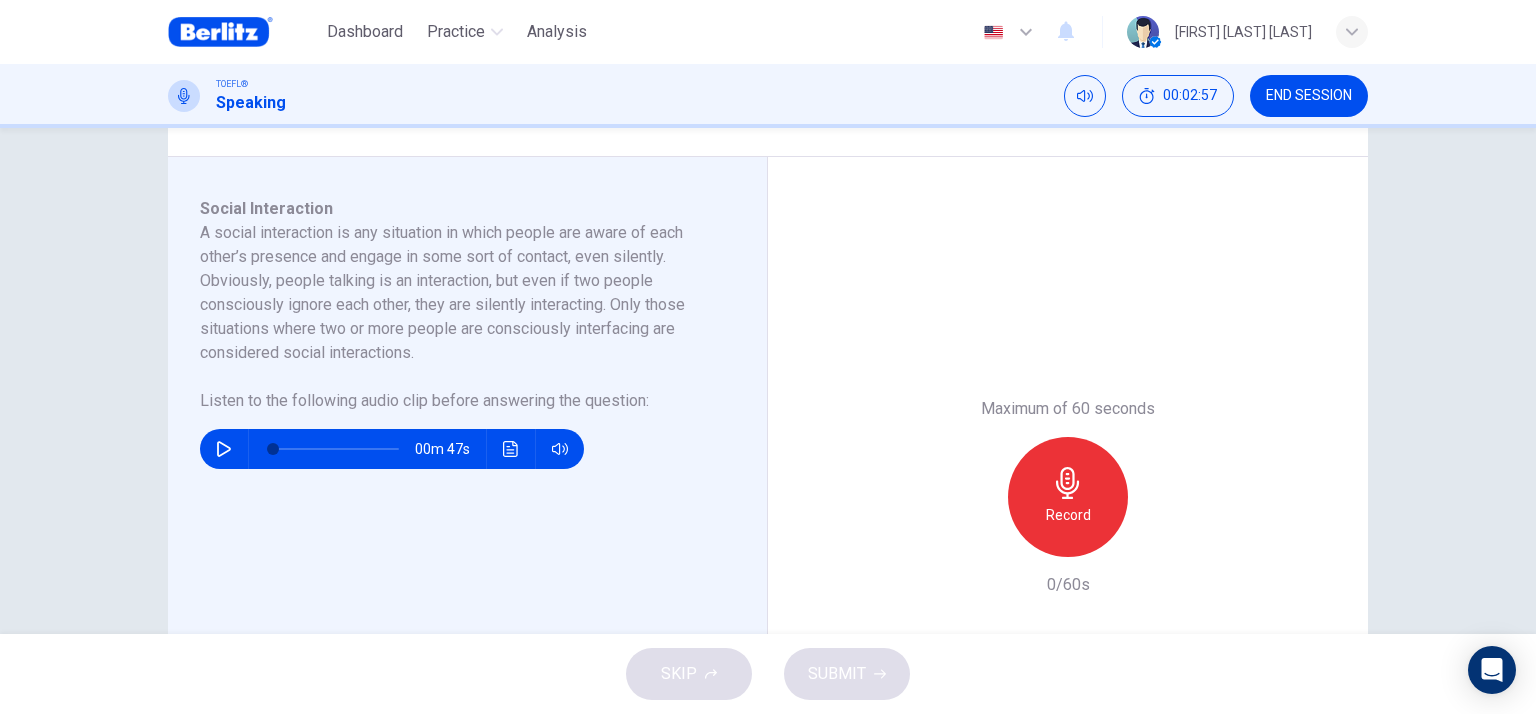 click on "Record" at bounding box center [1068, 497] 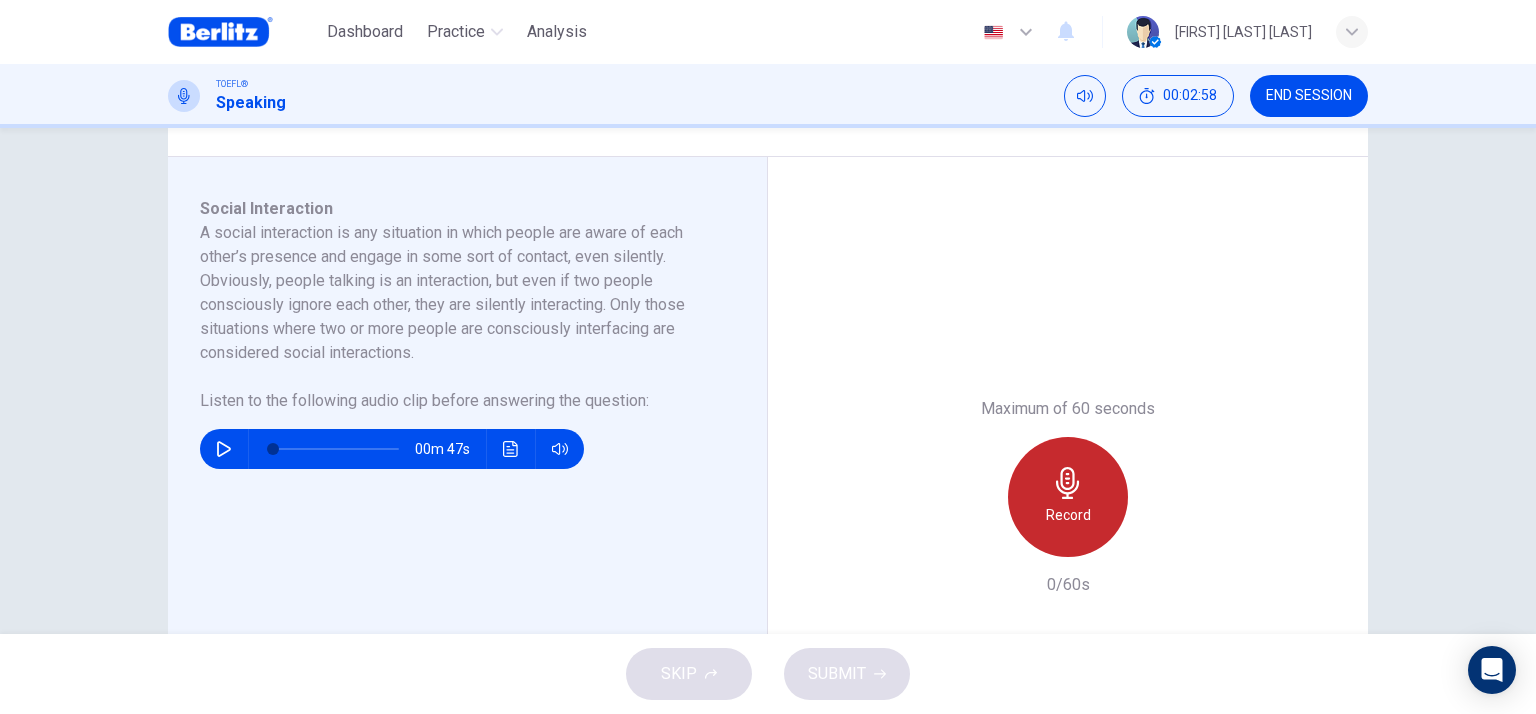 click on "Record" at bounding box center (1068, 515) 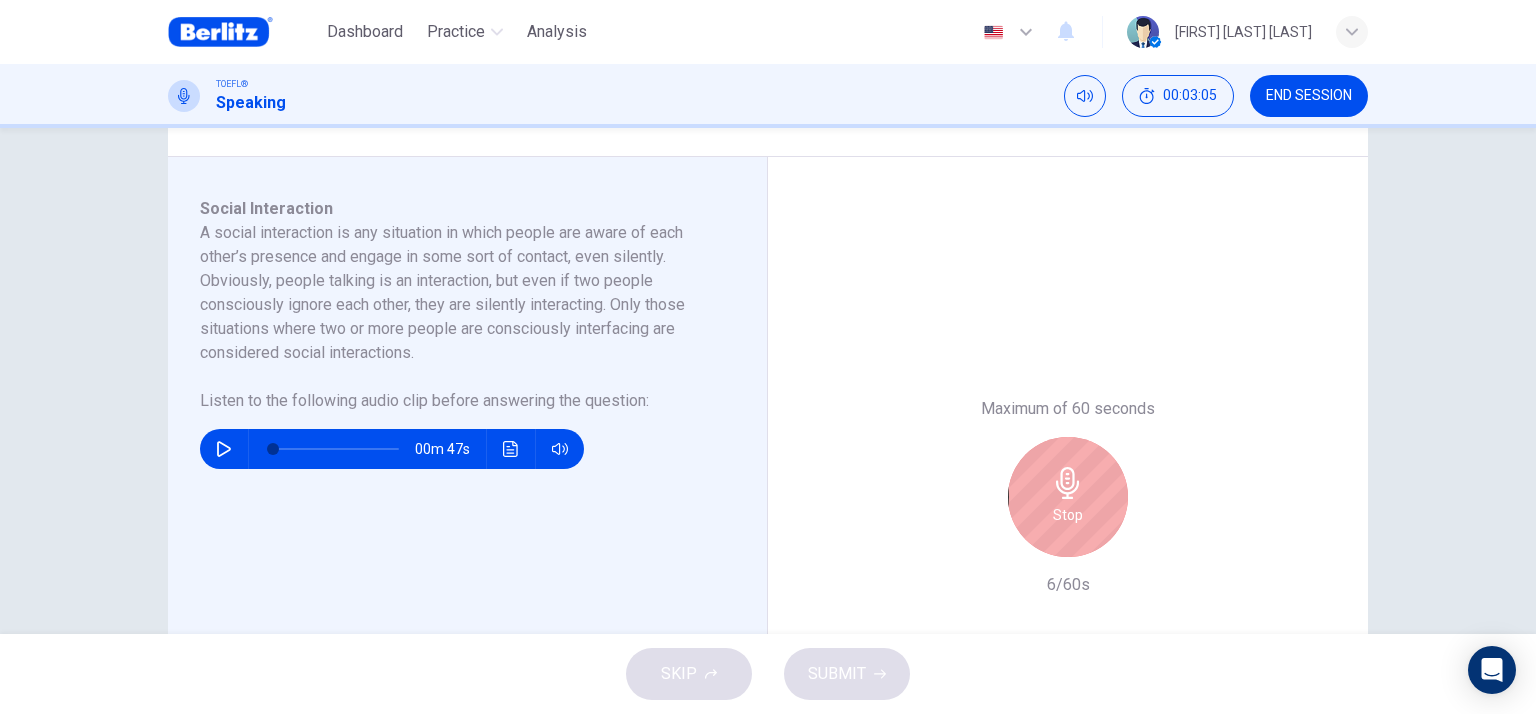 click on "Stop" at bounding box center (1068, 497) 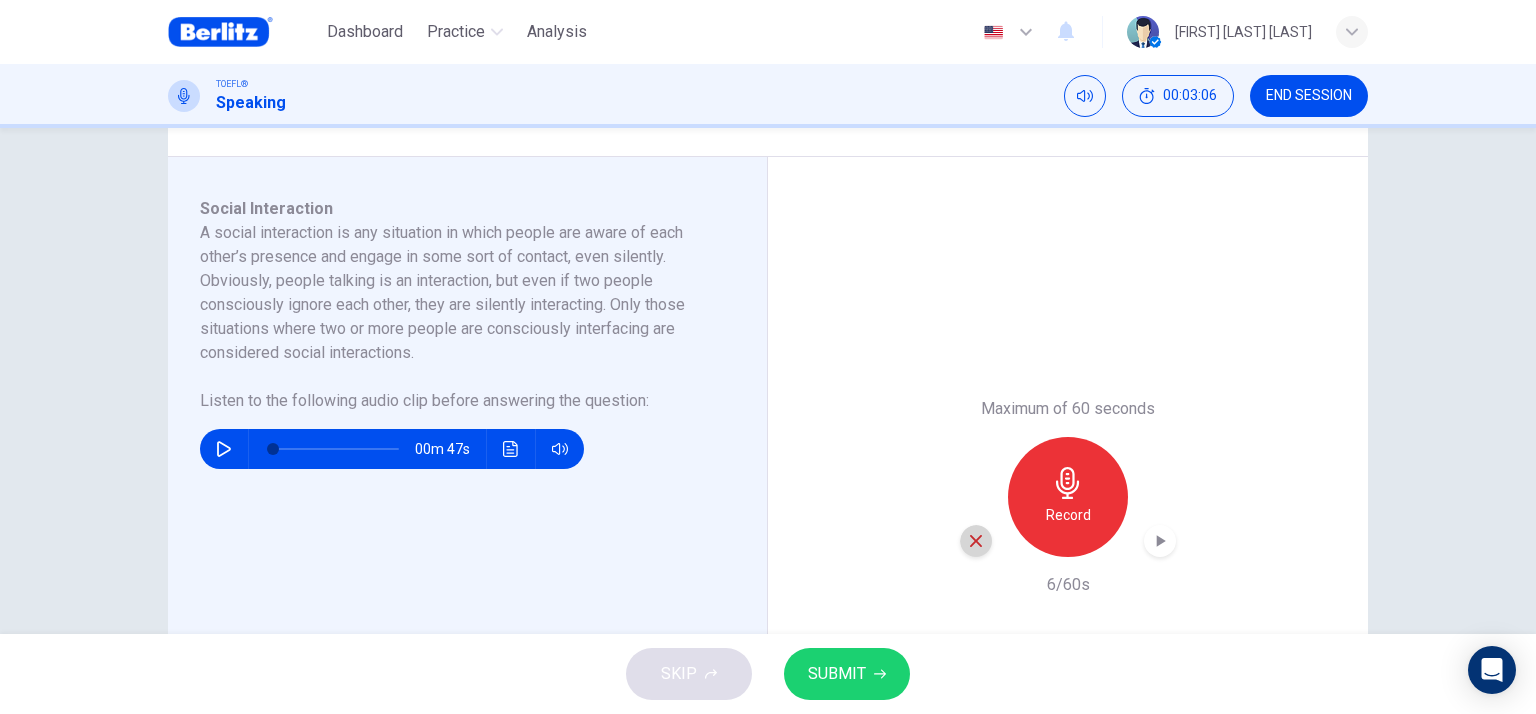 click at bounding box center (976, 541) 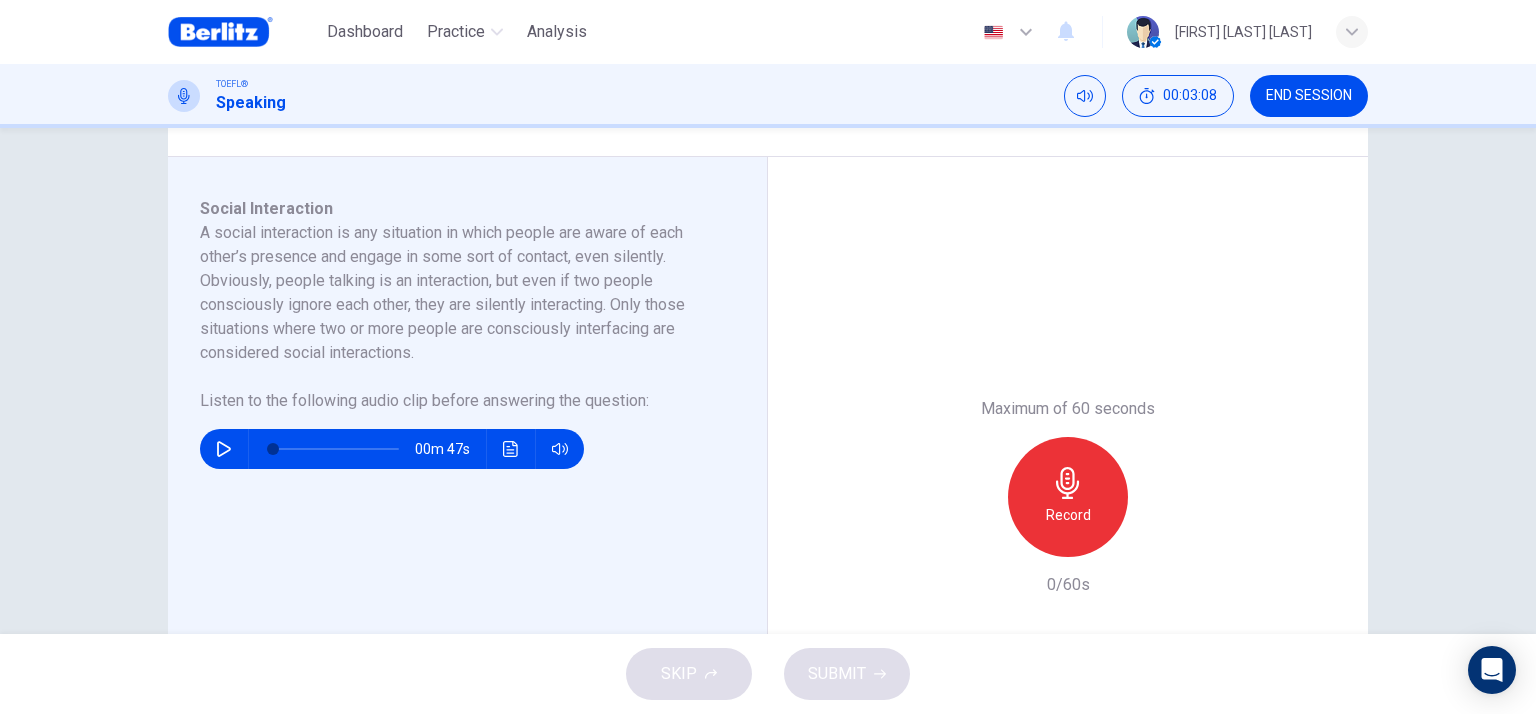 click on "Record" at bounding box center (1068, 497) 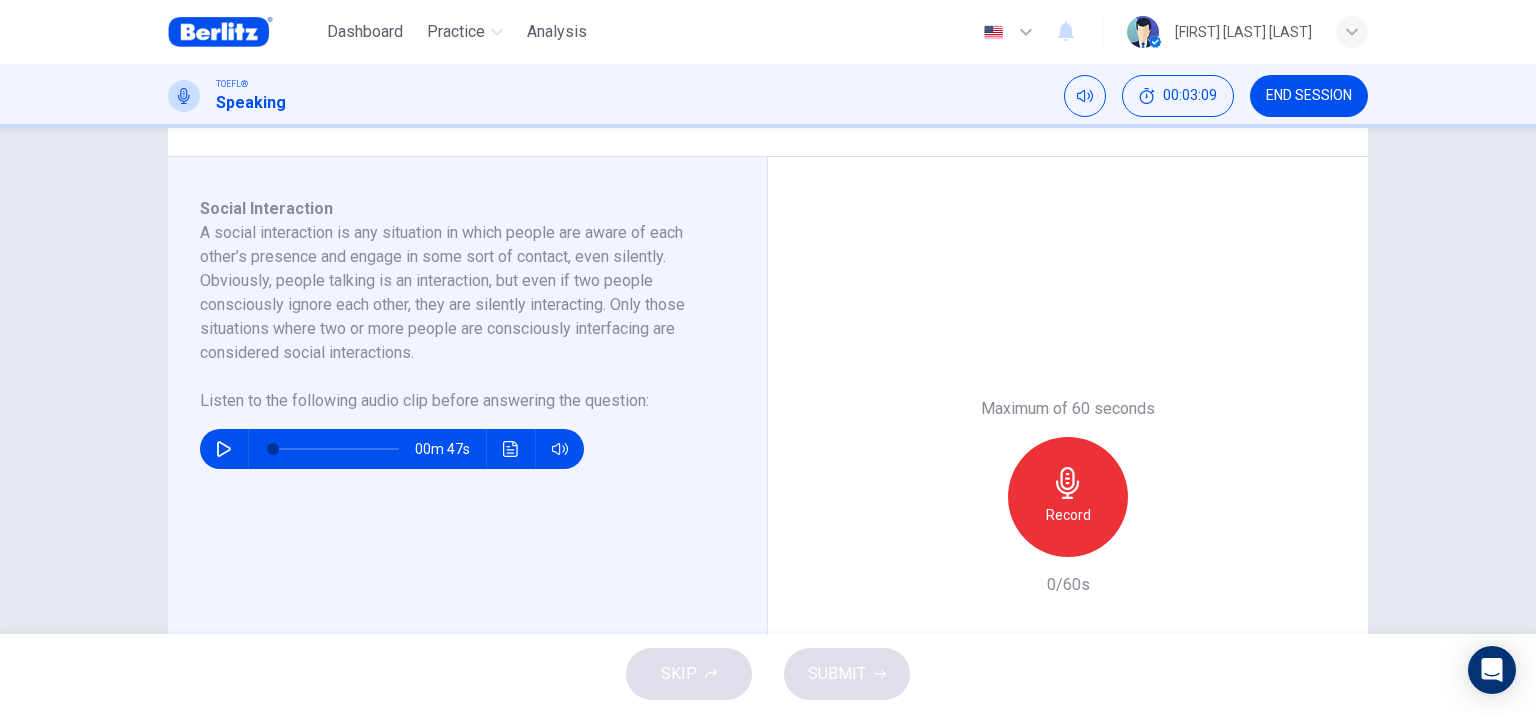 click on "Record" at bounding box center [1068, 497] 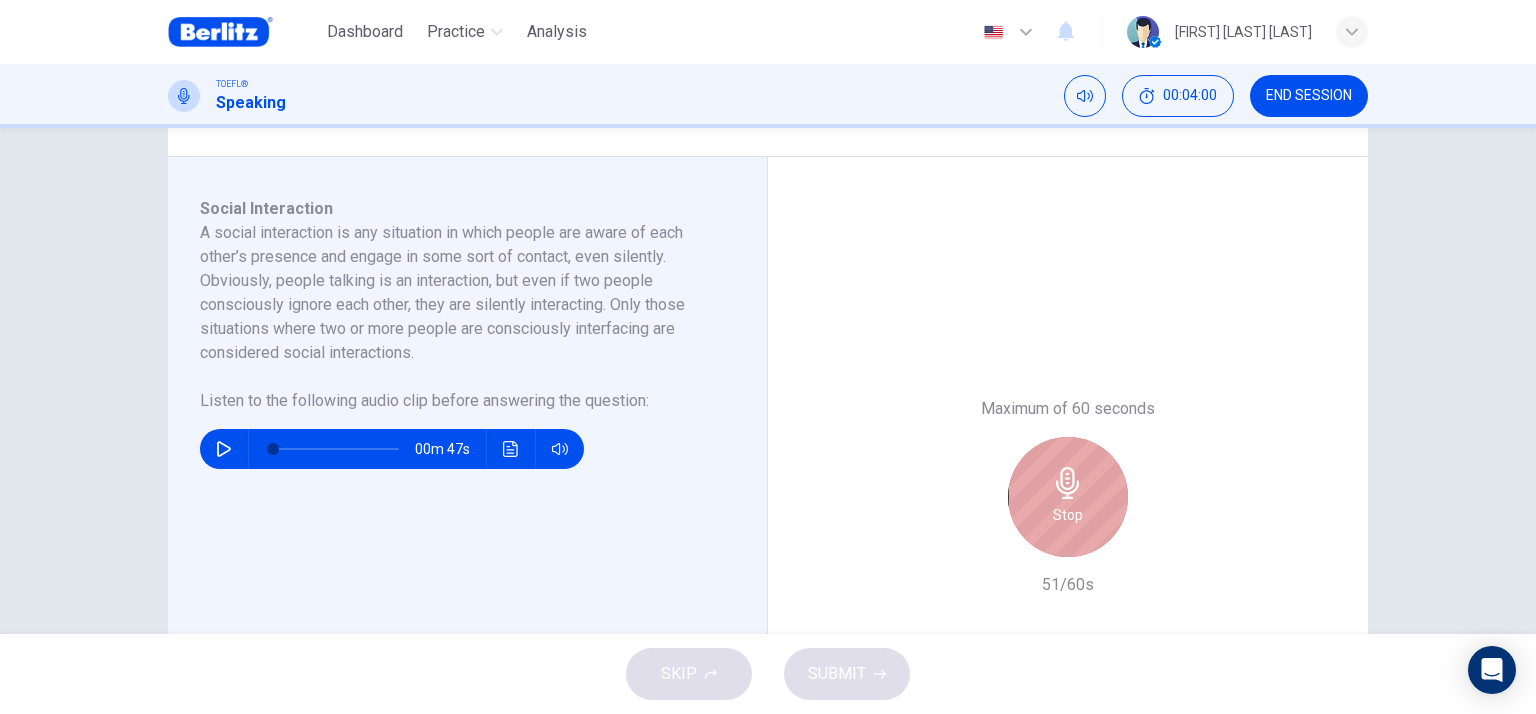 click on "Stop" at bounding box center (1068, 497) 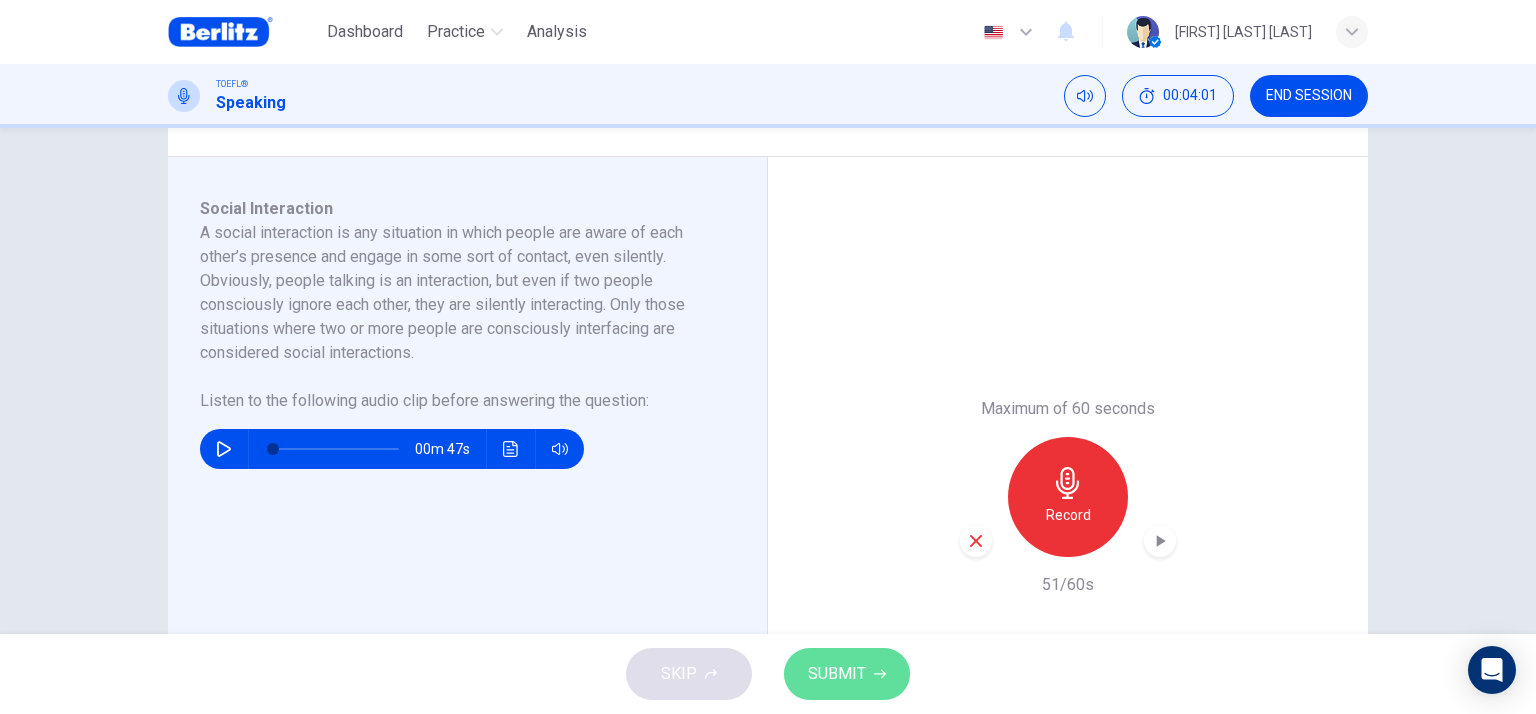 click on "SUBMIT" at bounding box center [837, 674] 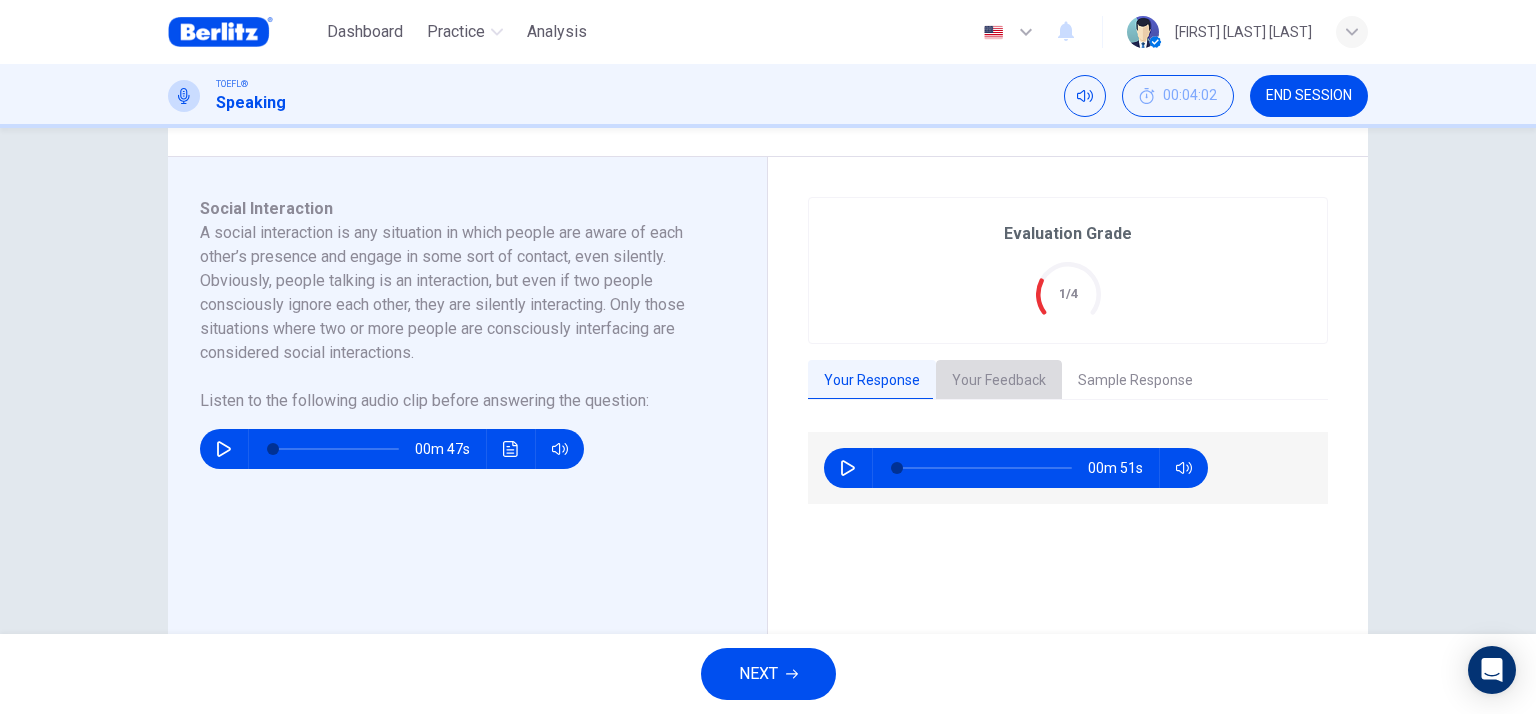 click on "Your Feedback" at bounding box center [999, 381] 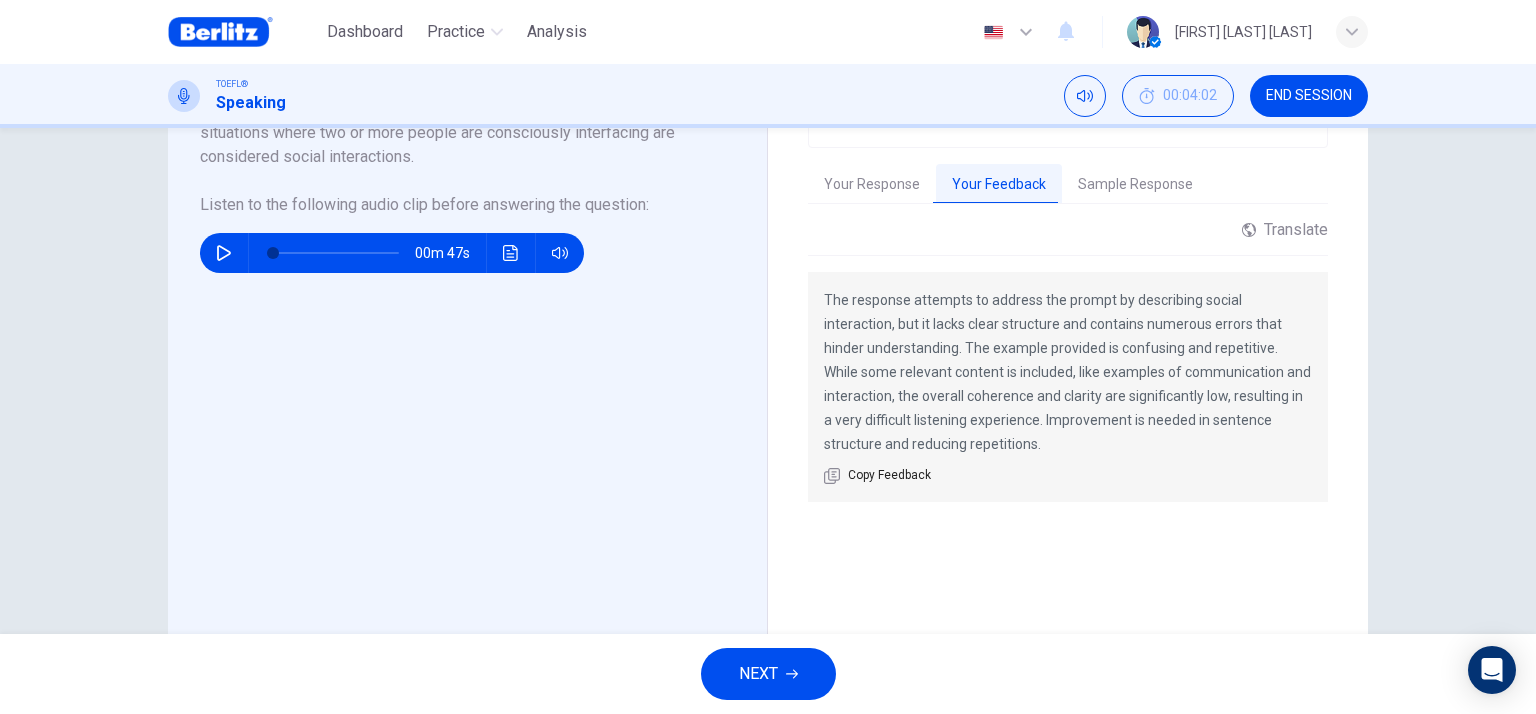 scroll, scrollTop: 500, scrollLeft: 0, axis: vertical 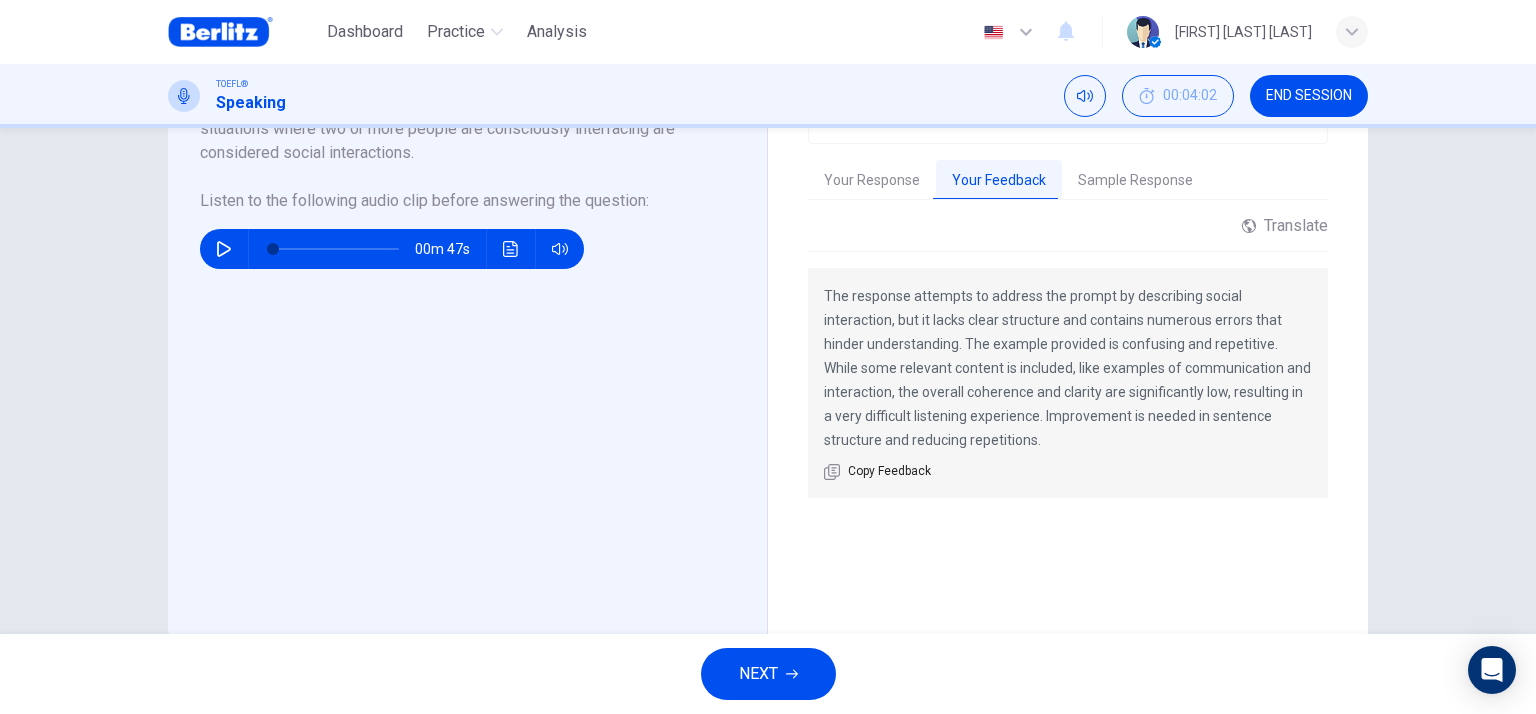 click on "Sample Response" at bounding box center [1135, 181] 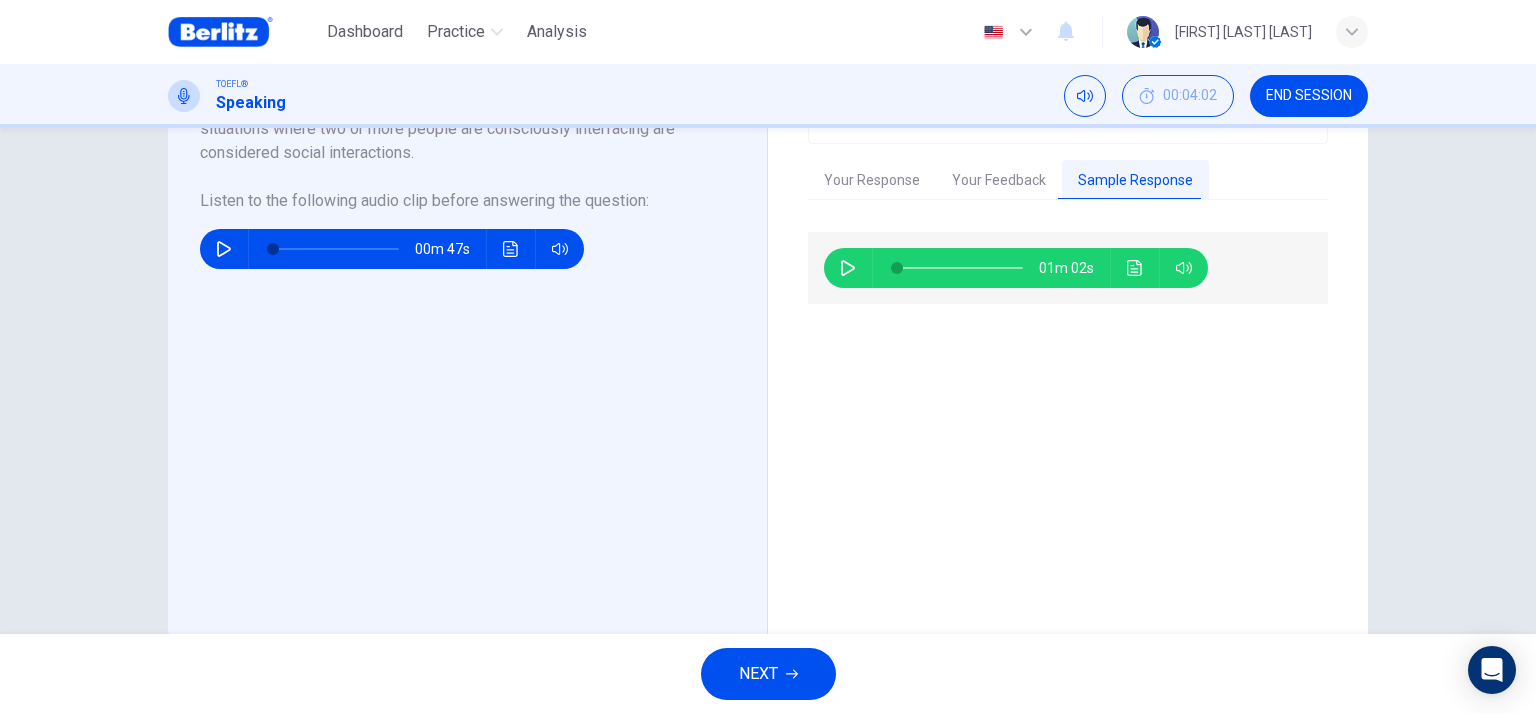 click 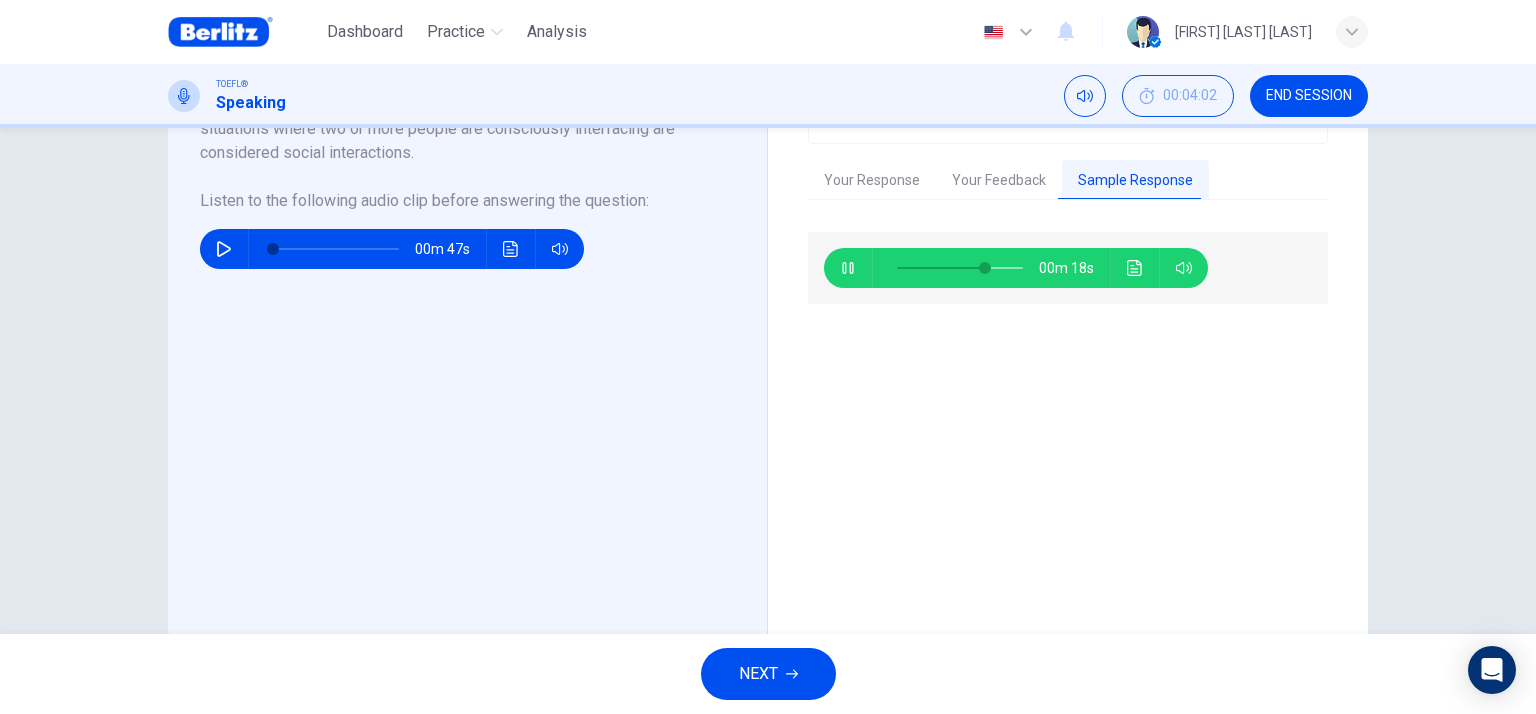 type on "**" 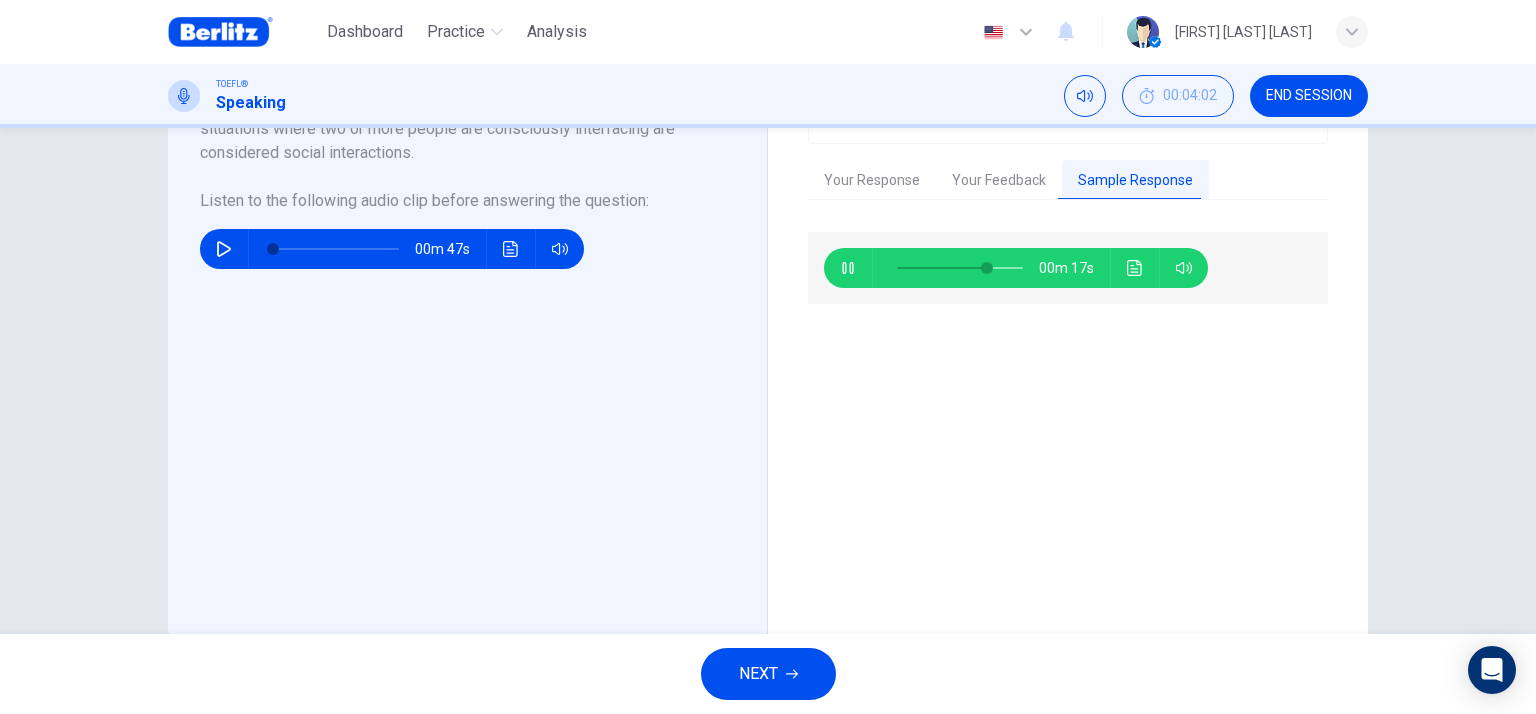 click on "NEXT" at bounding box center [768, 674] 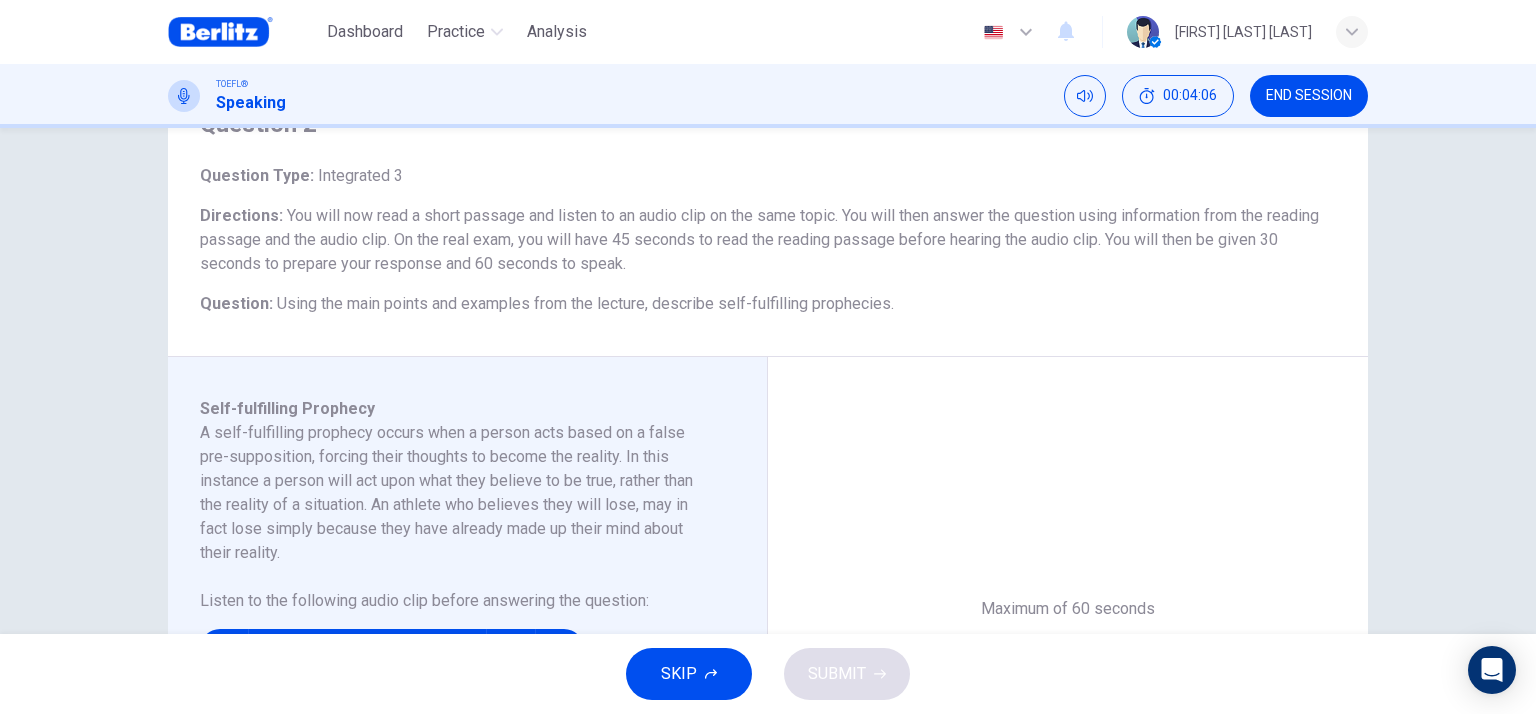 scroll, scrollTop: 200, scrollLeft: 0, axis: vertical 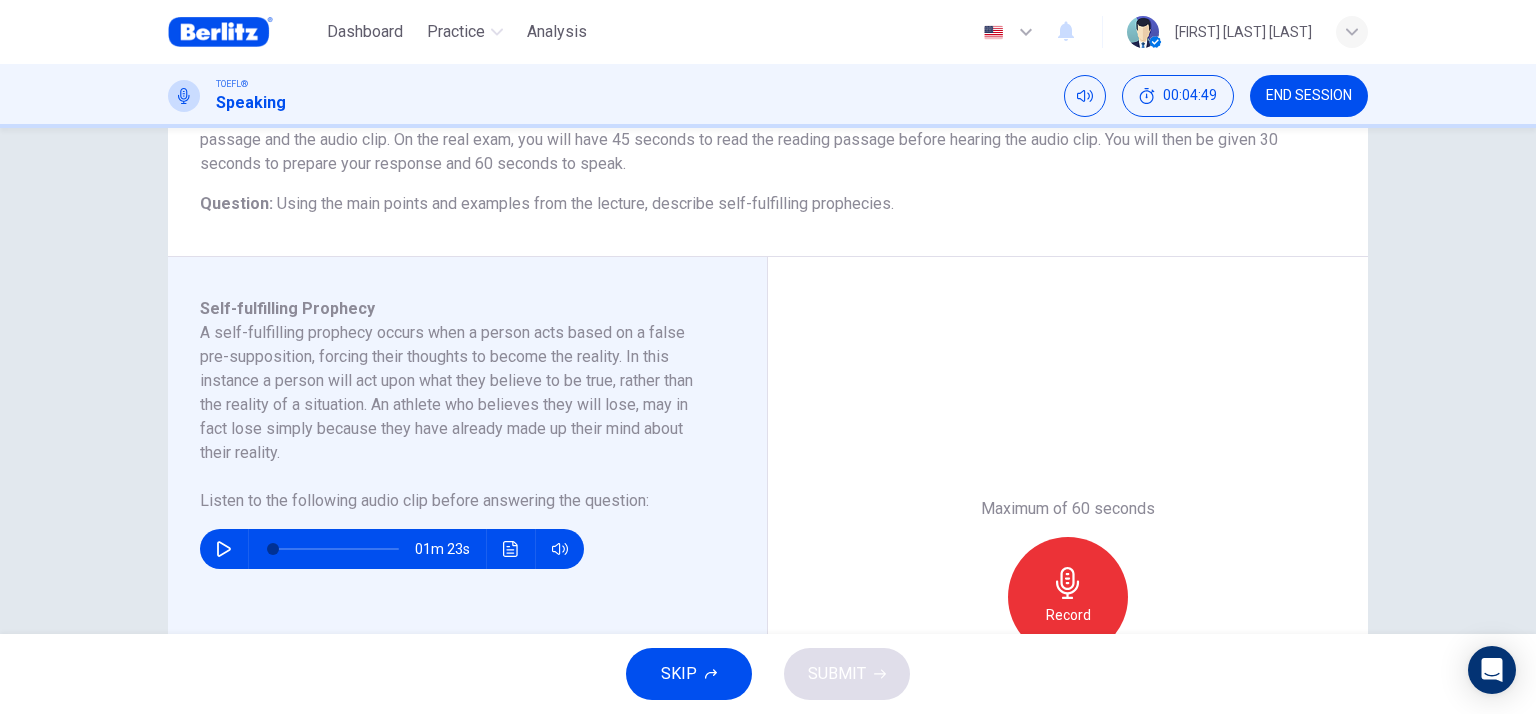 click at bounding box center [224, 549] 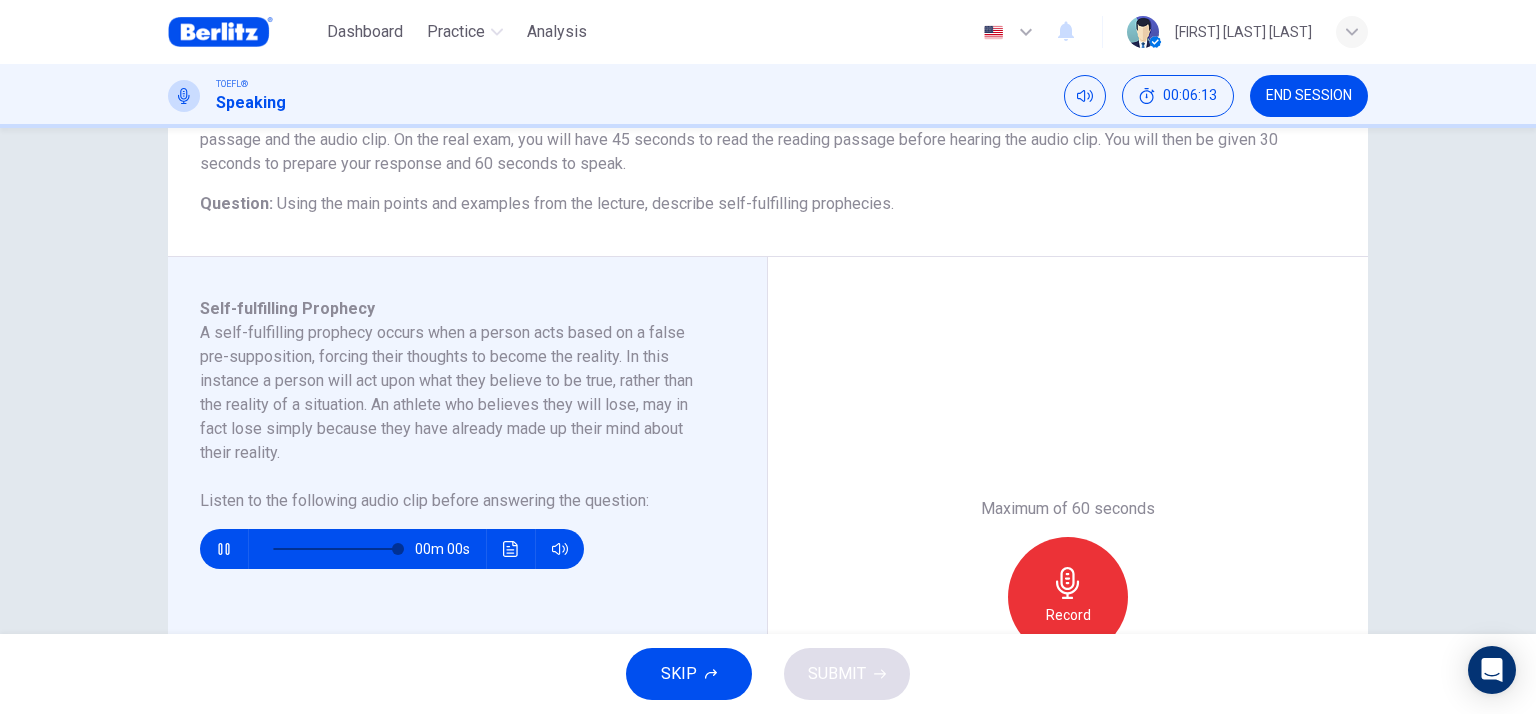 type on "*" 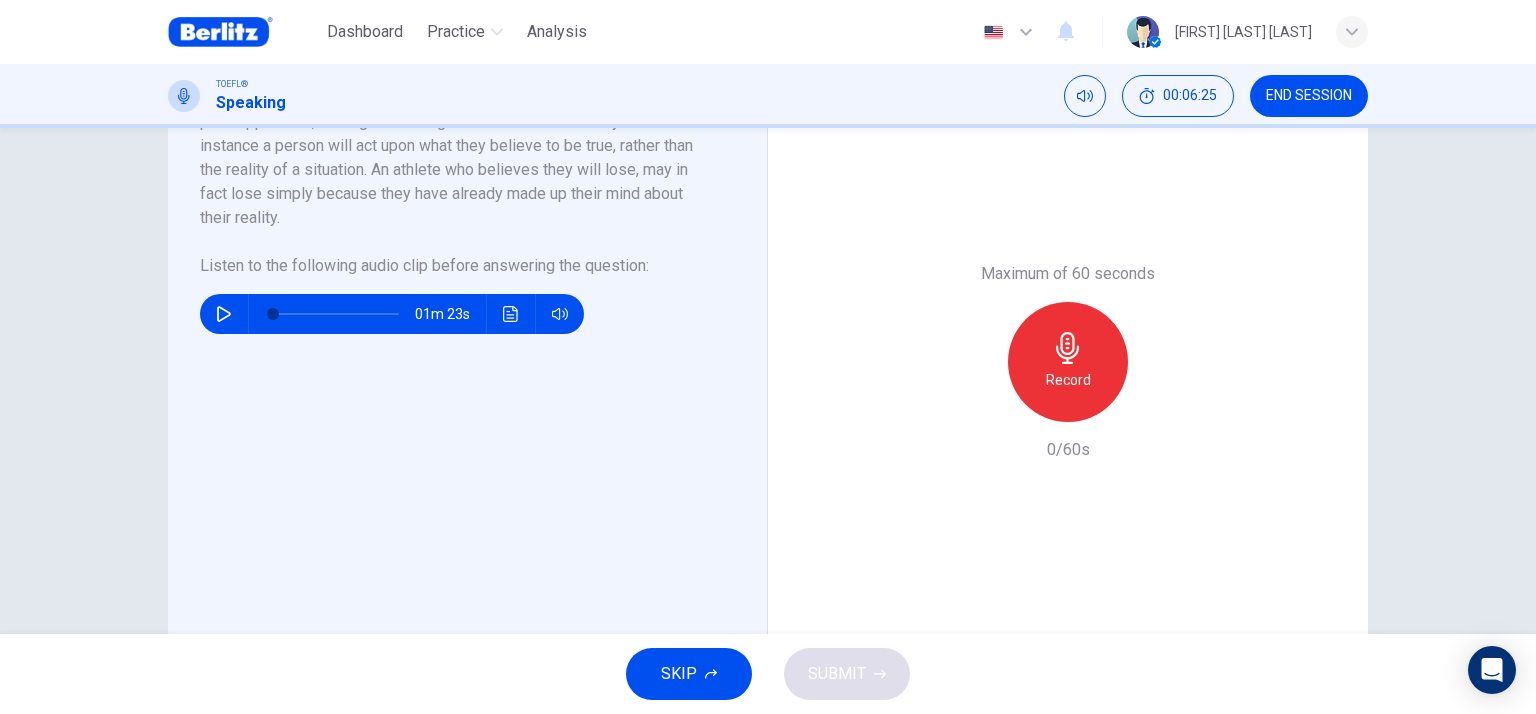 scroll, scrollTop: 400, scrollLeft: 0, axis: vertical 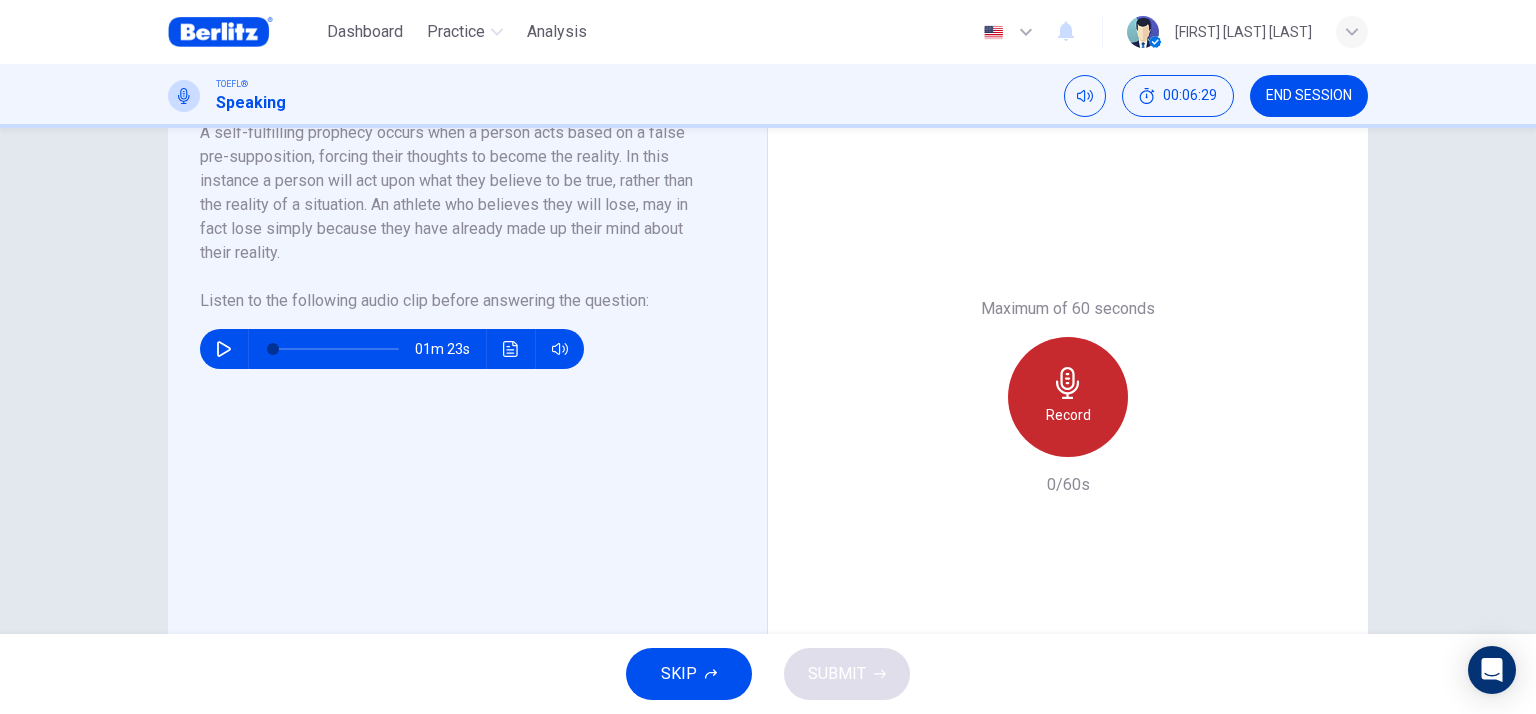 click on "Record" at bounding box center (1068, 397) 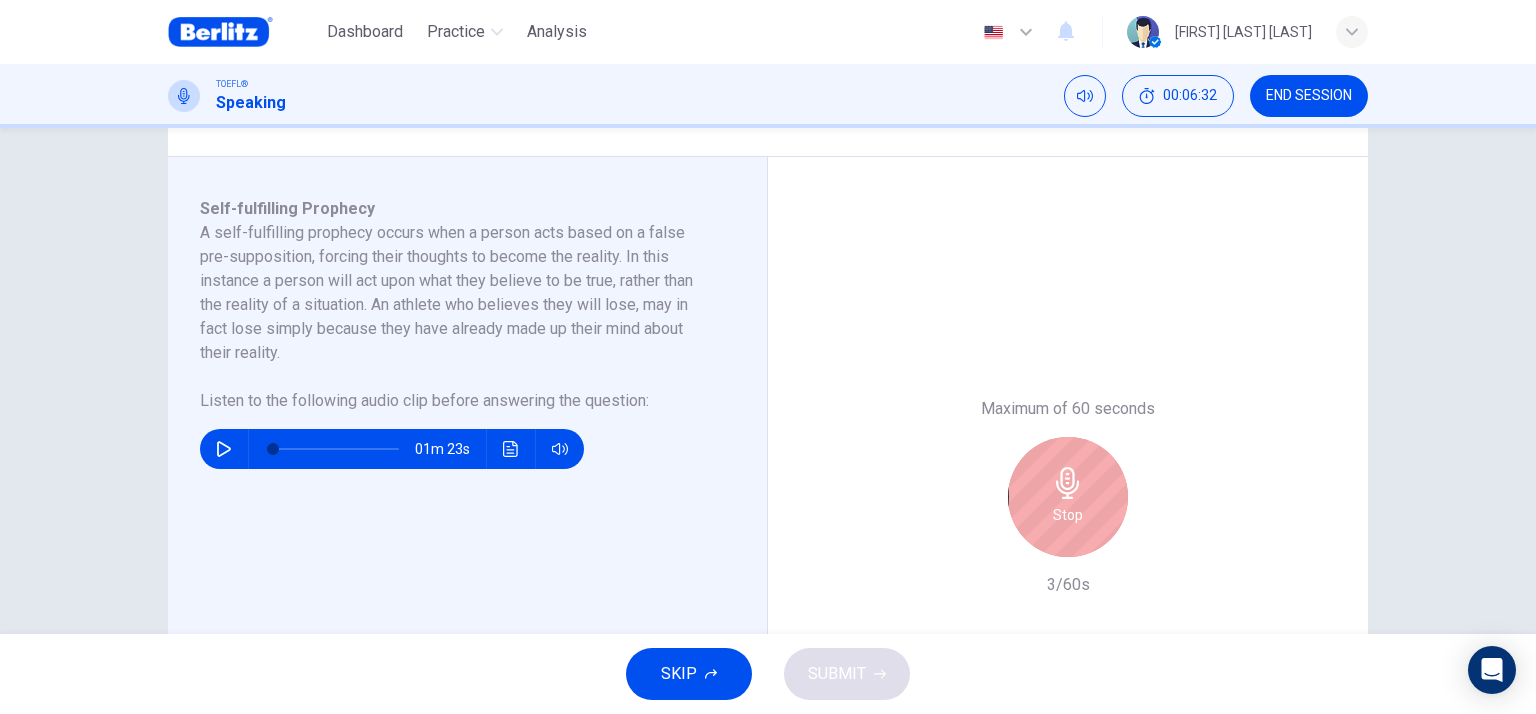 scroll, scrollTop: 400, scrollLeft: 0, axis: vertical 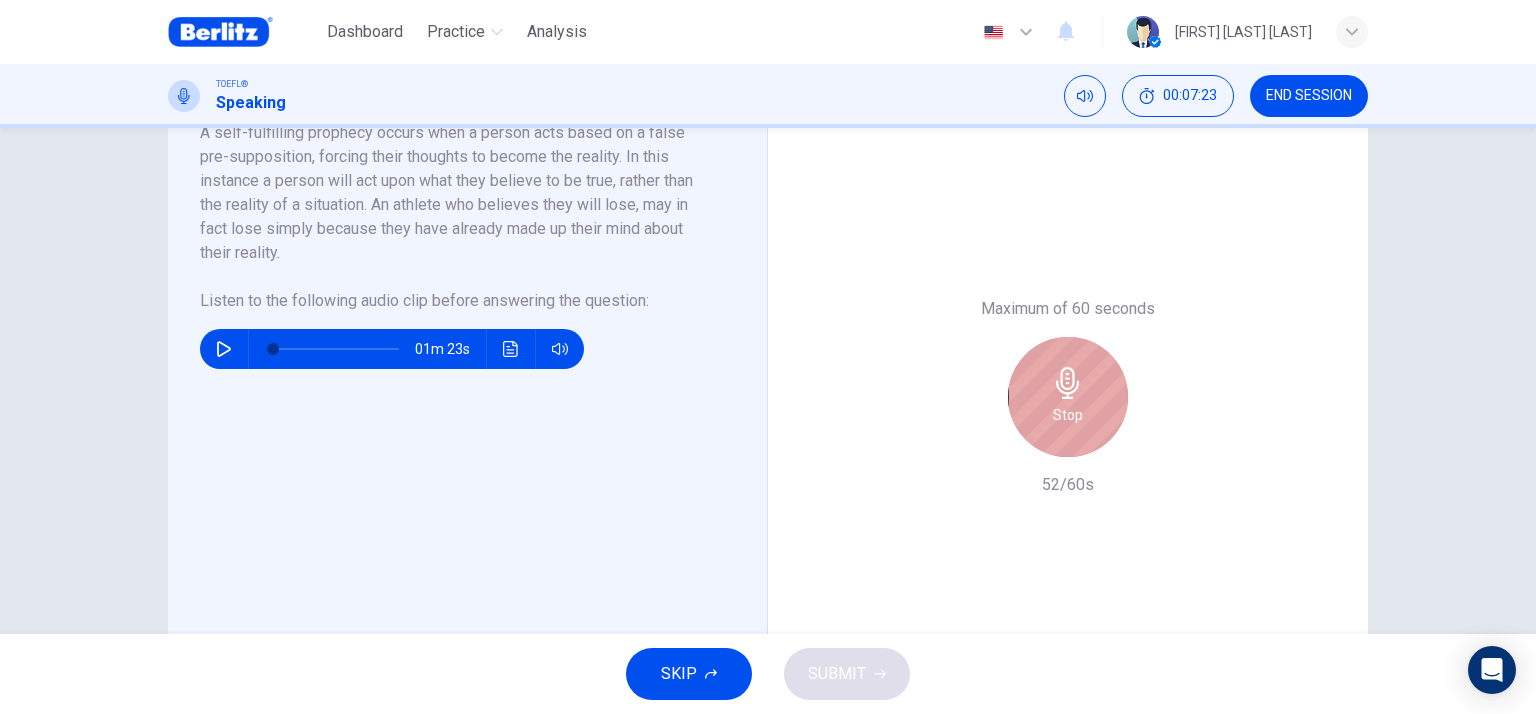 click on "Stop" at bounding box center [1068, 397] 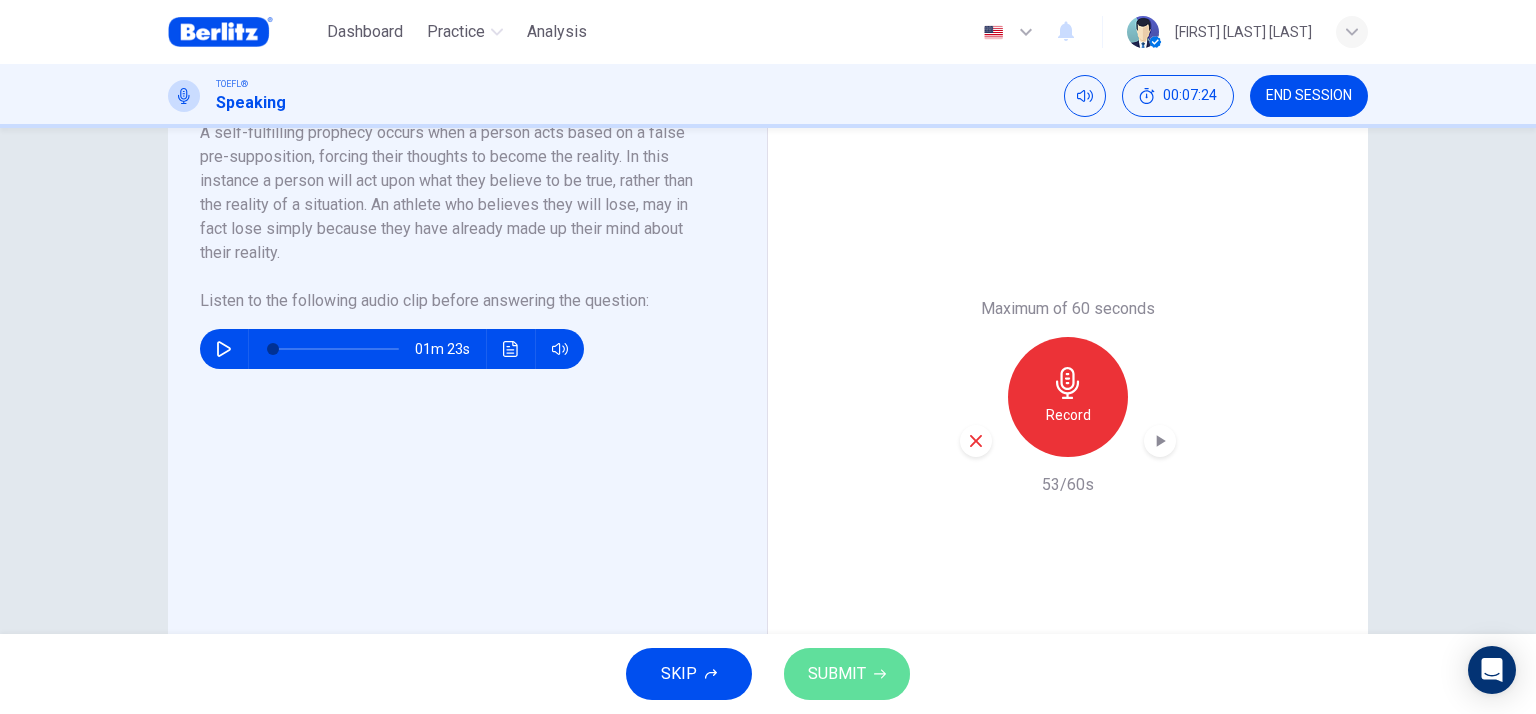 click on "SUBMIT" at bounding box center [837, 674] 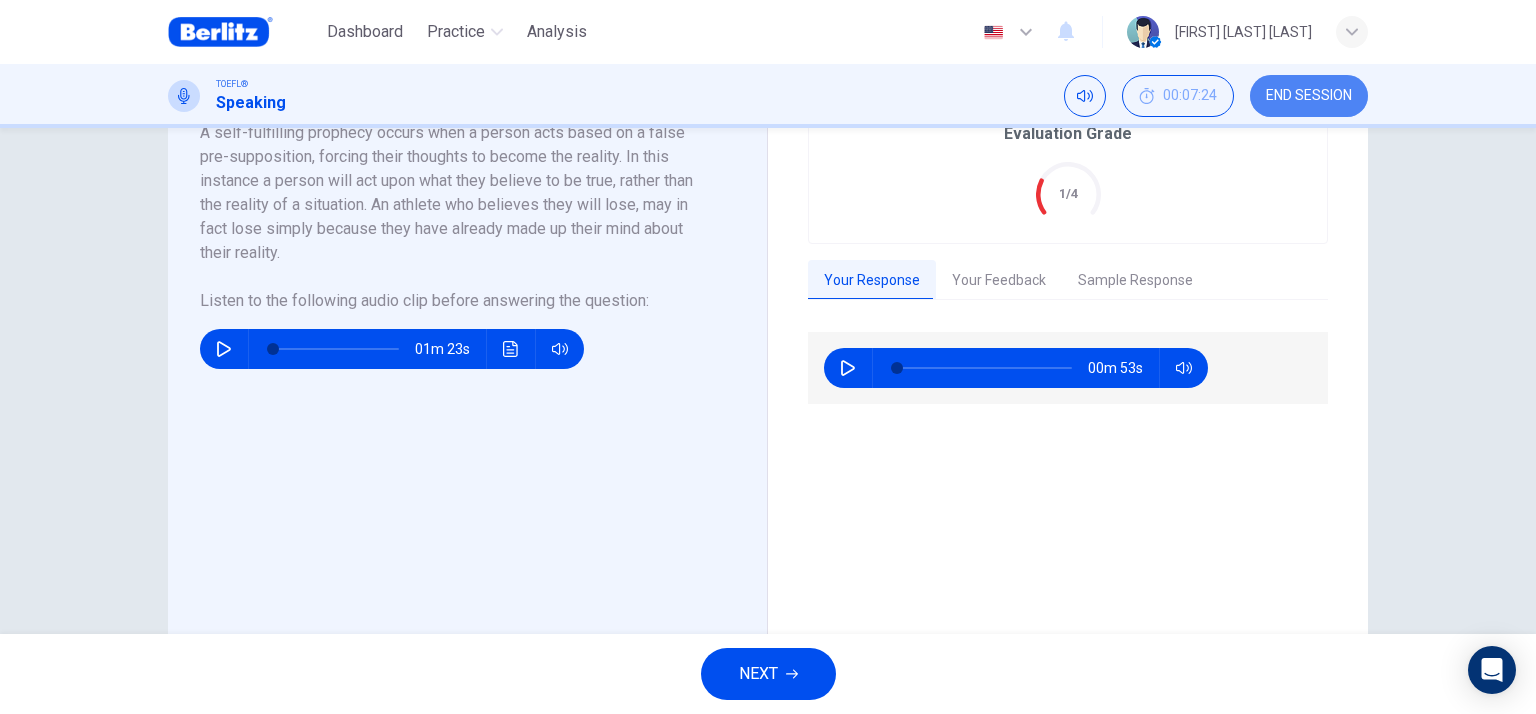 click on "END SESSION" at bounding box center (1309, 96) 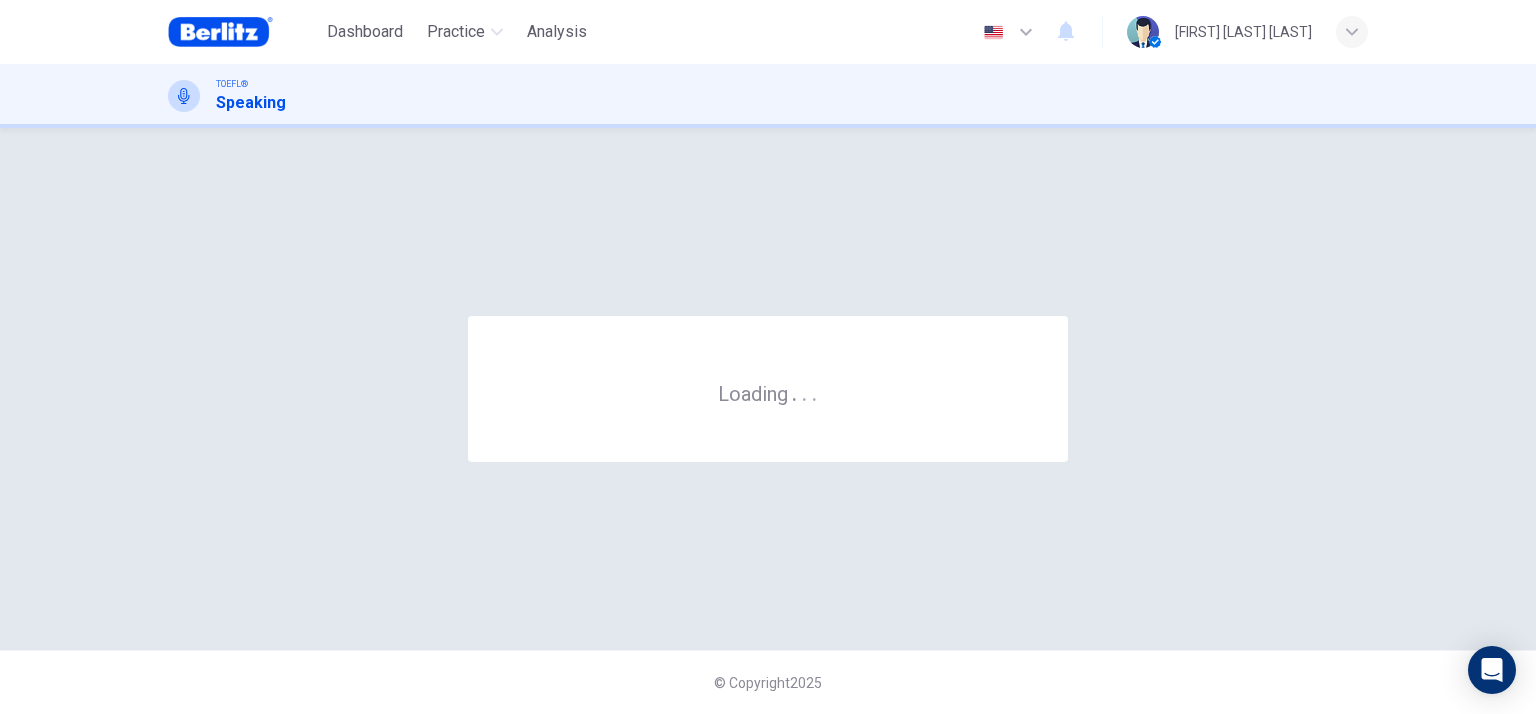 scroll, scrollTop: 0, scrollLeft: 0, axis: both 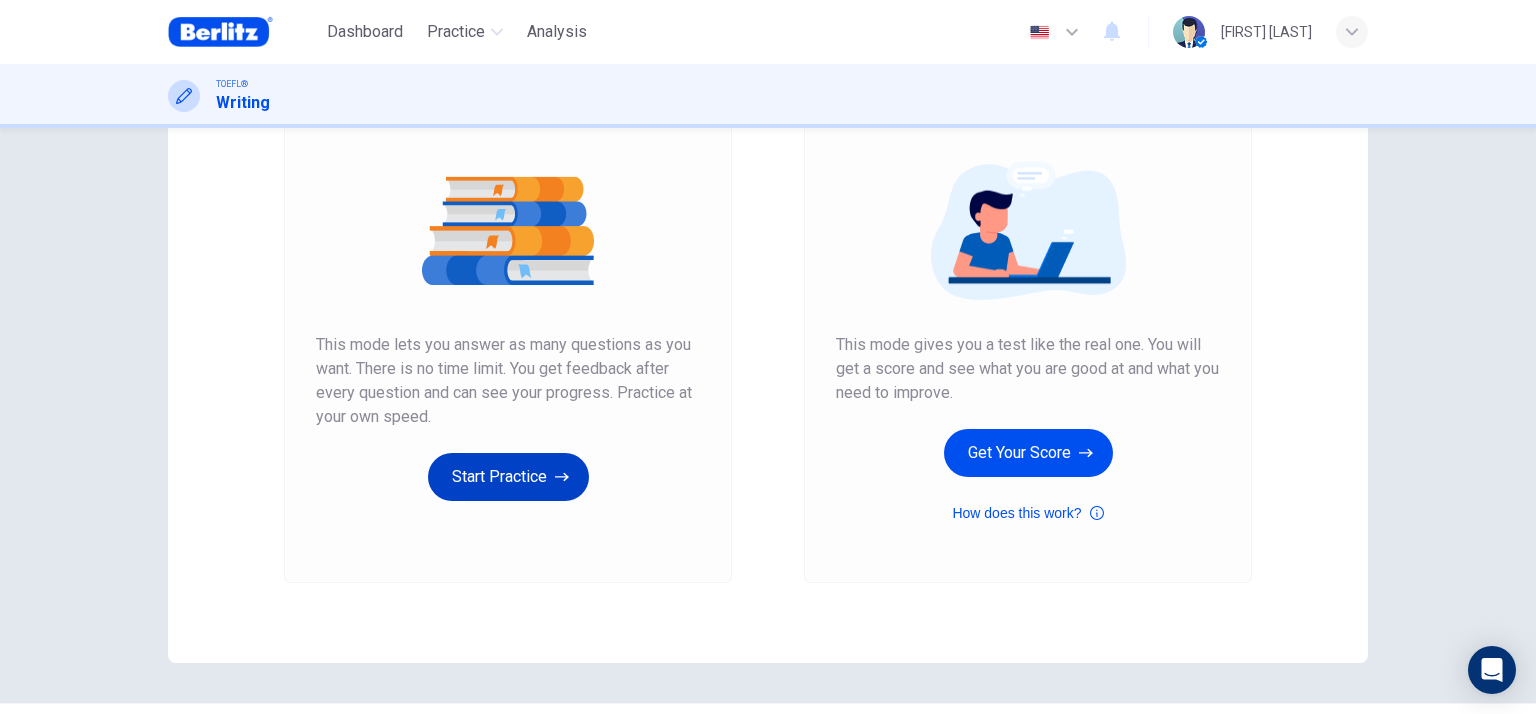click on "Start Practice" at bounding box center (508, 477) 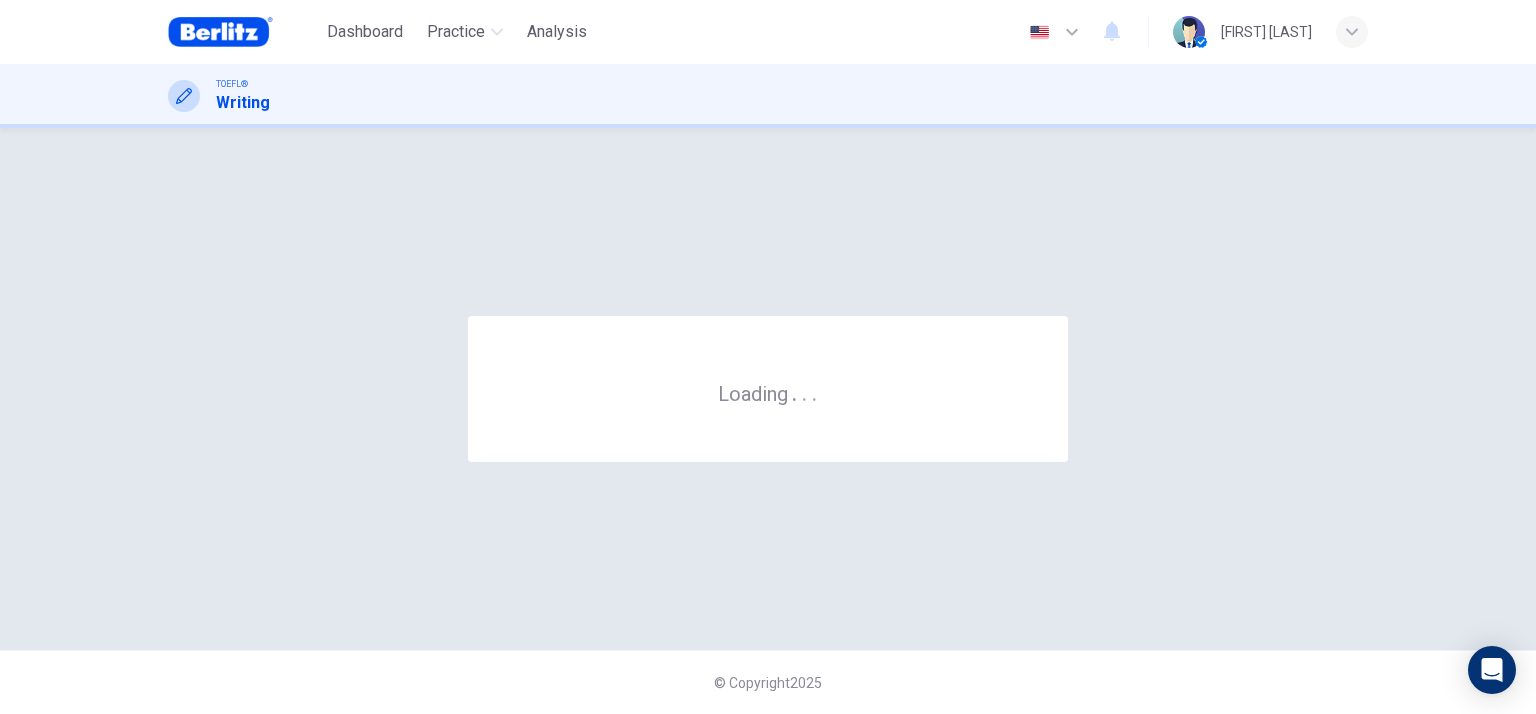 scroll, scrollTop: 0, scrollLeft: 0, axis: both 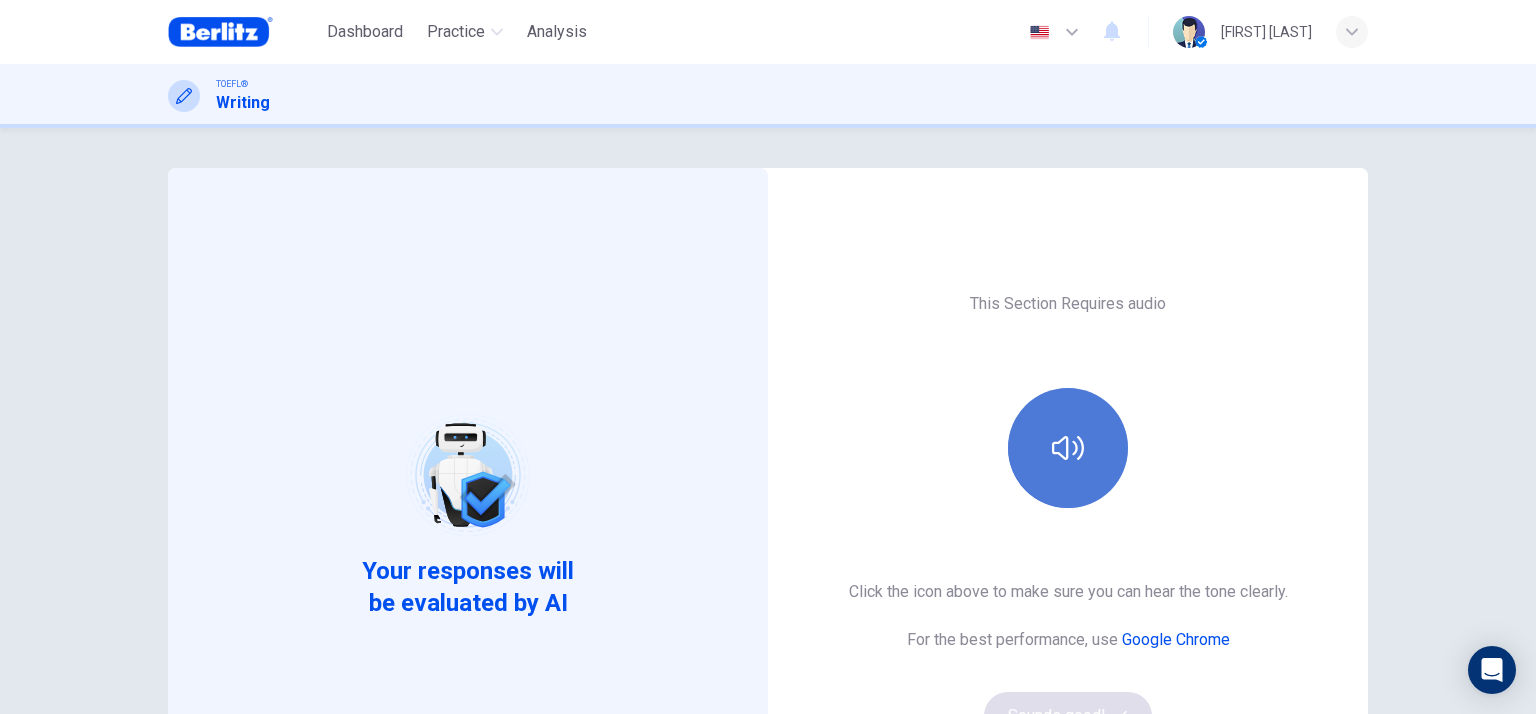 click at bounding box center (1068, 448) 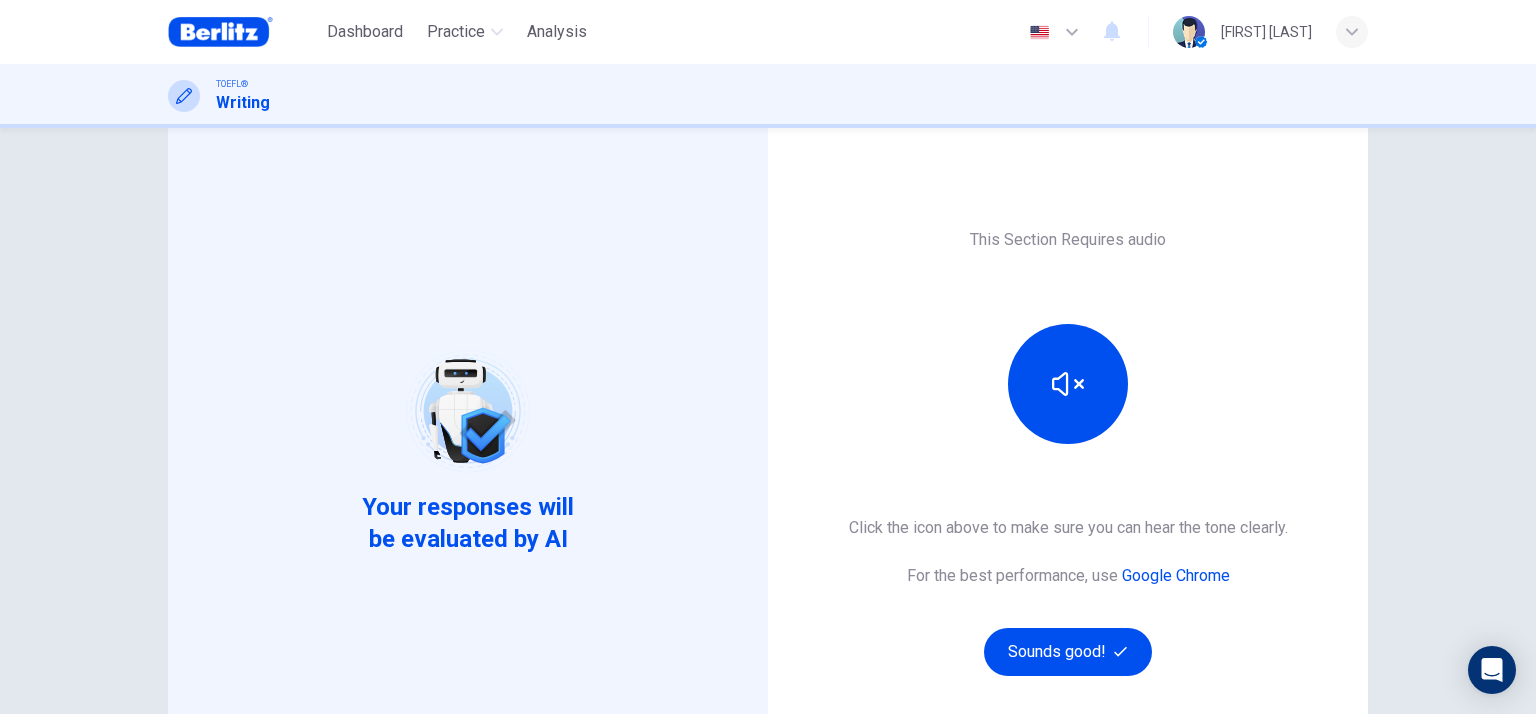 scroll, scrollTop: 100, scrollLeft: 0, axis: vertical 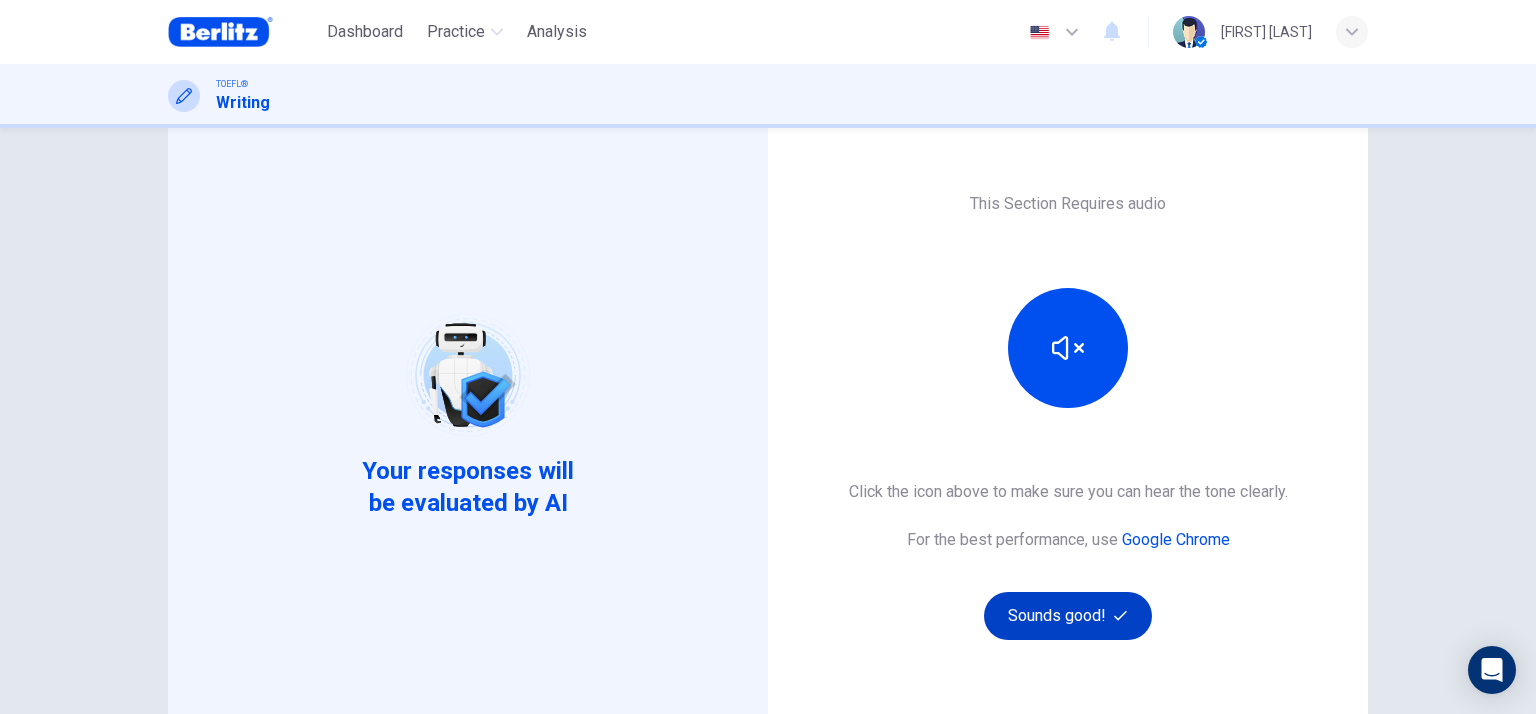 click on "Sounds good!" at bounding box center [1068, 616] 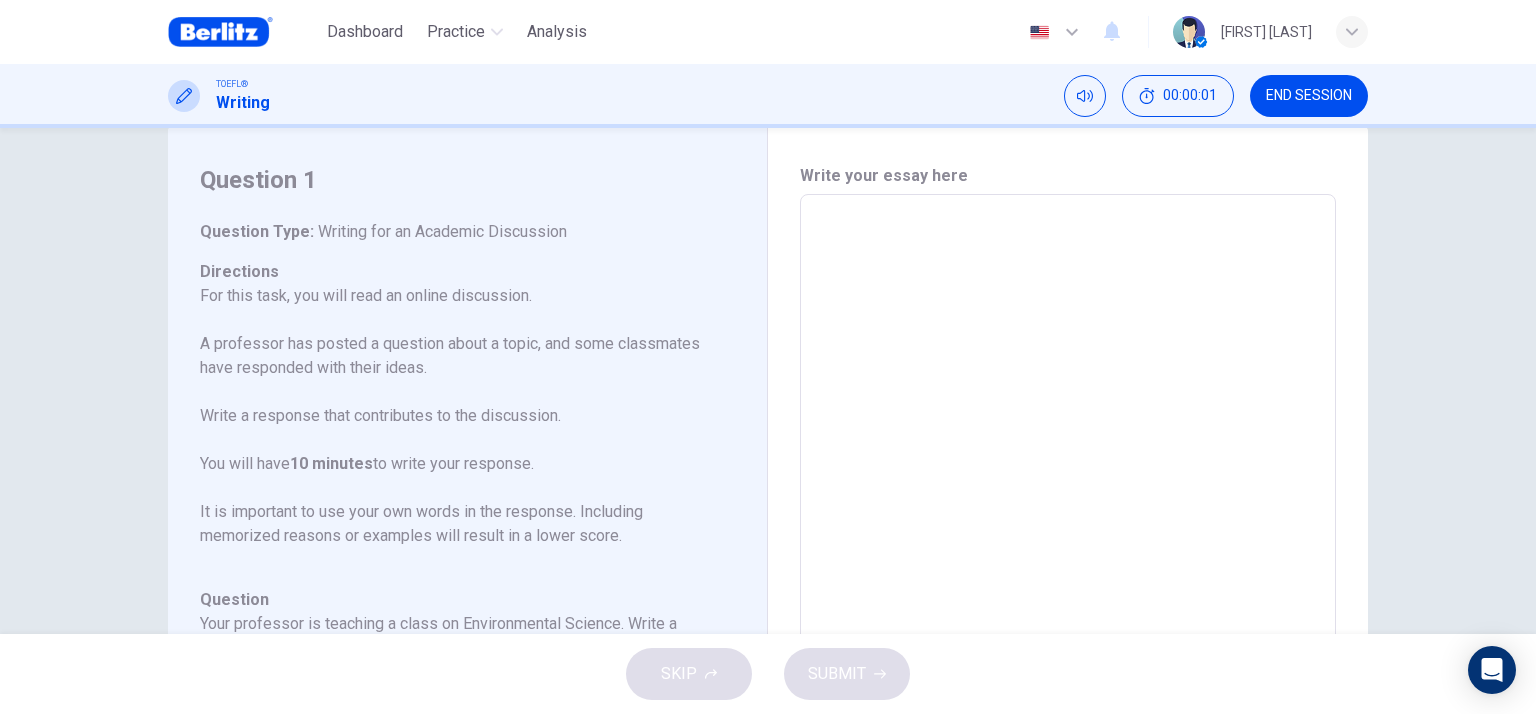 scroll, scrollTop: 0, scrollLeft: 0, axis: both 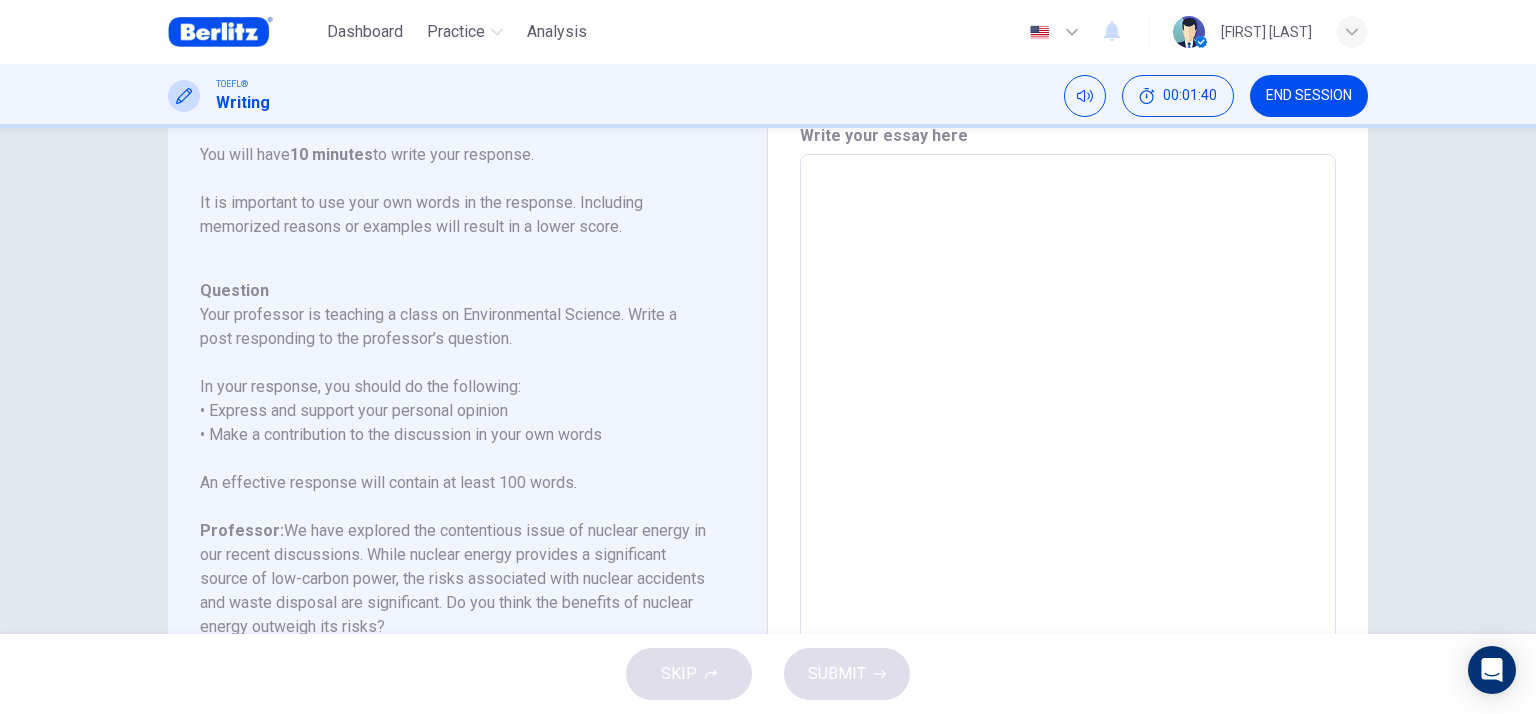 click at bounding box center [1068, 488] 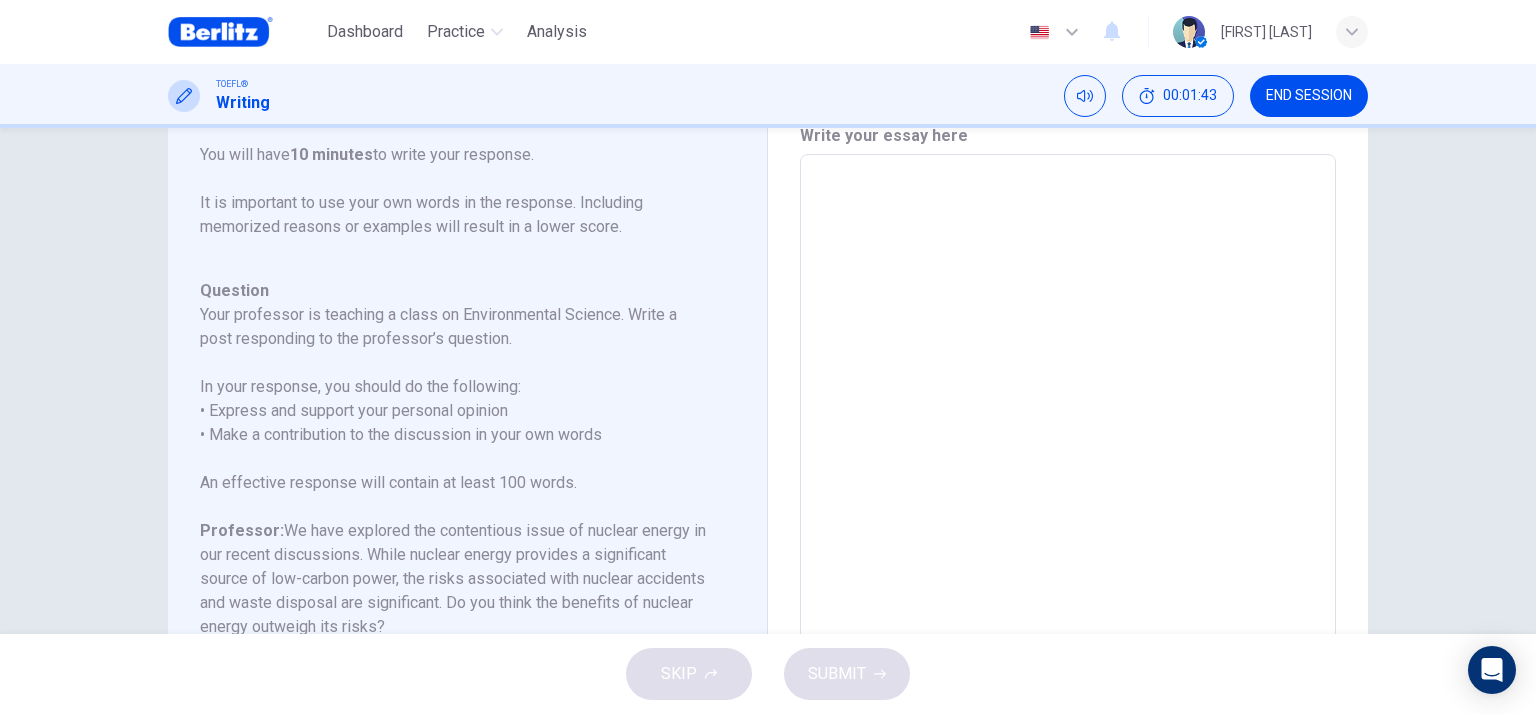 type on "*" 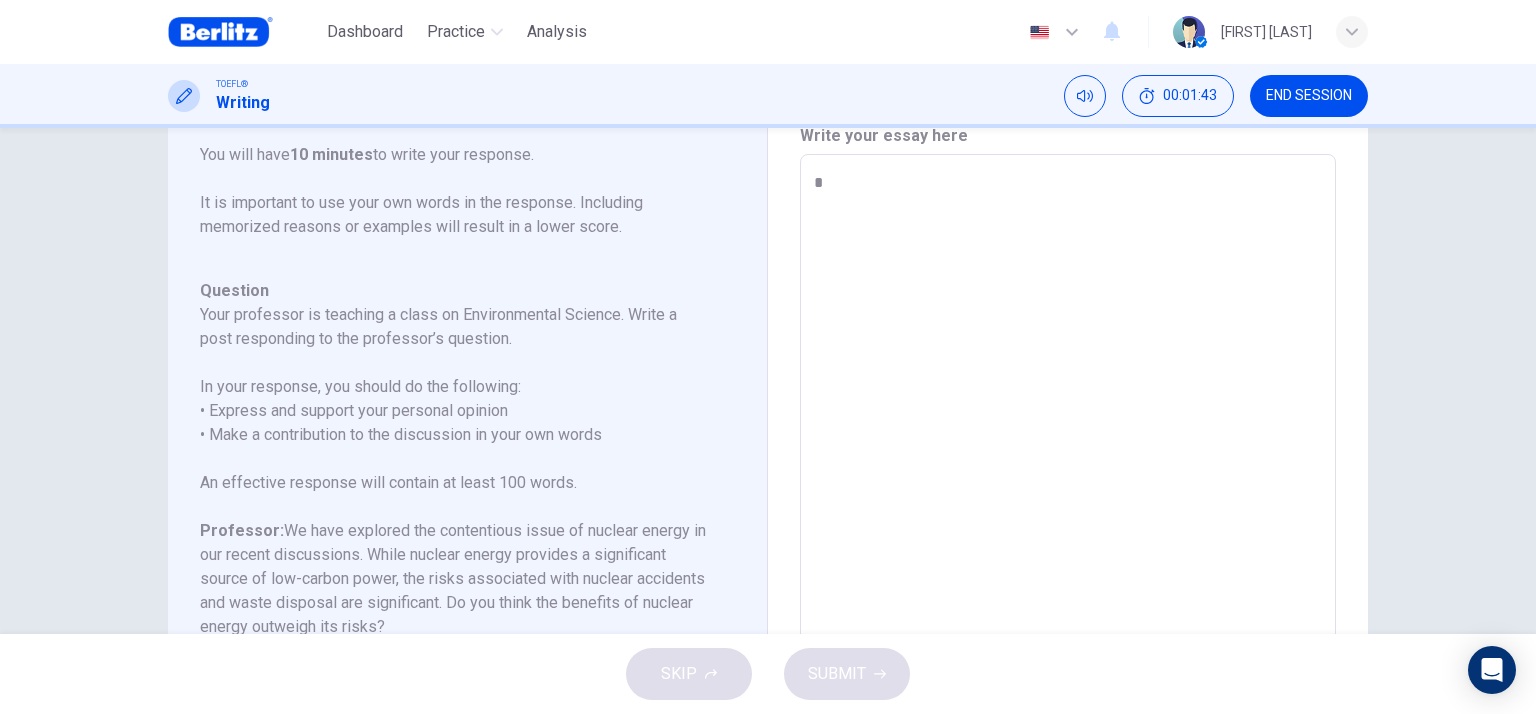 type on "*" 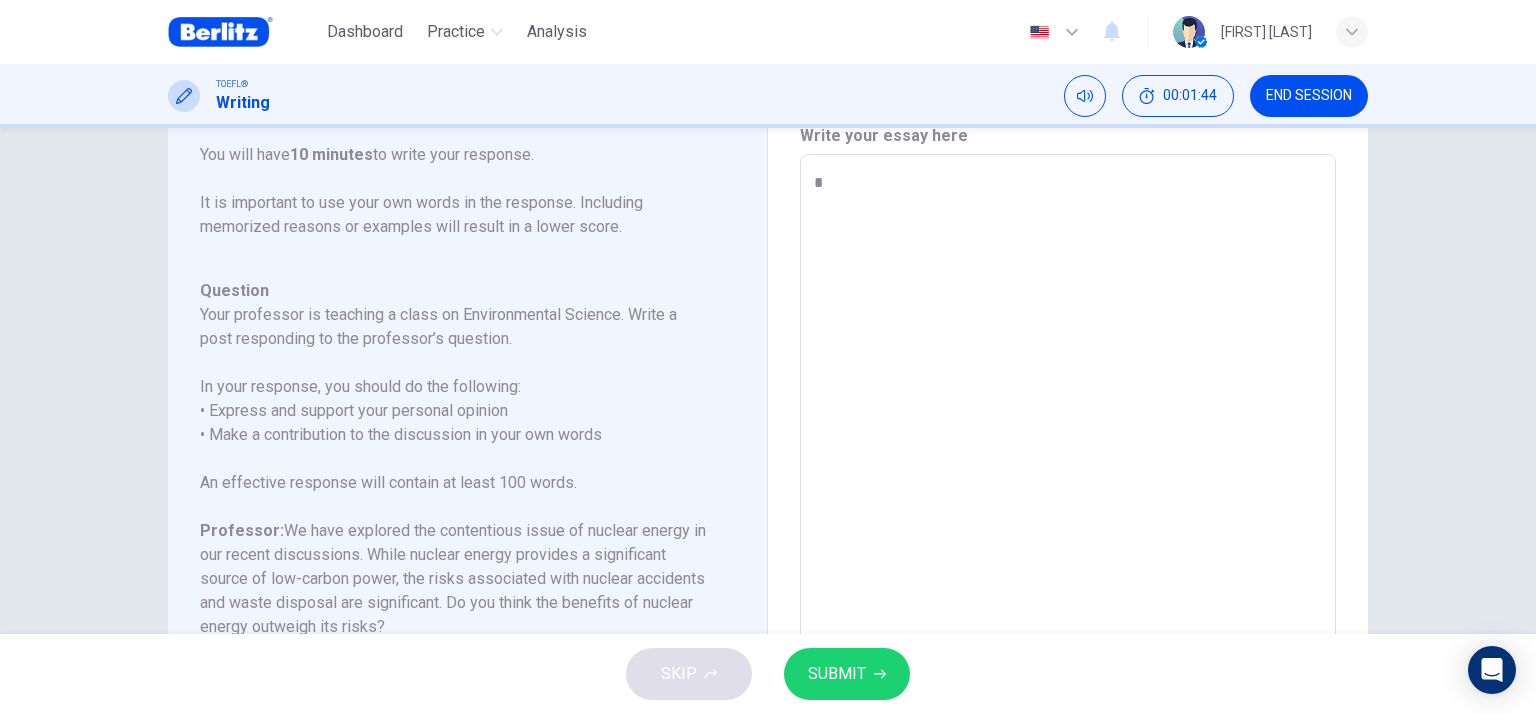 type on "**" 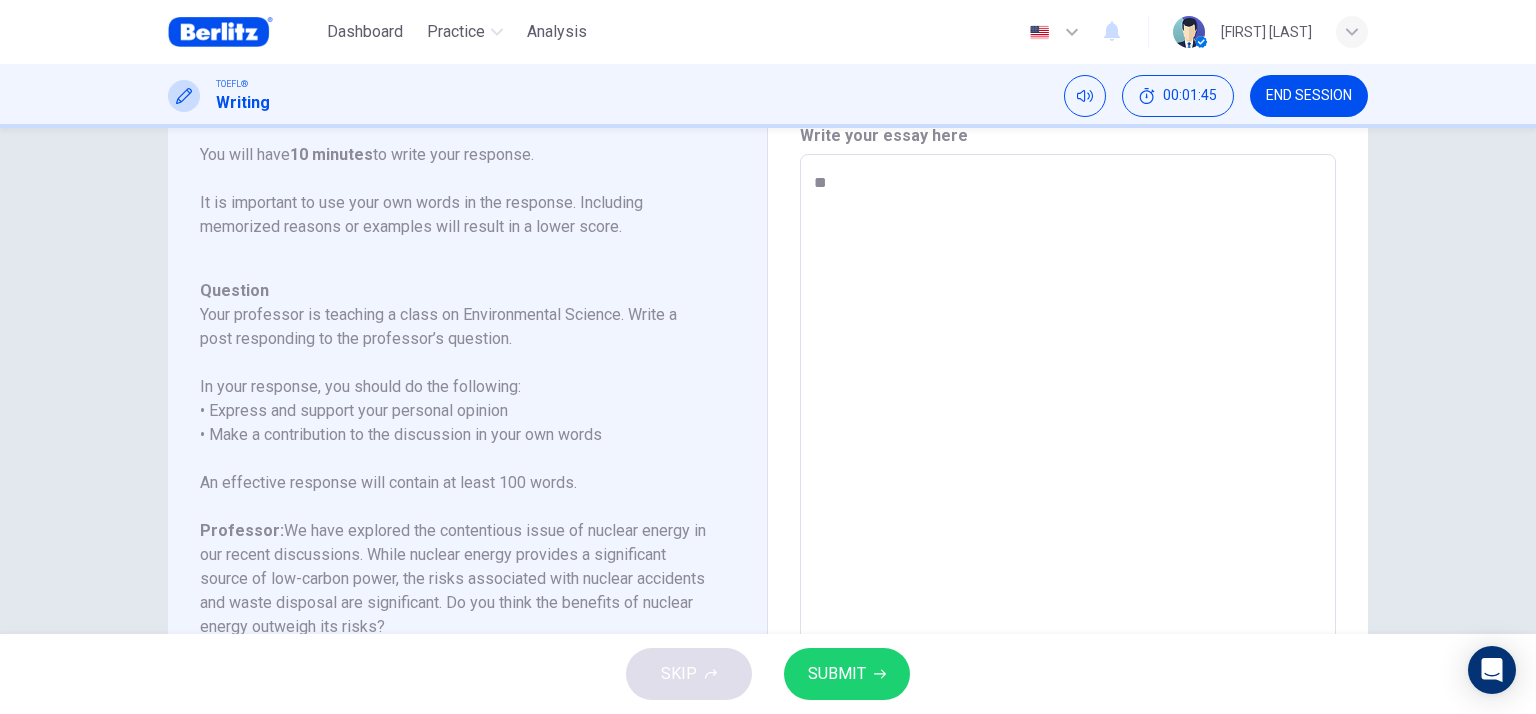 type on "***" 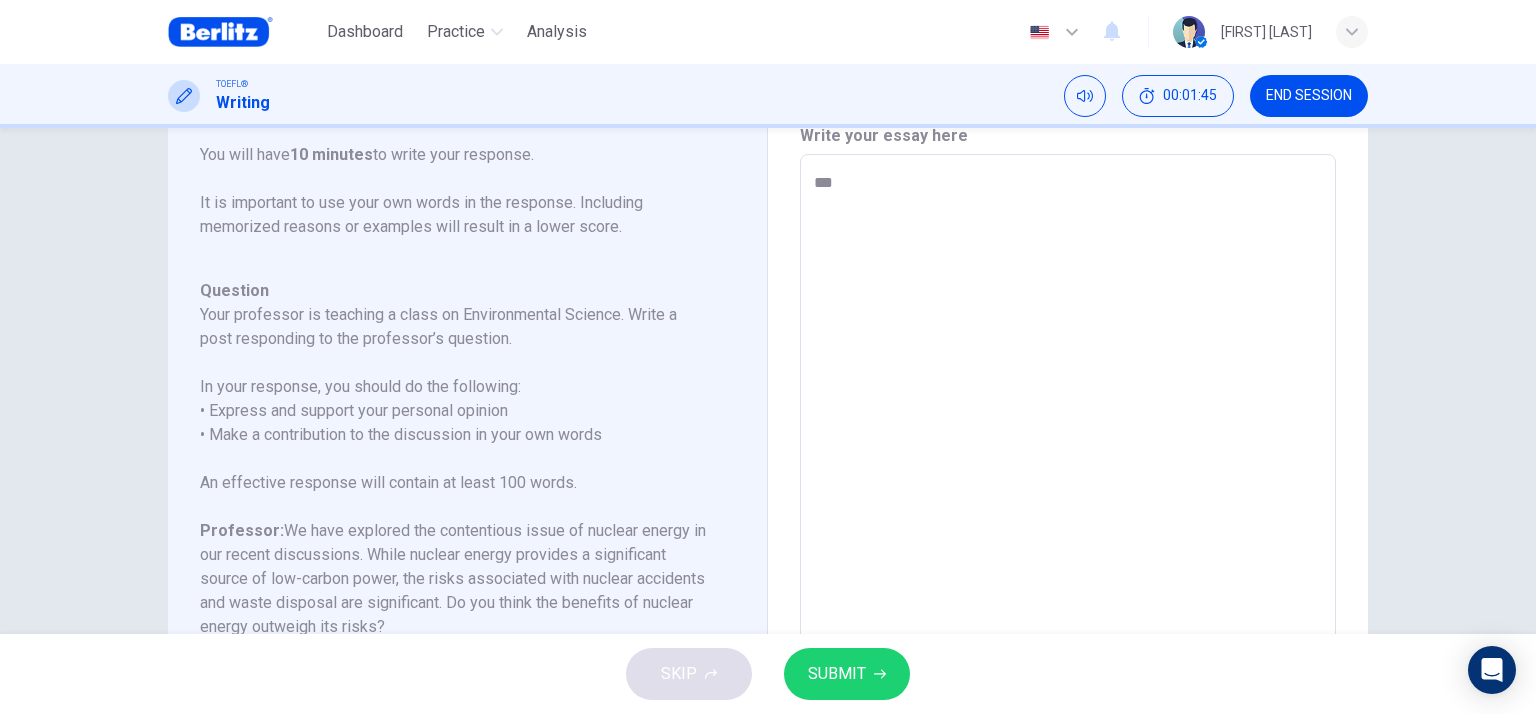 type on "*" 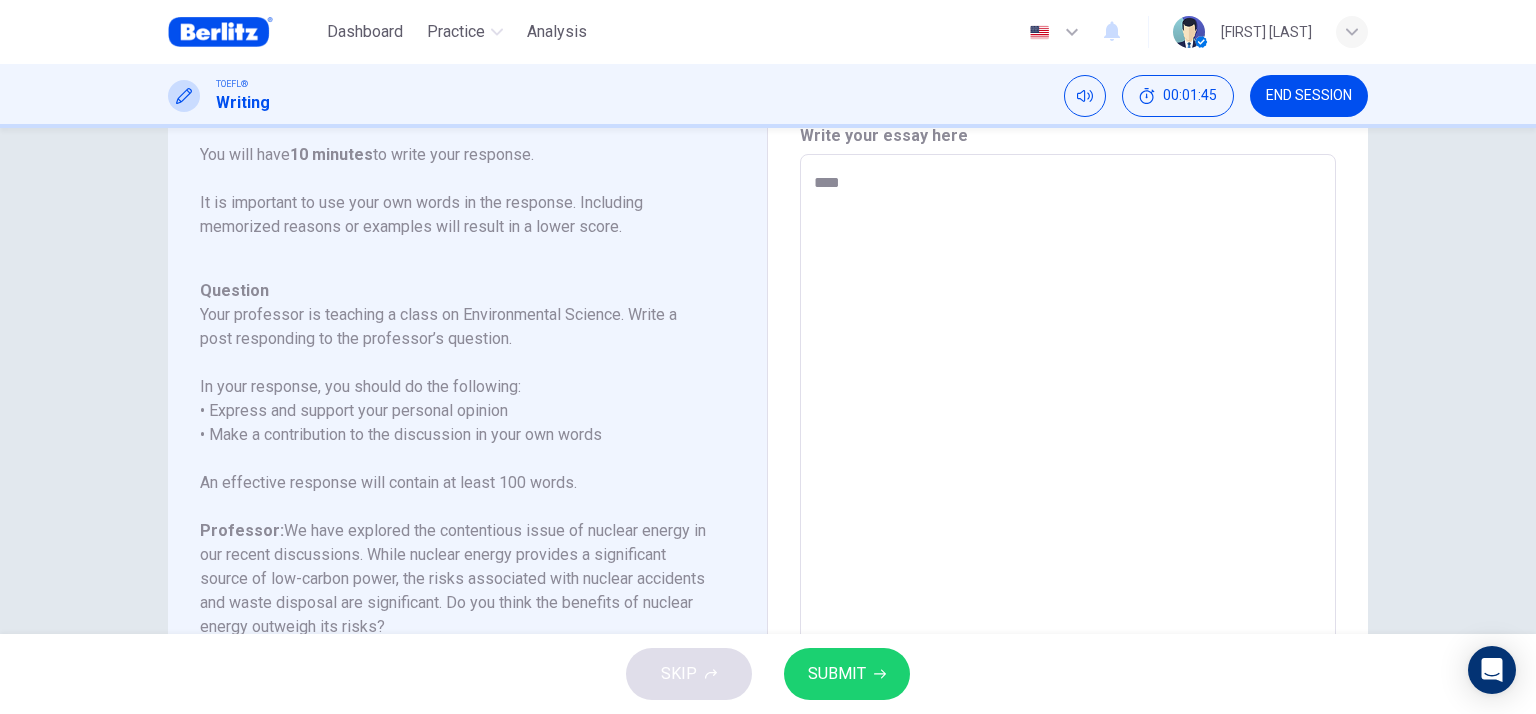 type on "****" 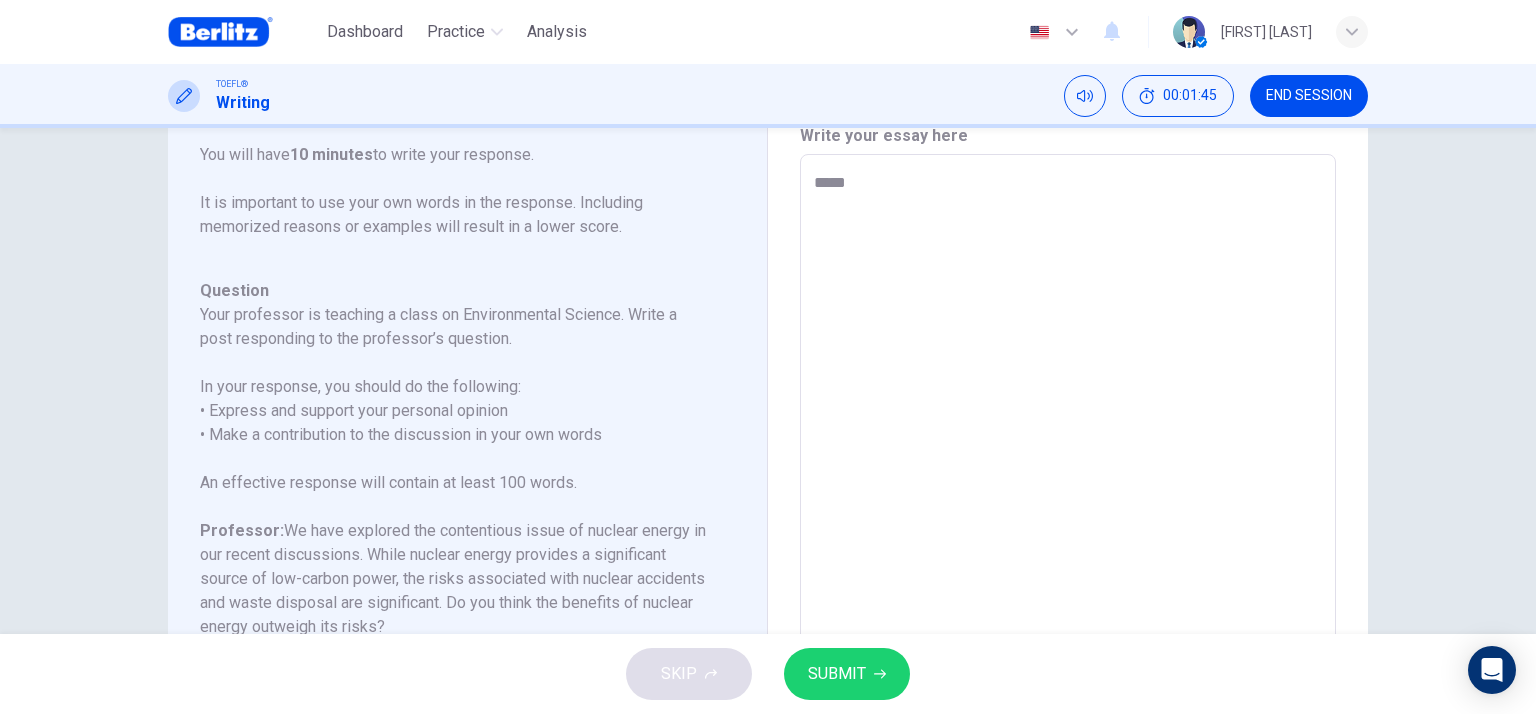 type on "*" 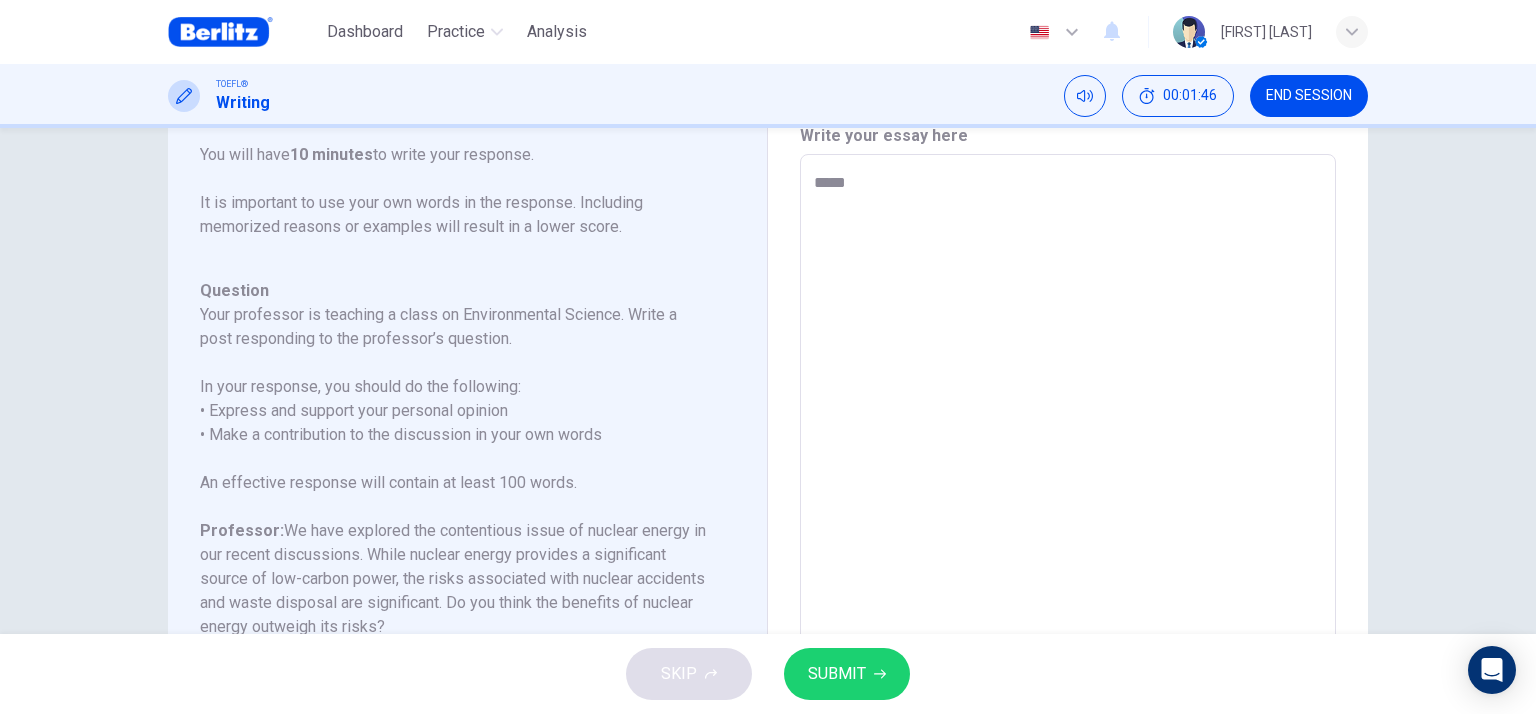 type on "******" 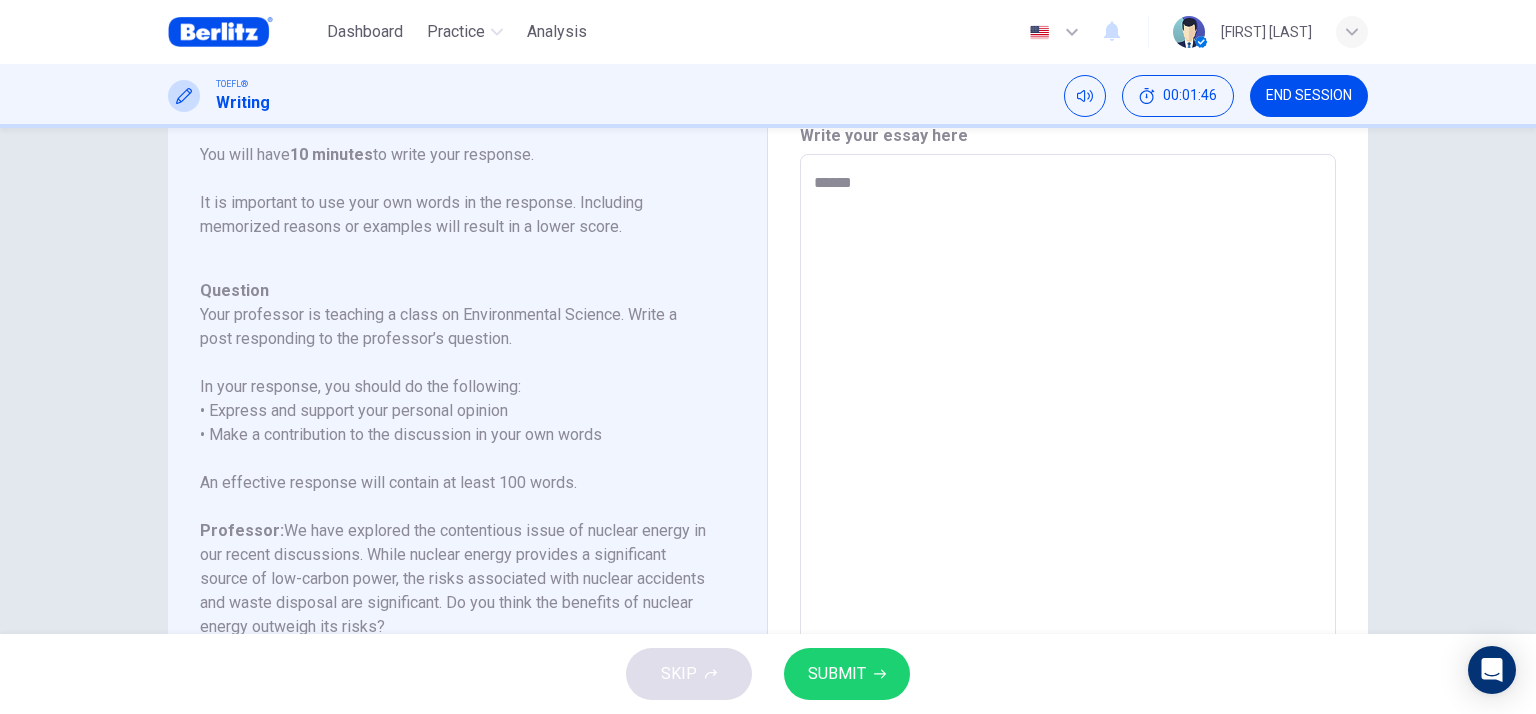 type on "*" 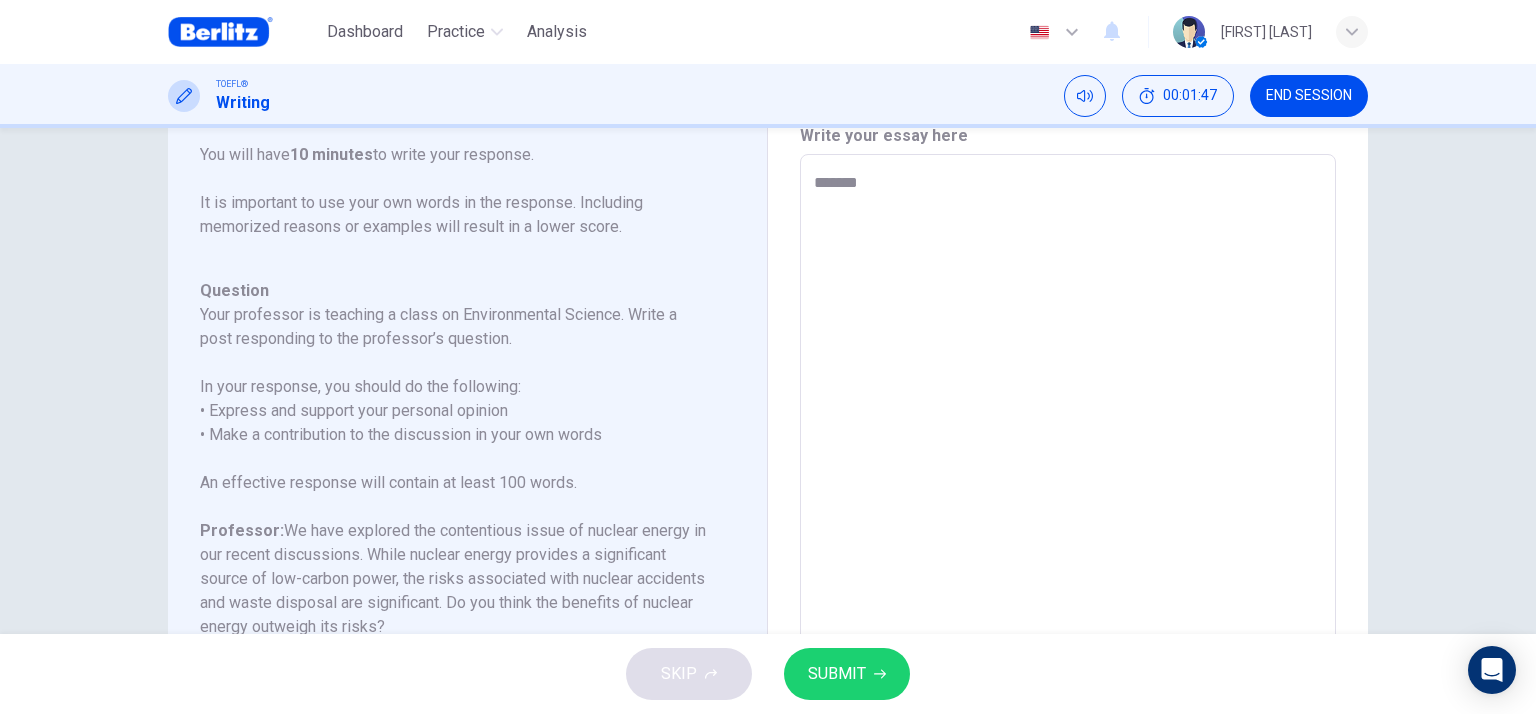 type on "*******" 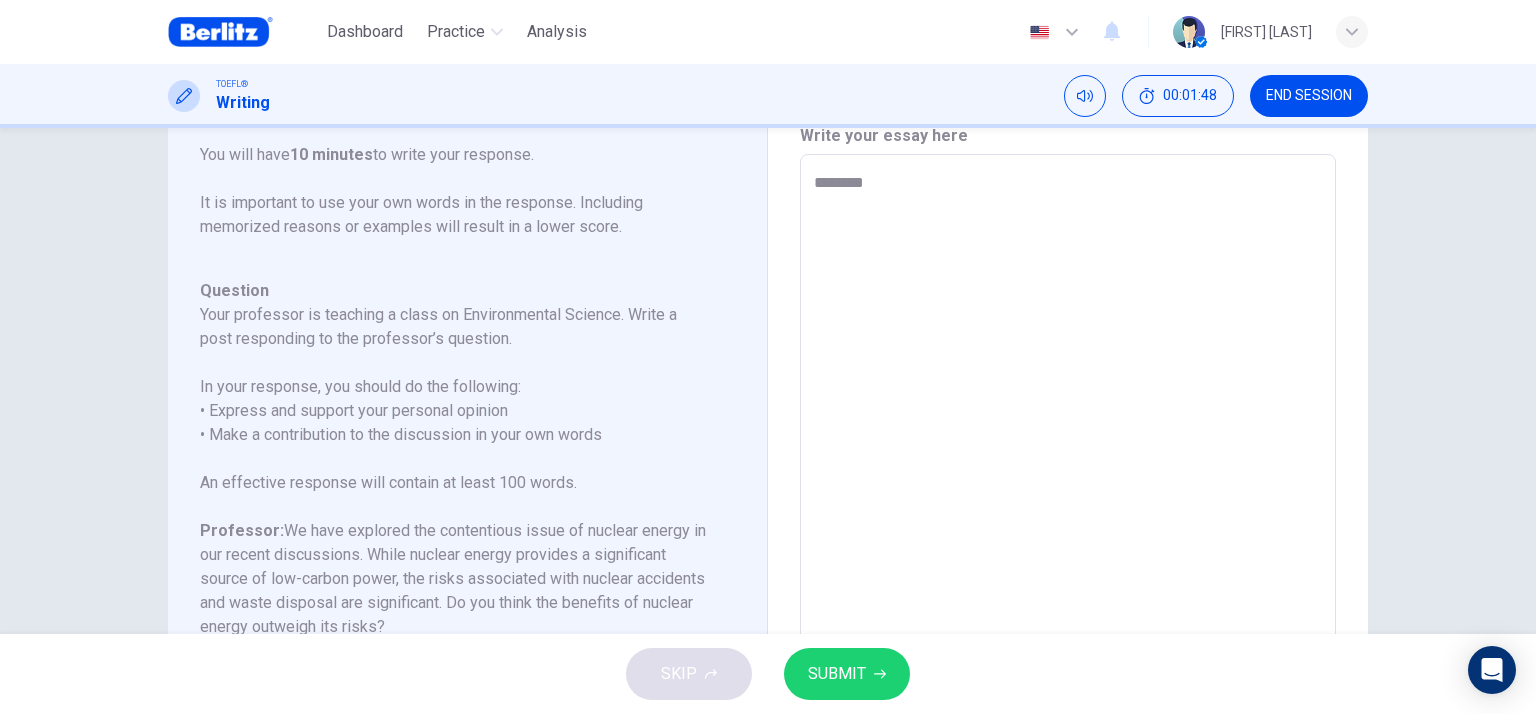 type on "*********" 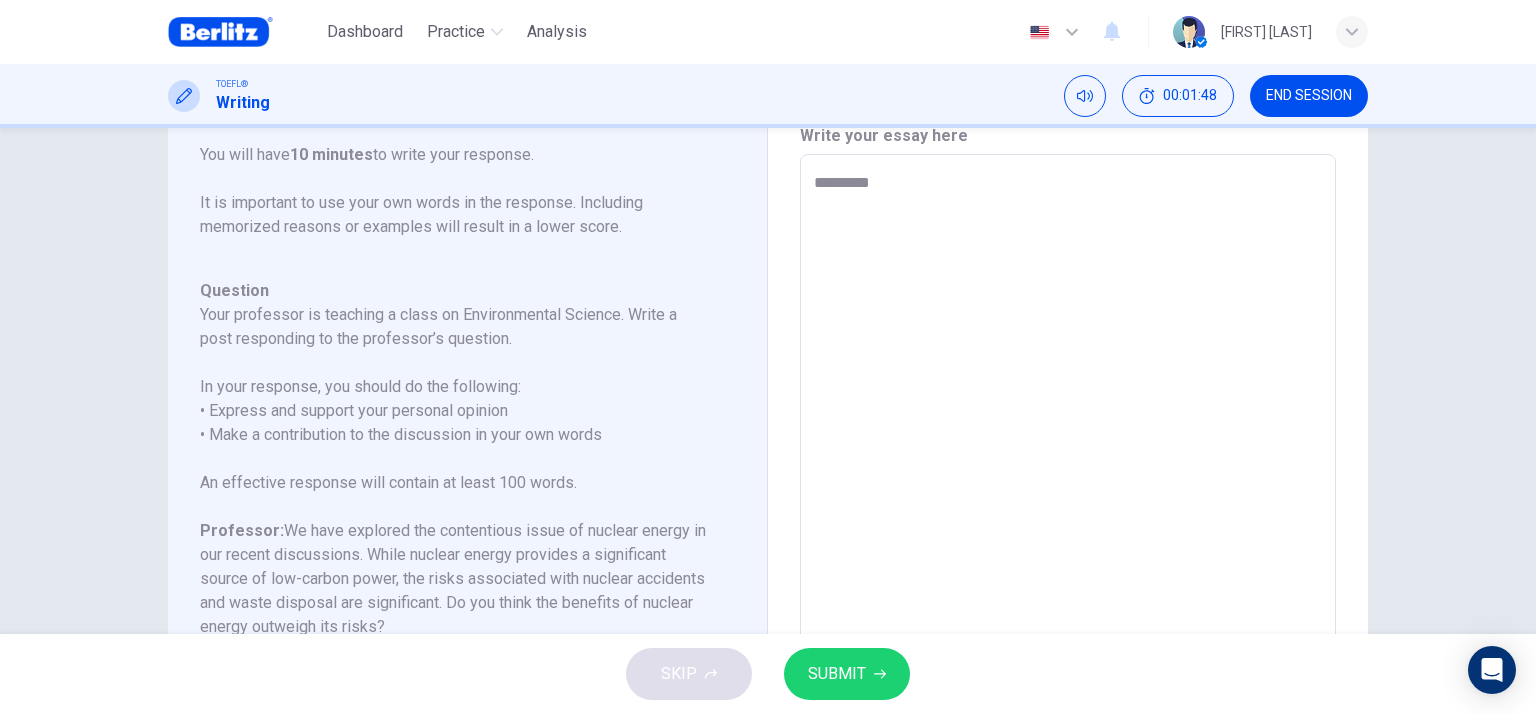 type on "*" 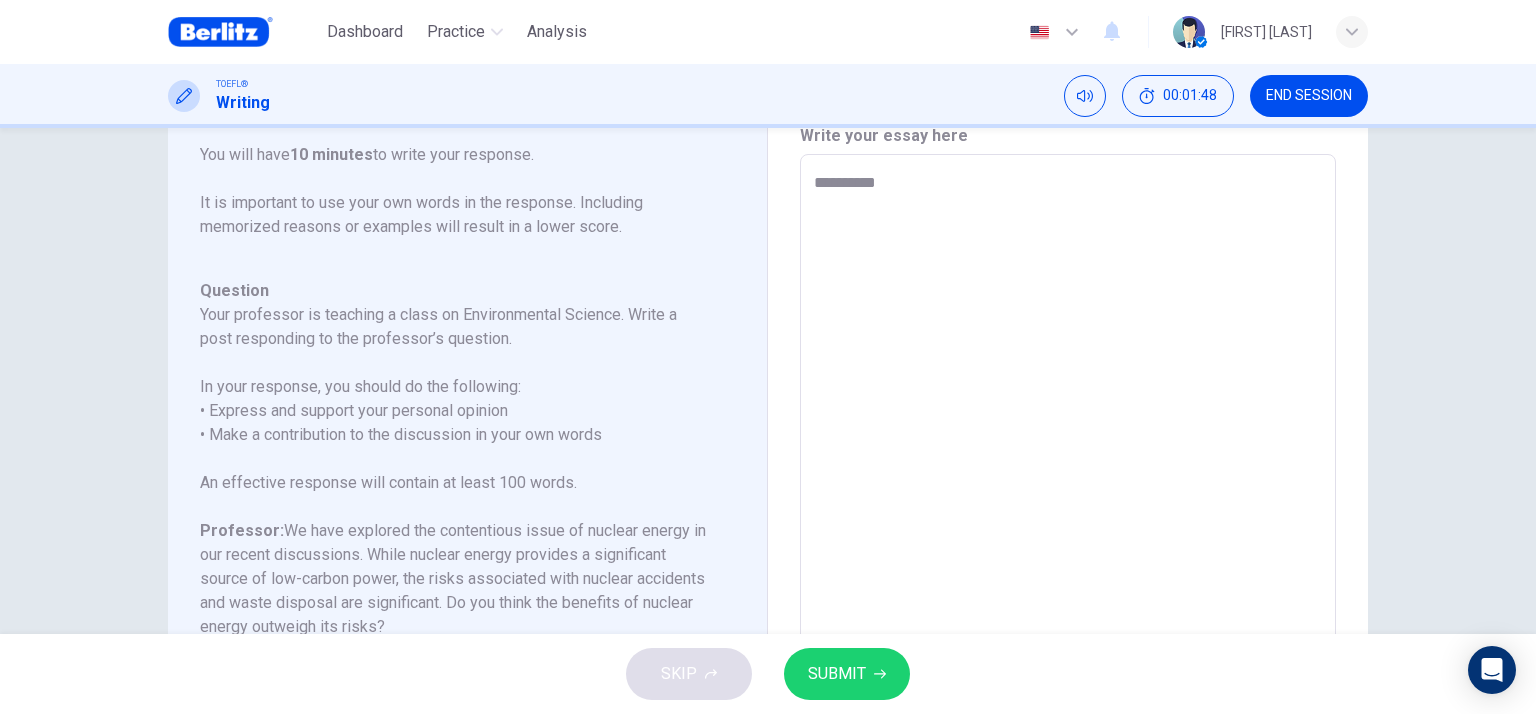 type on "**********" 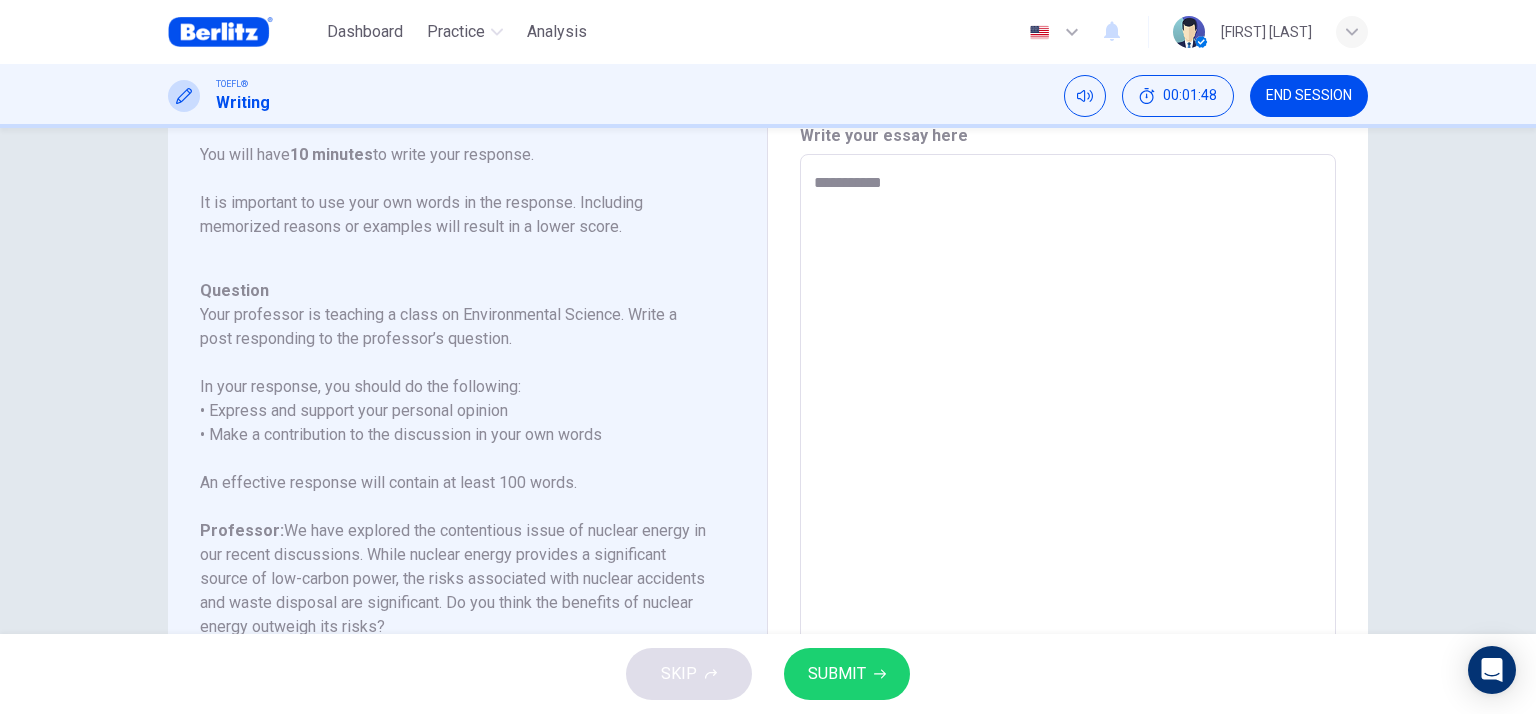 type on "*" 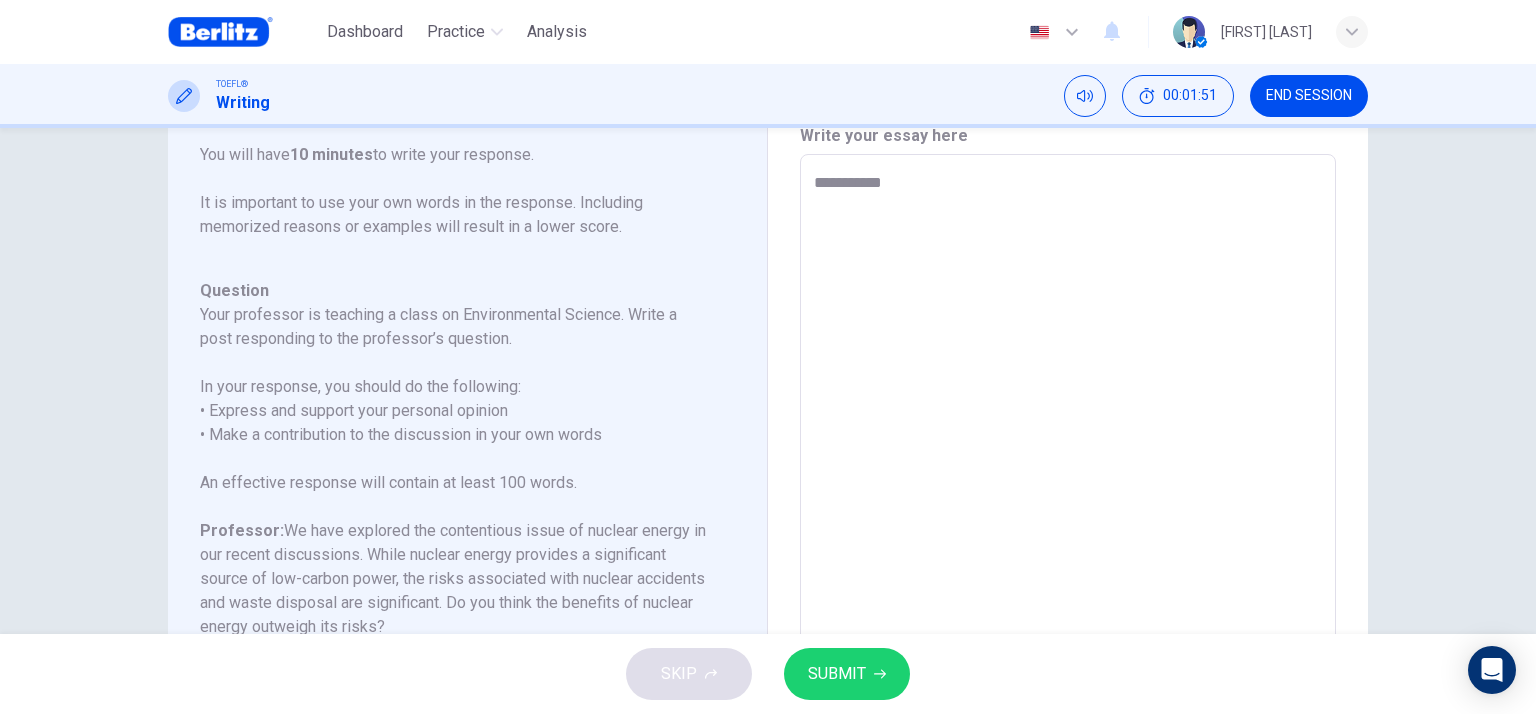 click on "**********" at bounding box center (1068, 488) 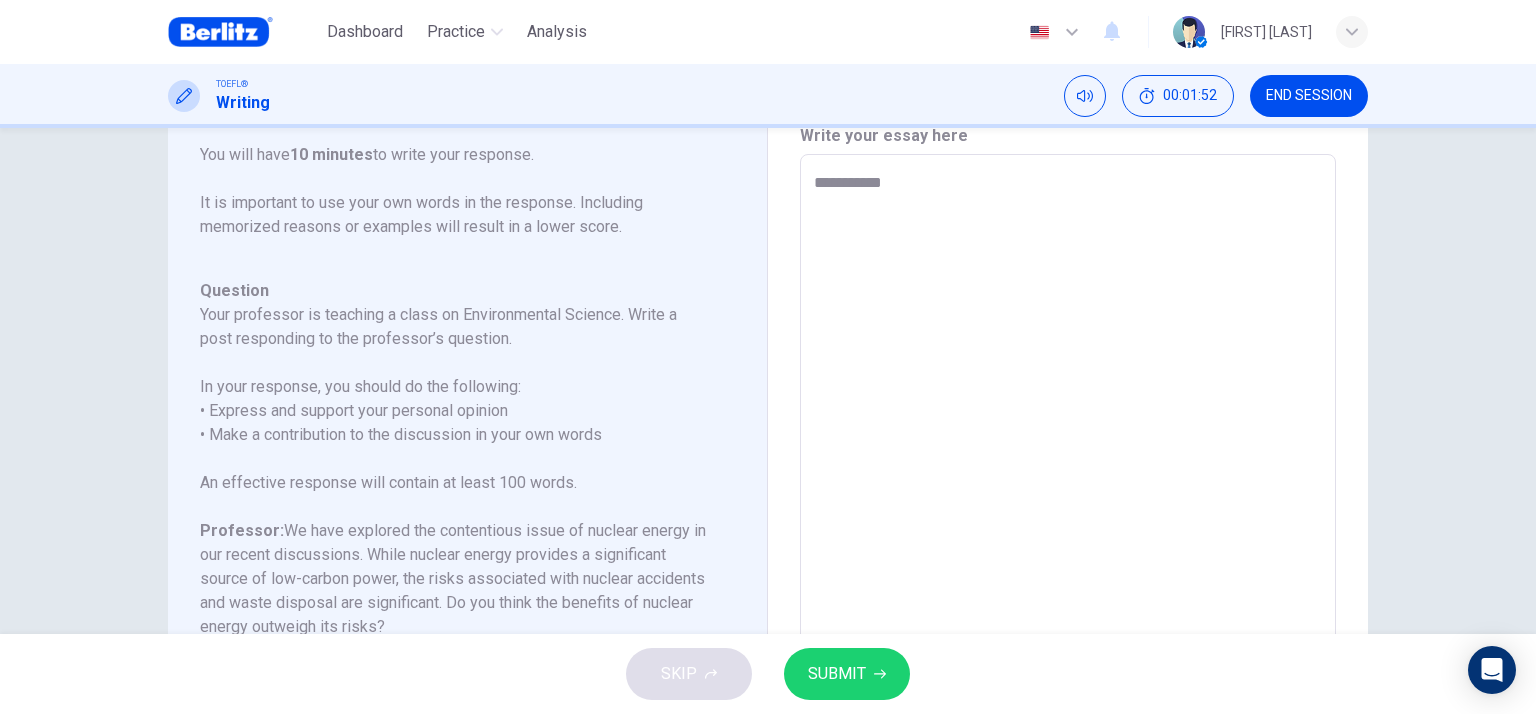 click on "**********" at bounding box center [1068, 488] 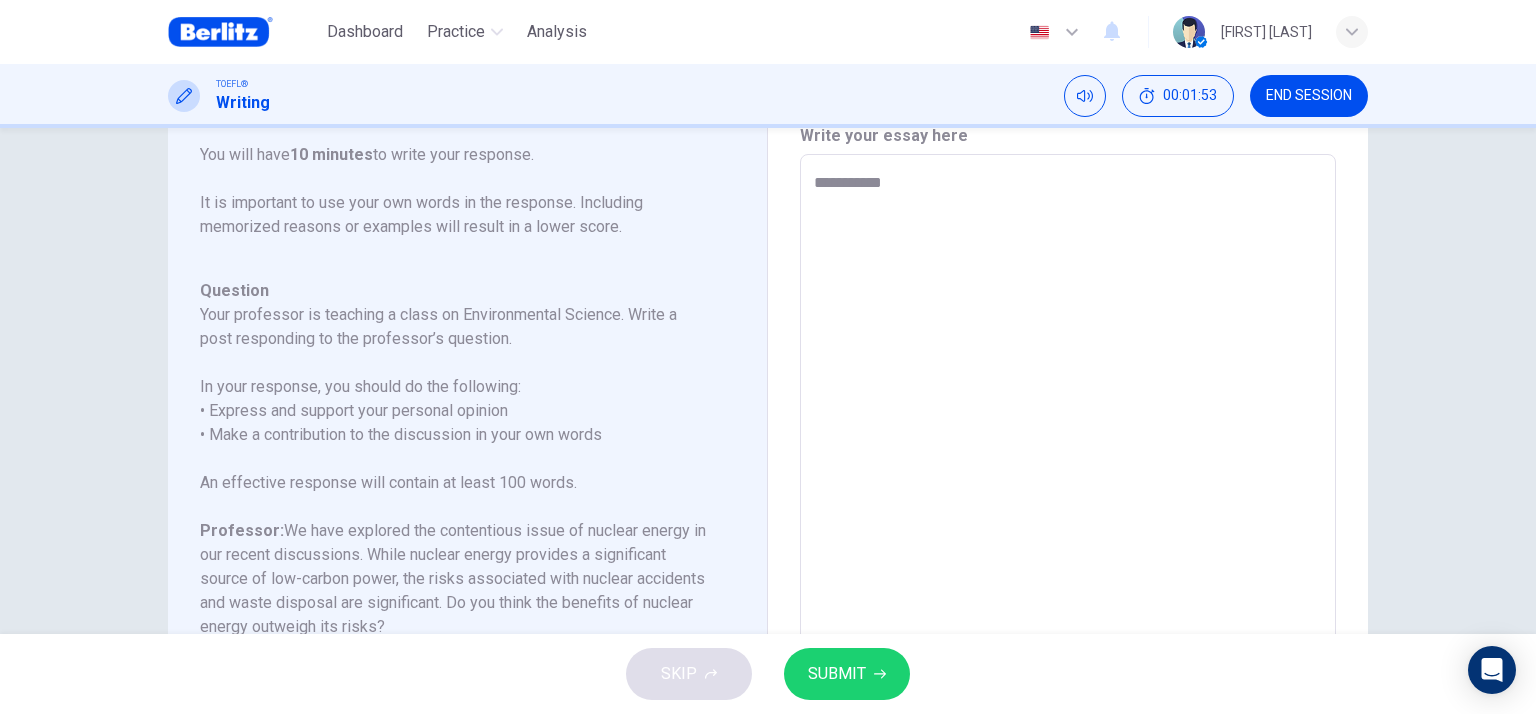 type on "**********" 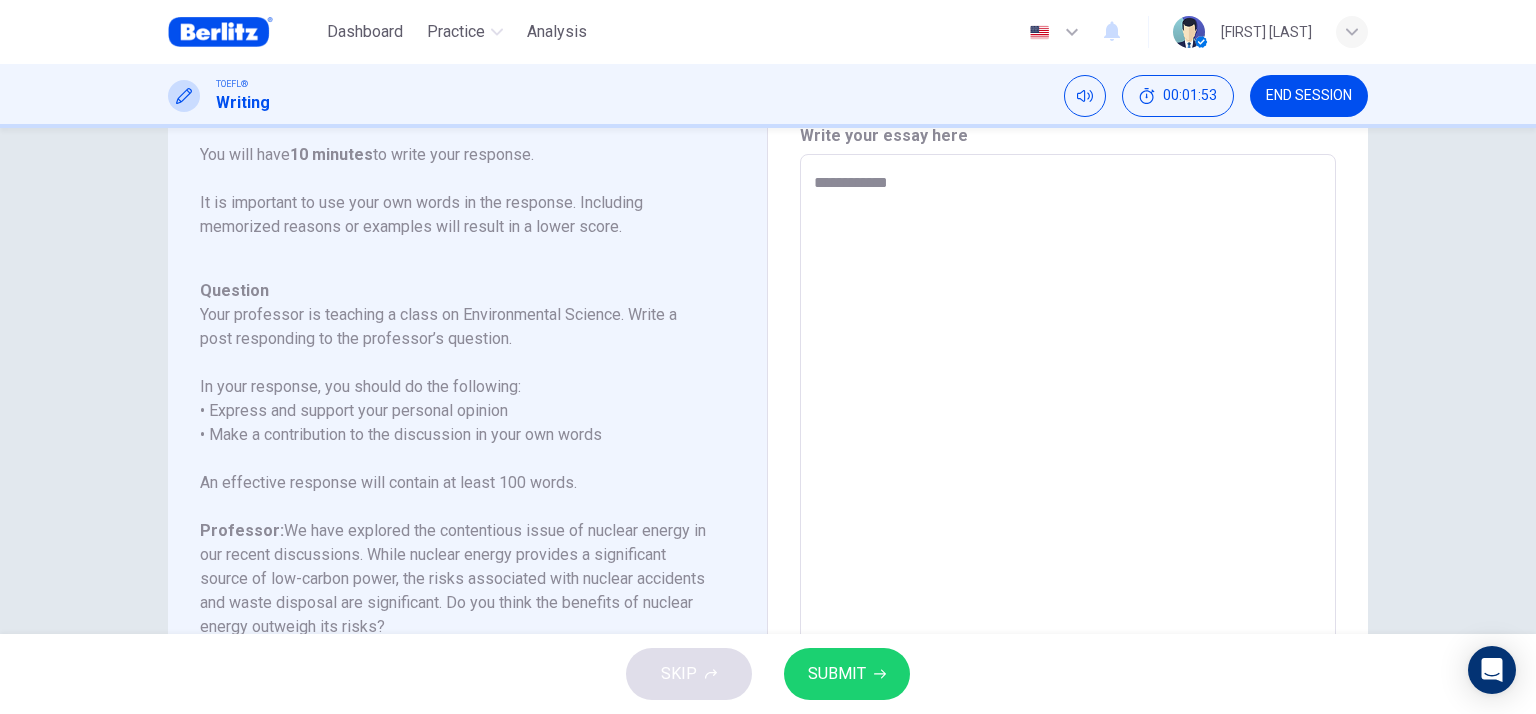 type on "**********" 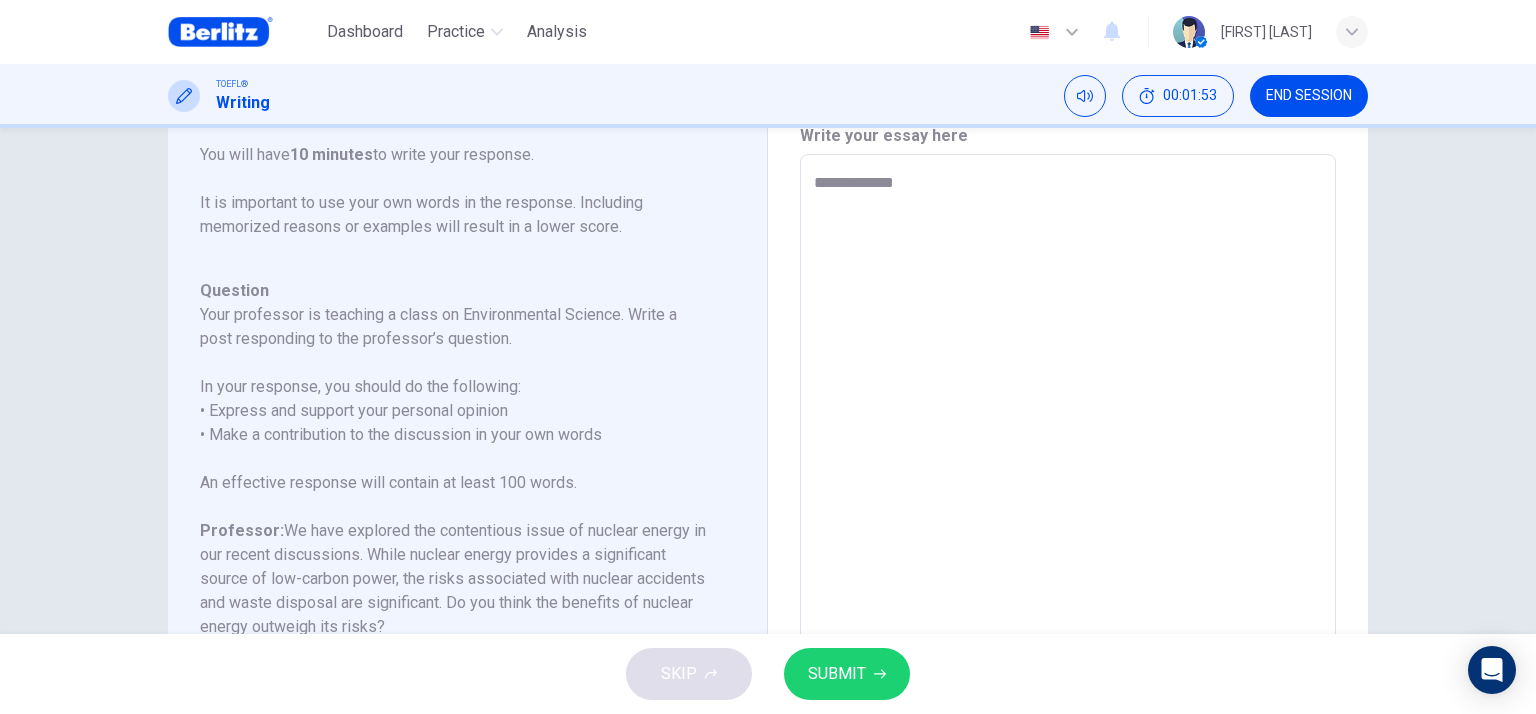 type on "*" 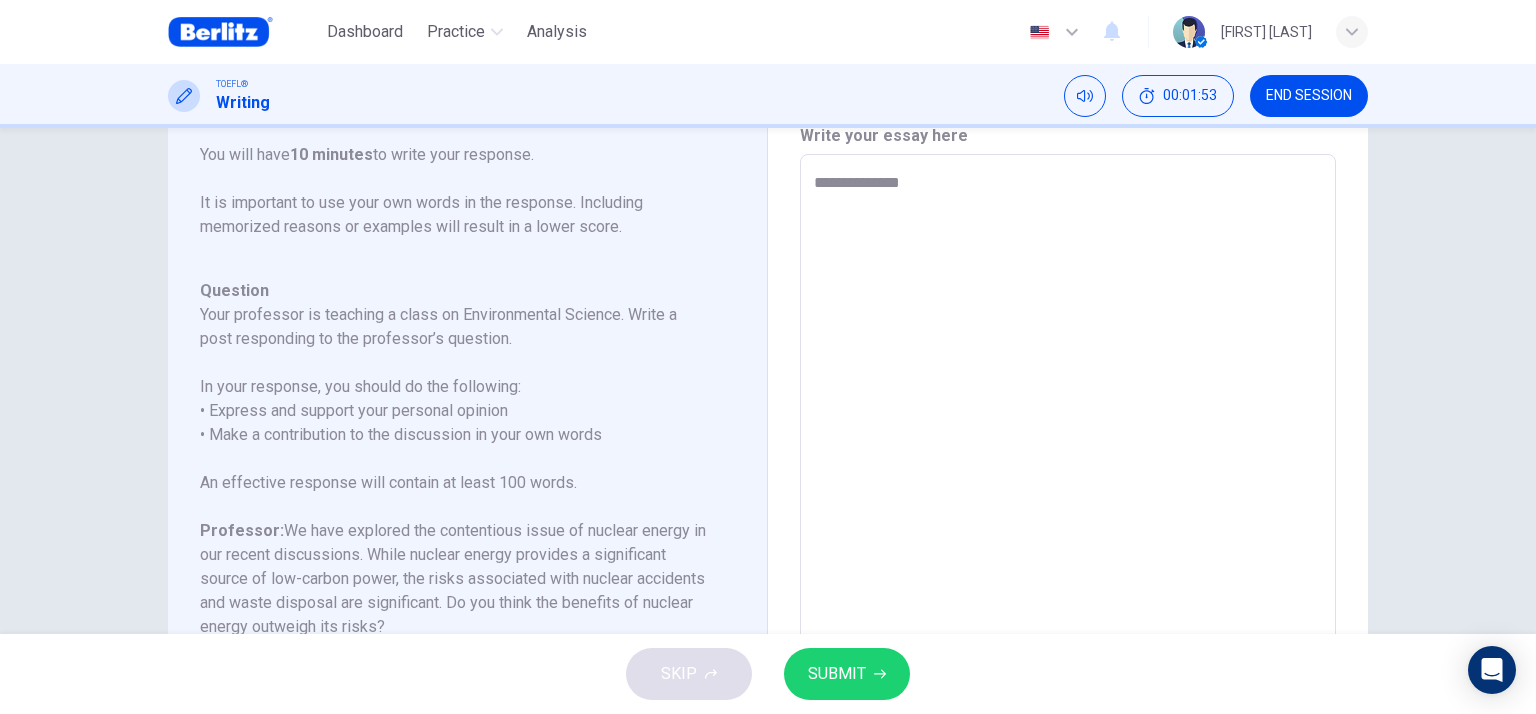 type on "*" 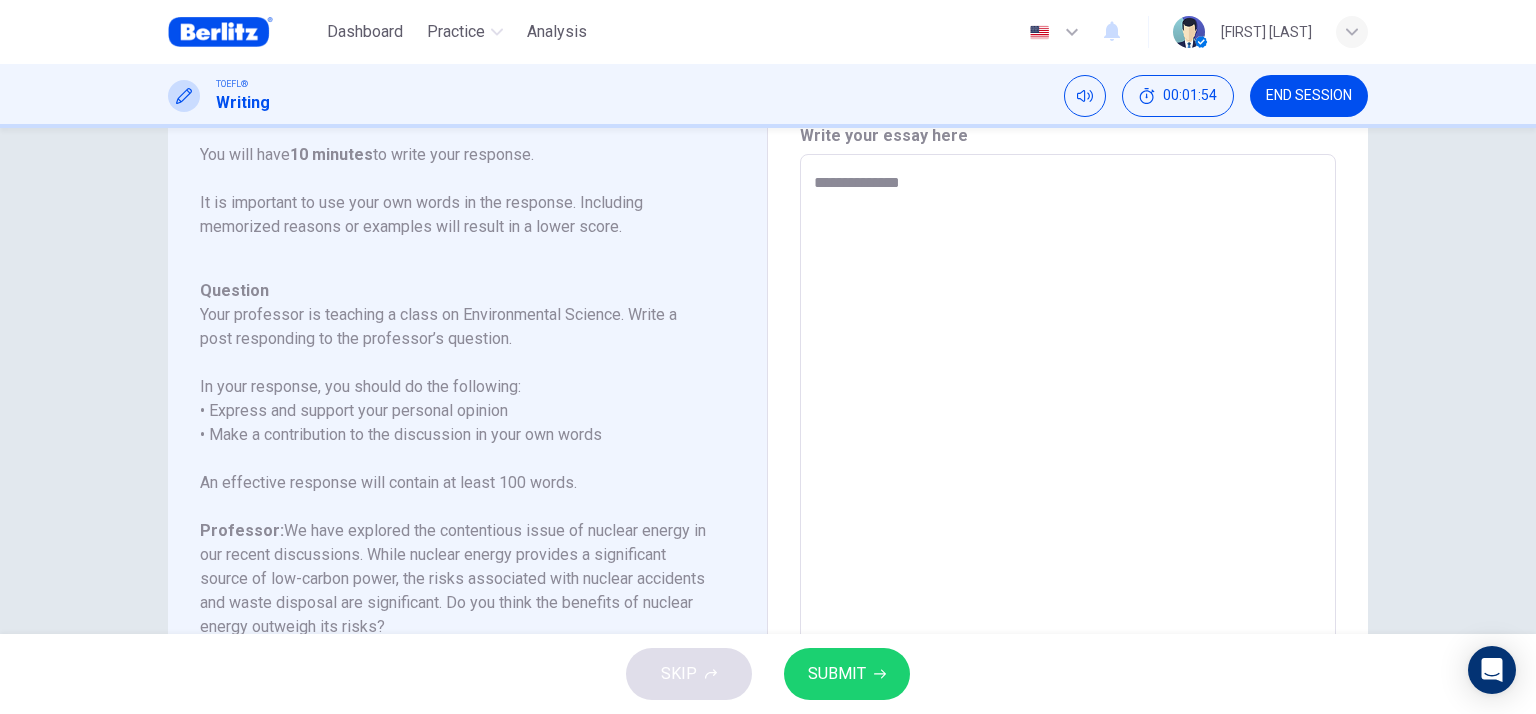 type on "**********" 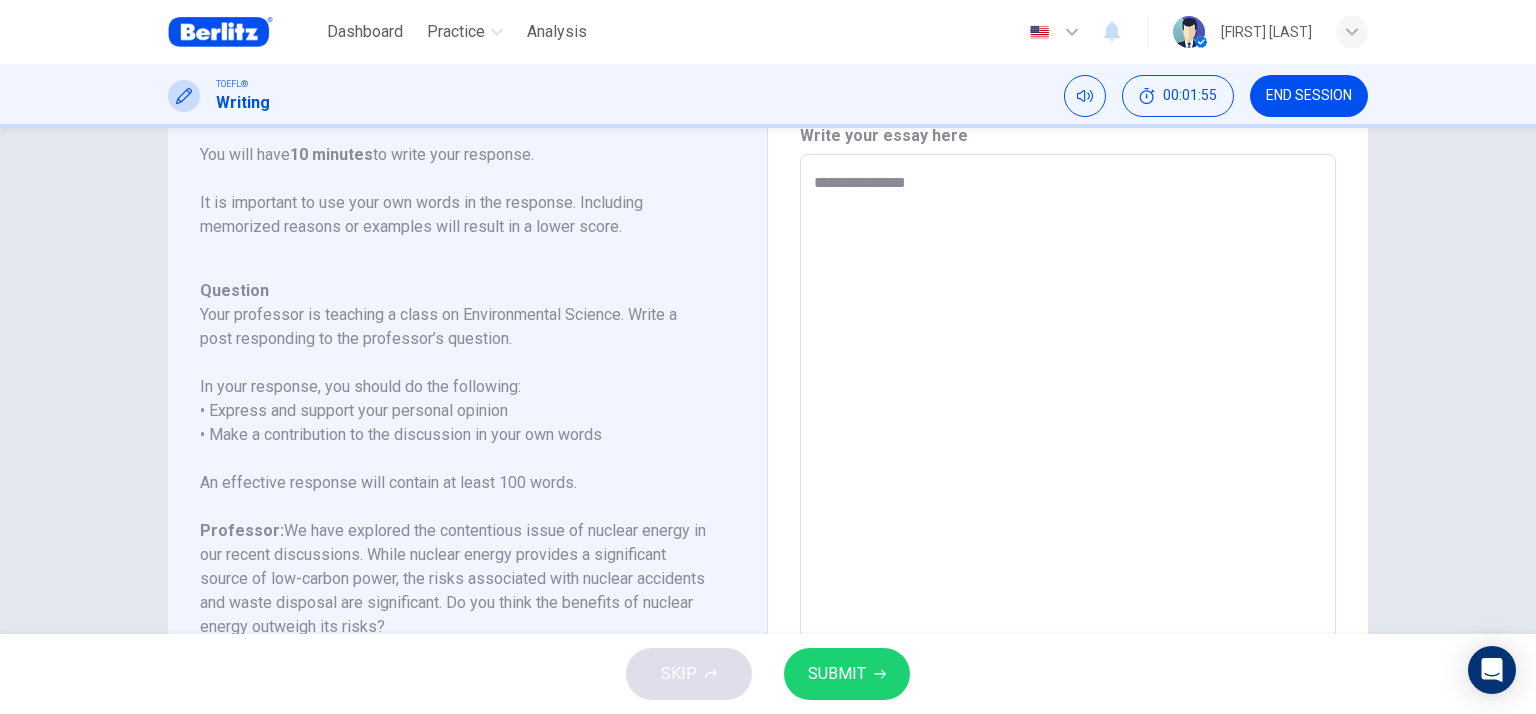 type on "**********" 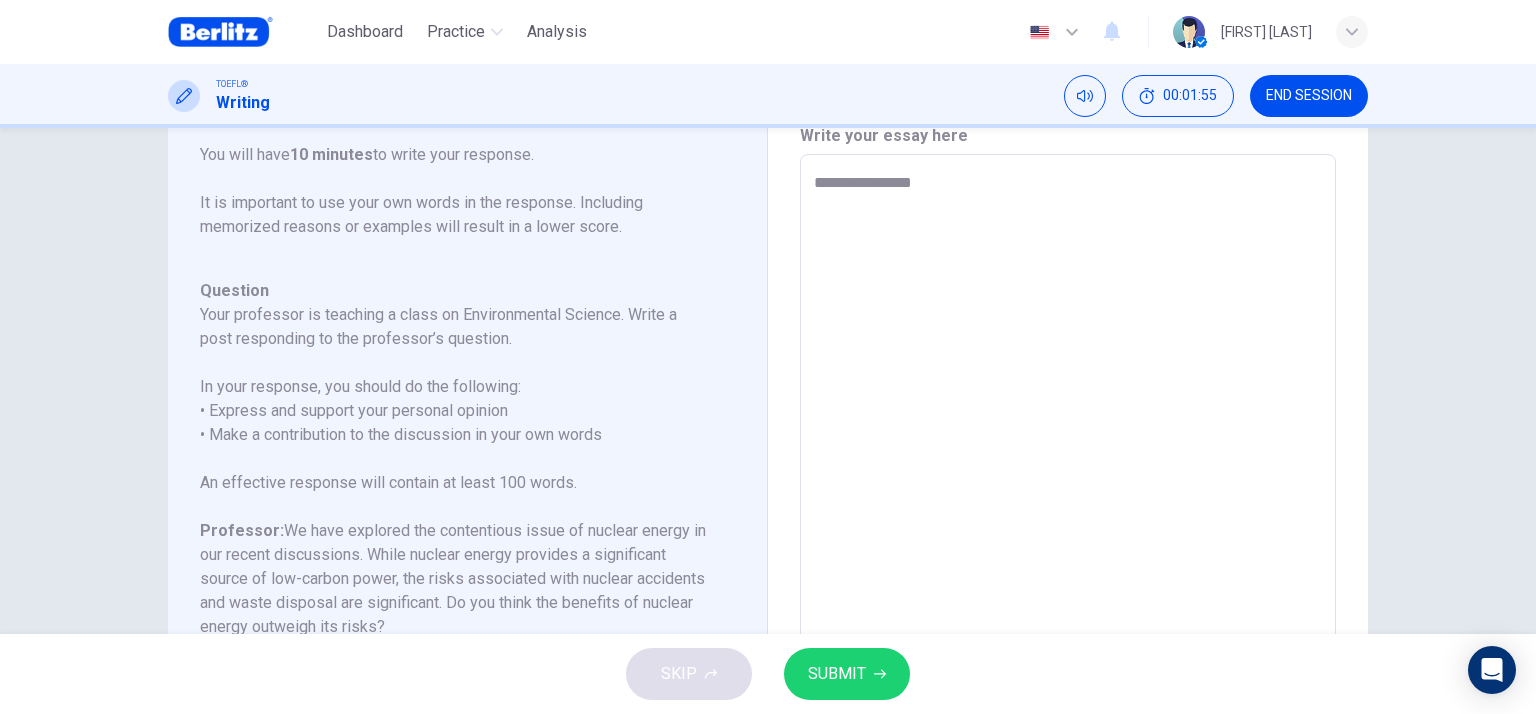 type on "*" 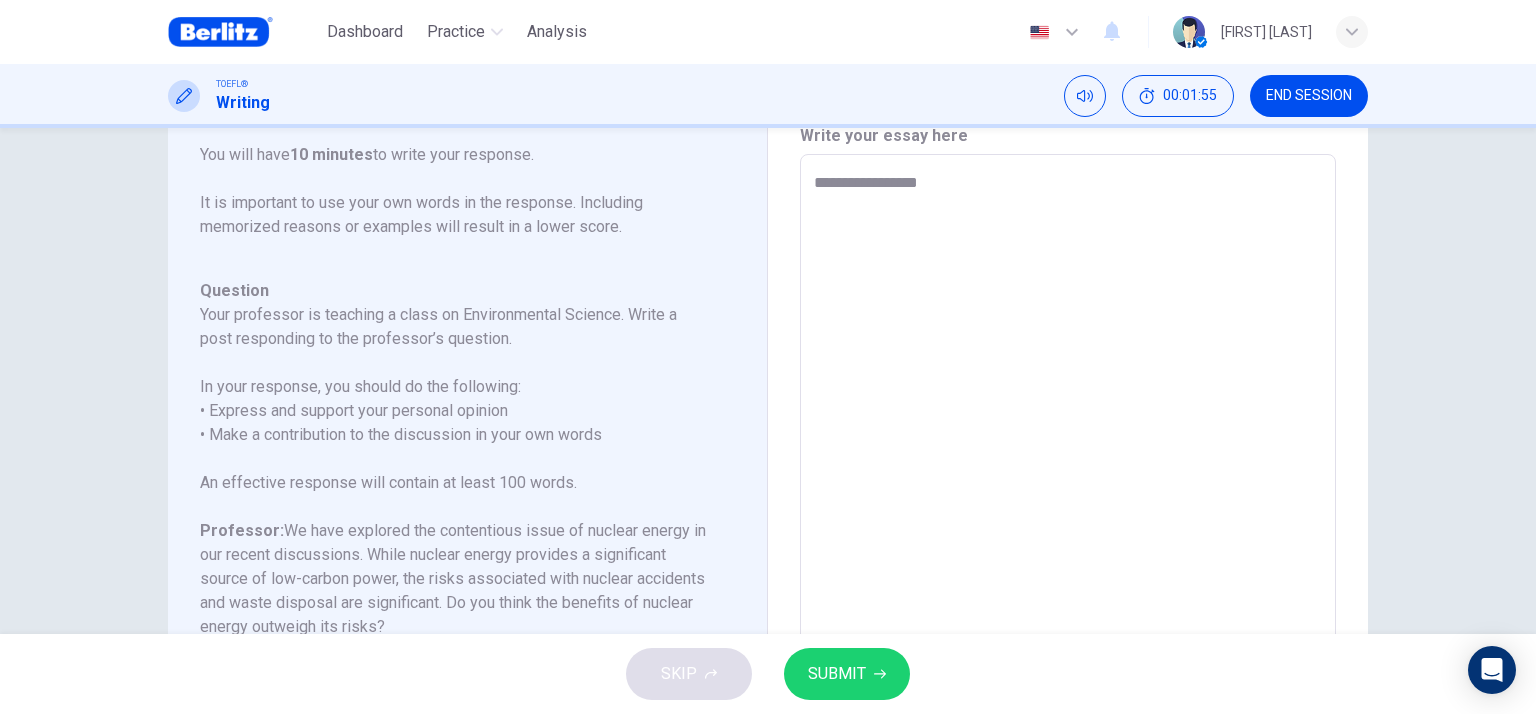 type on "*" 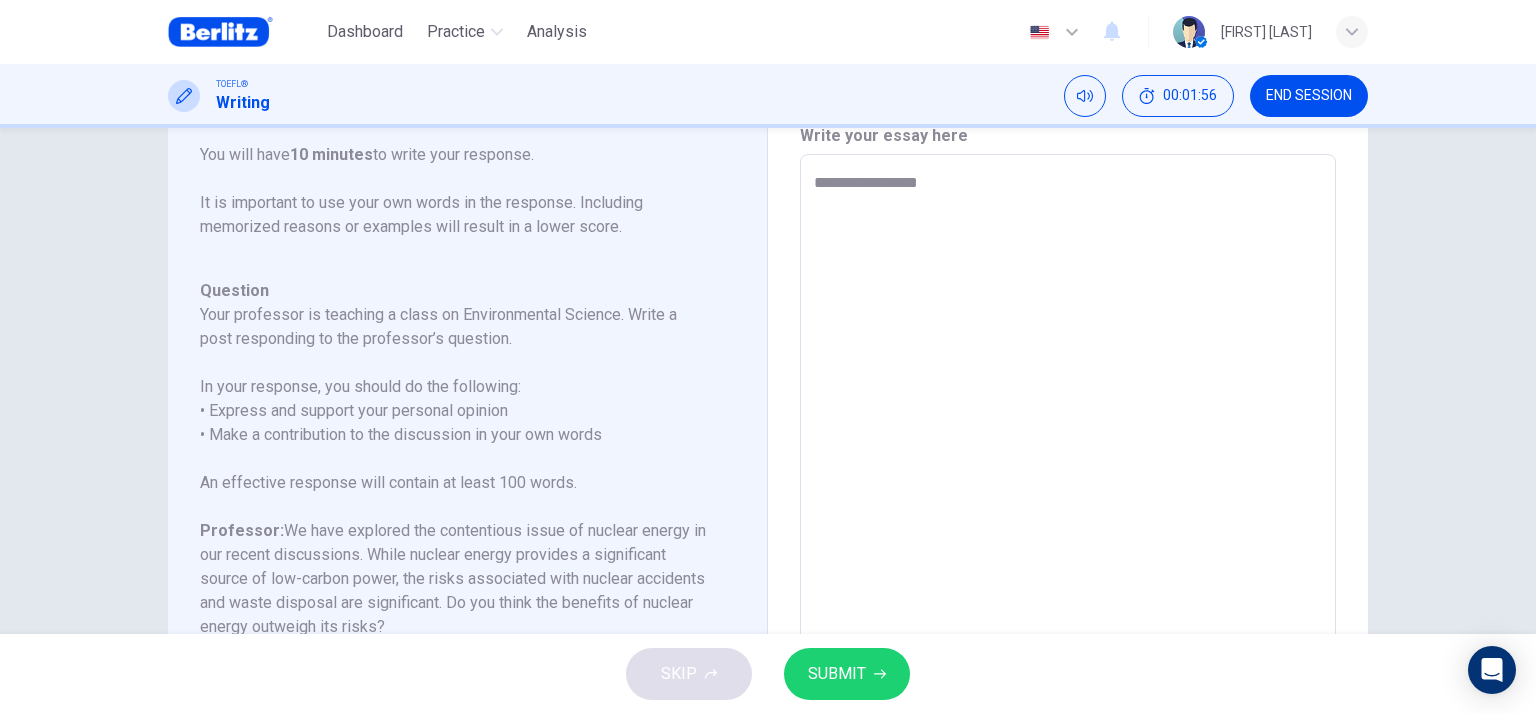 type on "**********" 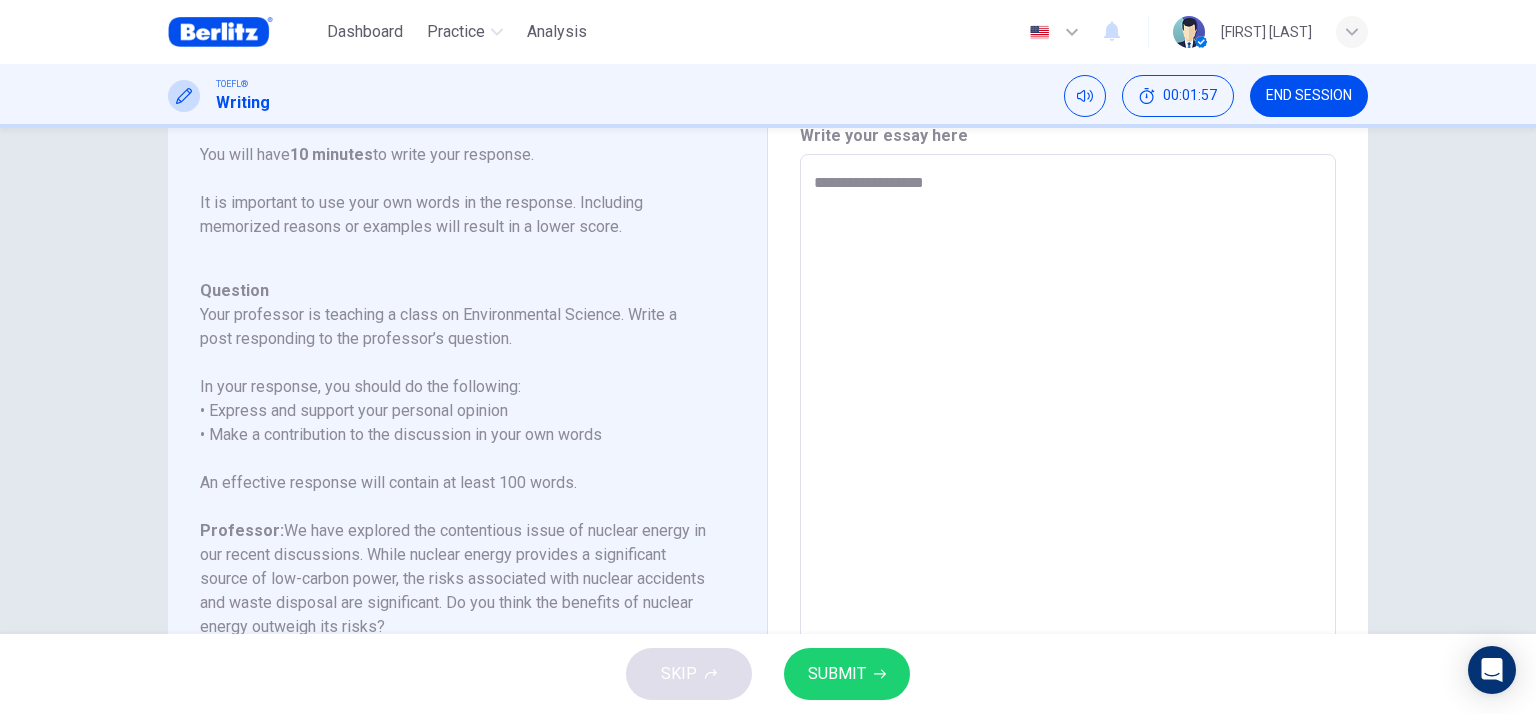 type on "**********" 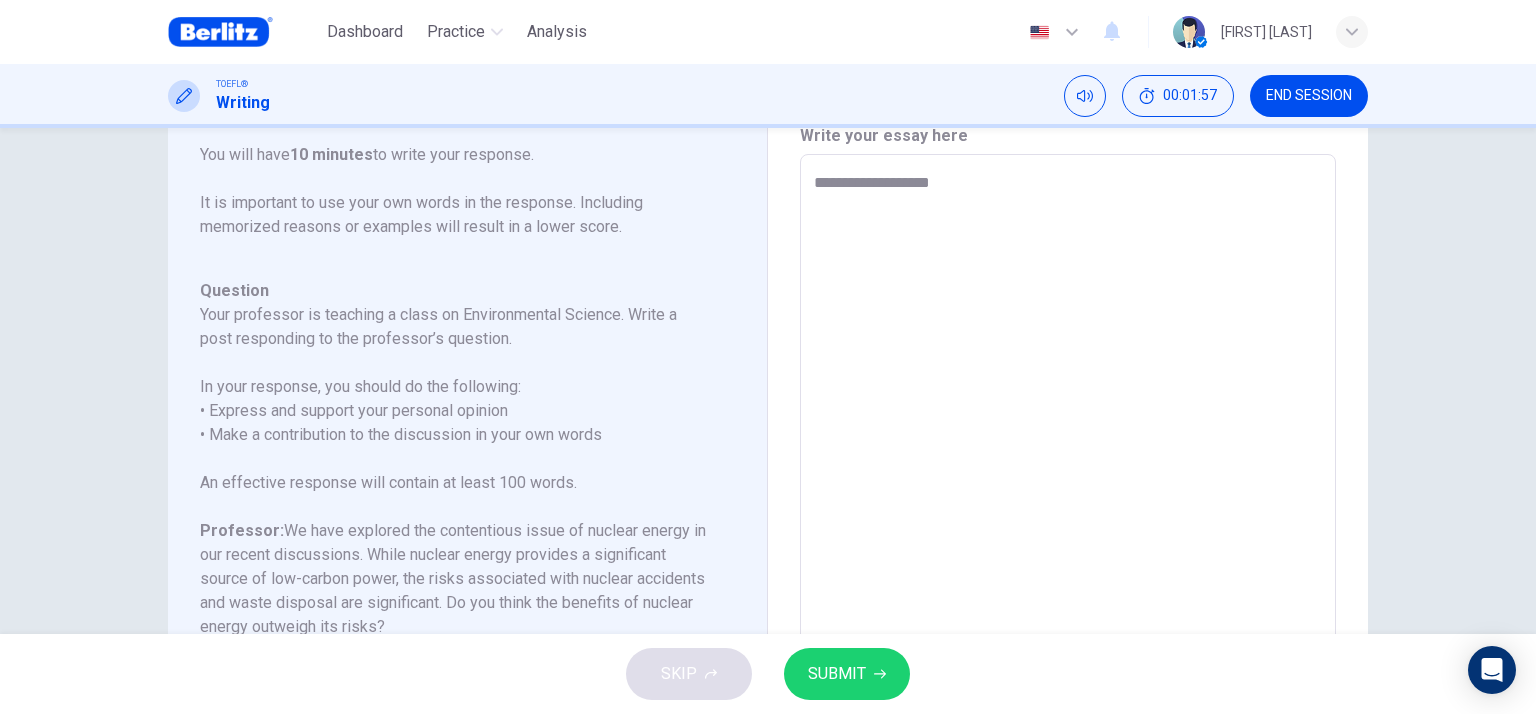 type on "*" 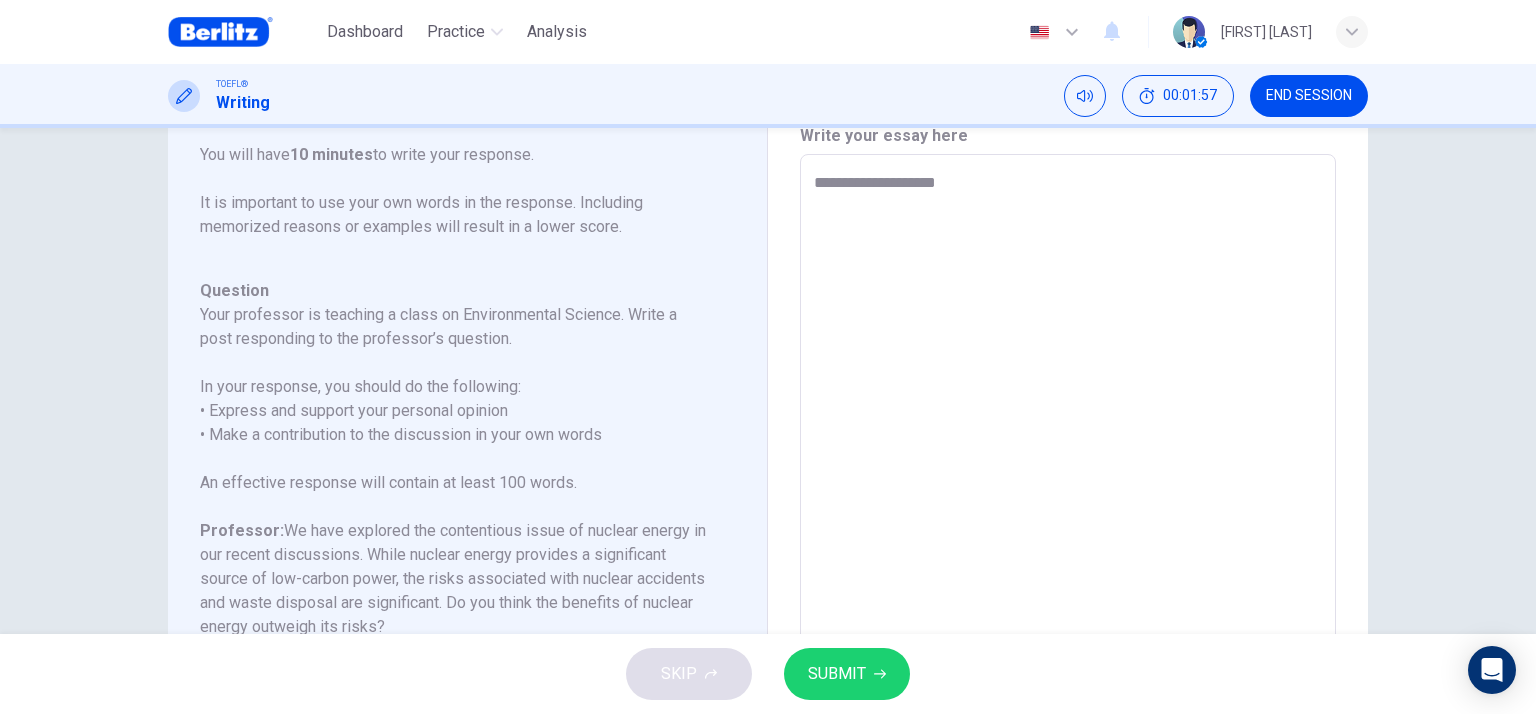 type on "**********" 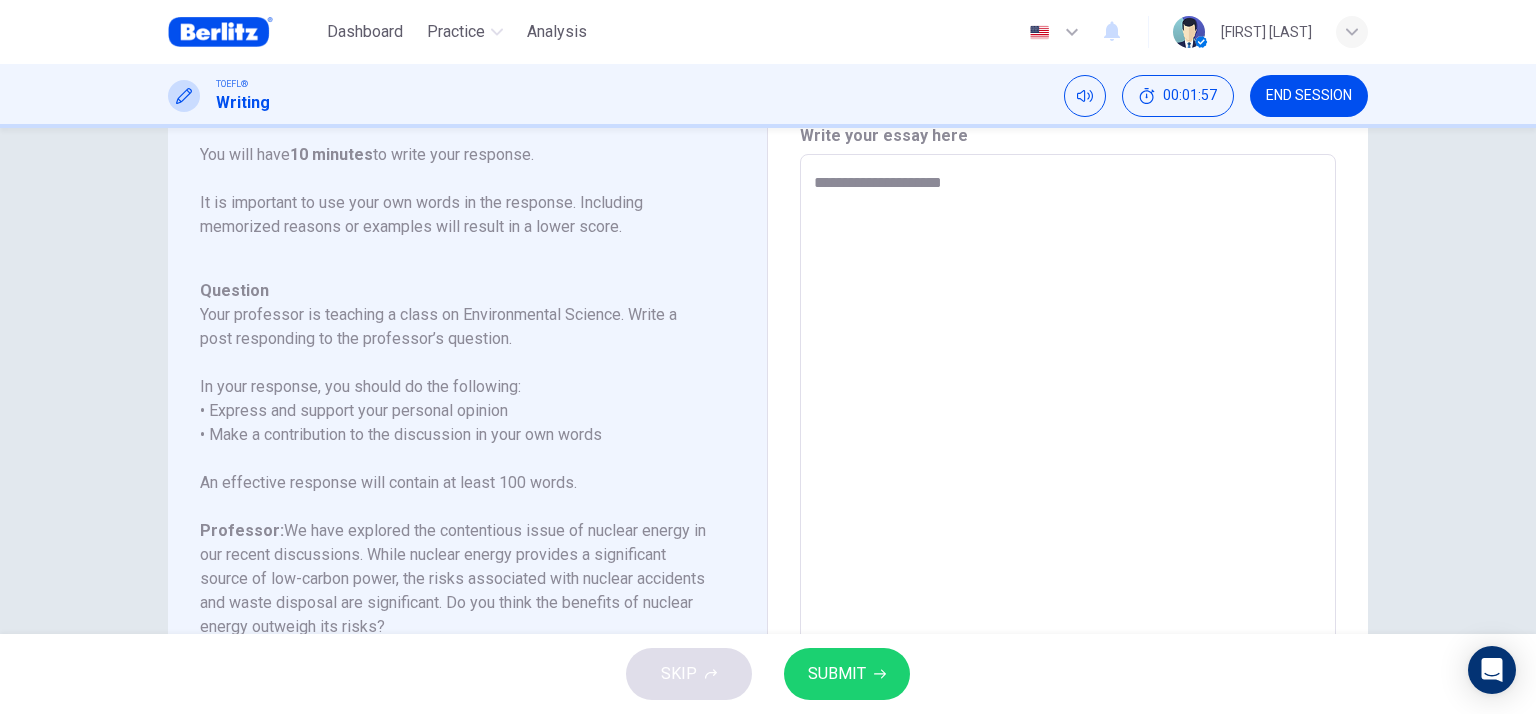 type on "*" 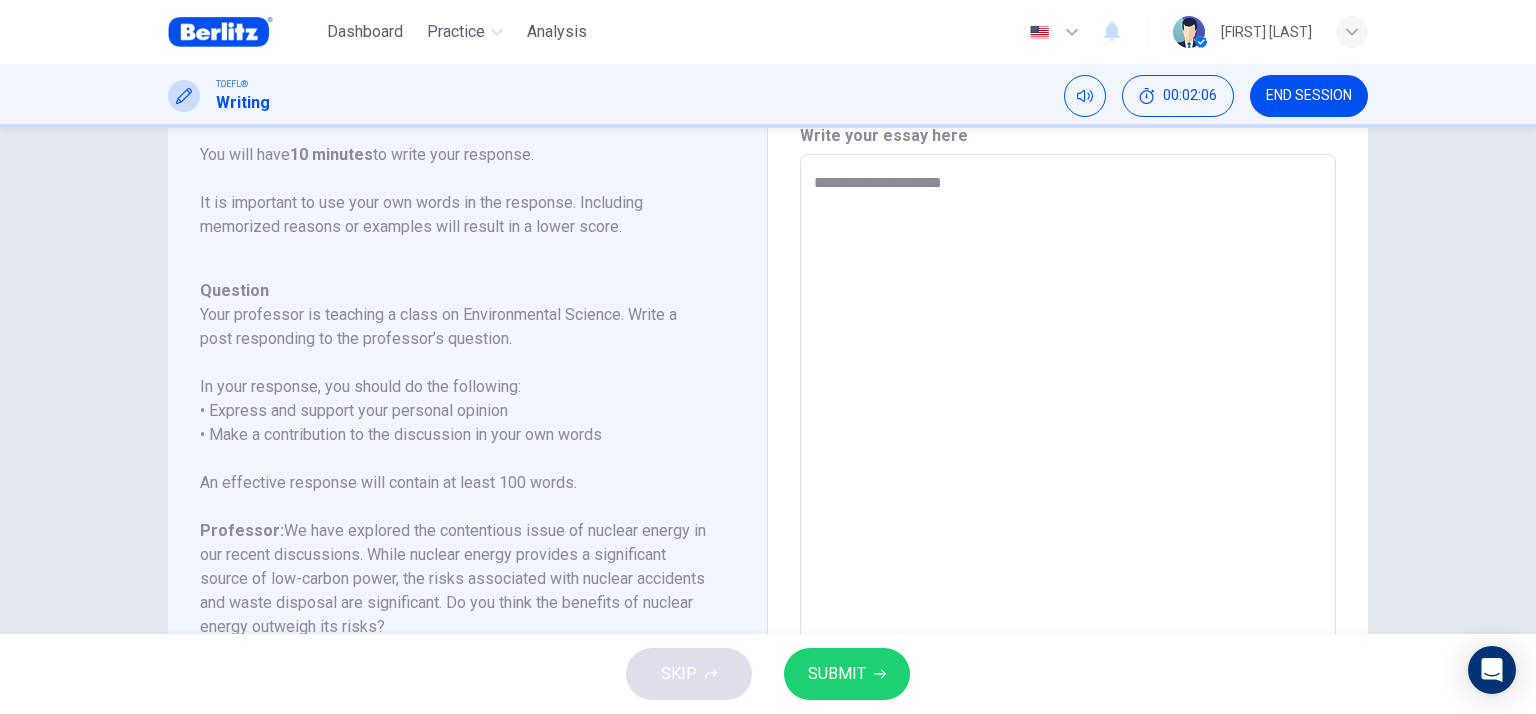 type on "**********" 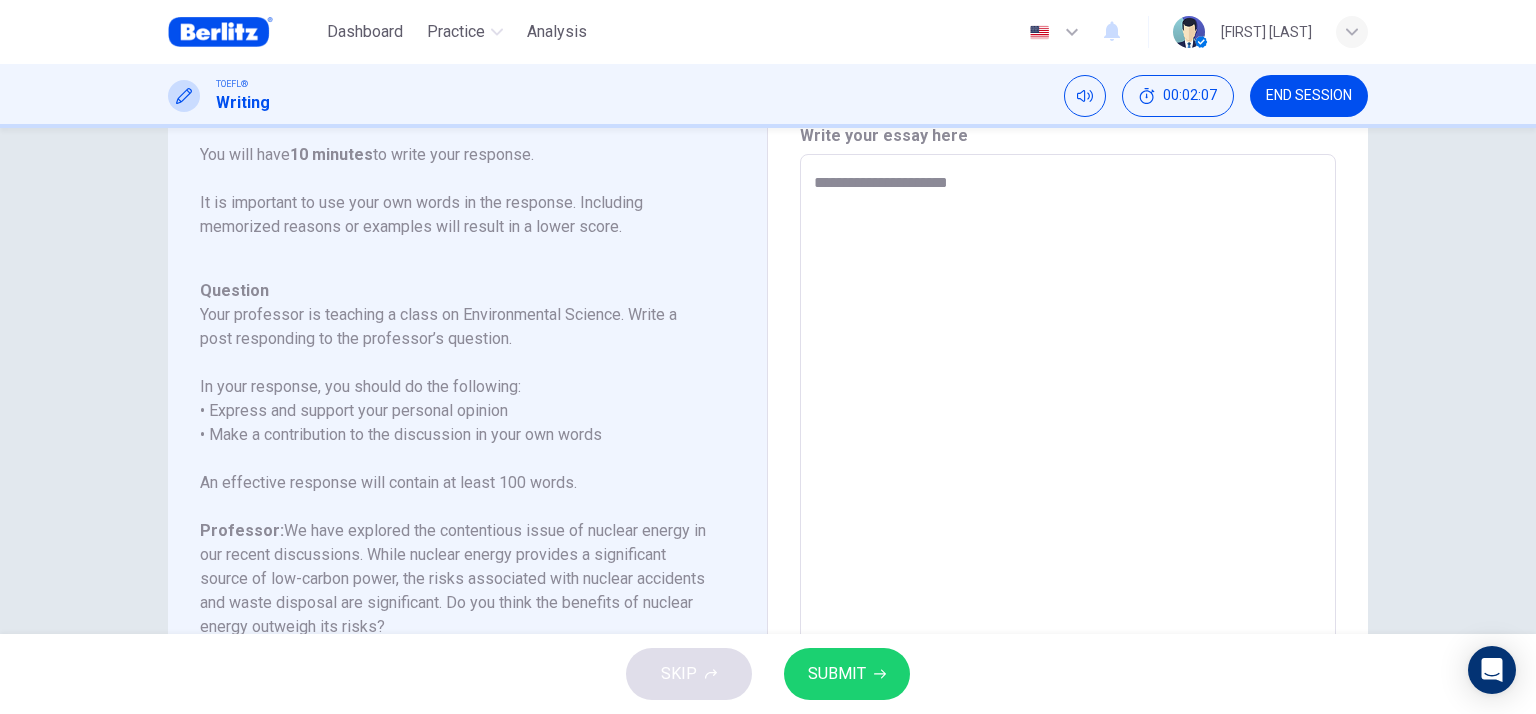 type on "**********" 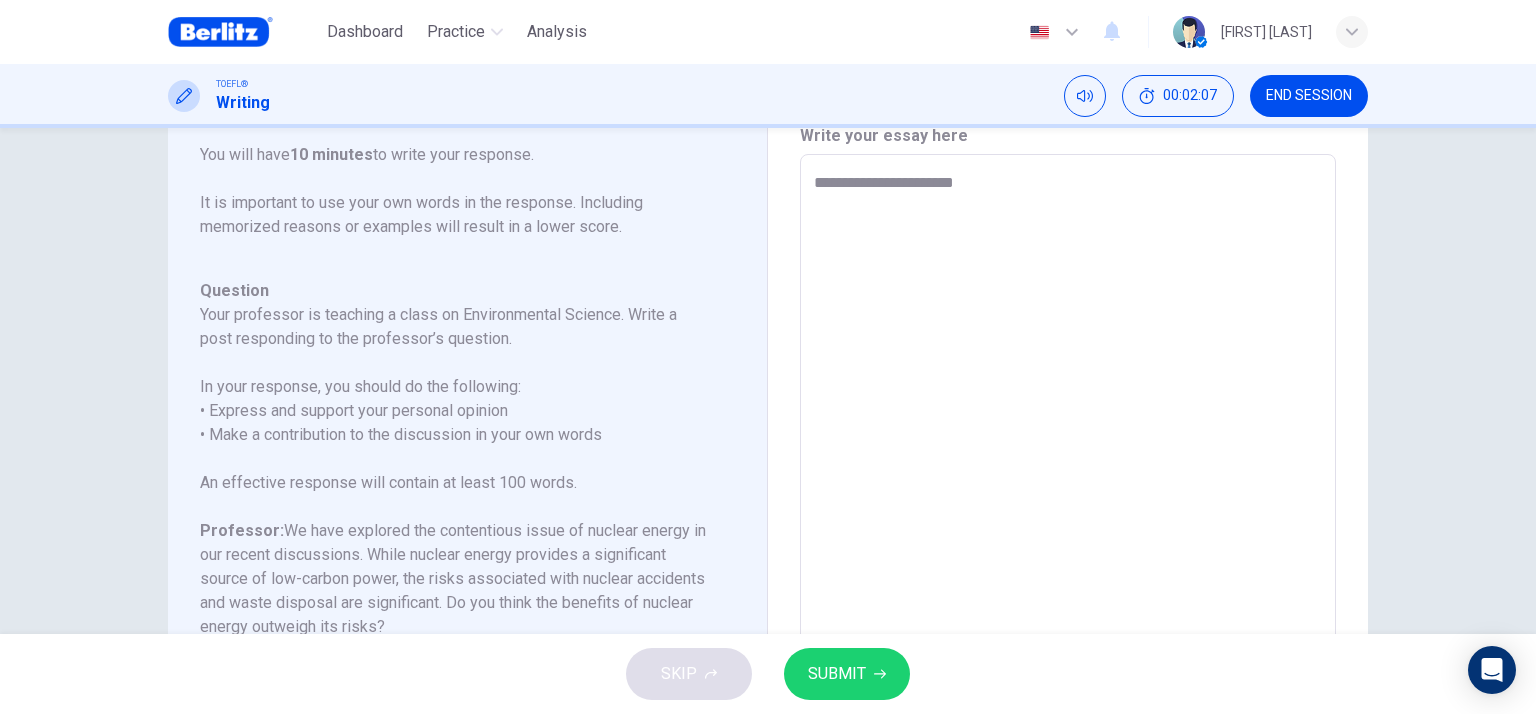 type on "**********" 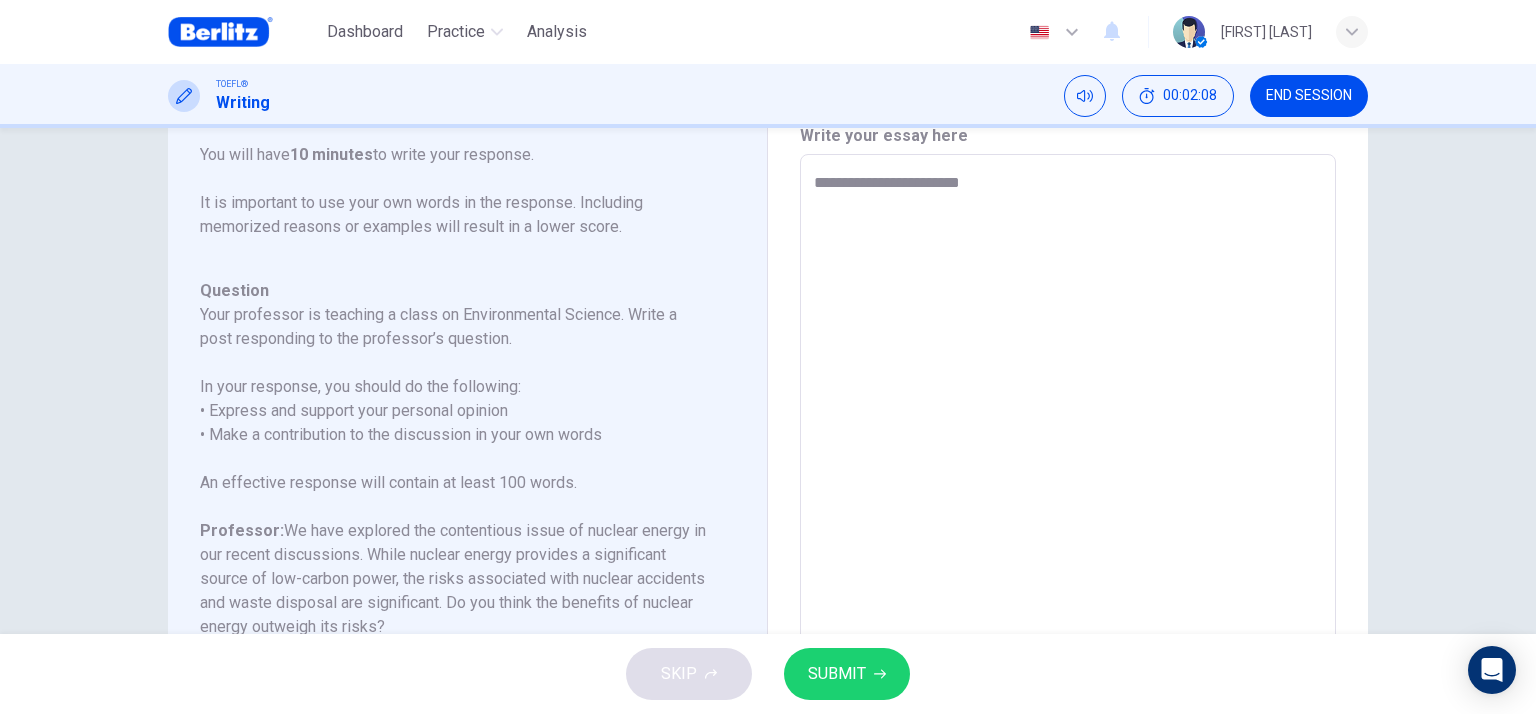 type on "**********" 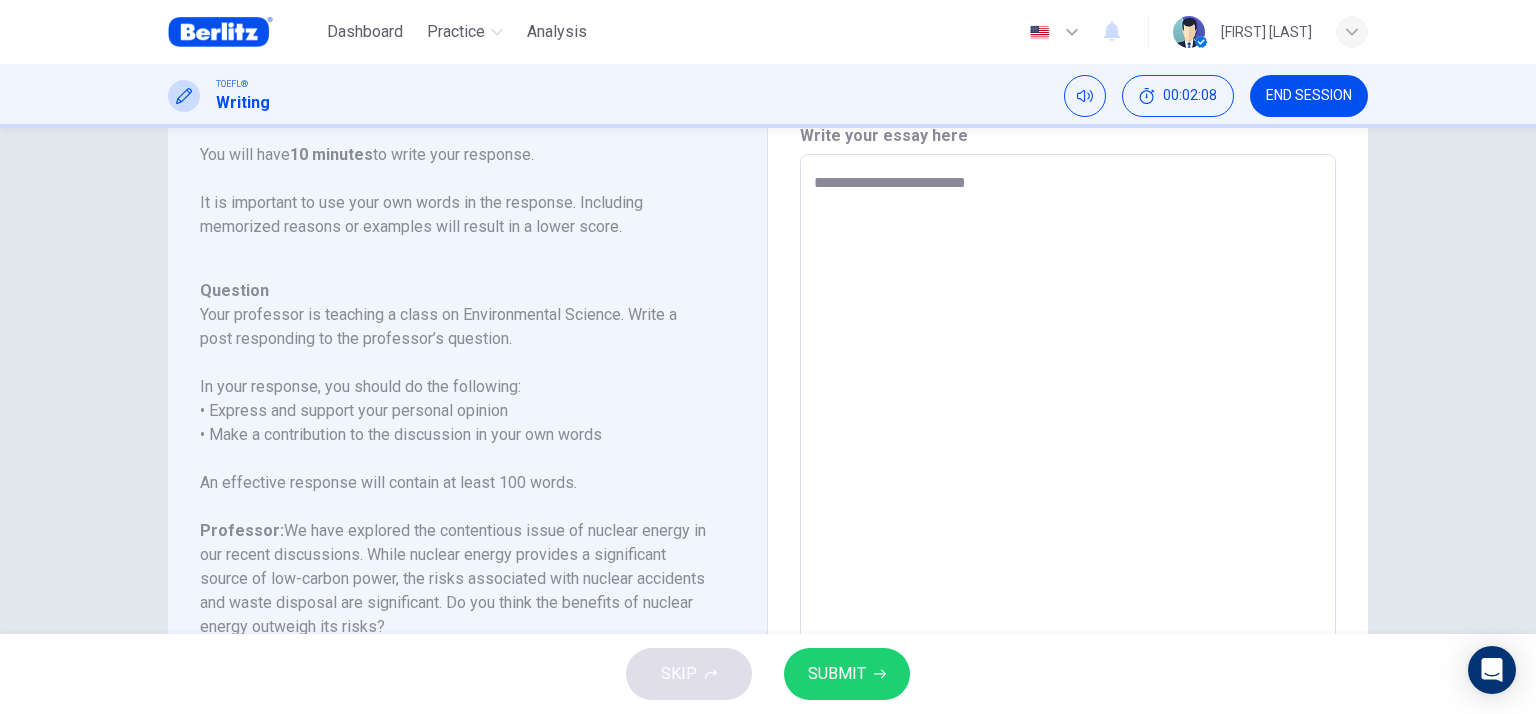 type on "*" 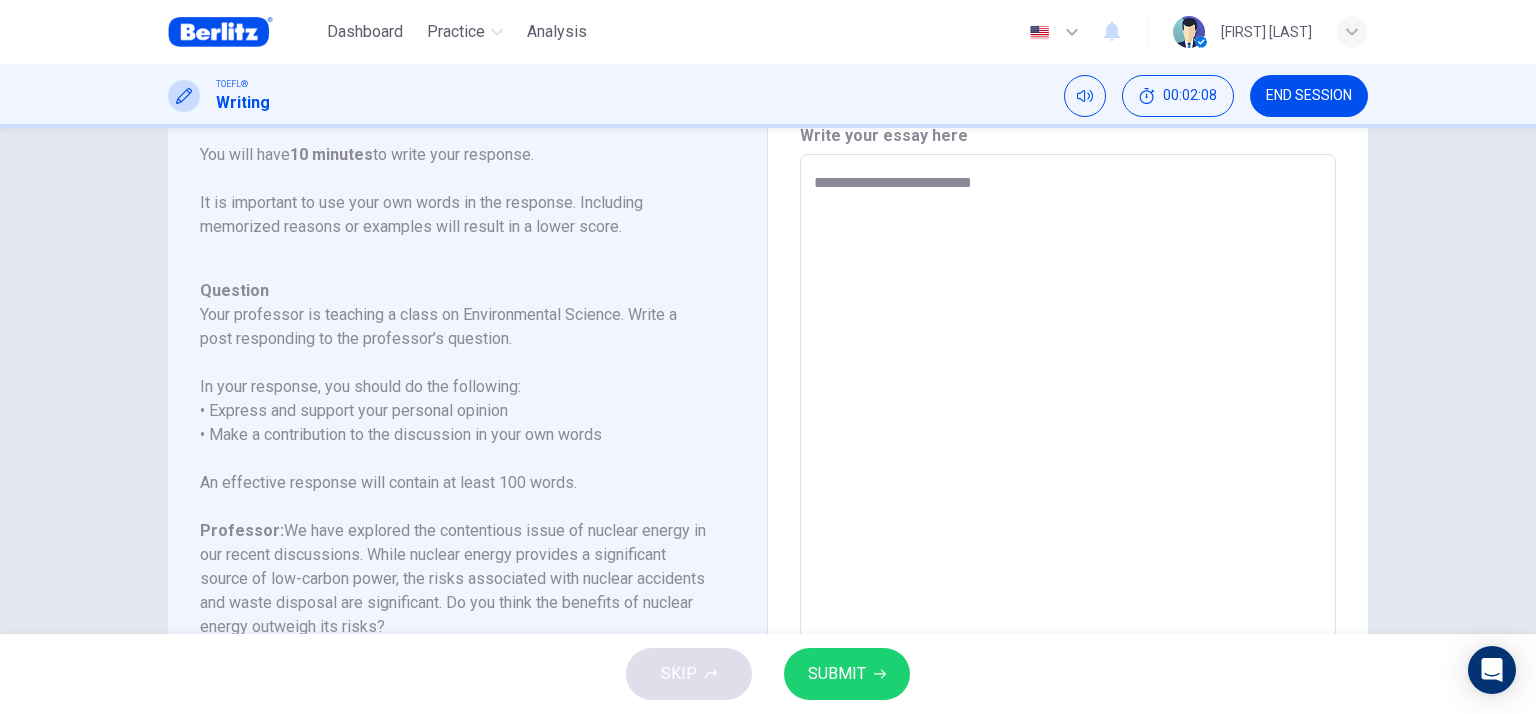 type on "**********" 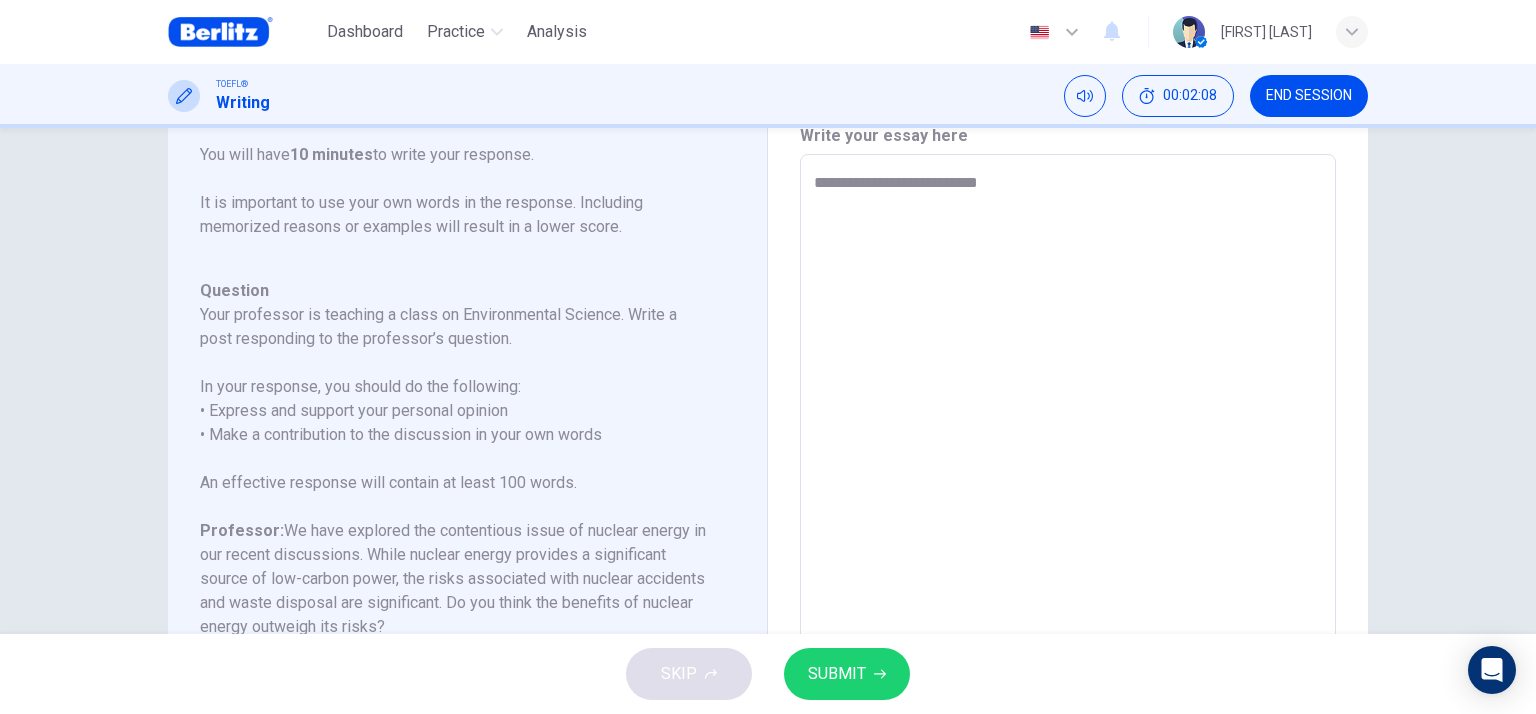 type on "*" 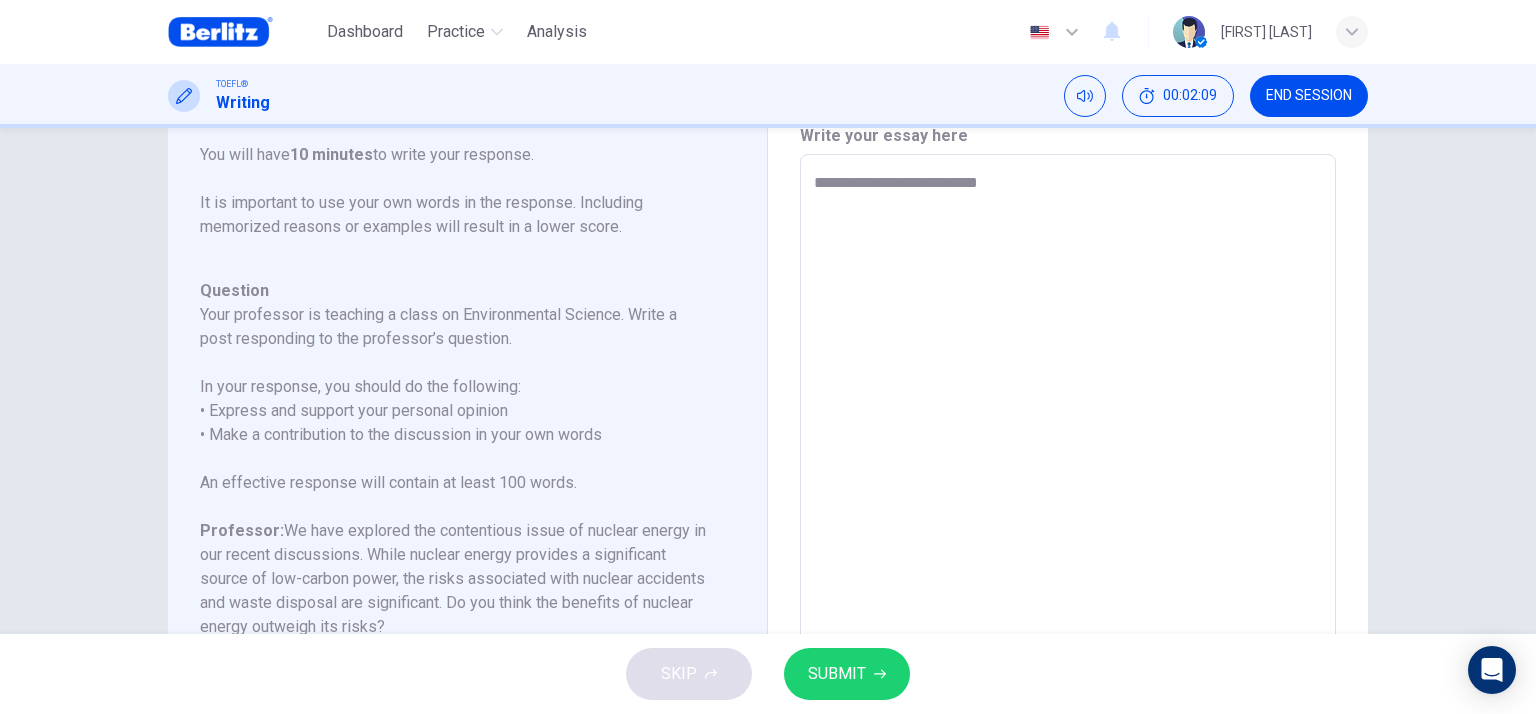 type on "**********" 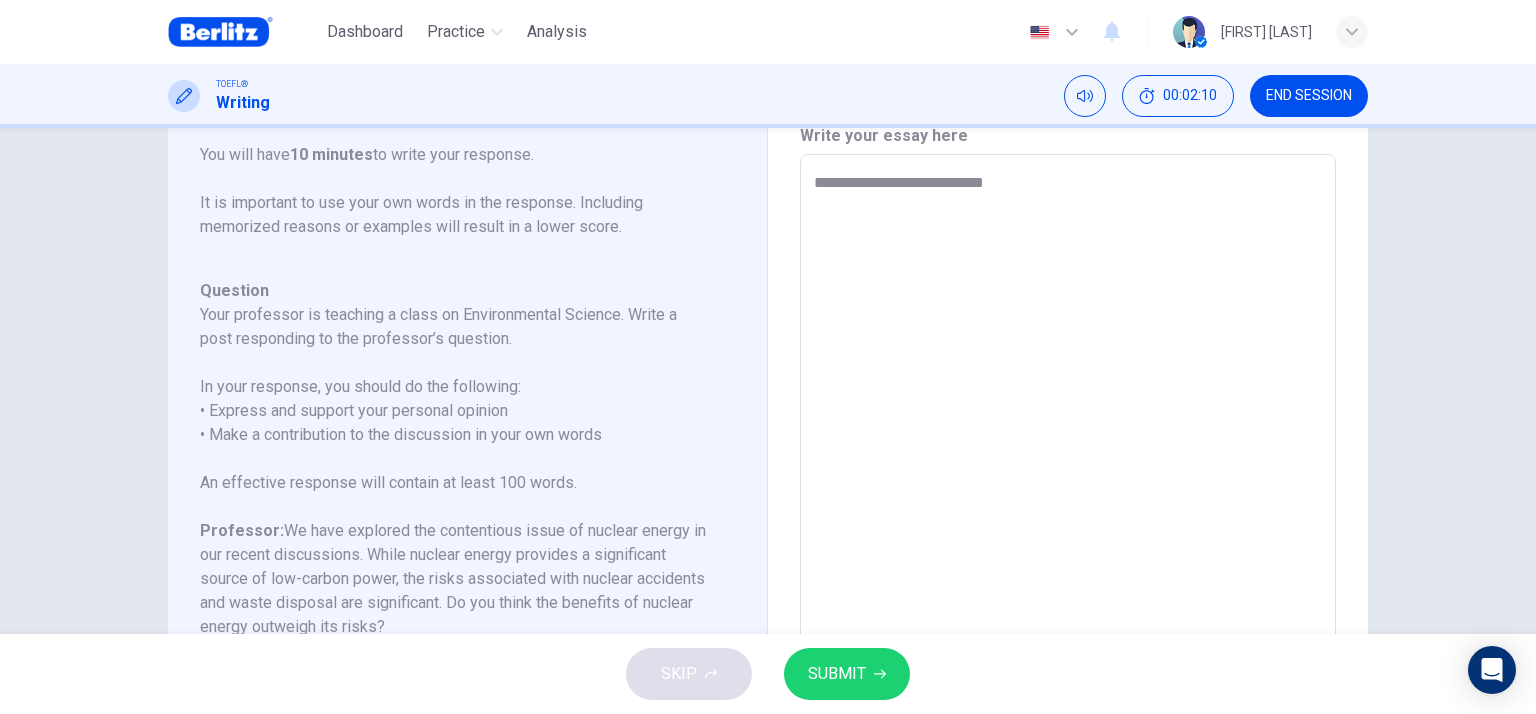 type on "**********" 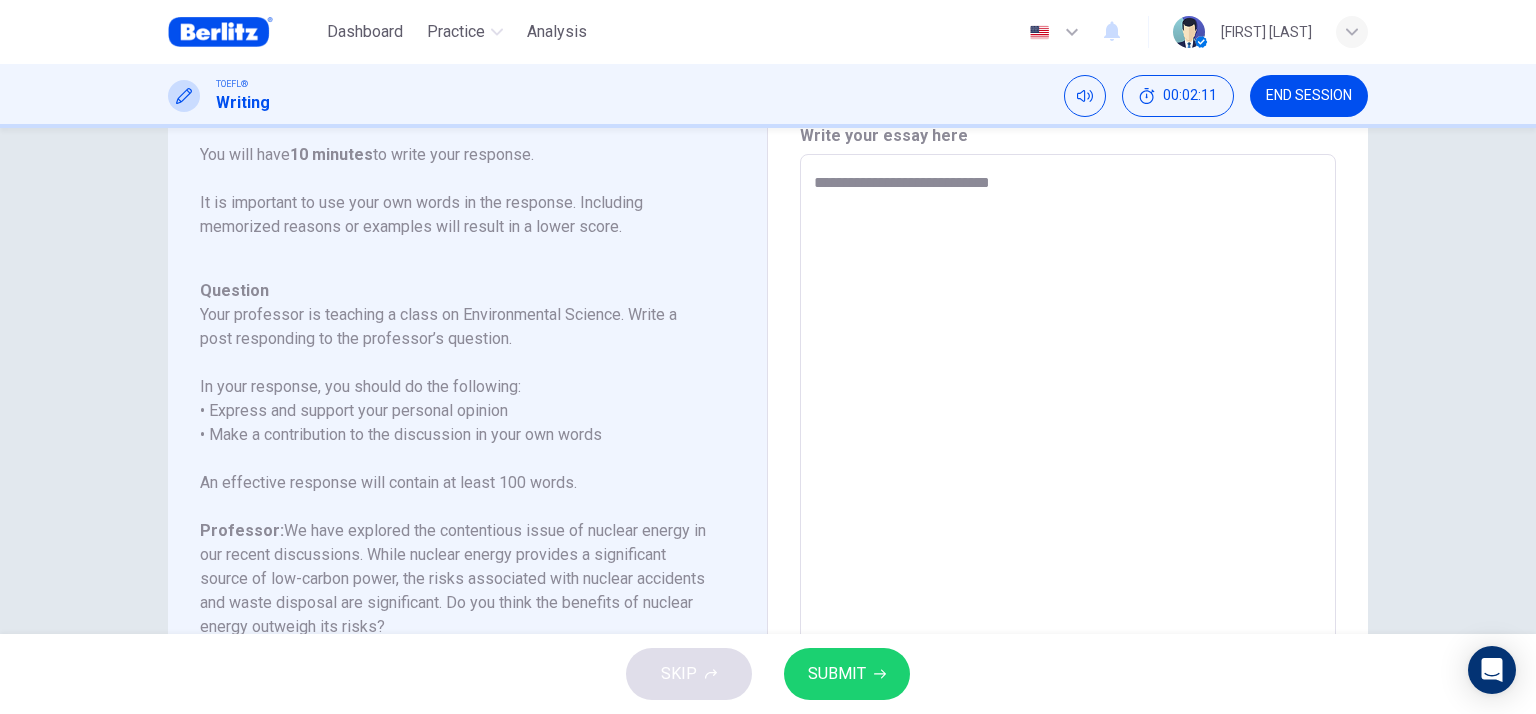 type on "**********" 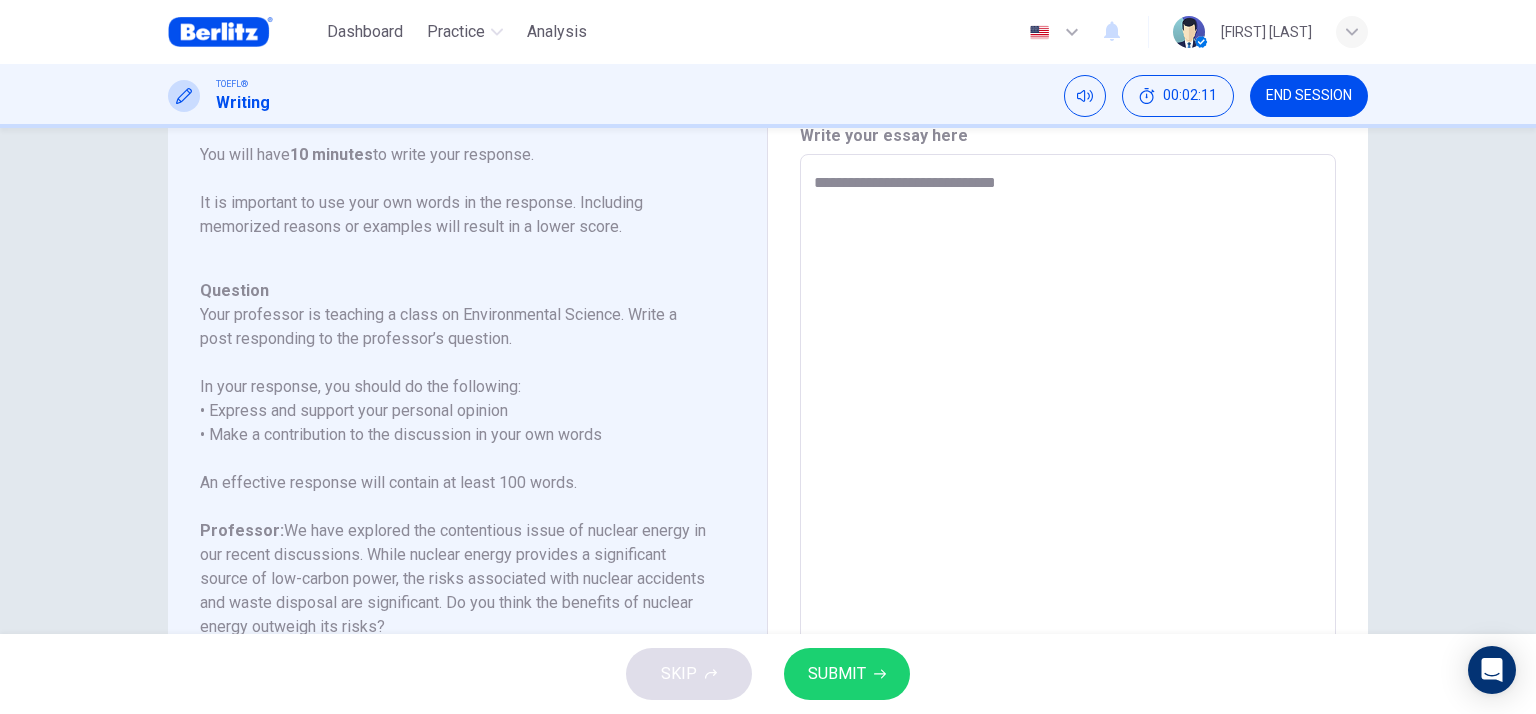 type on "*" 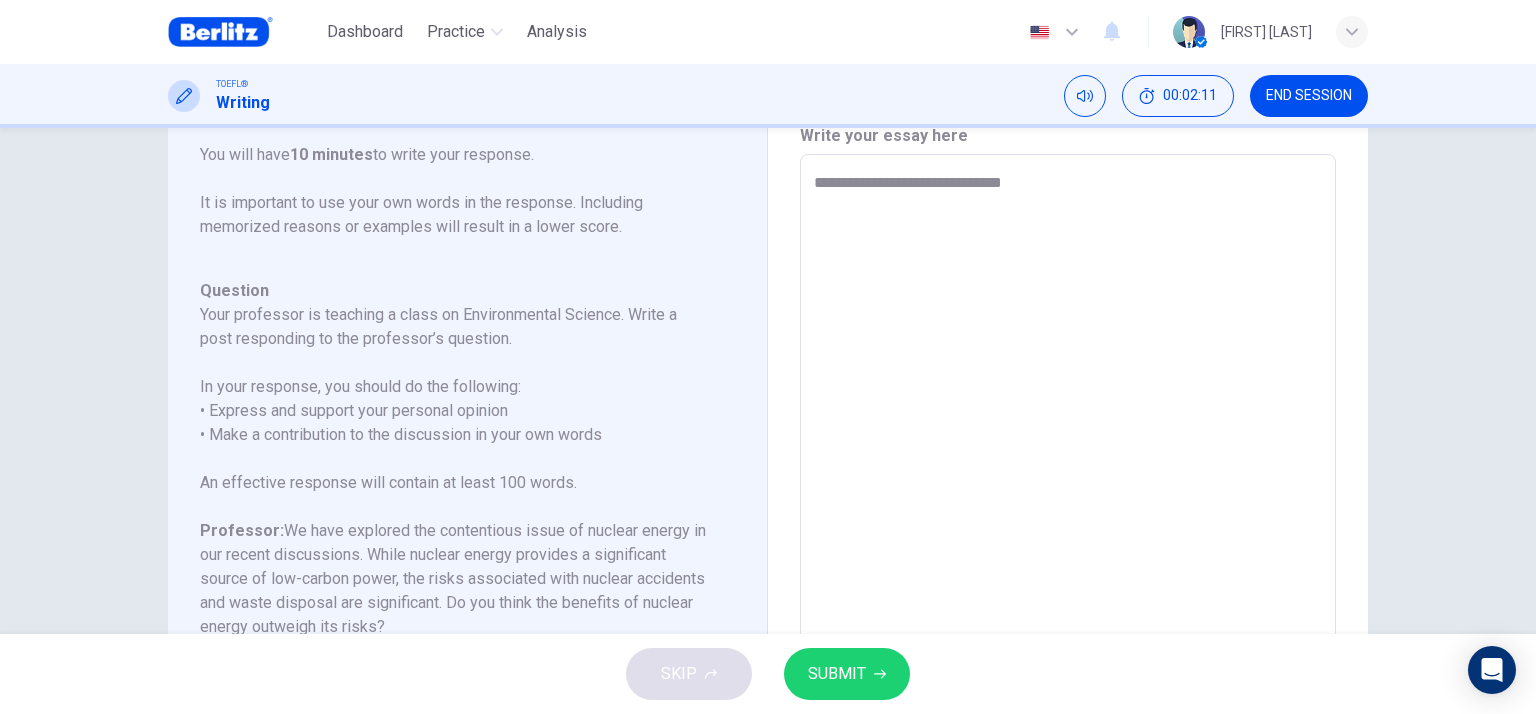 type on "*" 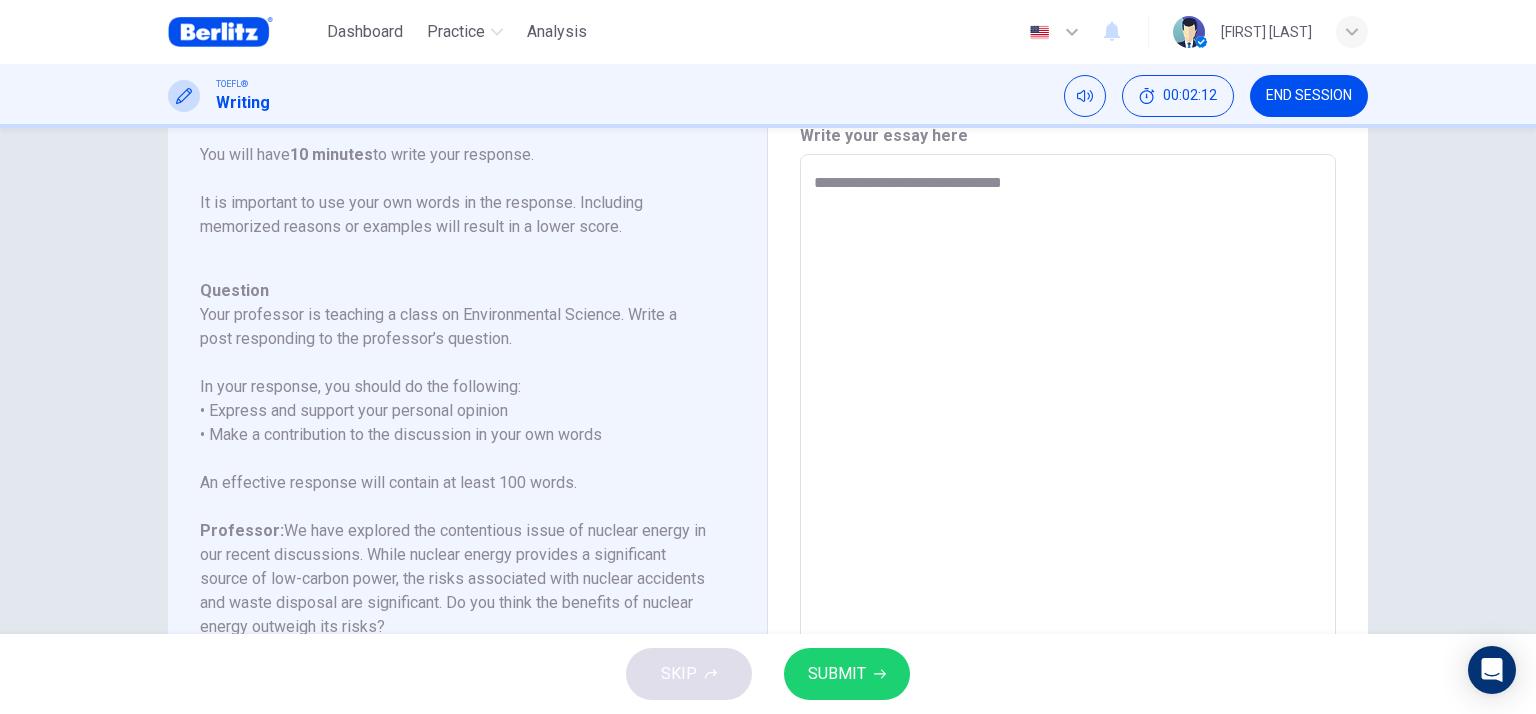 click on "**********" at bounding box center (1068, 488) 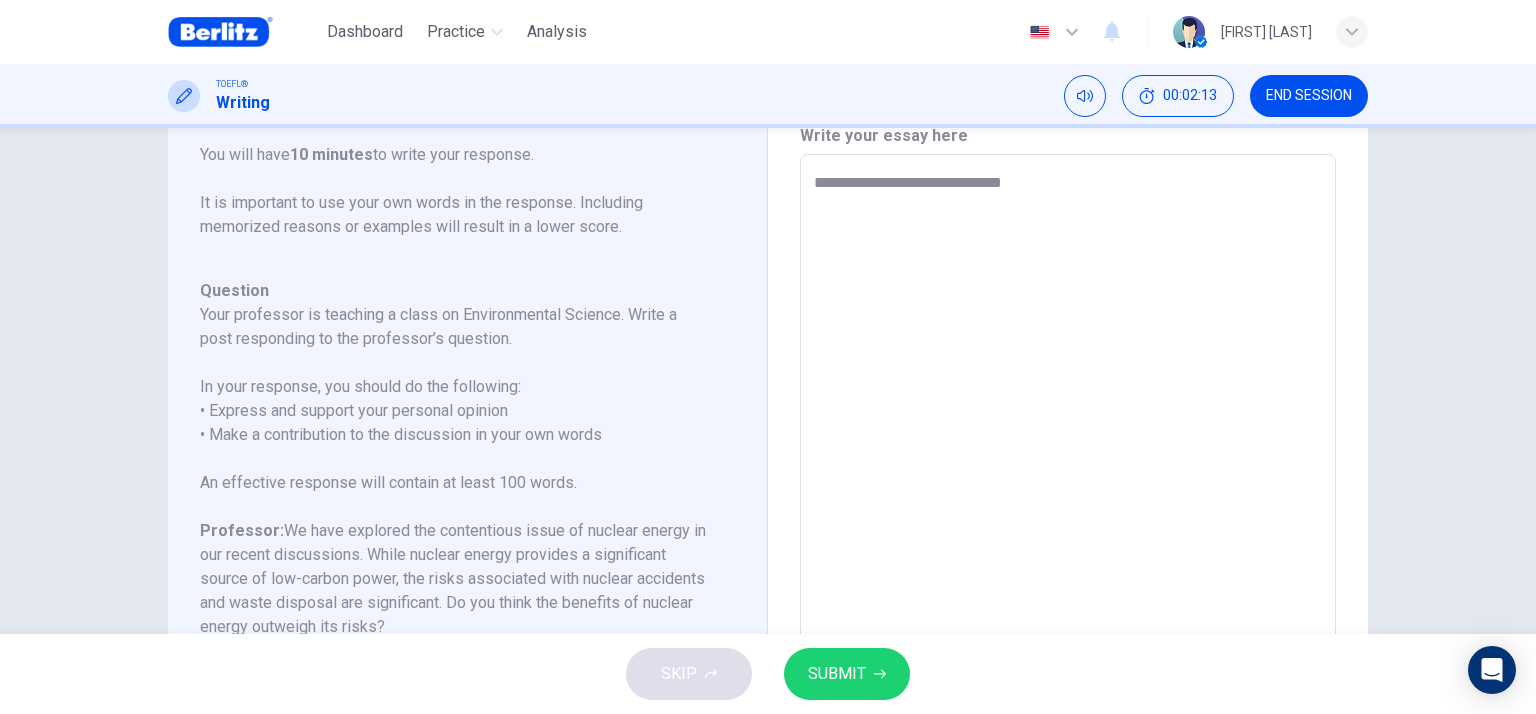 type on "**********" 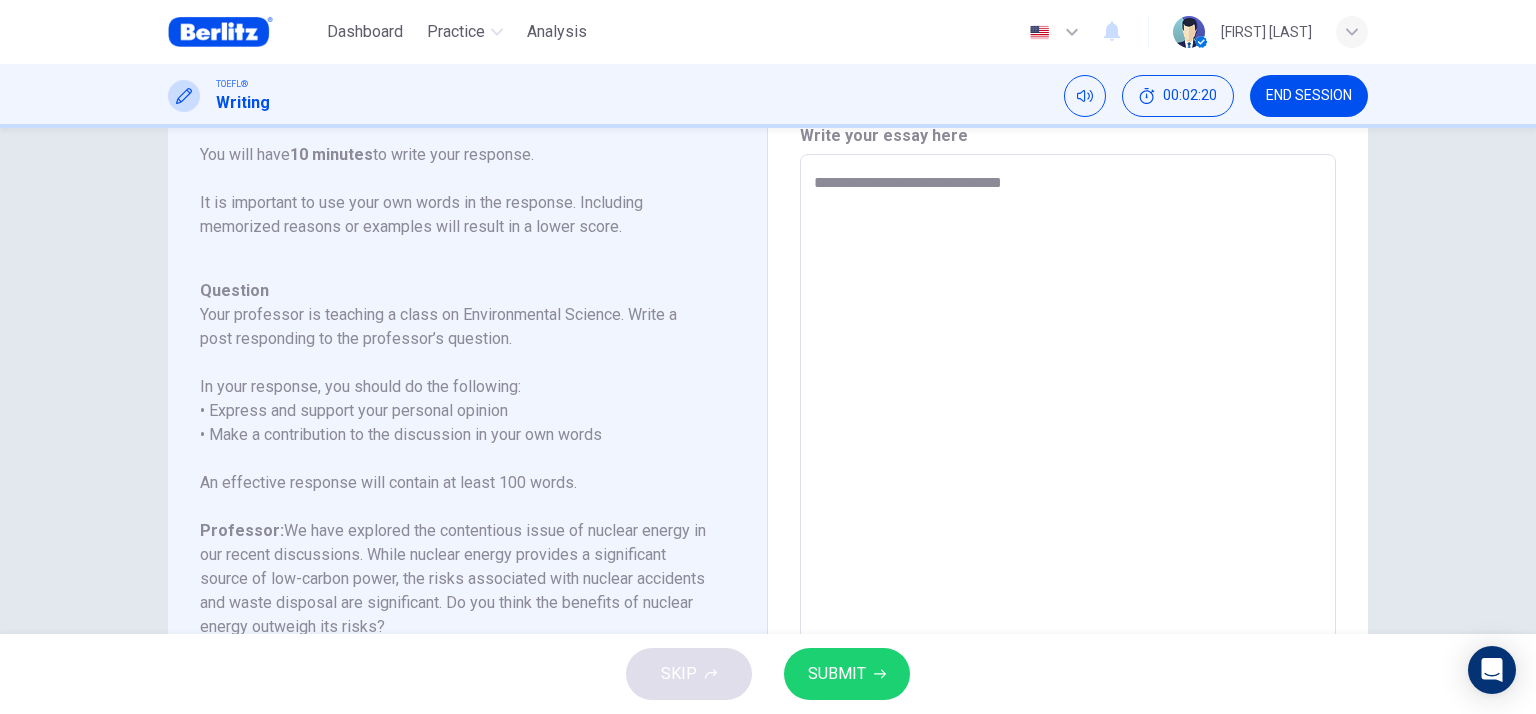 type on "*" 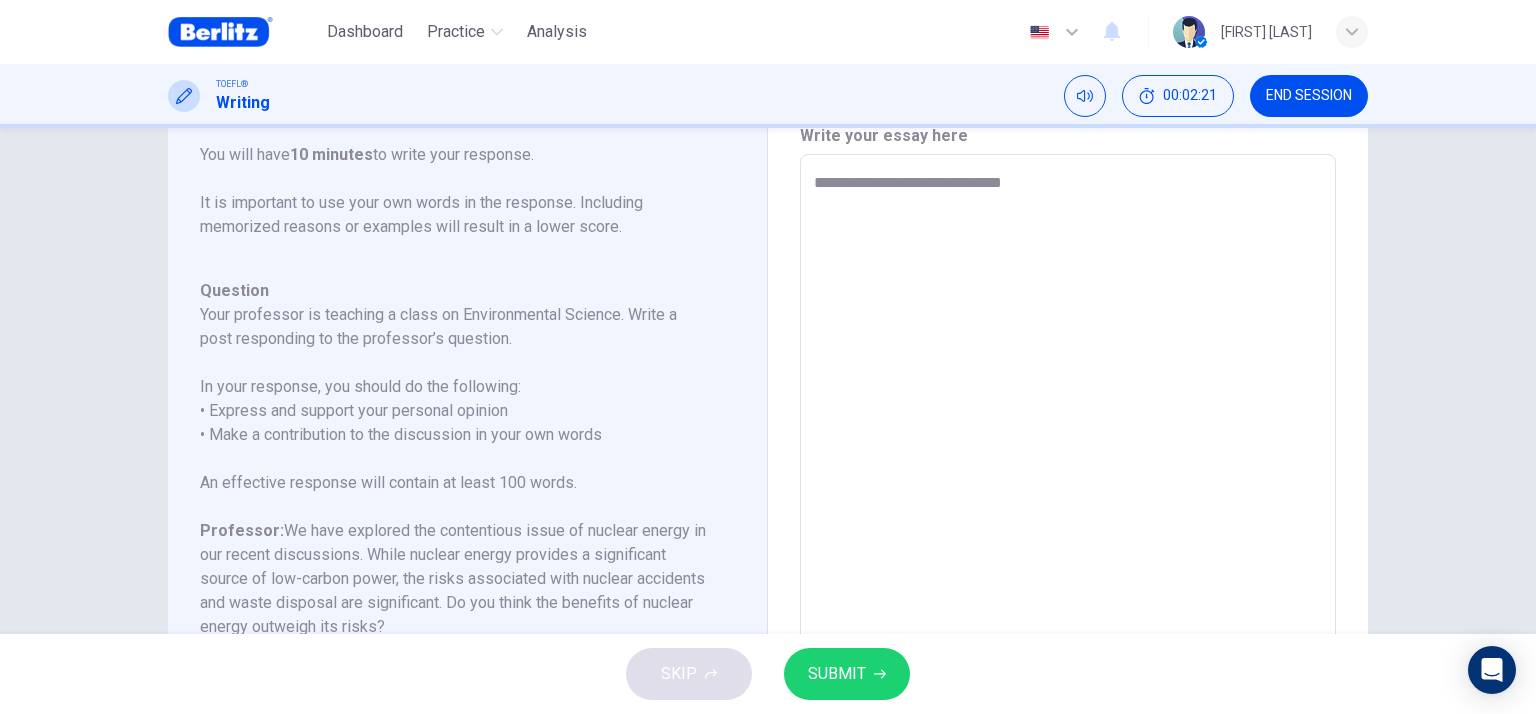 type on "**********" 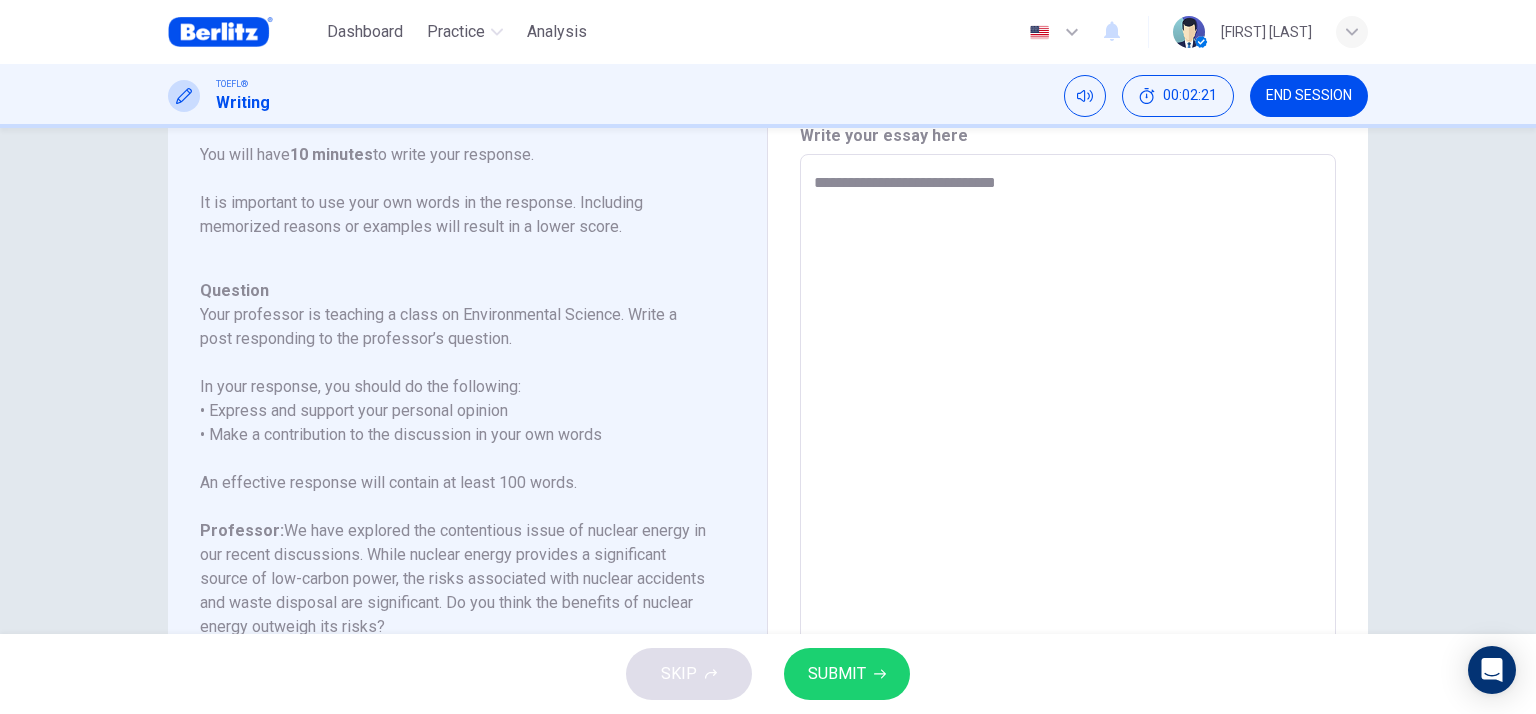 type on "*" 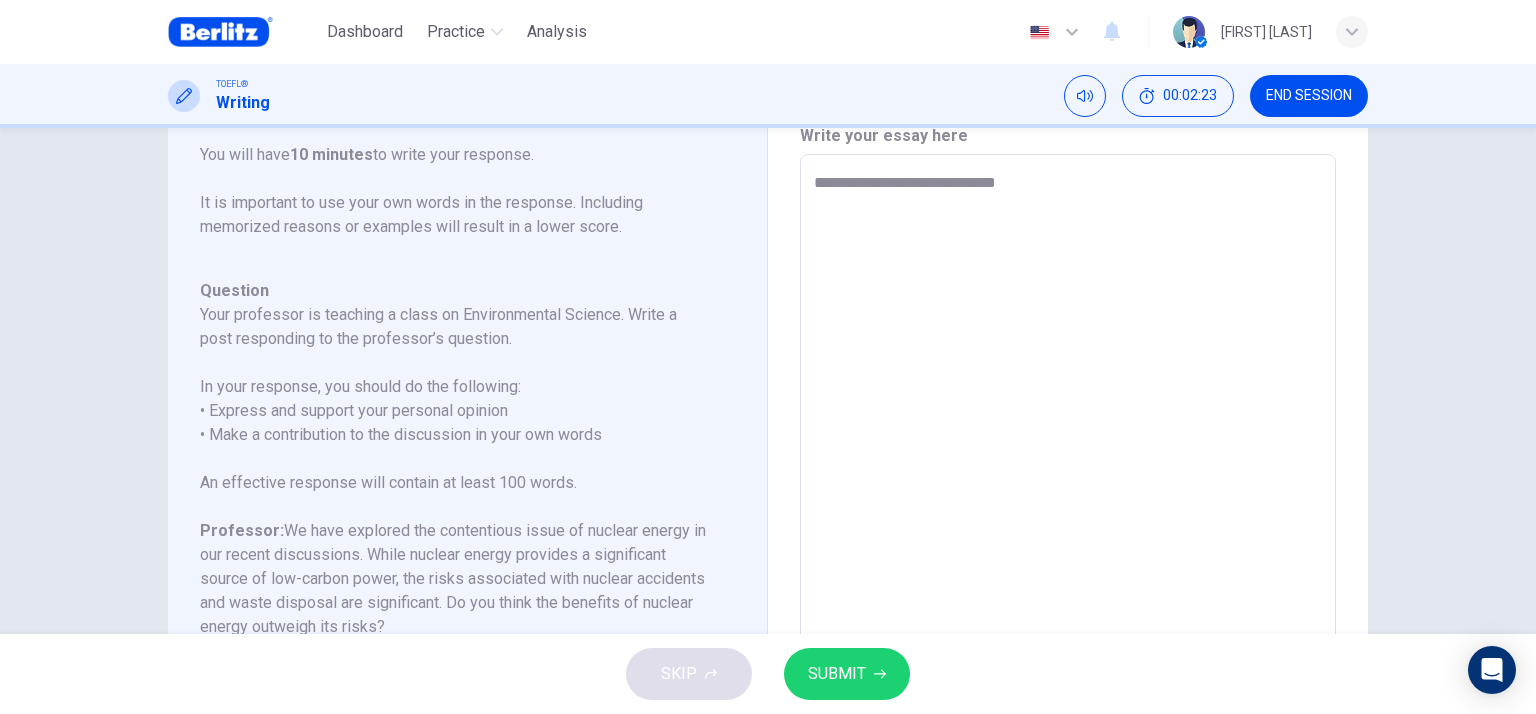 click on "**********" at bounding box center (1068, 488) 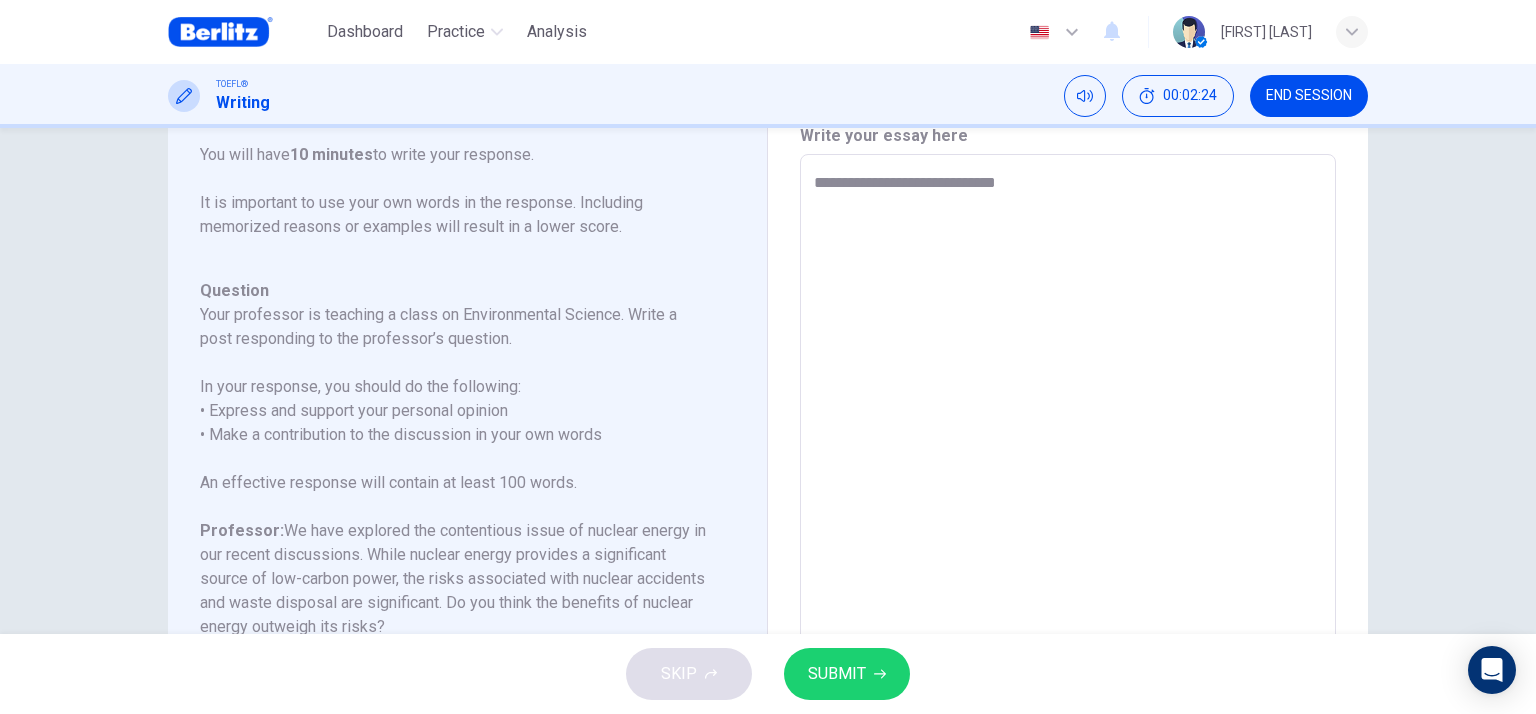 type on "**********" 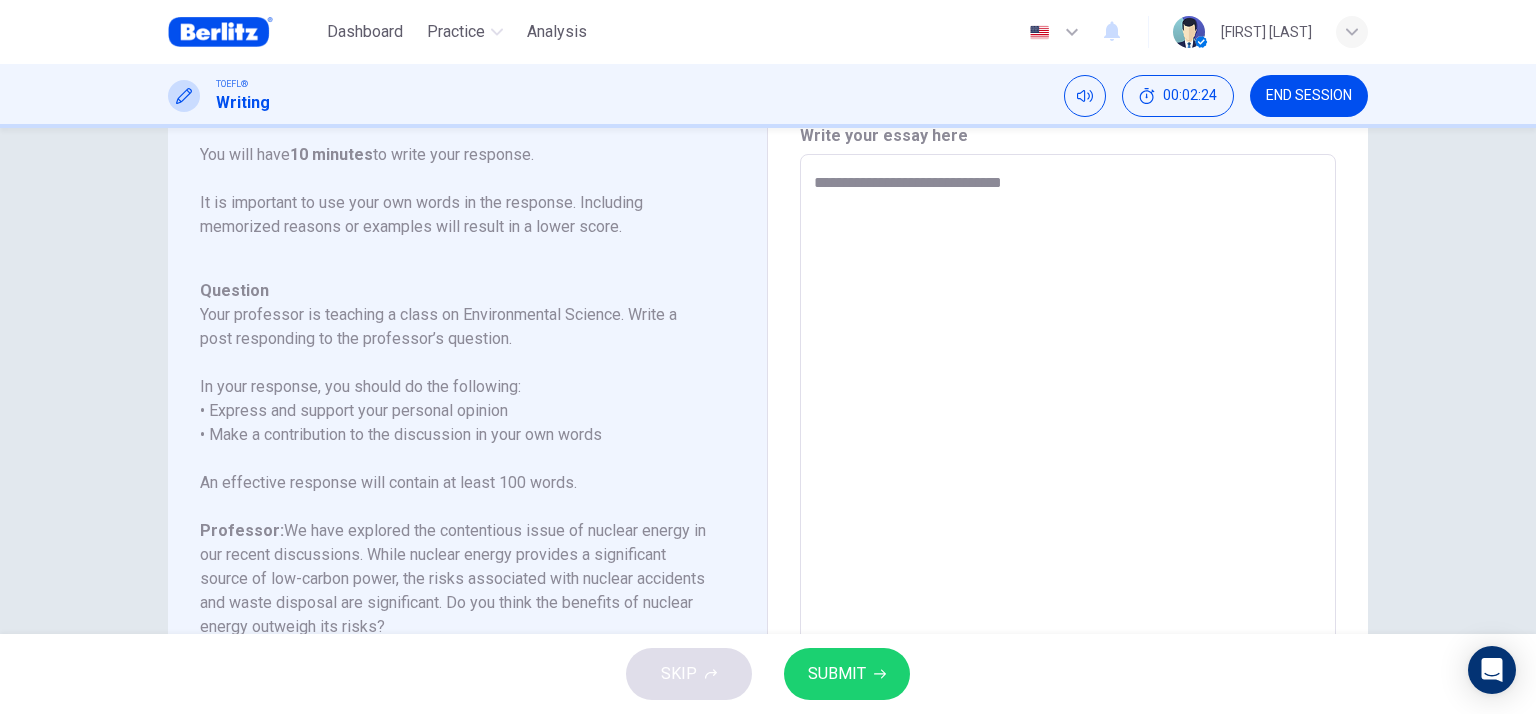type on "*" 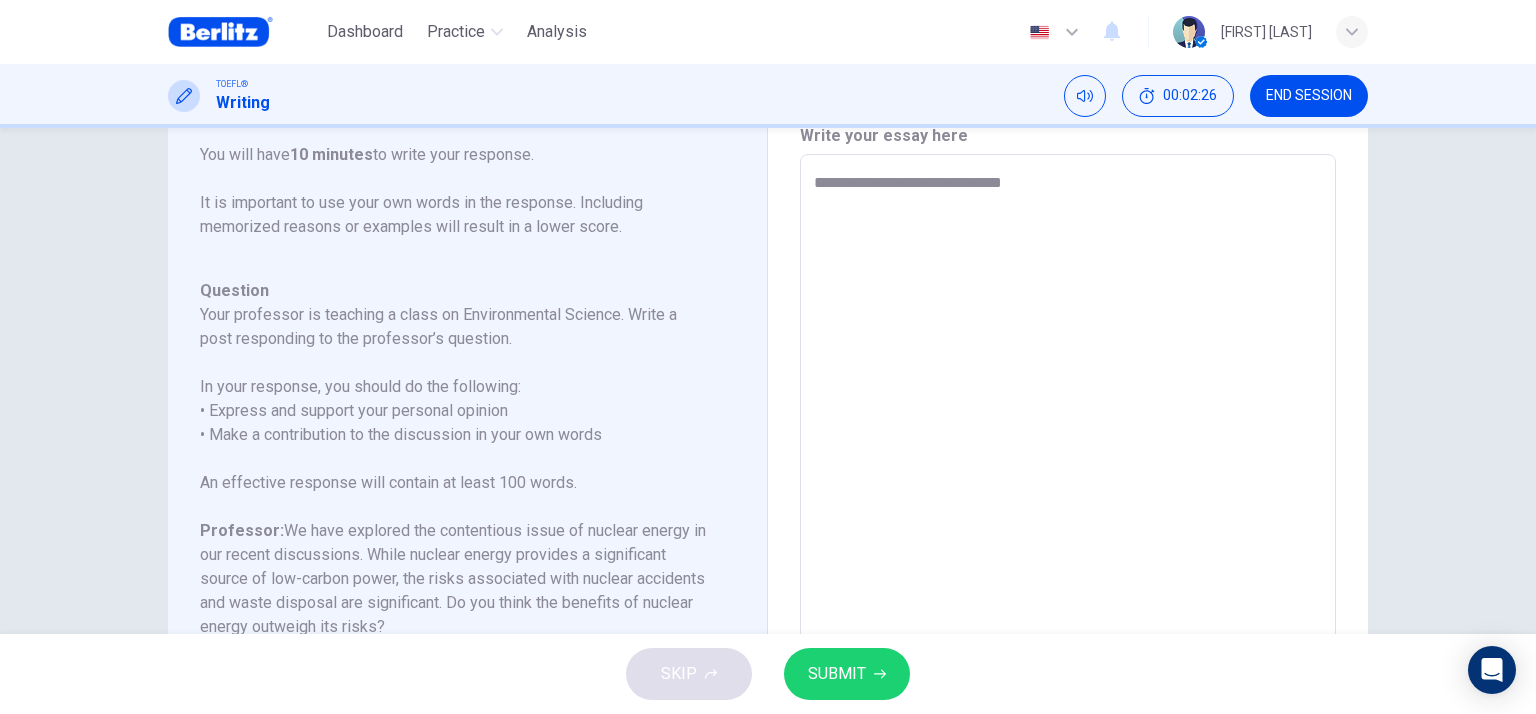 type on "**********" 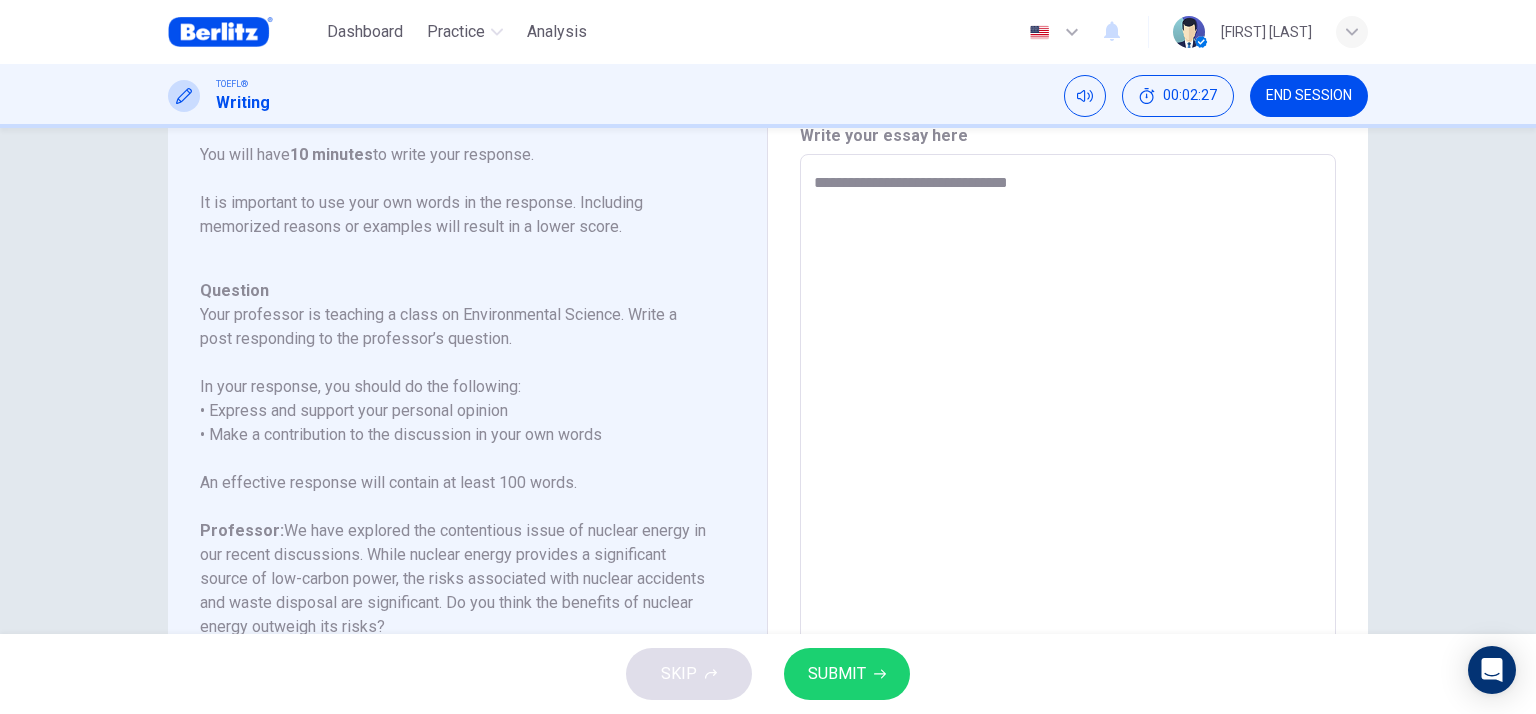 type on "**********" 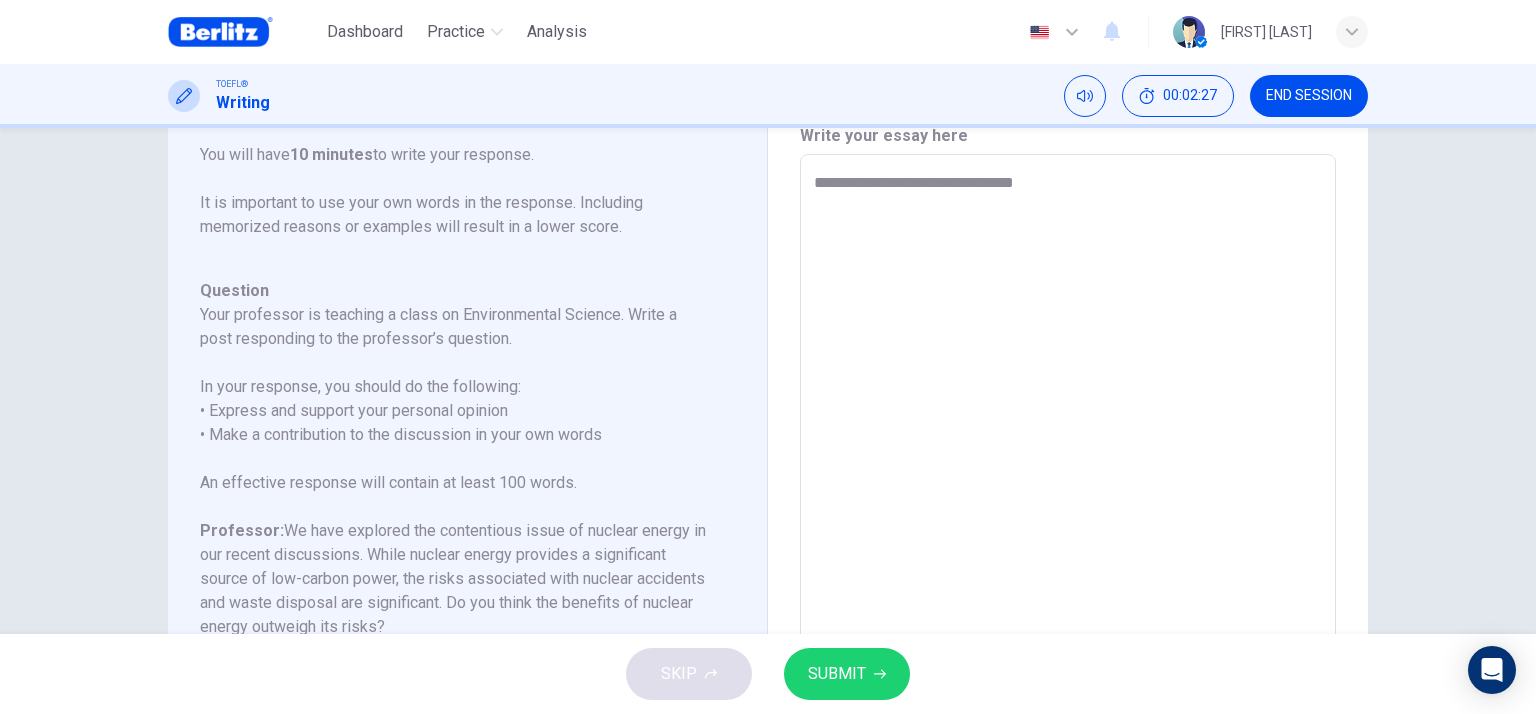 type on "**********" 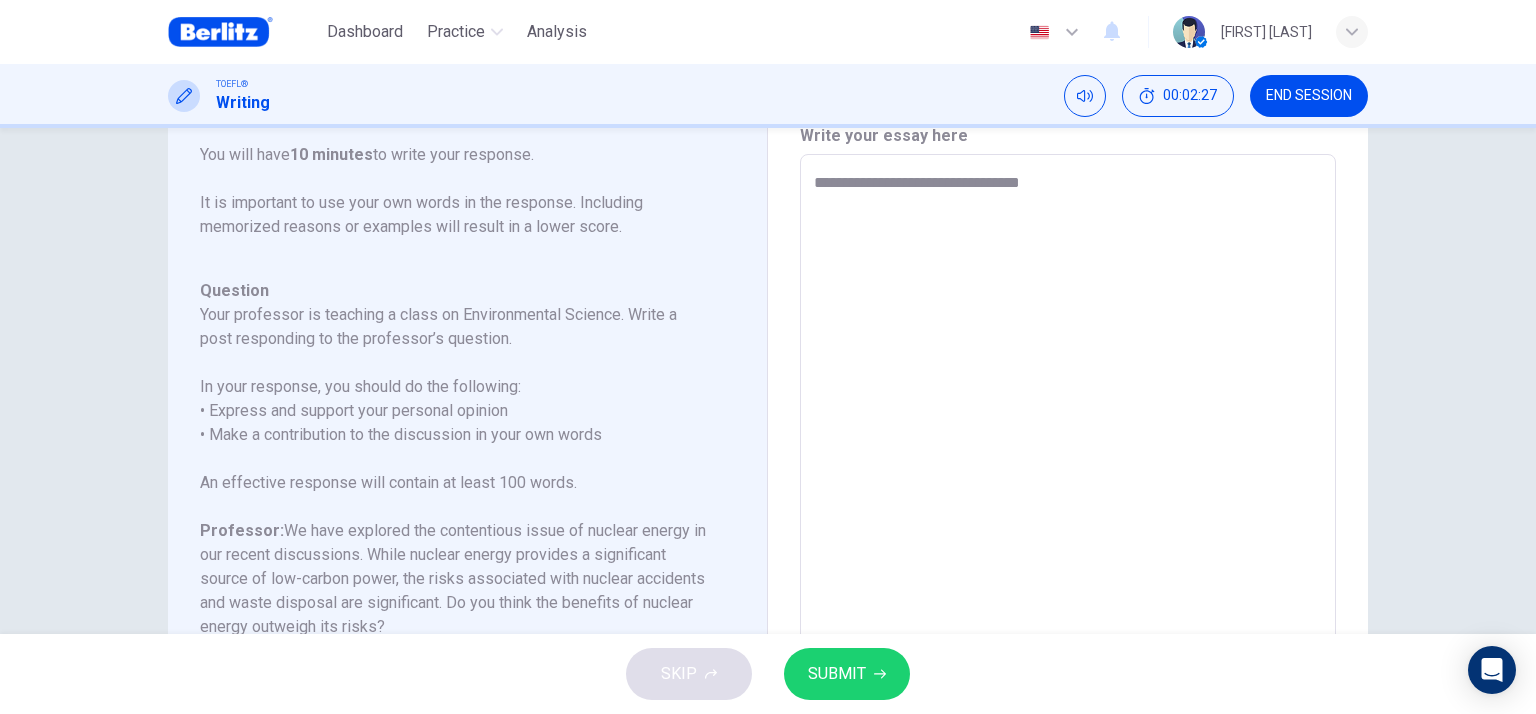 type on "*" 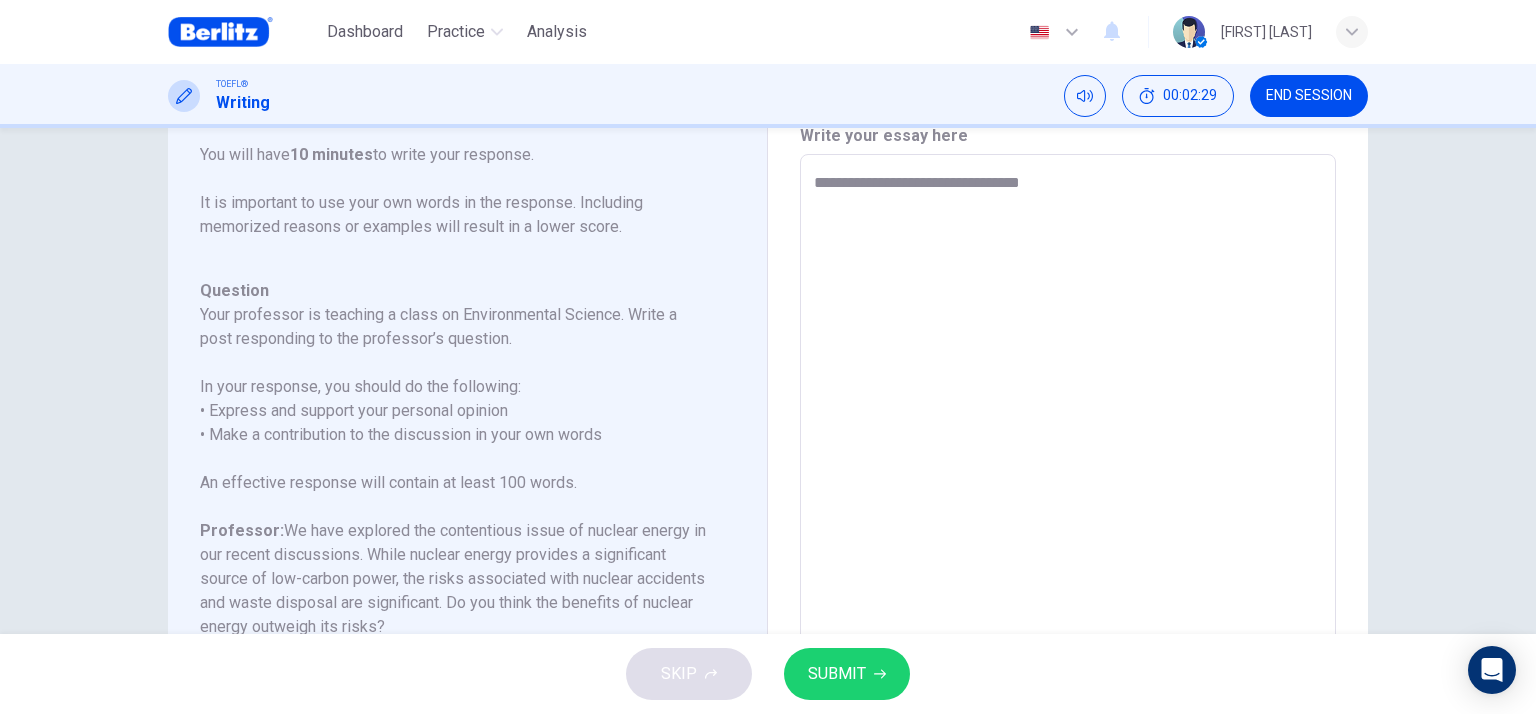 type on "**********" 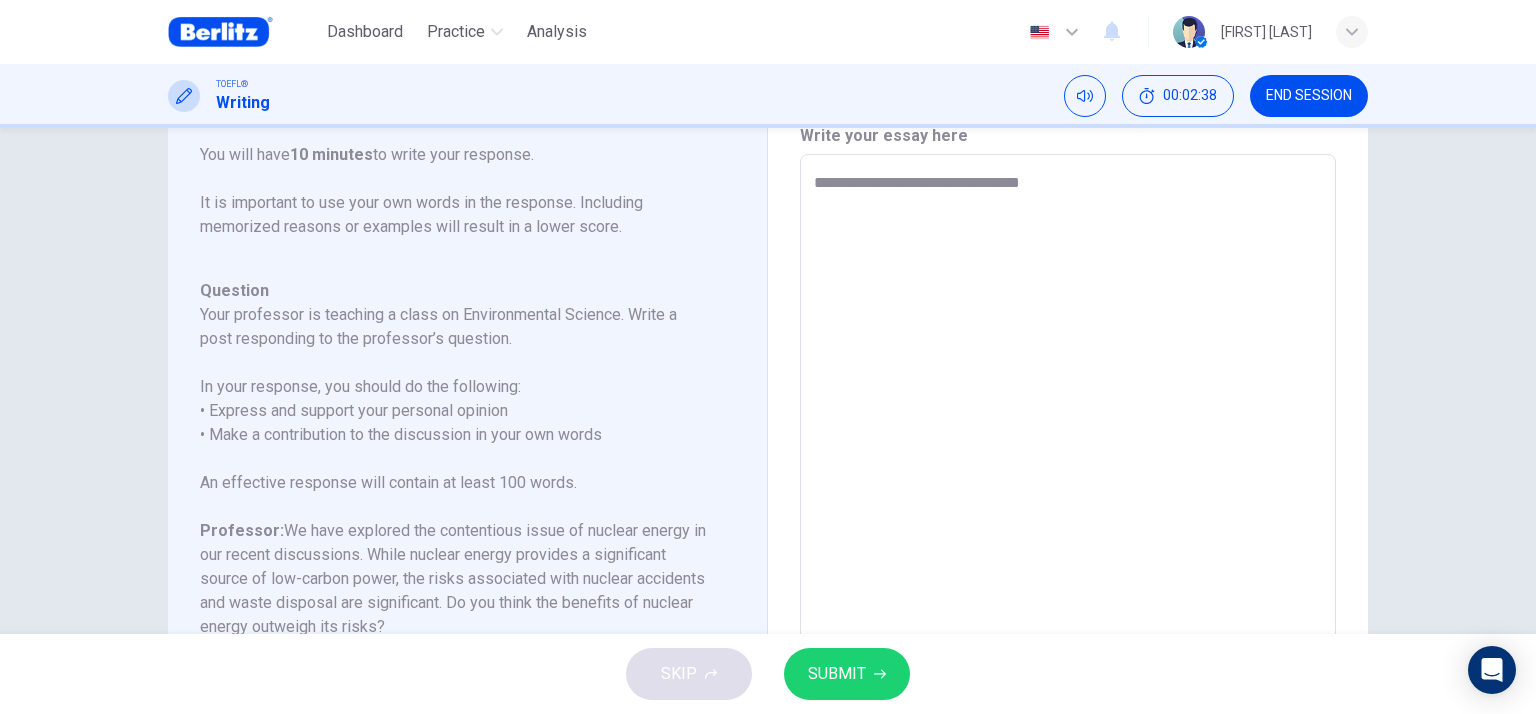 type on "*" 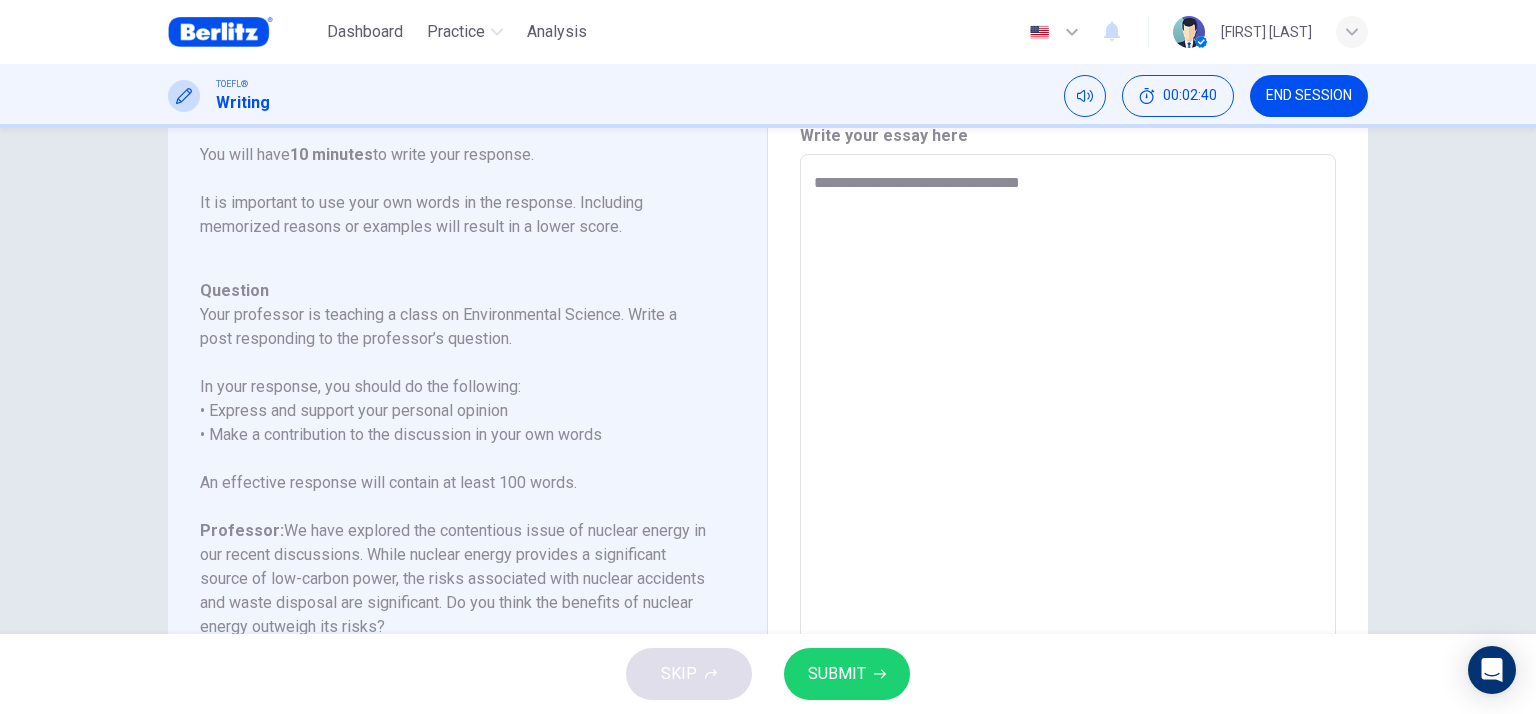 type on "**********" 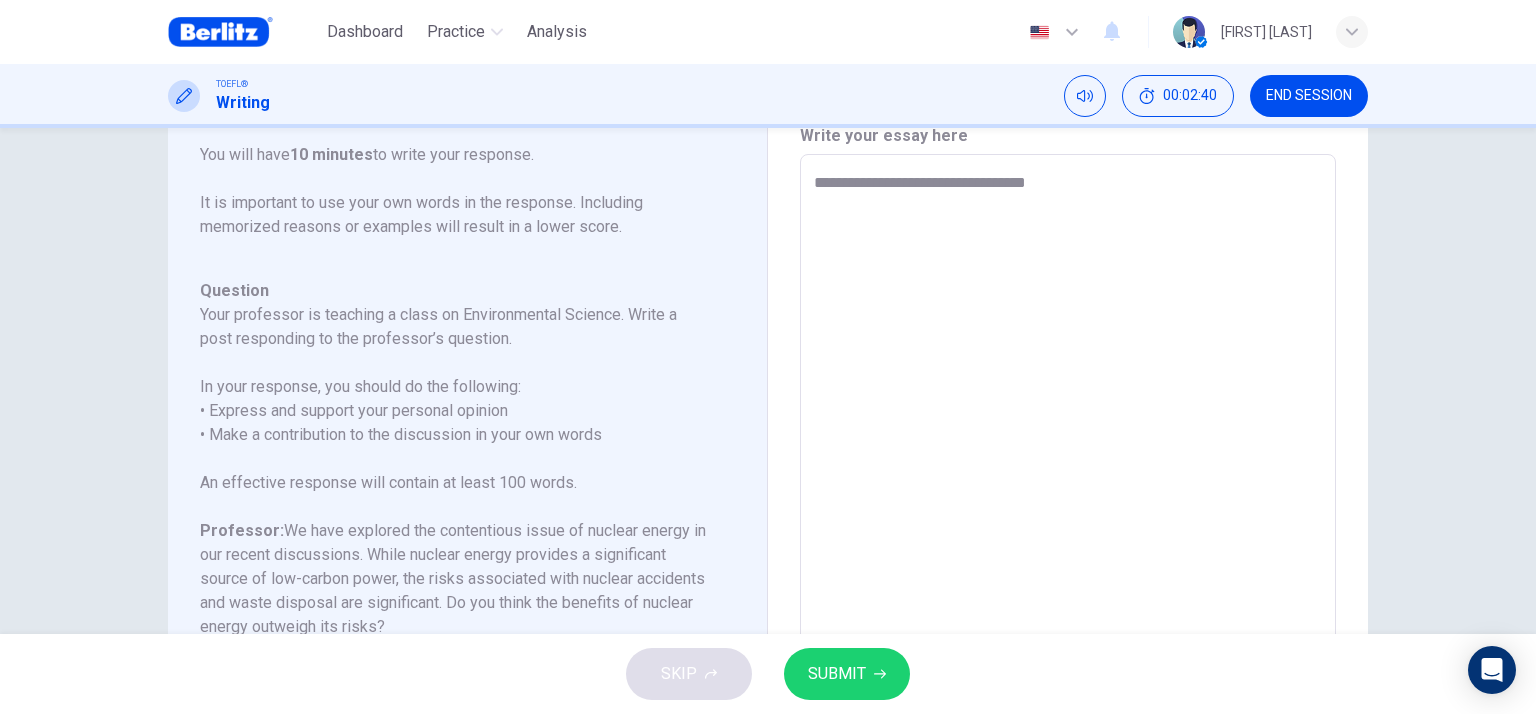 type on "*" 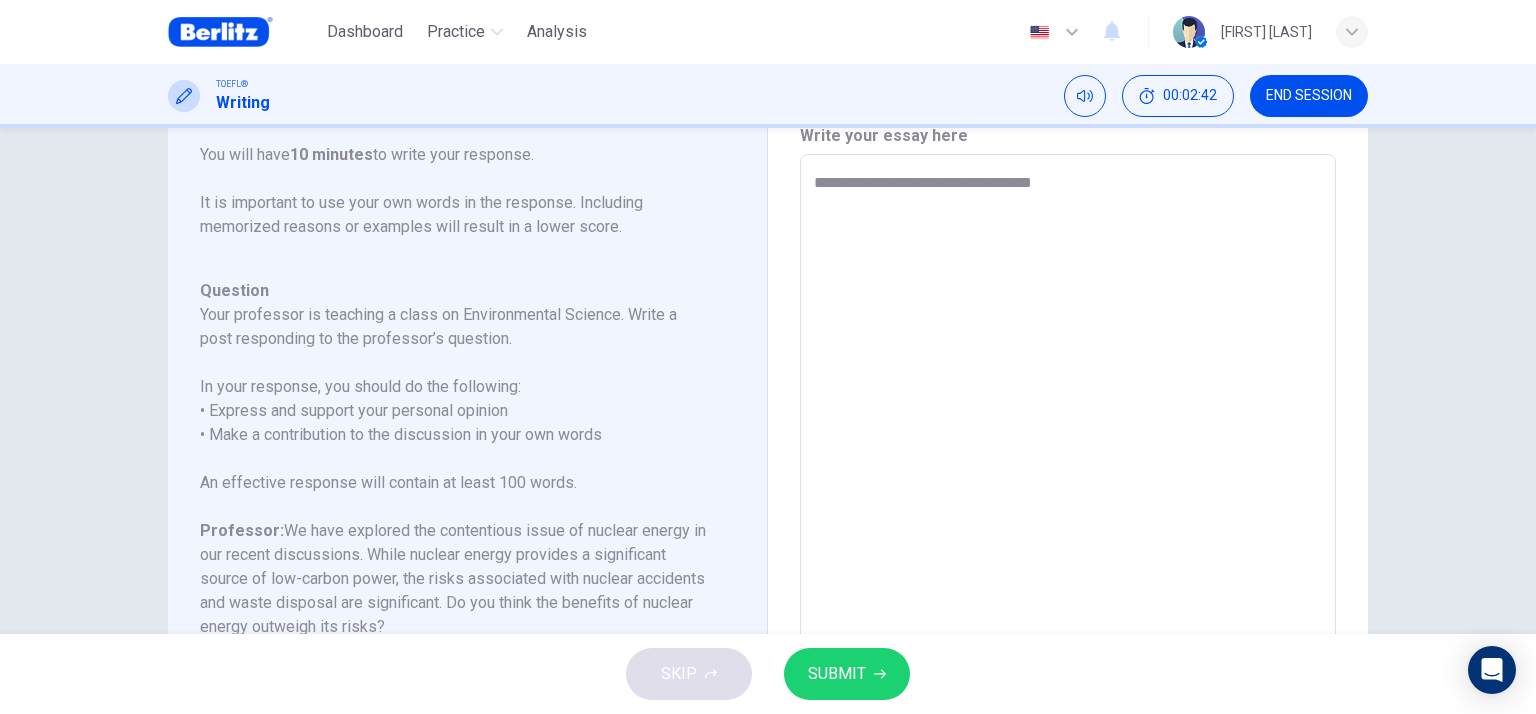 type on "**********" 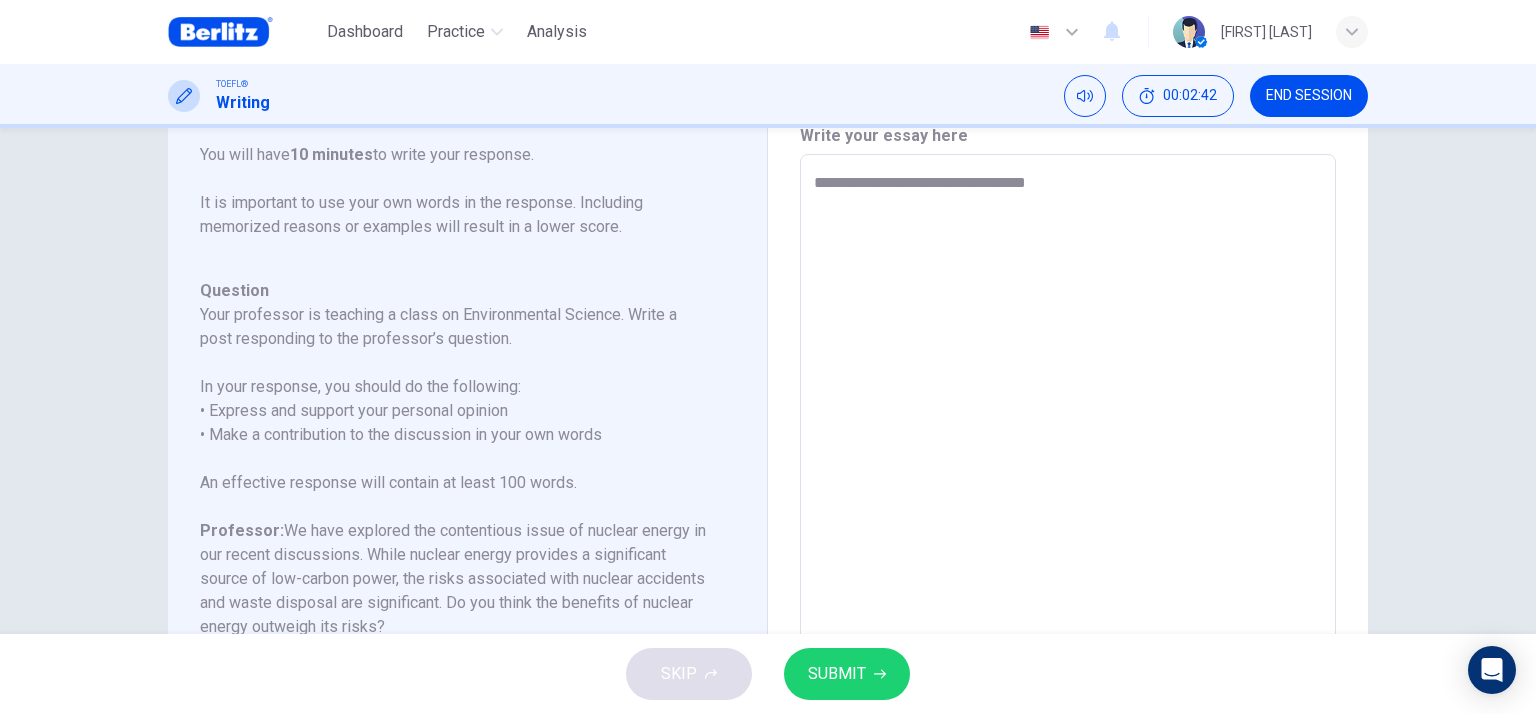 type on "**********" 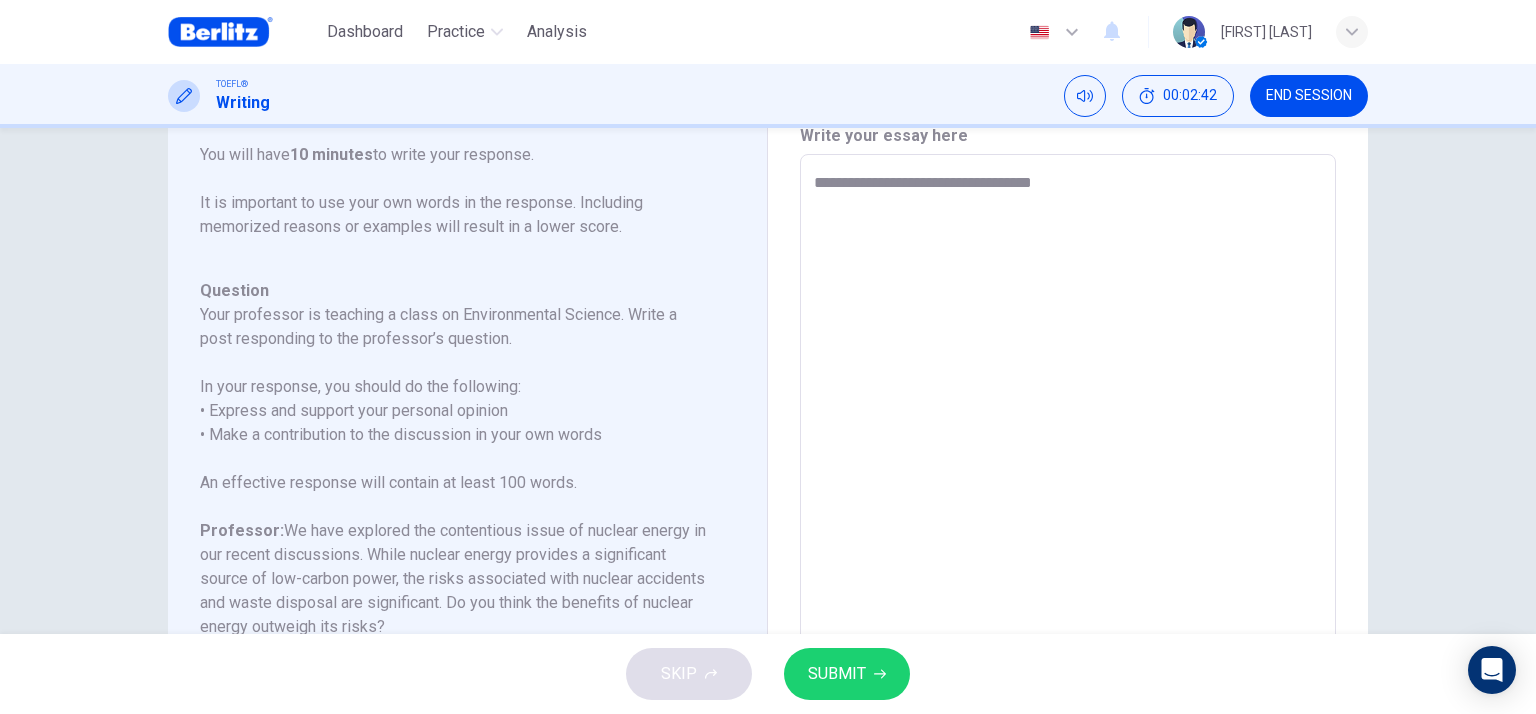 type on "**********" 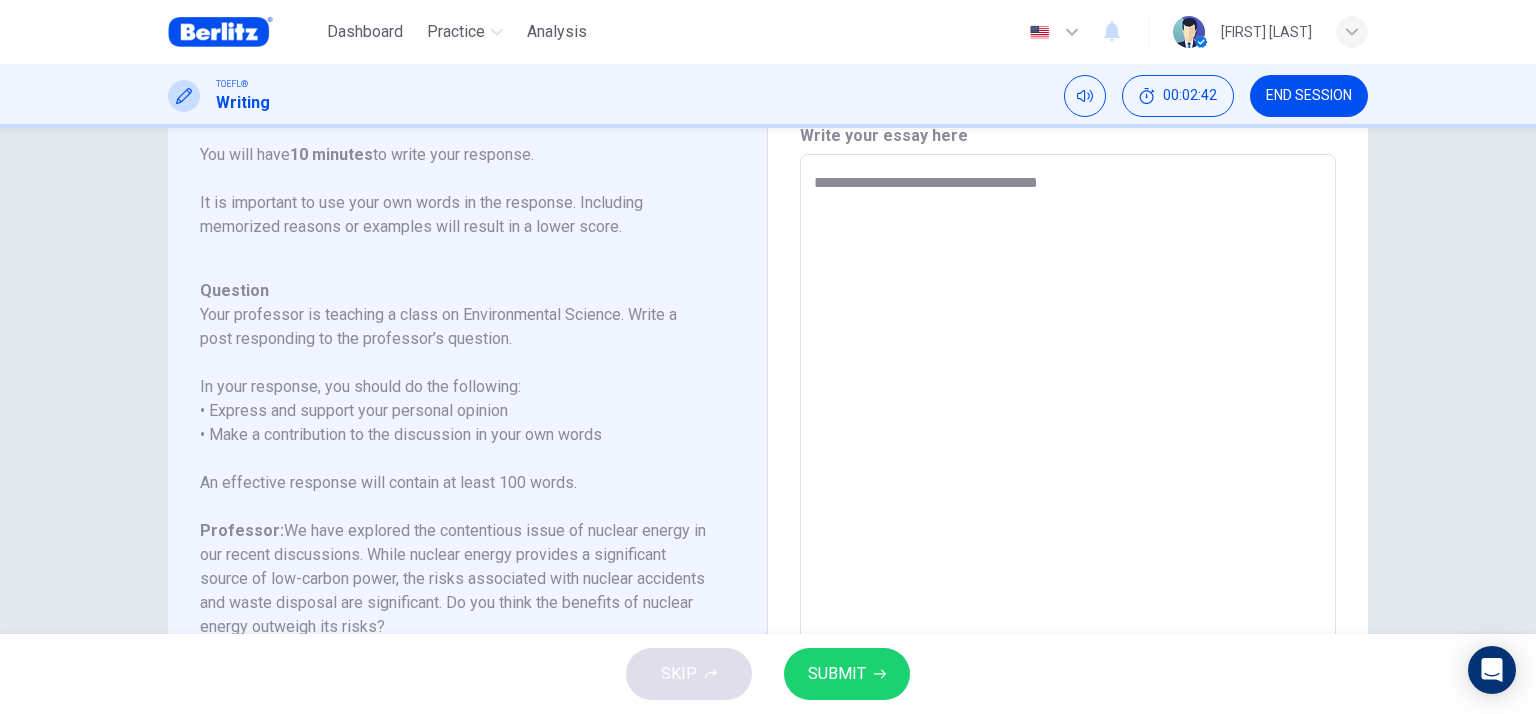 type on "*" 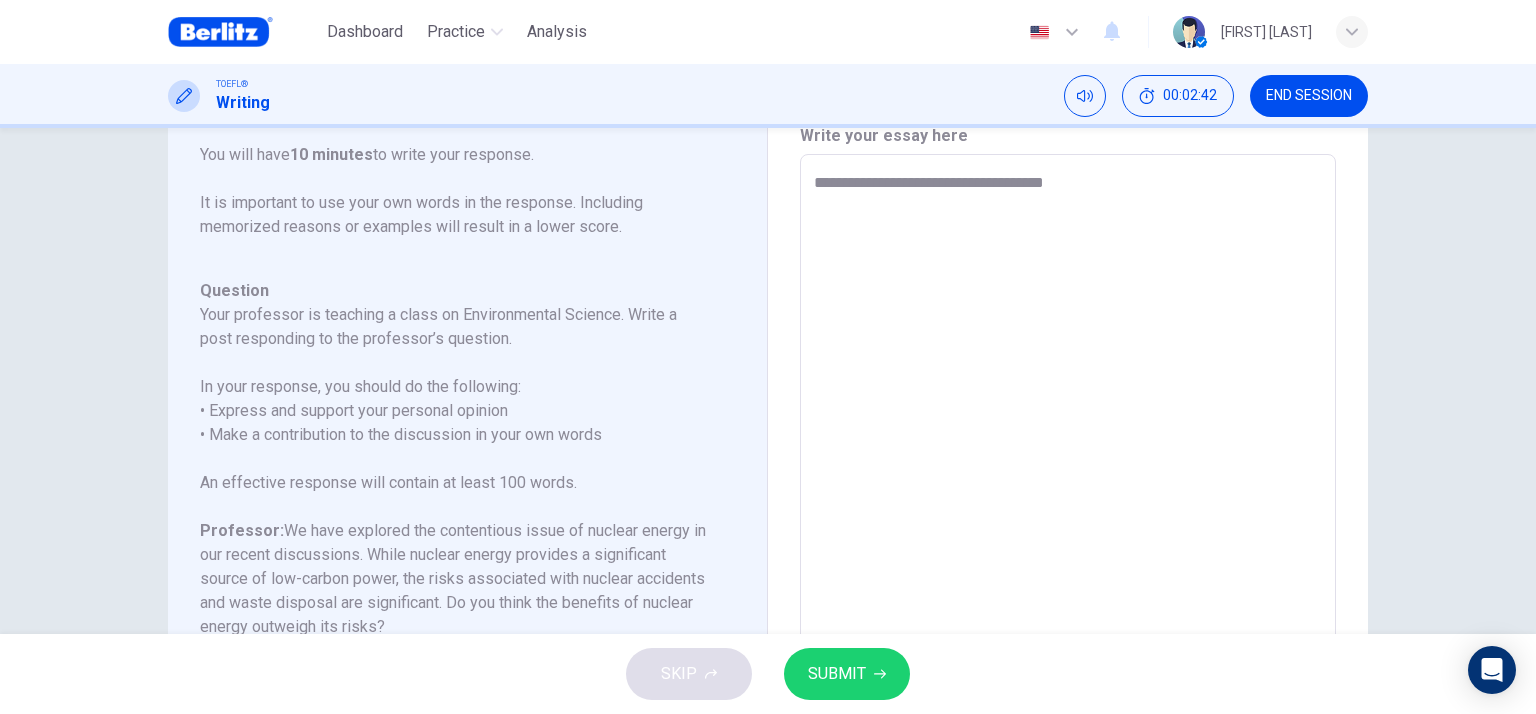 type on "*" 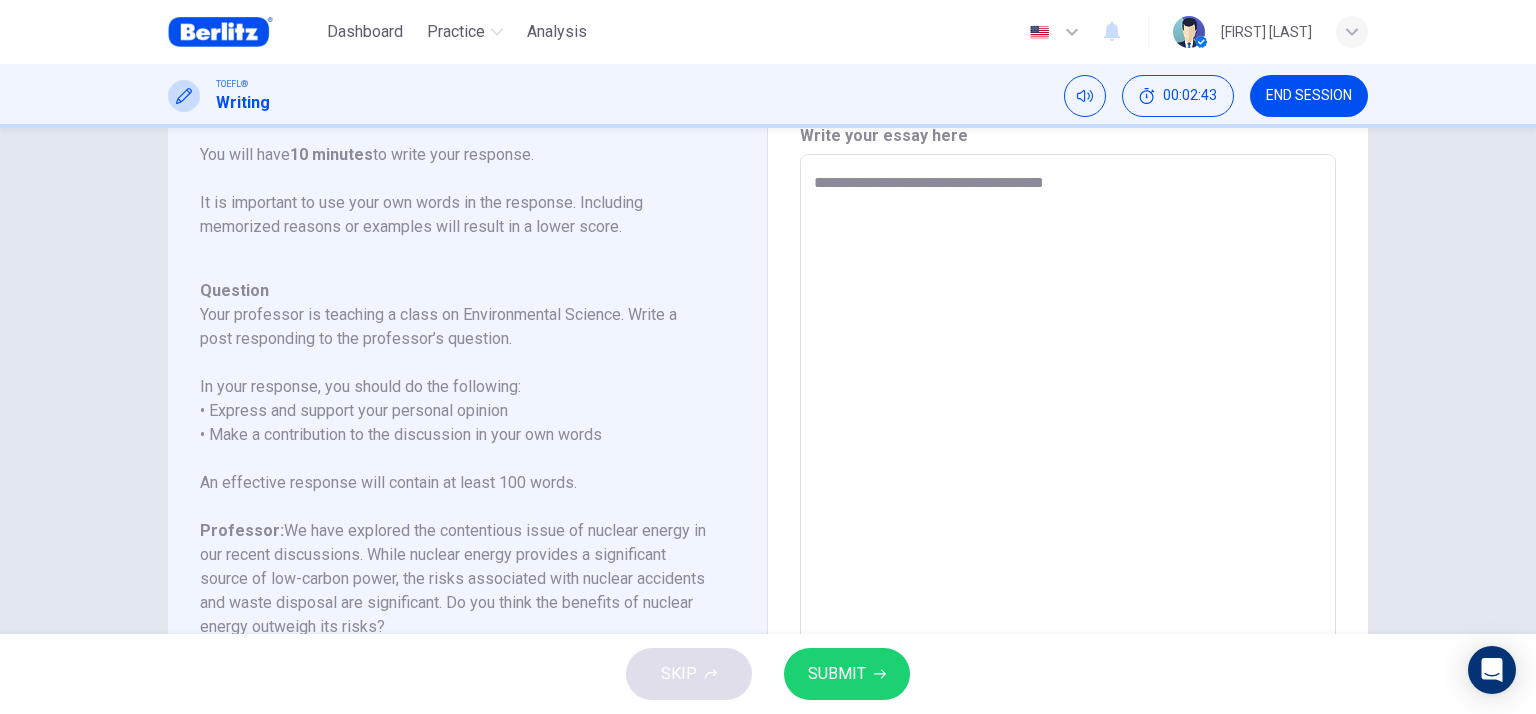 type on "**********" 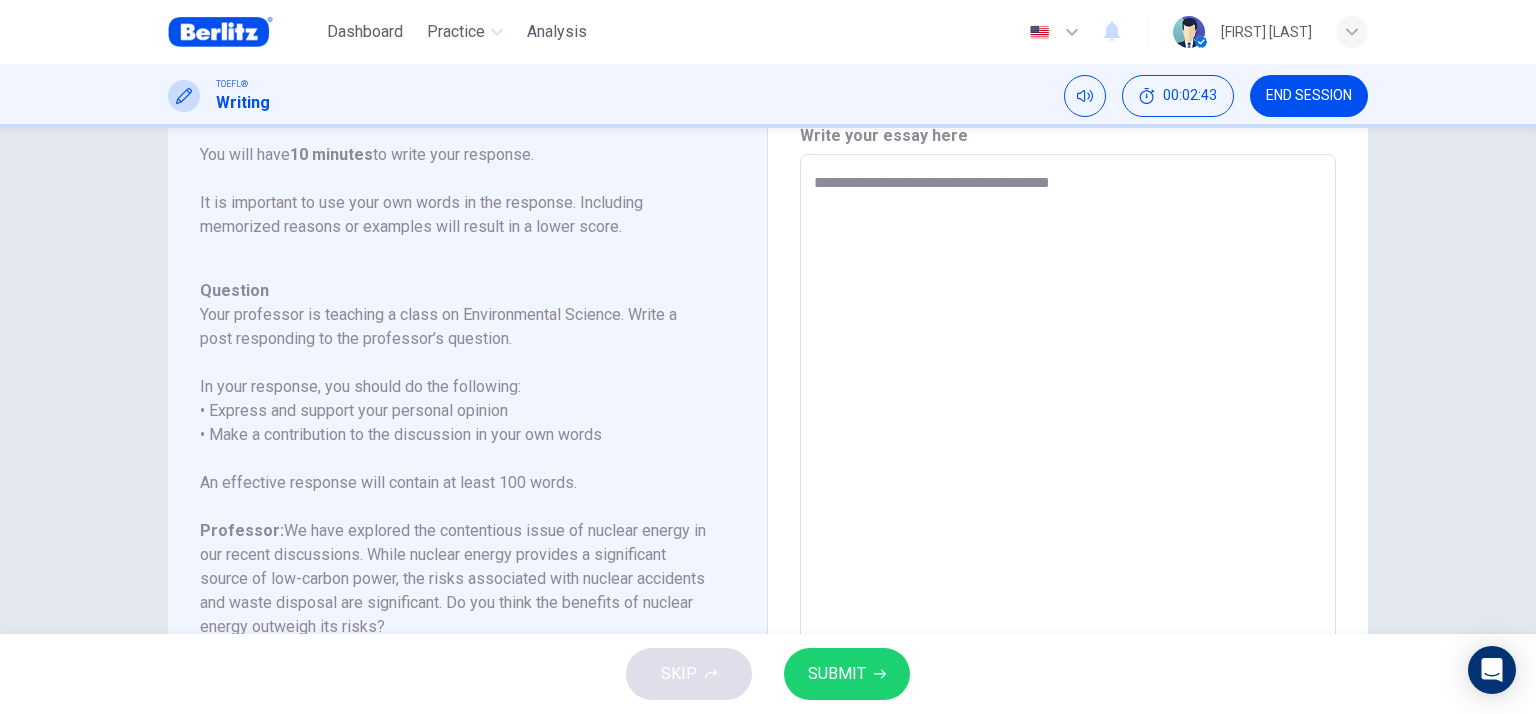 type on "**********" 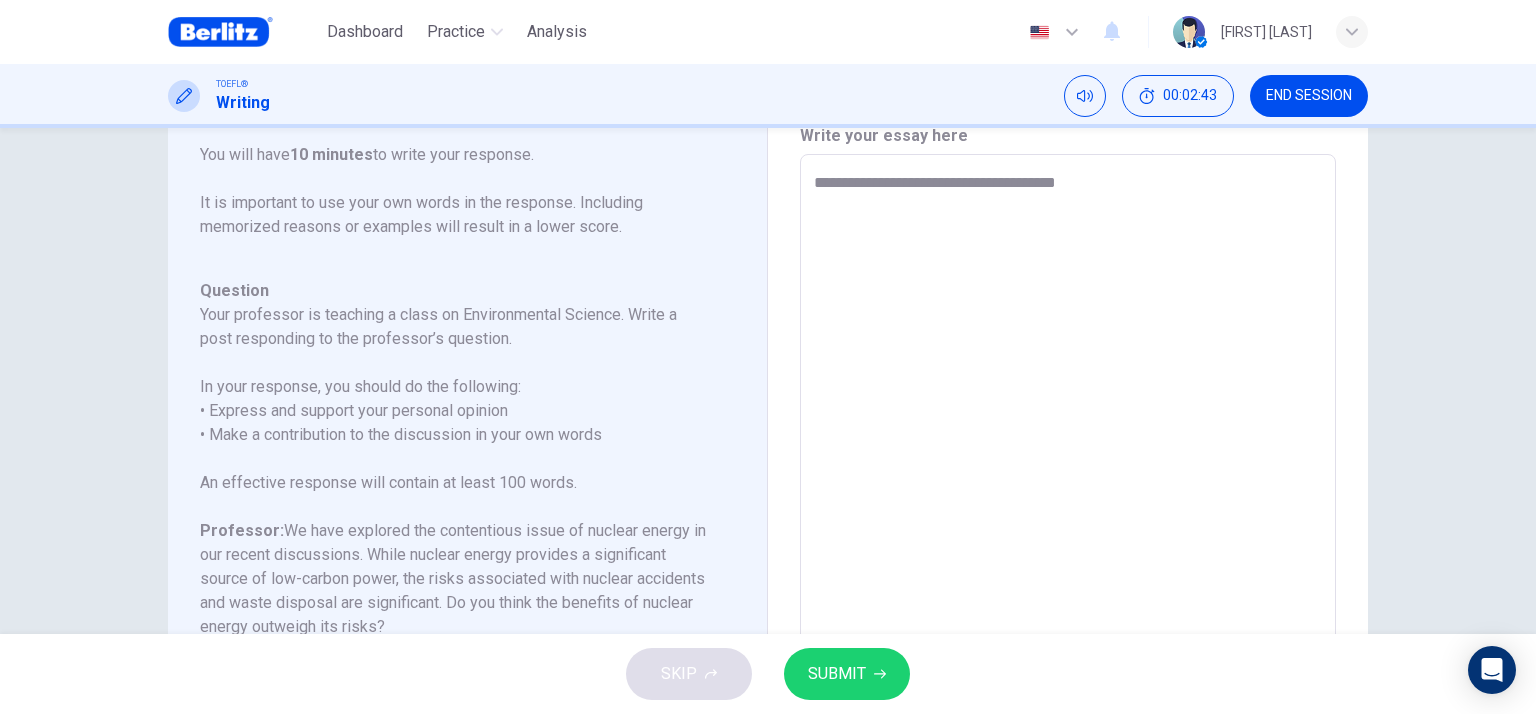 type on "*" 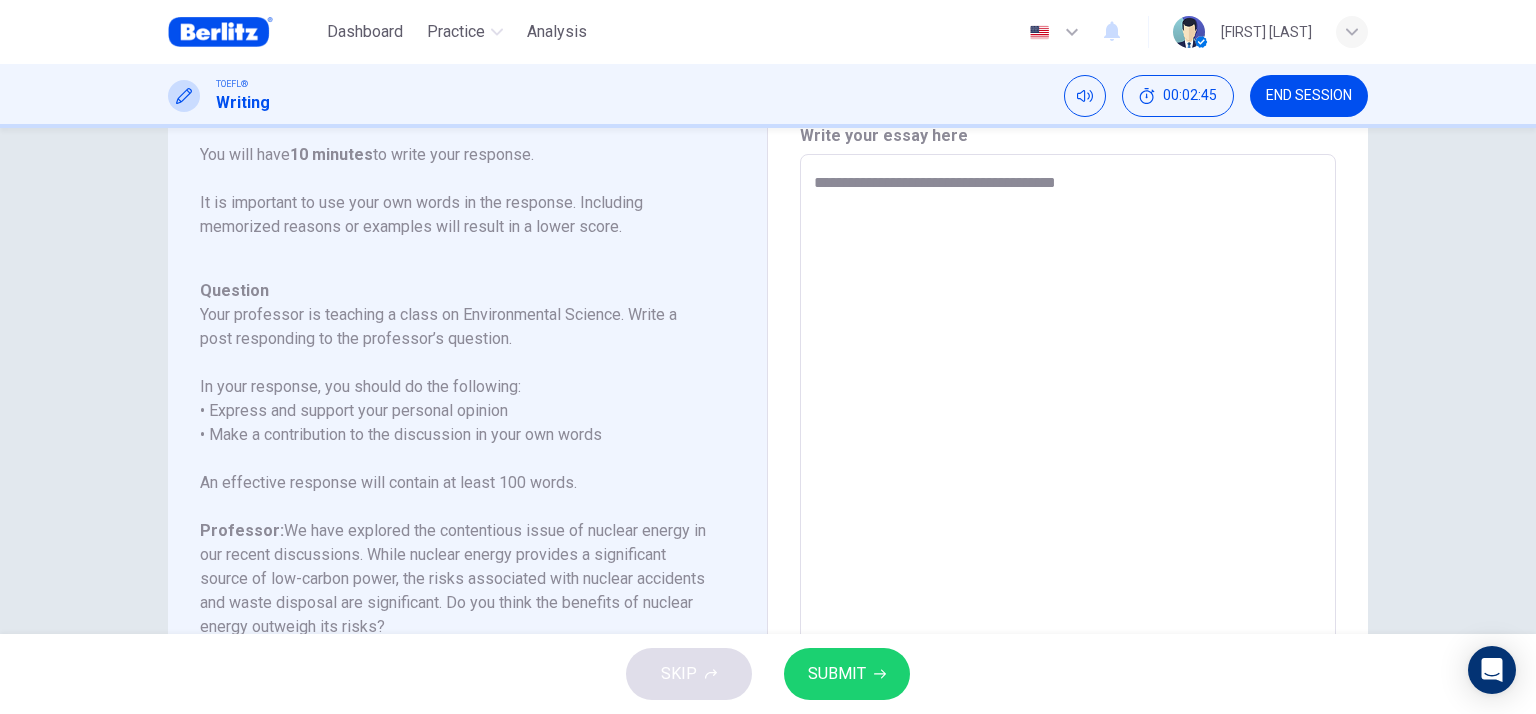 type on "**********" 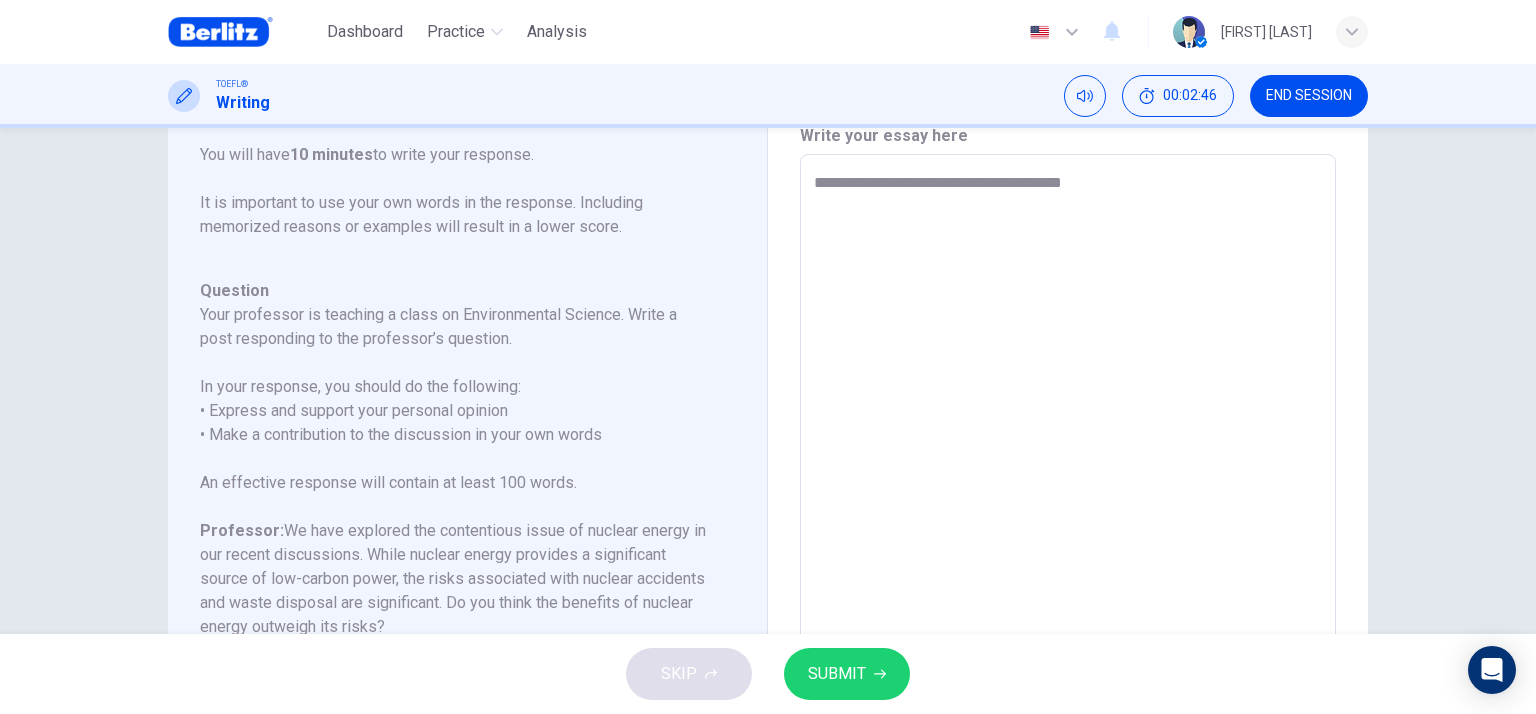 type on "**********" 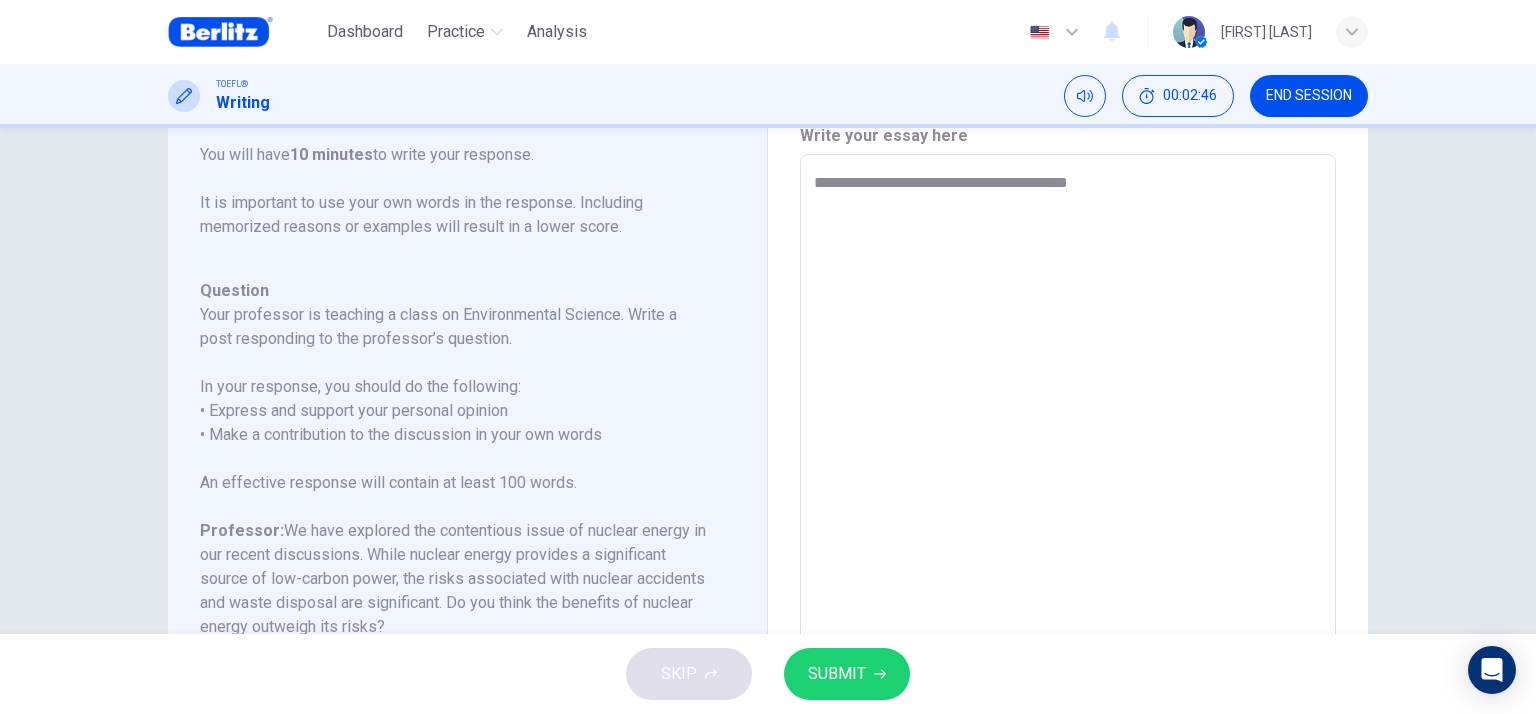 type on "*" 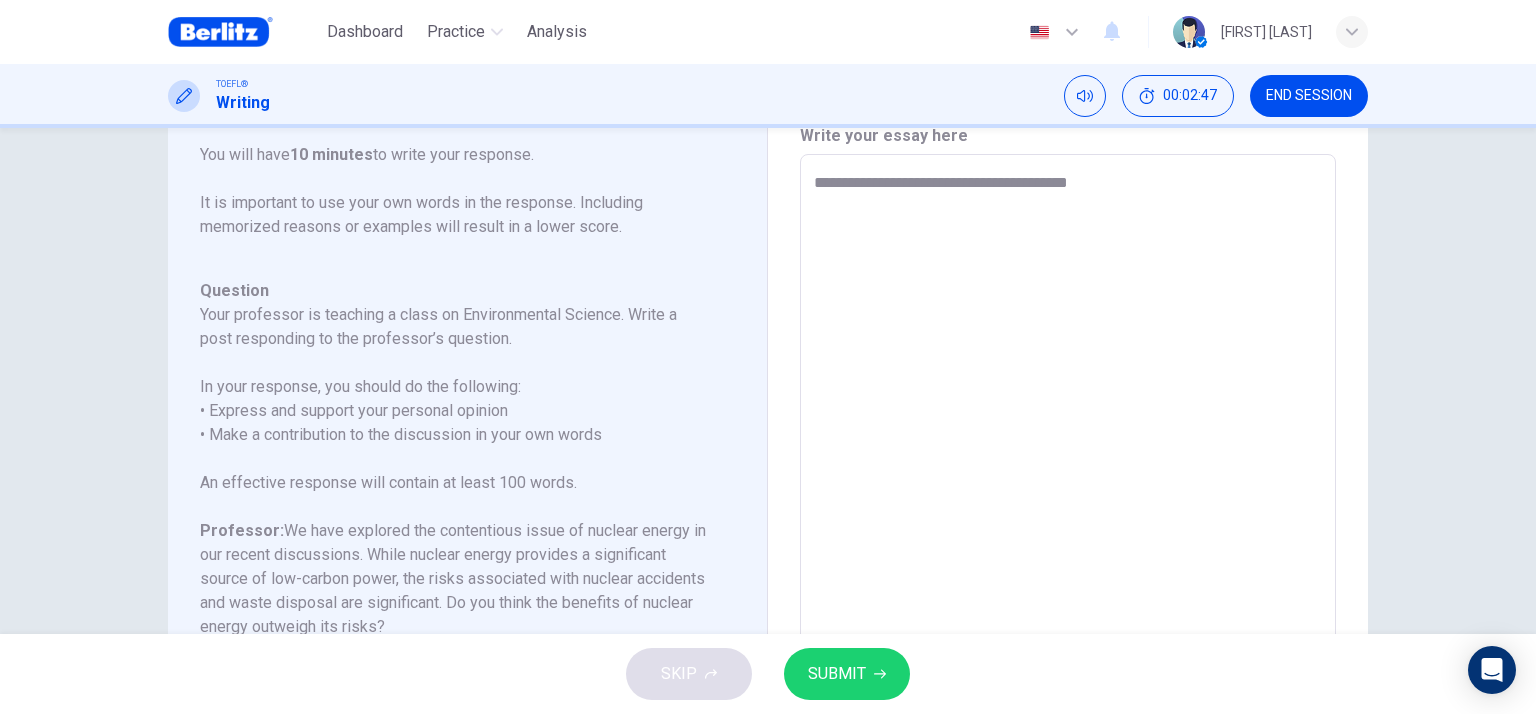 type on "**********" 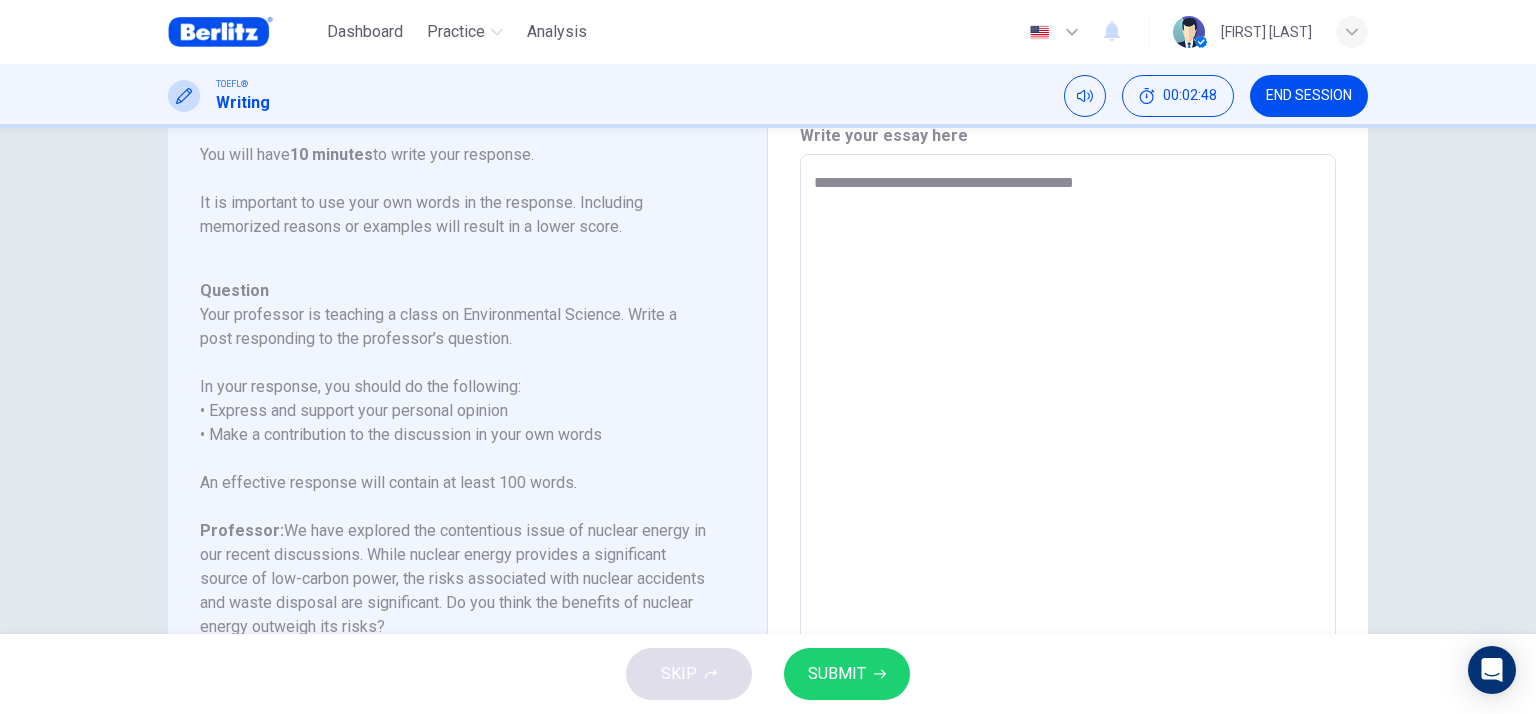 type on "**********" 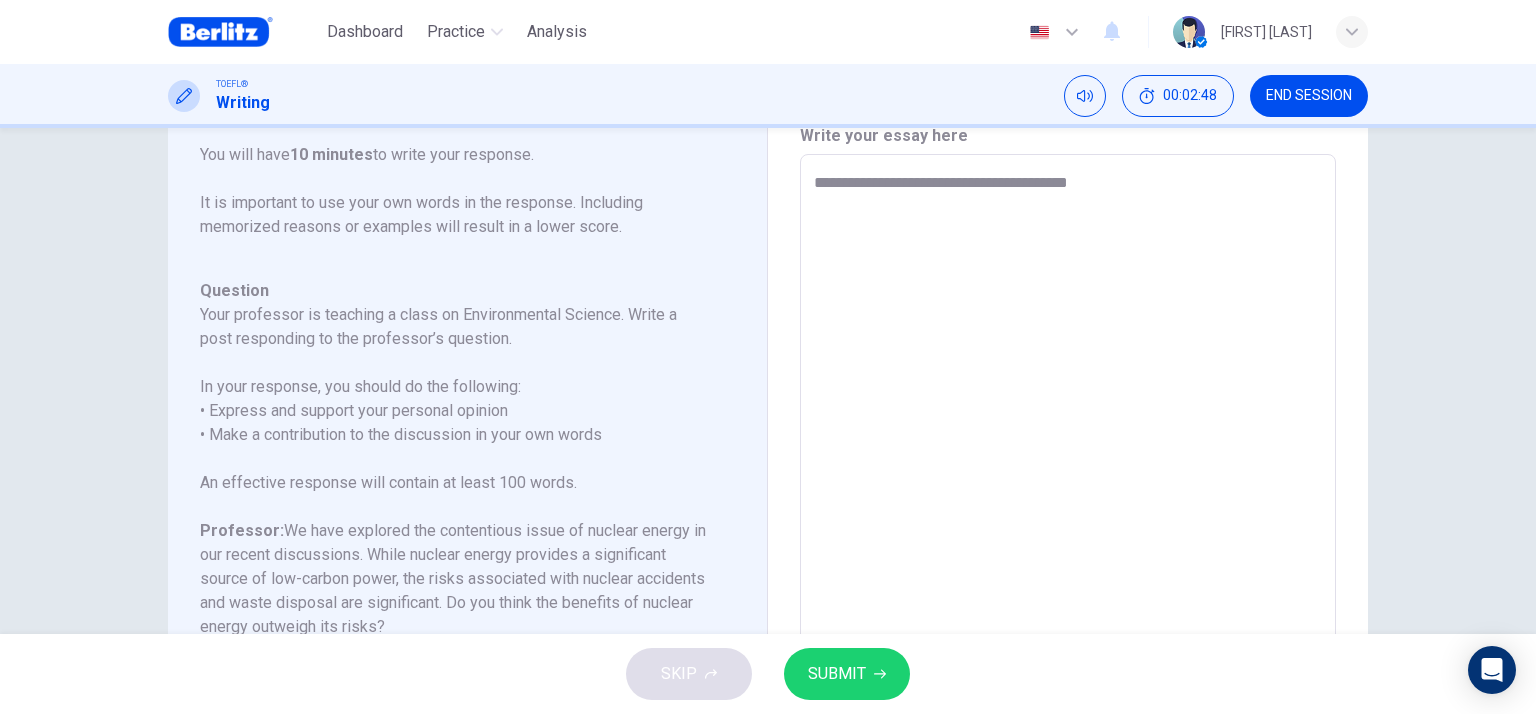type on "*" 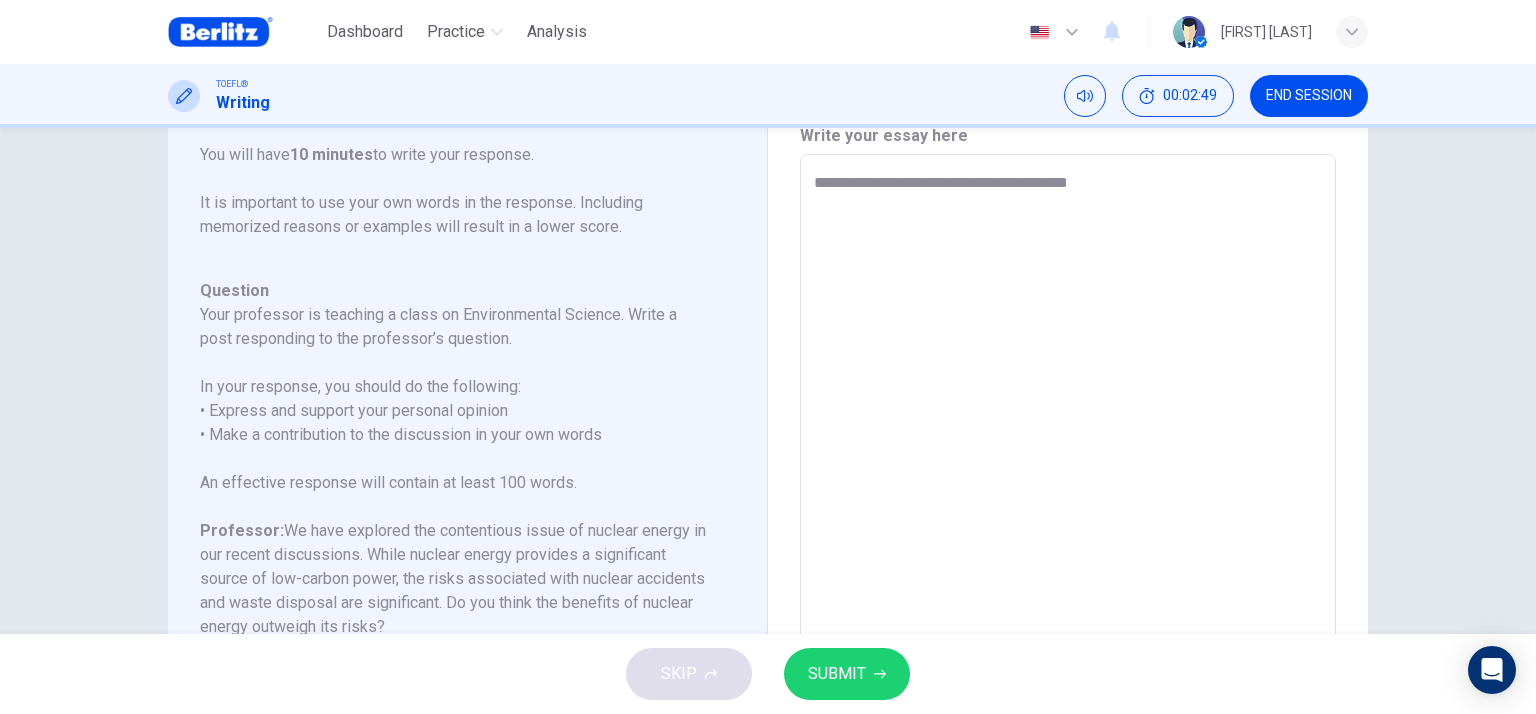 type on "**********" 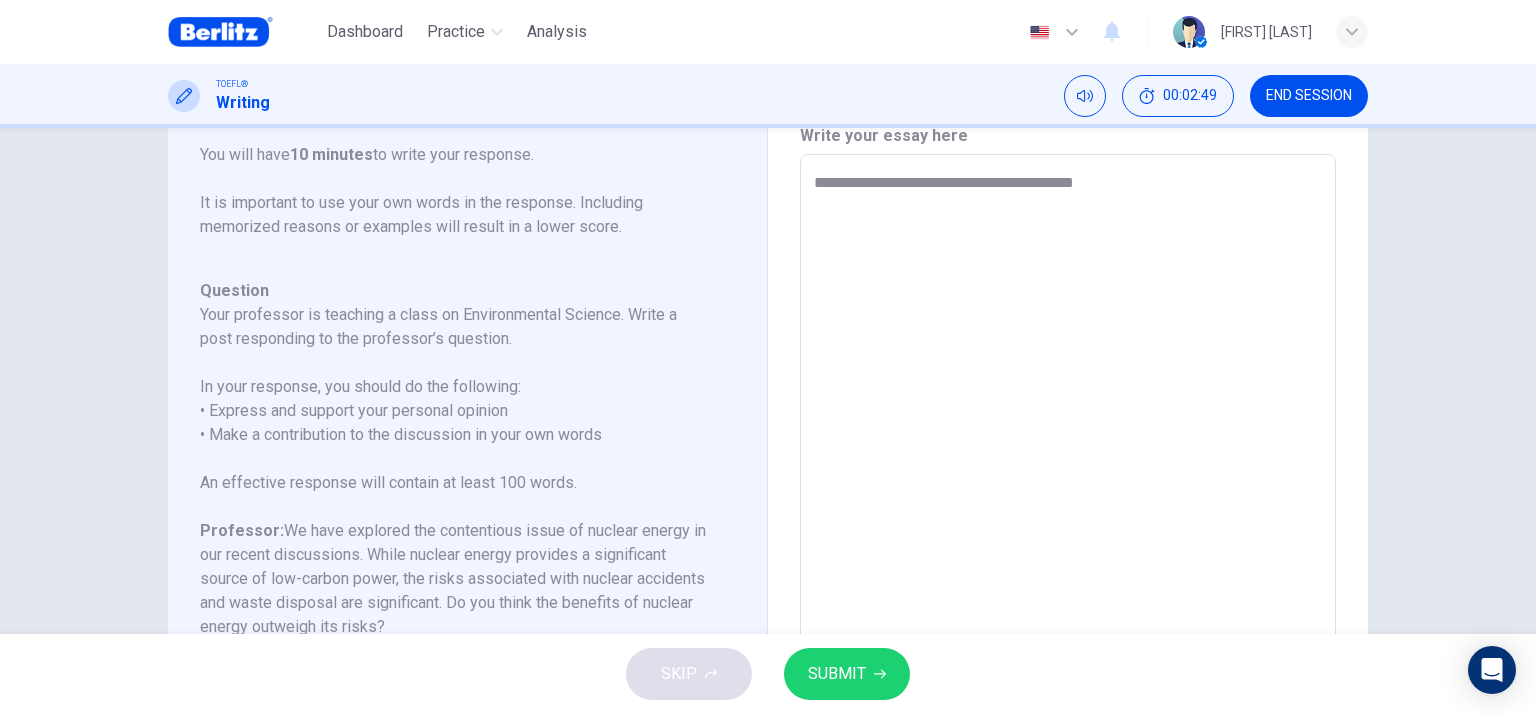 type on "**********" 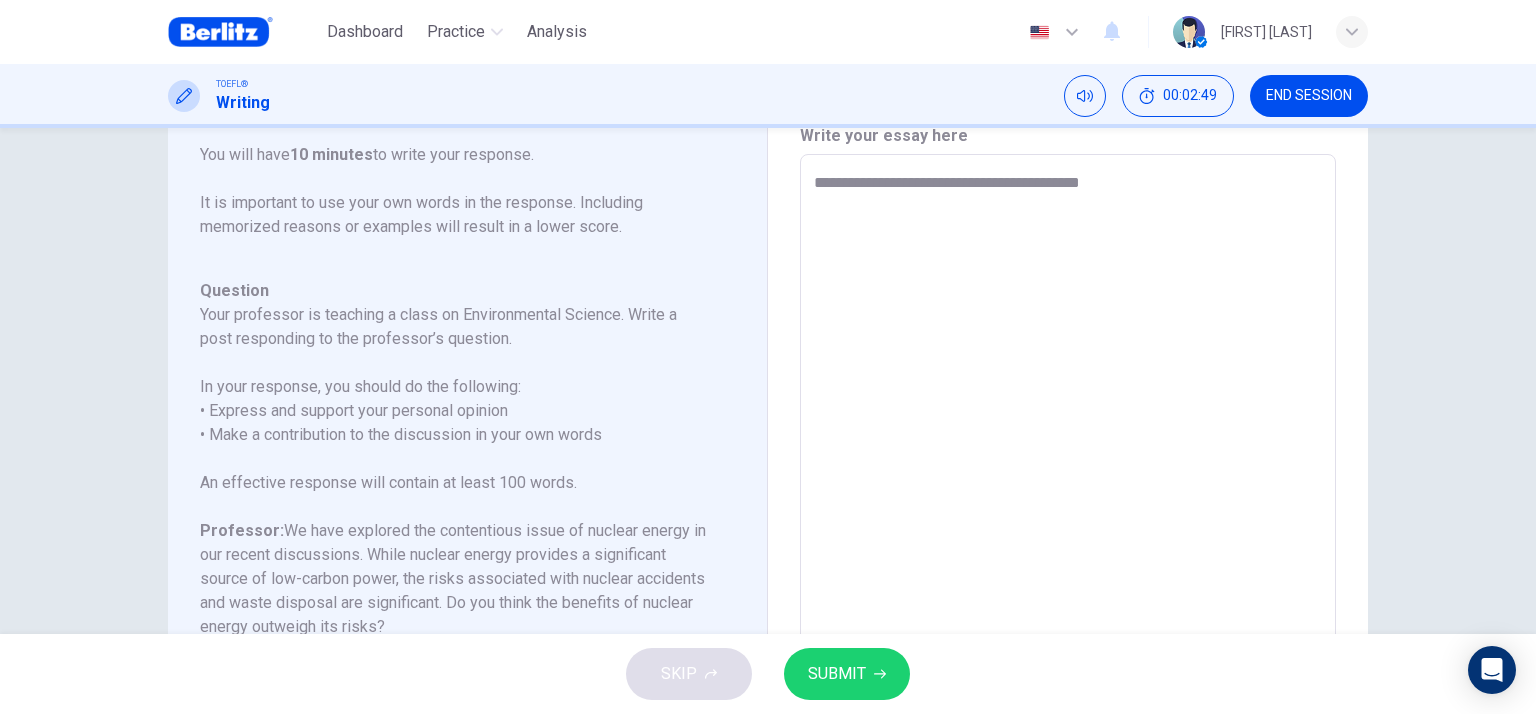 type on "*" 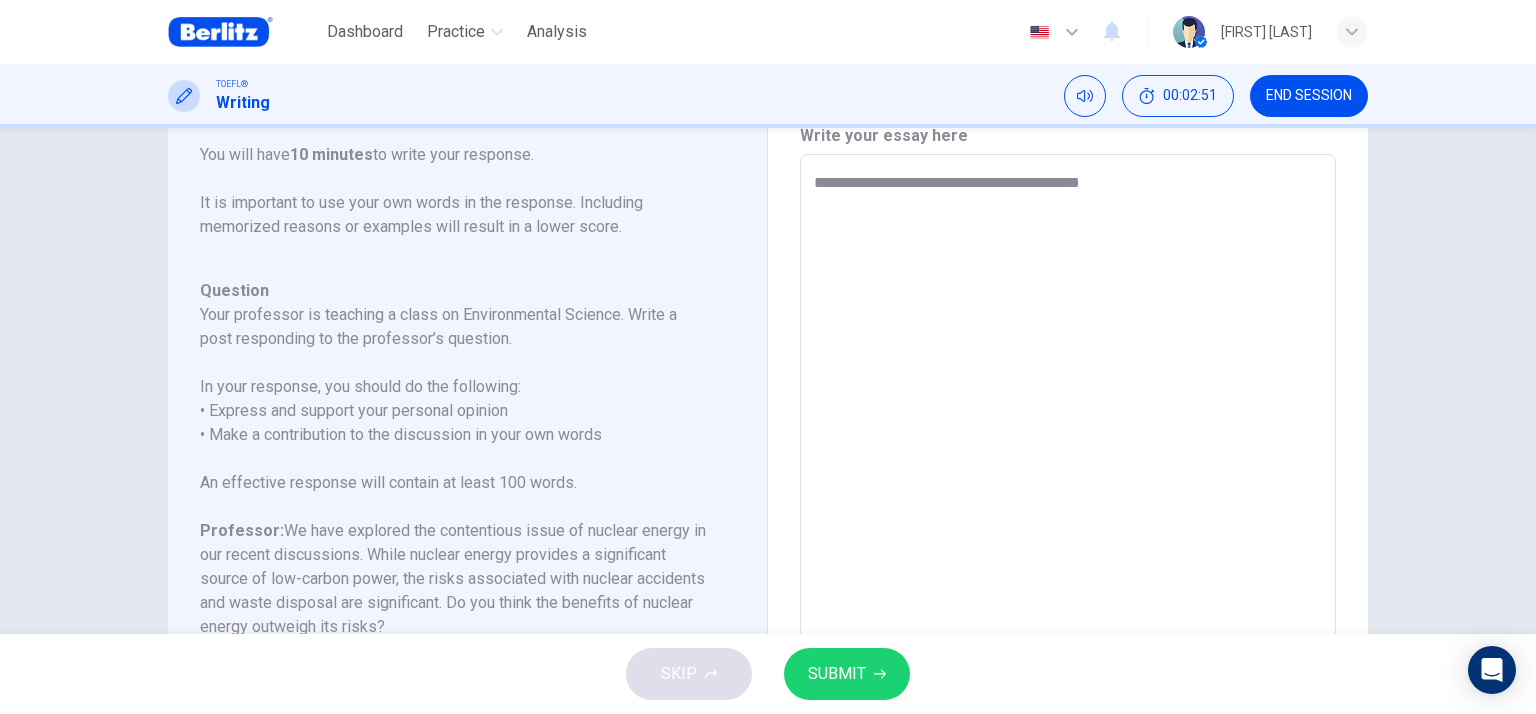 type on "**********" 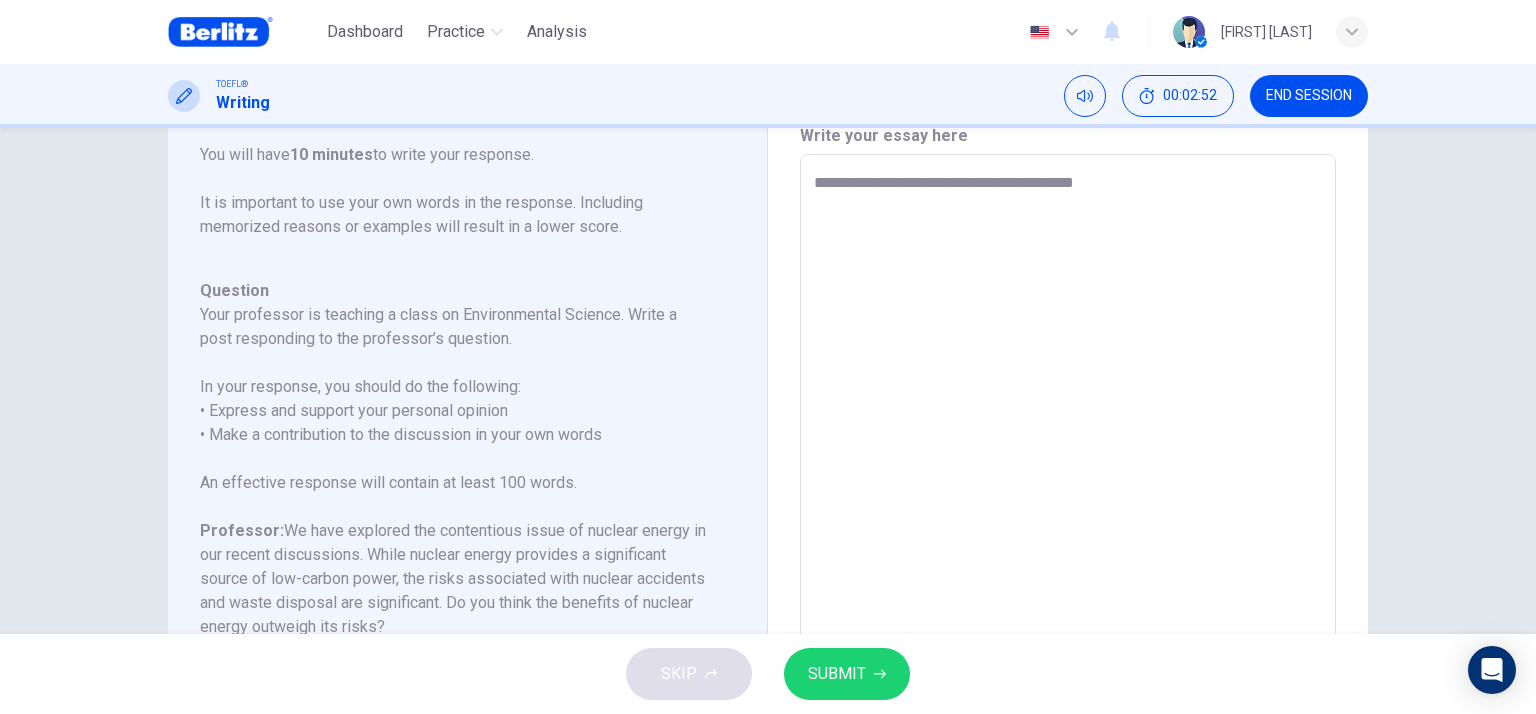 type on "**********" 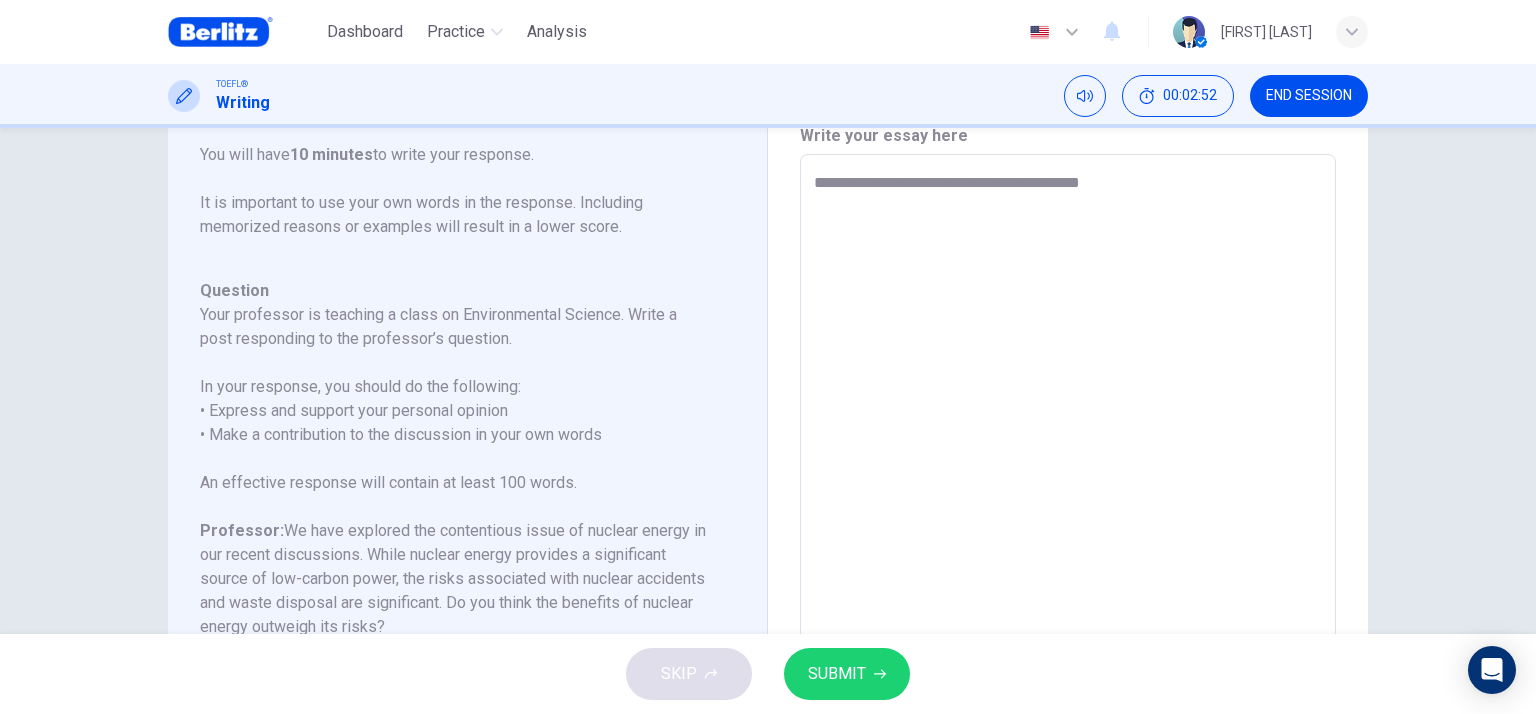 type on "**********" 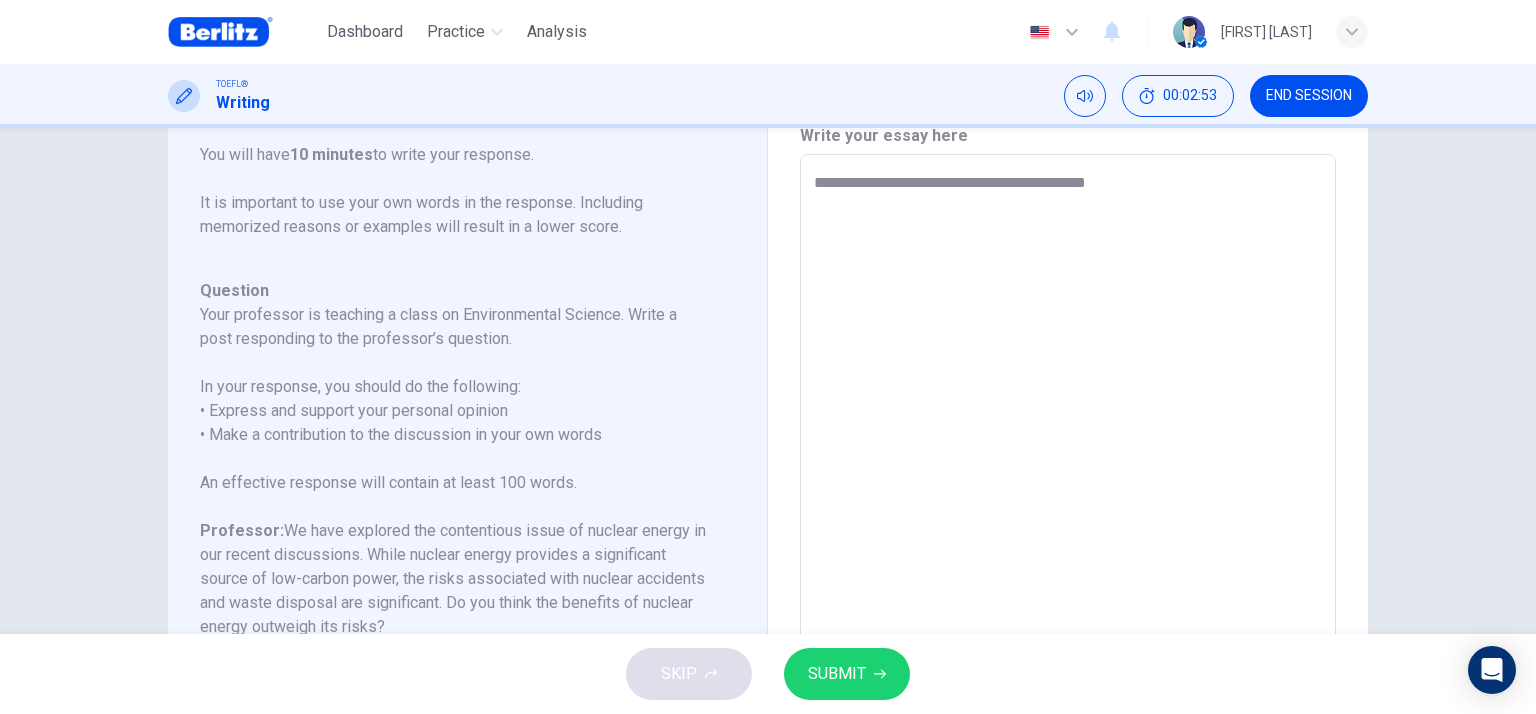 type on "**********" 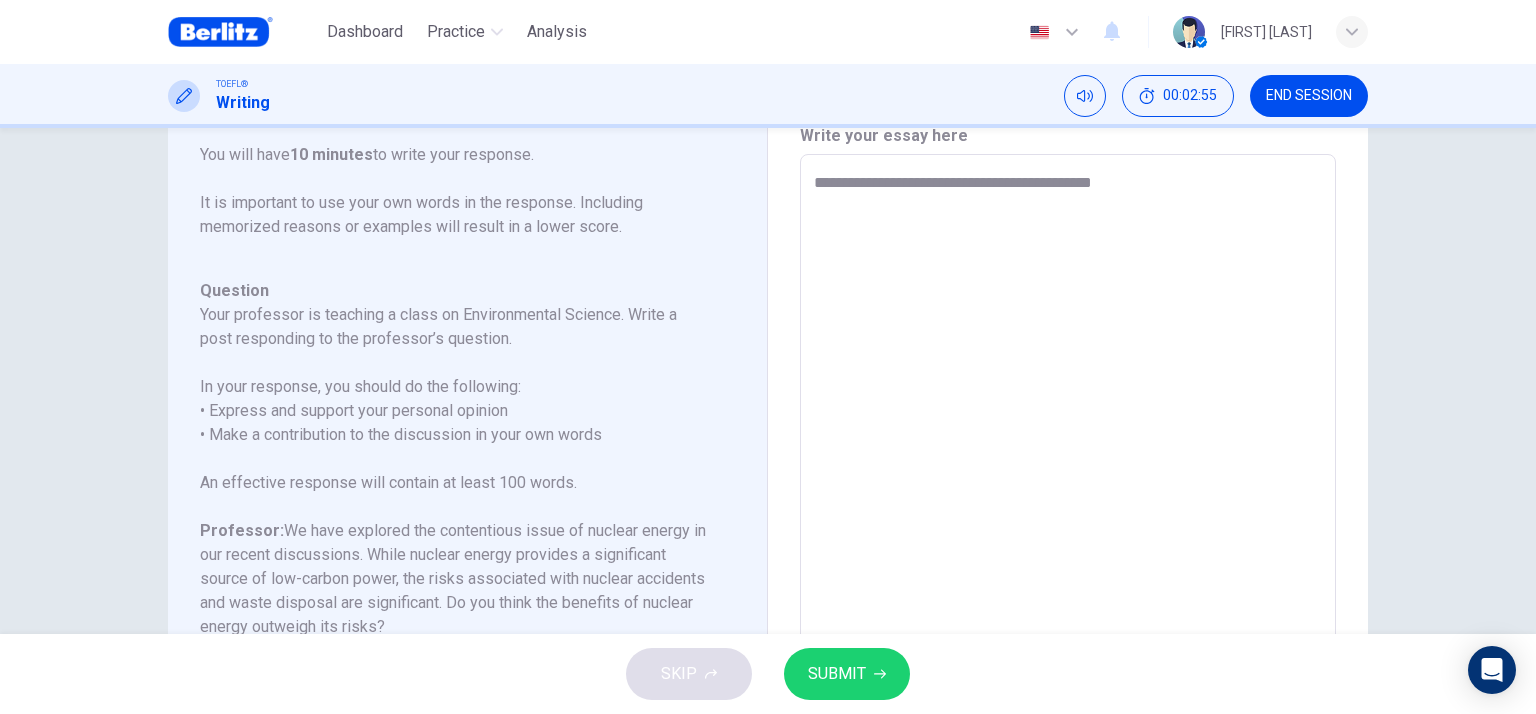 type on "**********" 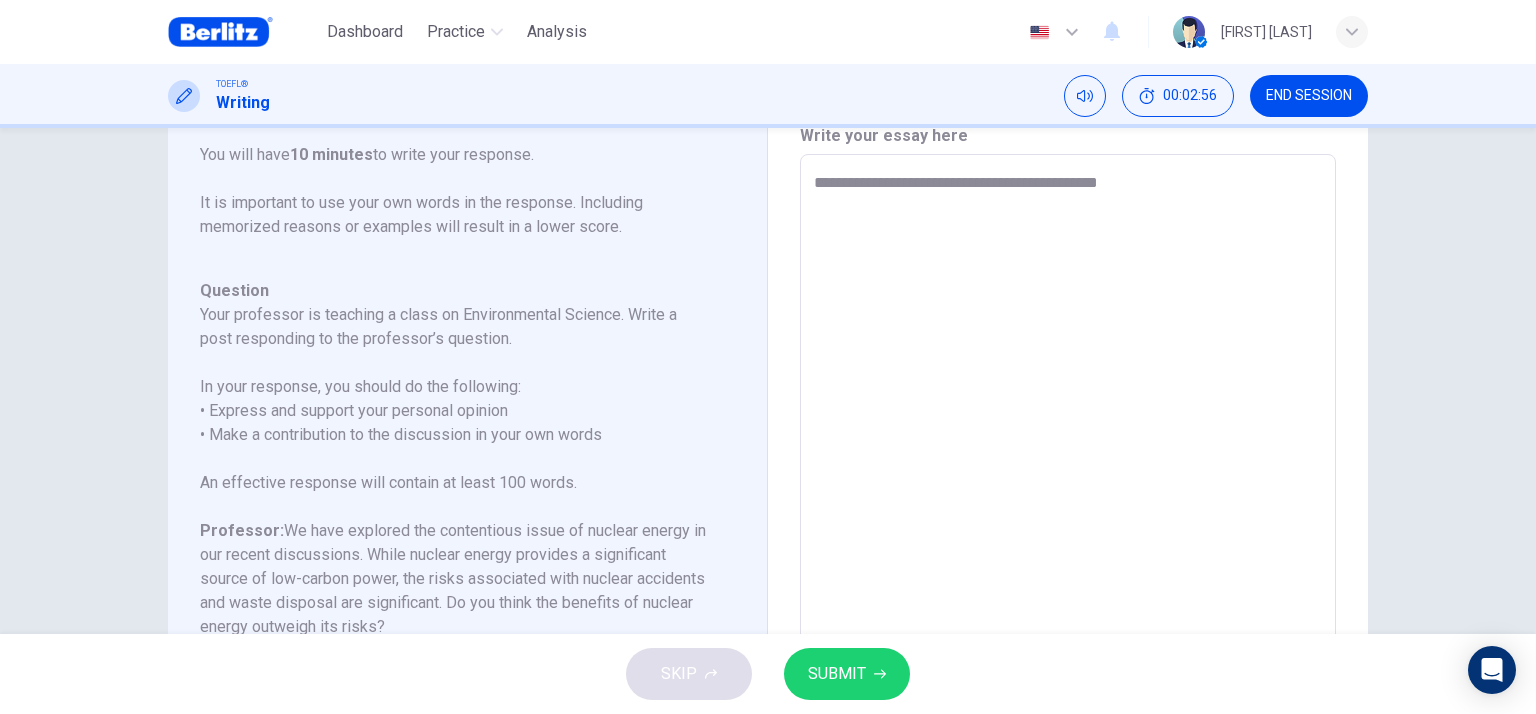 type on "**********" 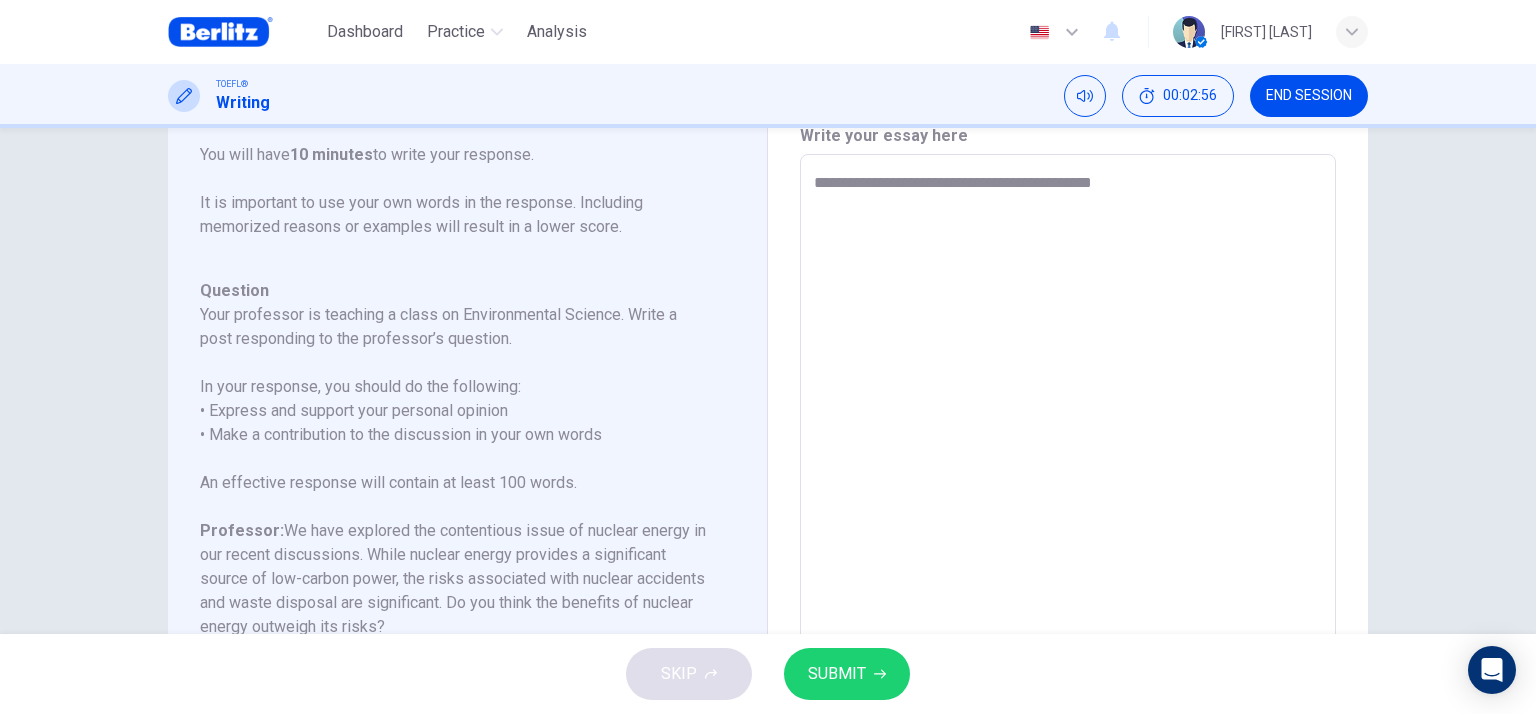 type on "*" 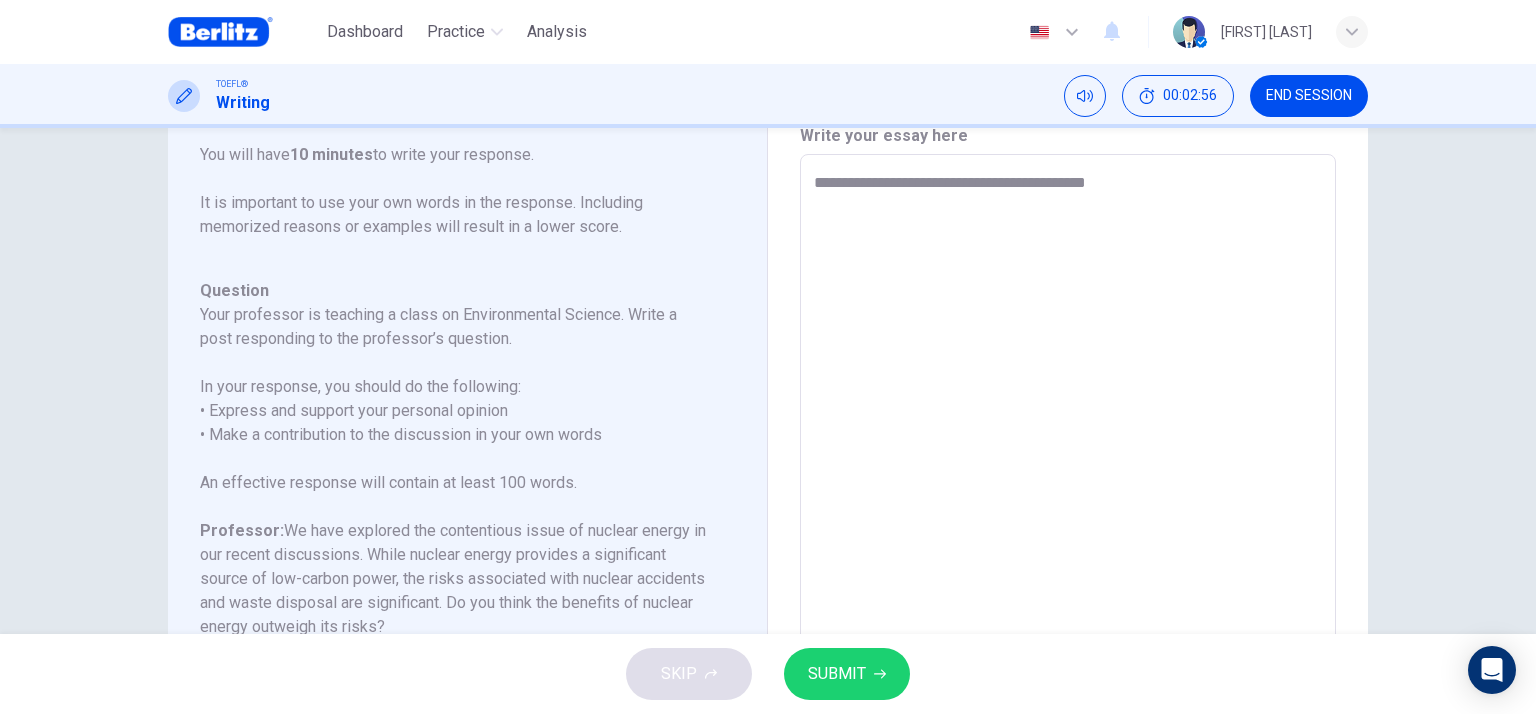 type on "**********" 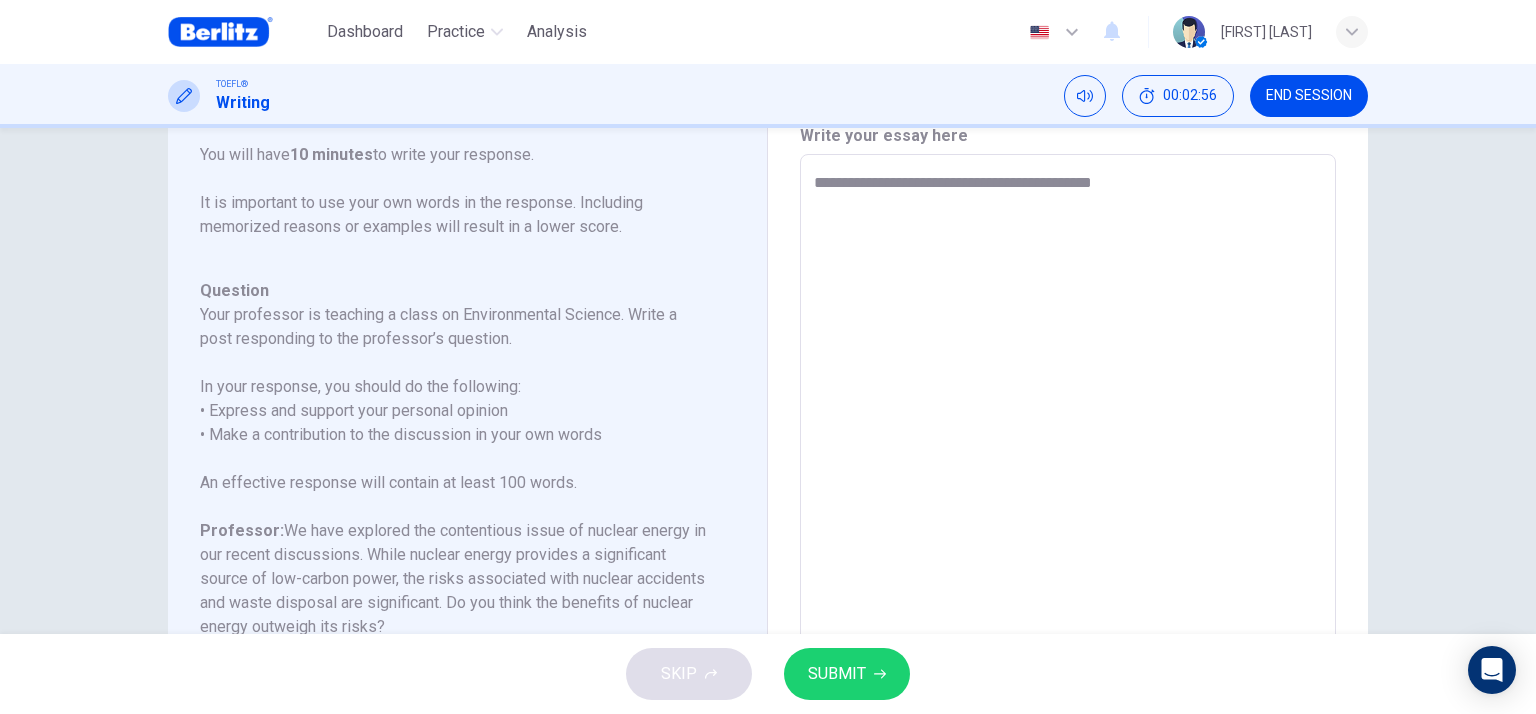 type on "*" 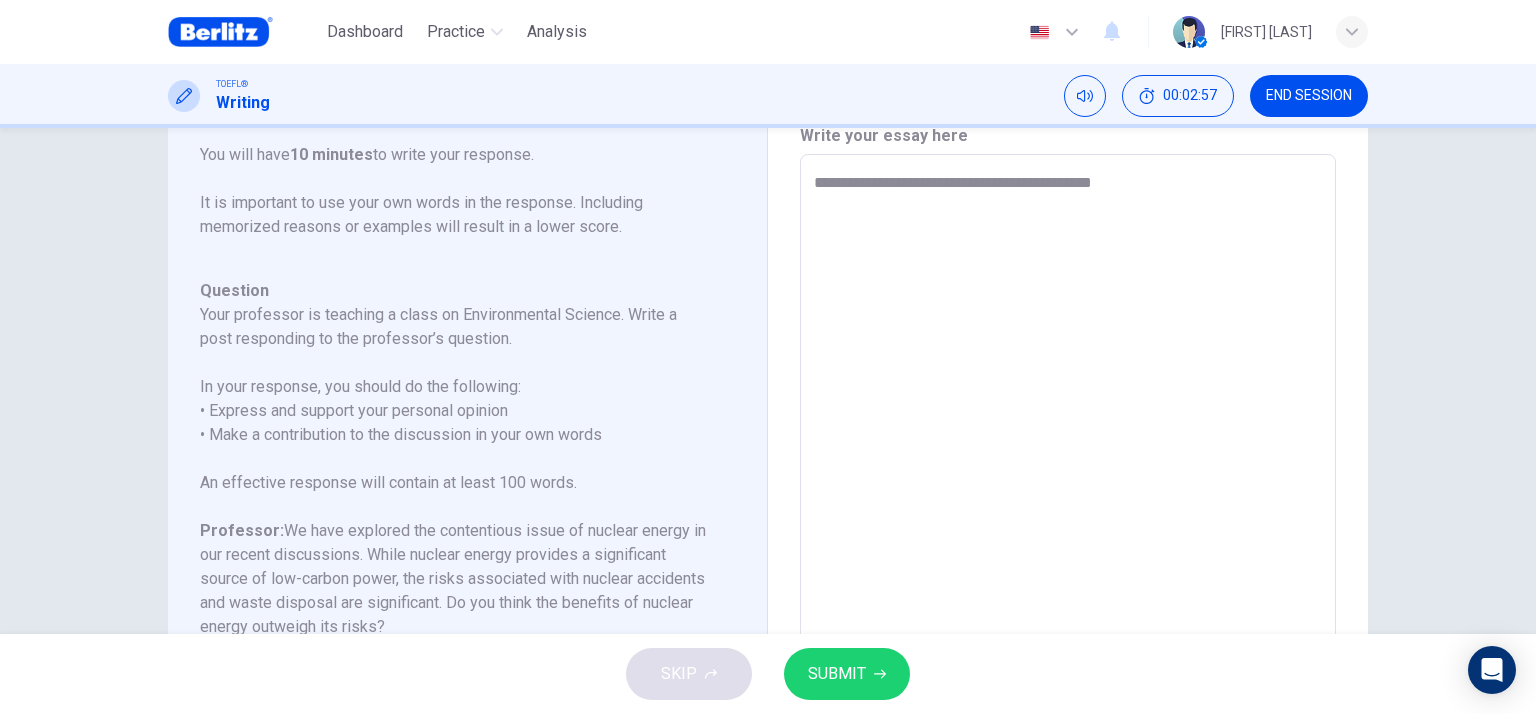 type on "**********" 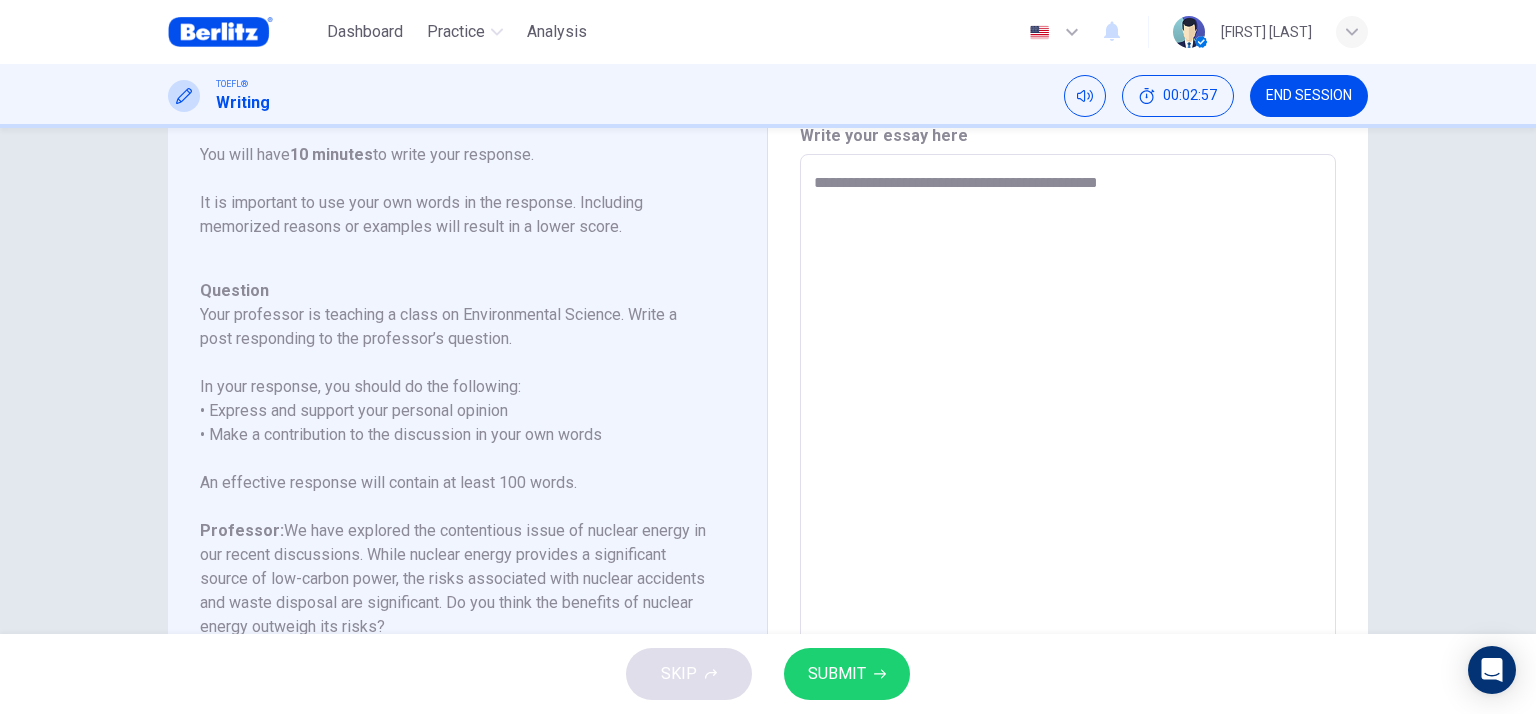 type on "*" 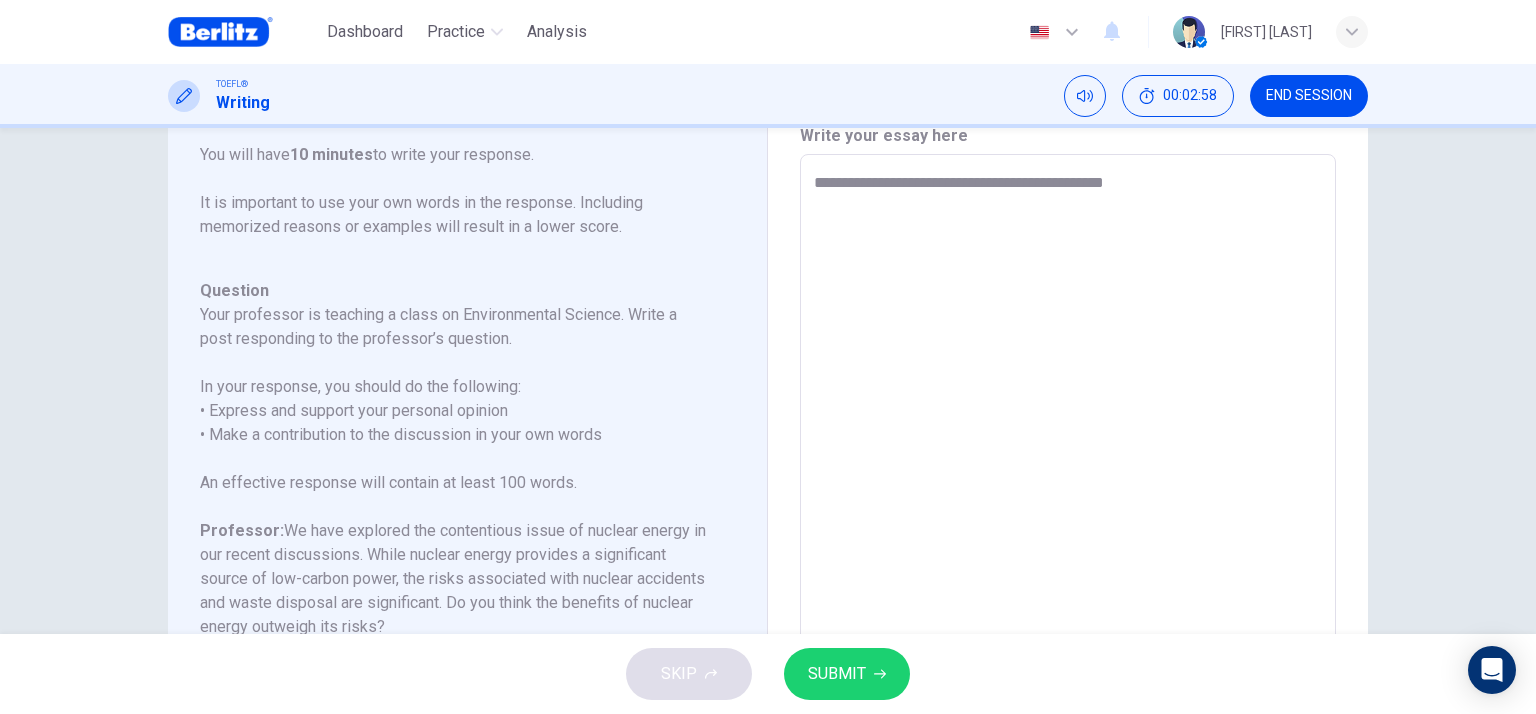 type on "**********" 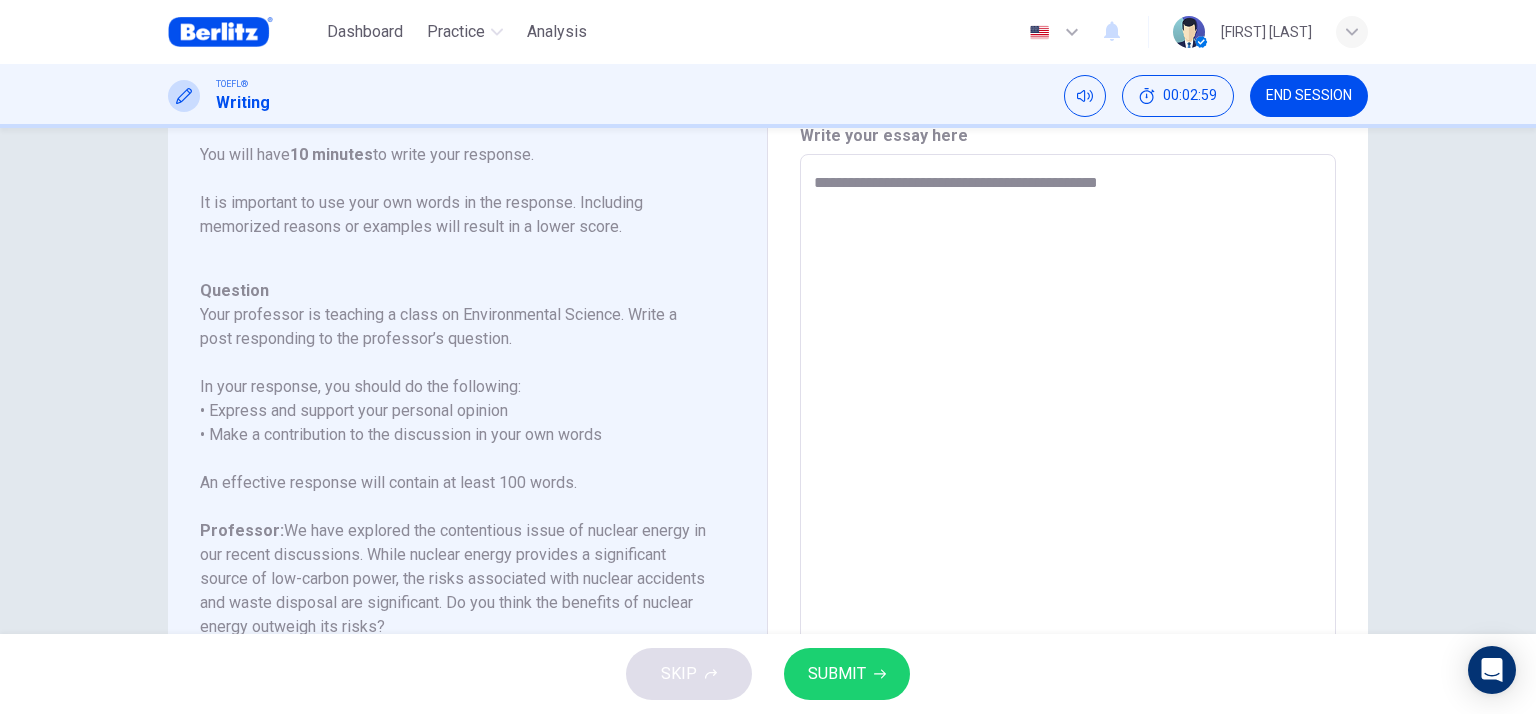 type on "**********" 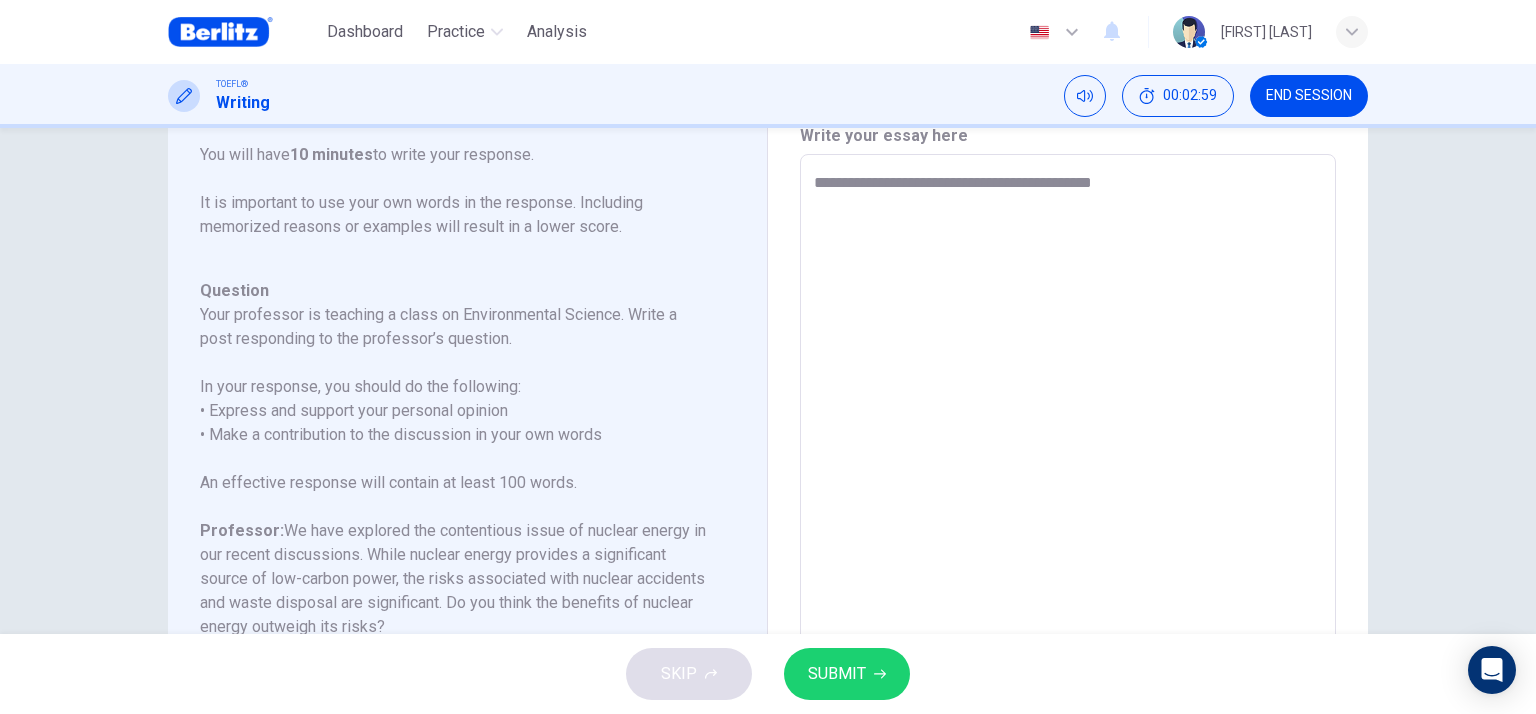 type on "*" 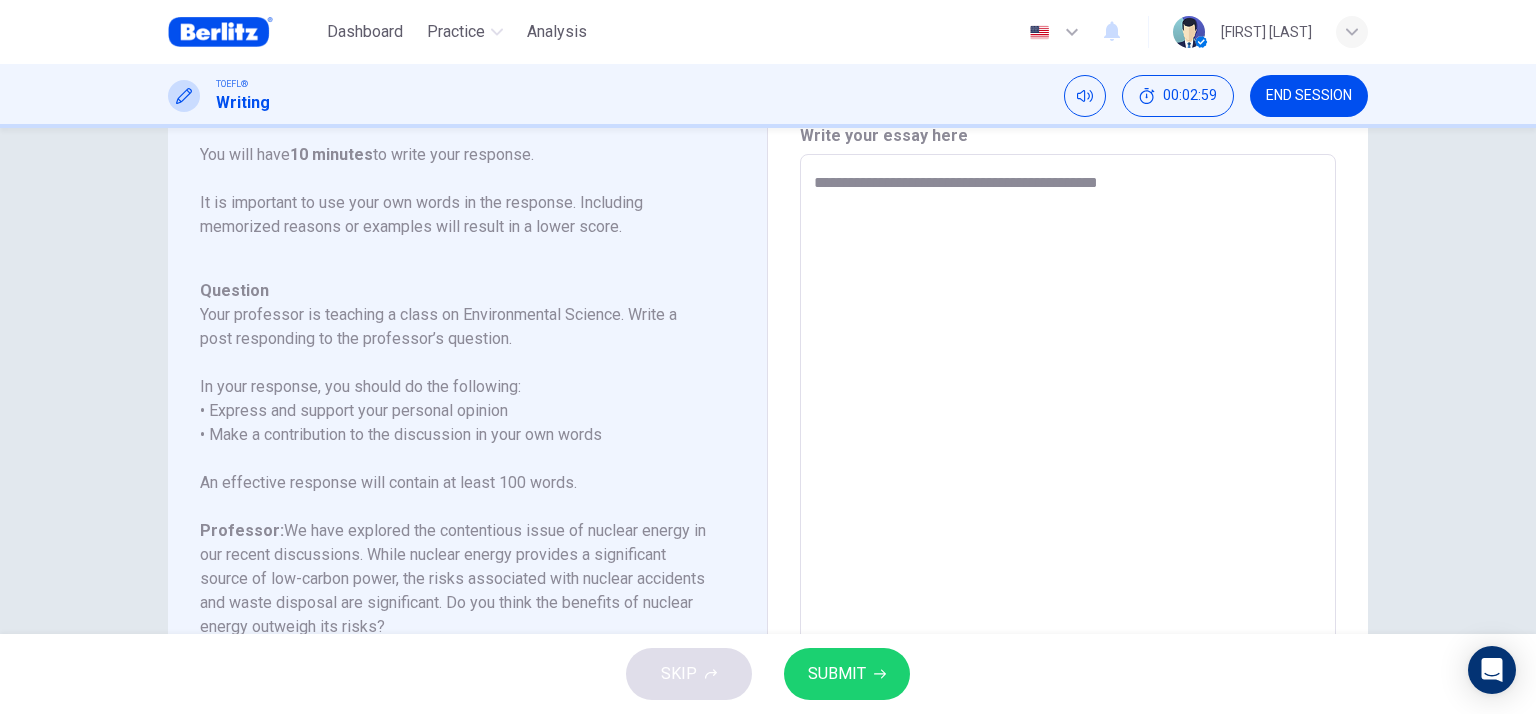 type on "*" 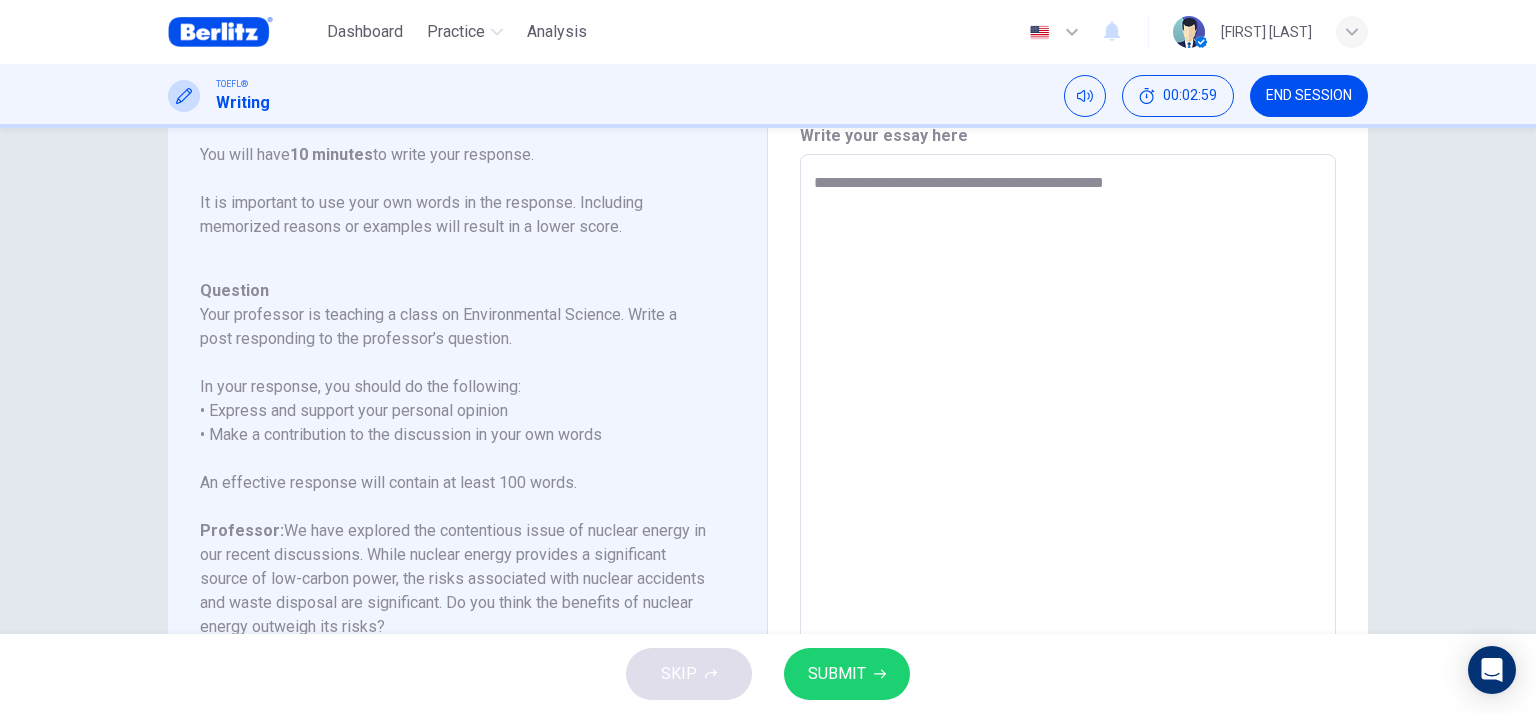 type on "**********" 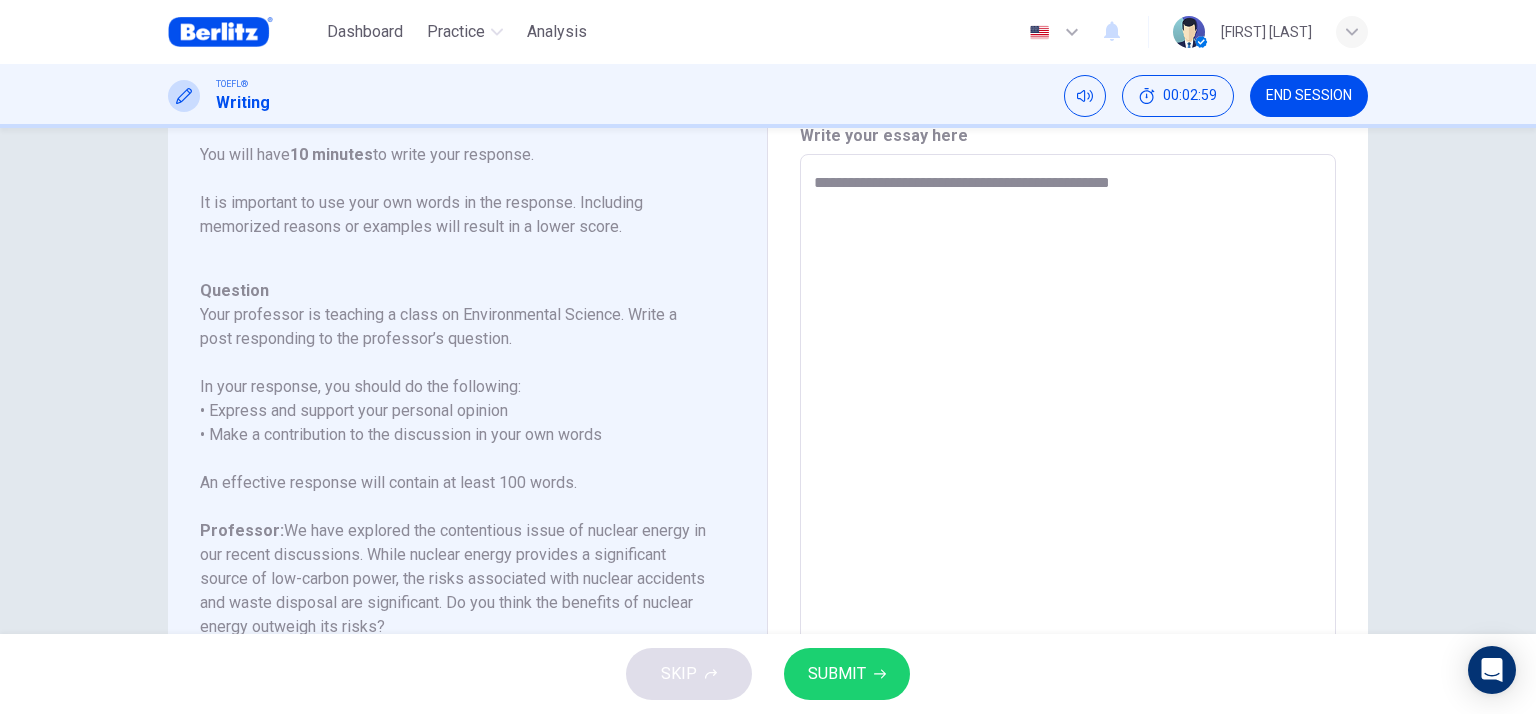 type on "*" 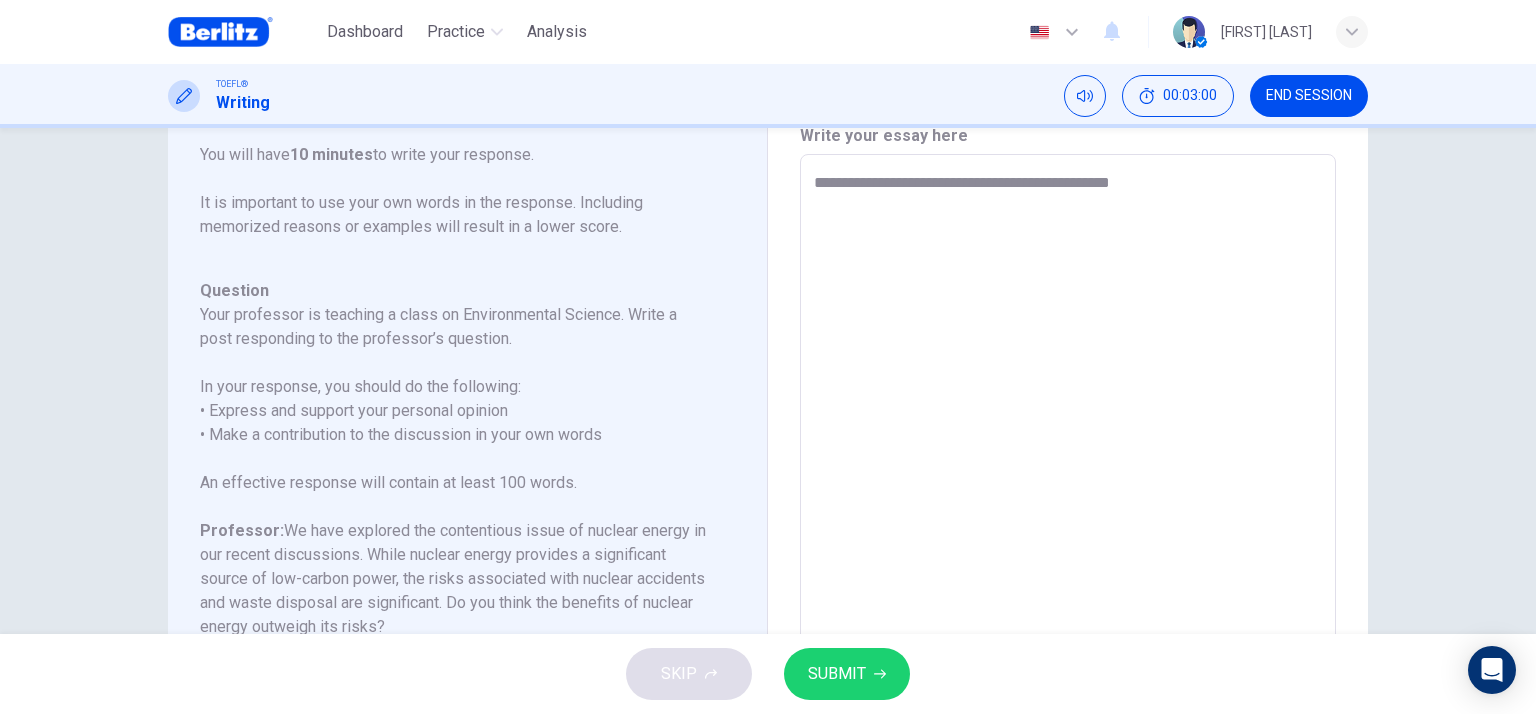 type on "**********" 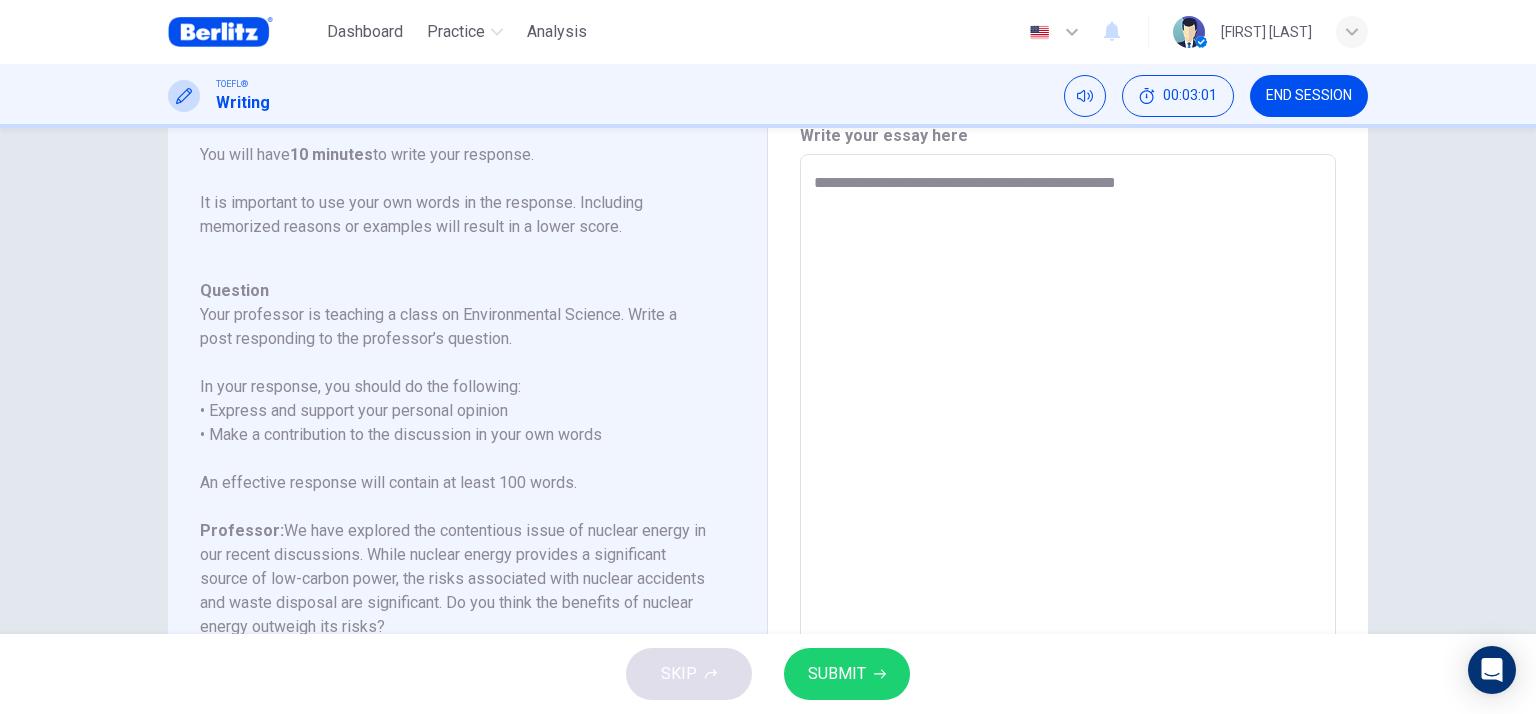 type on "**********" 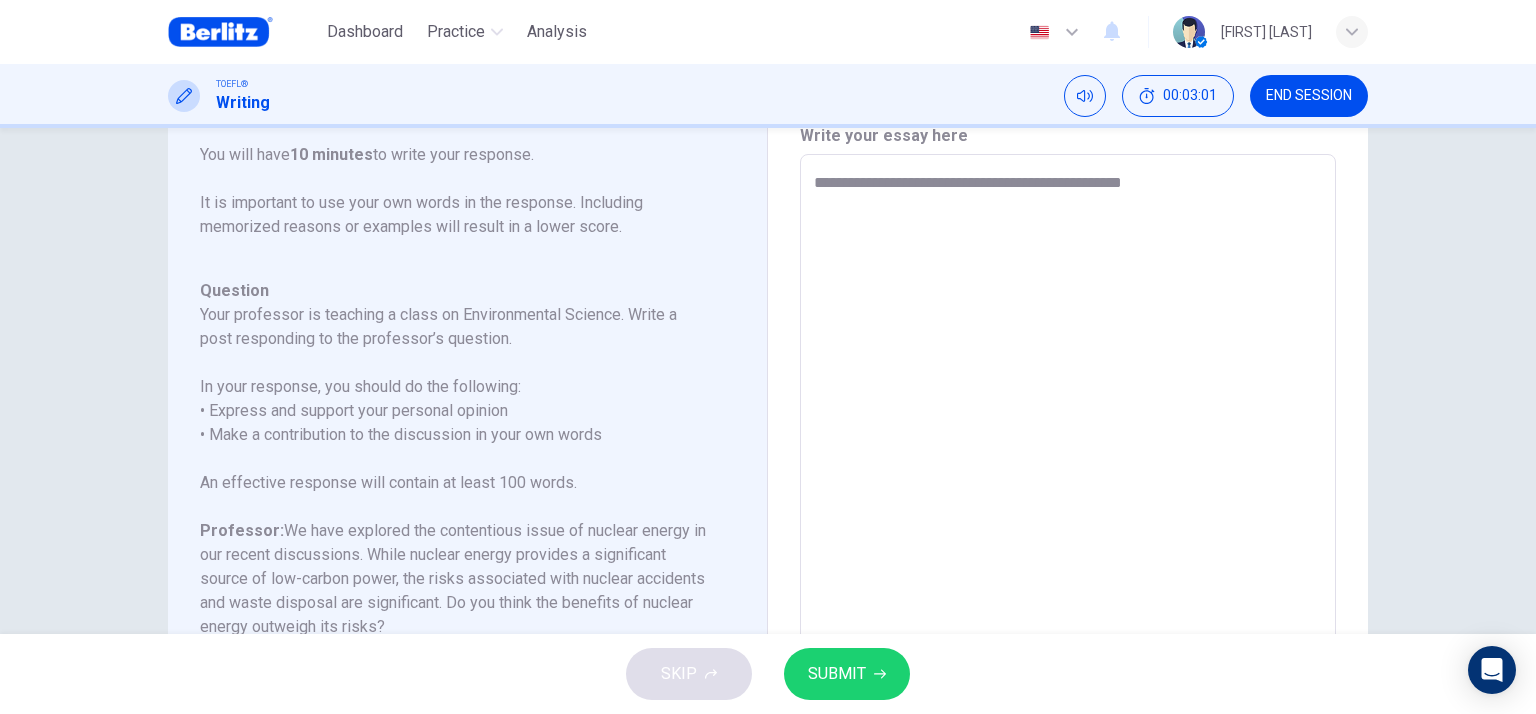 type on "**********" 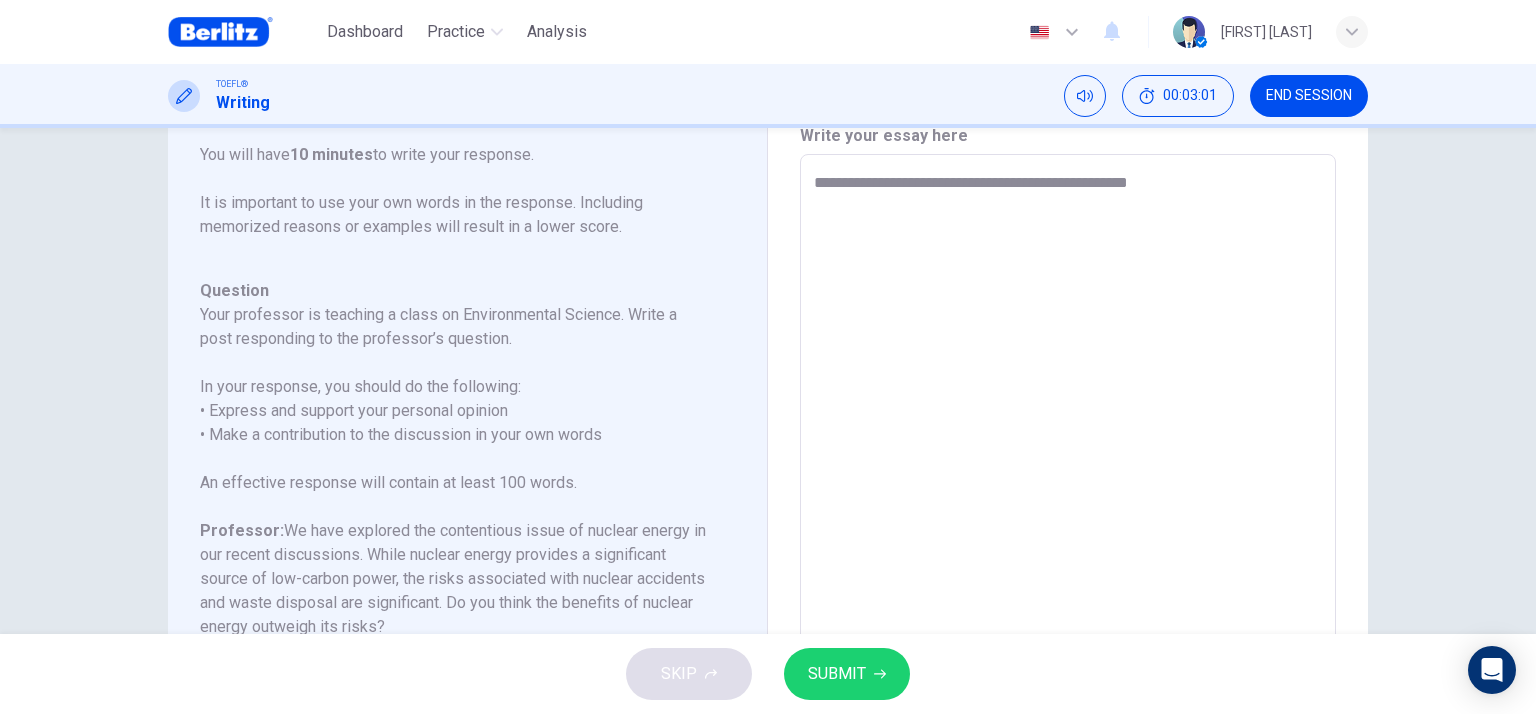 type on "*" 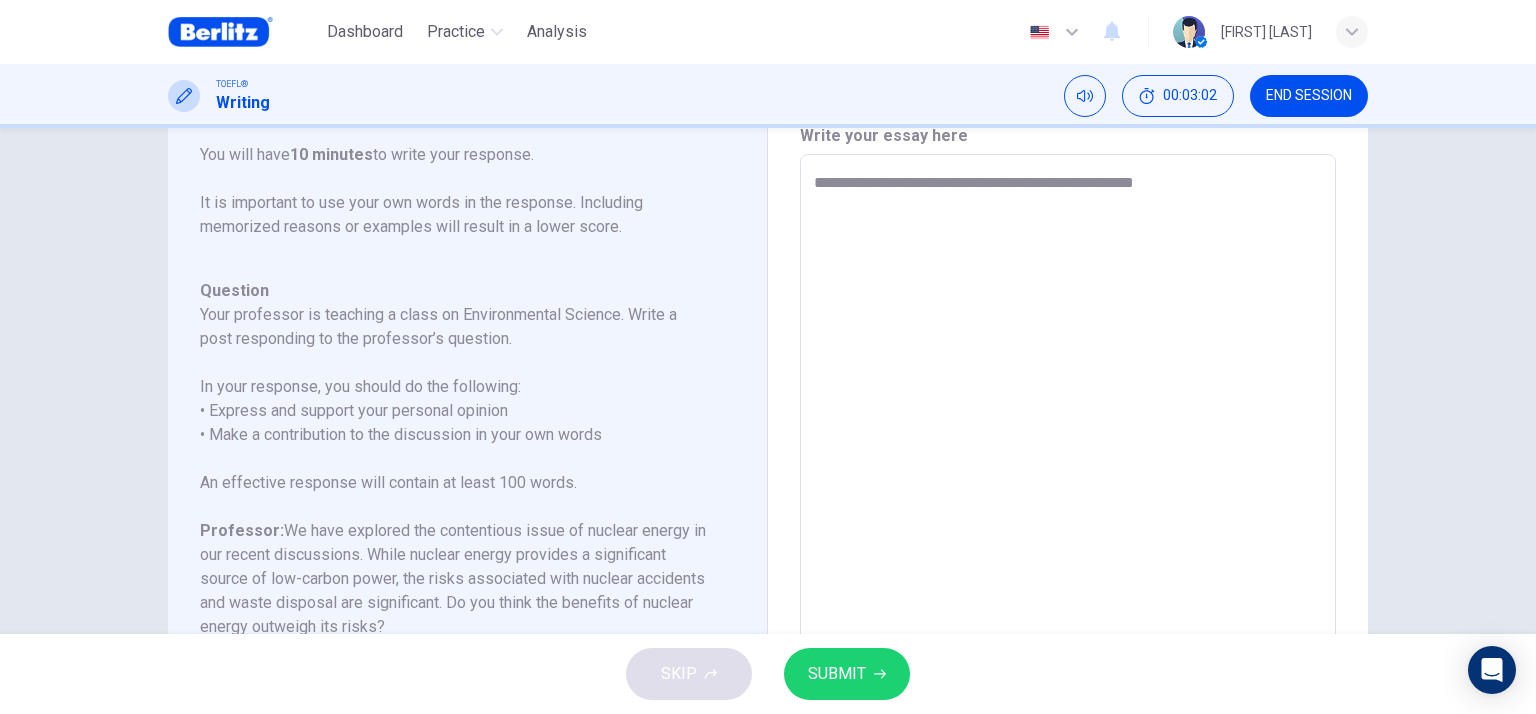 type on "**********" 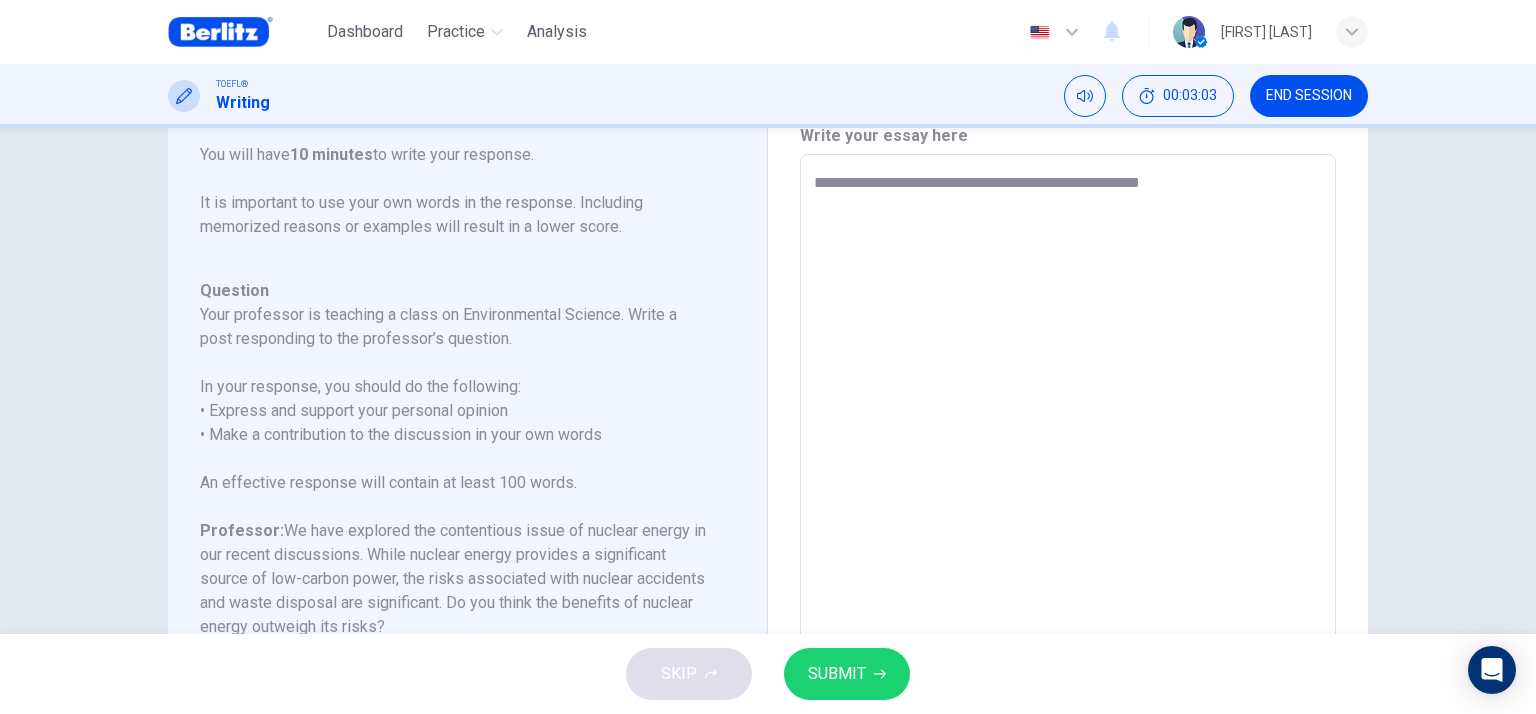 type on "**********" 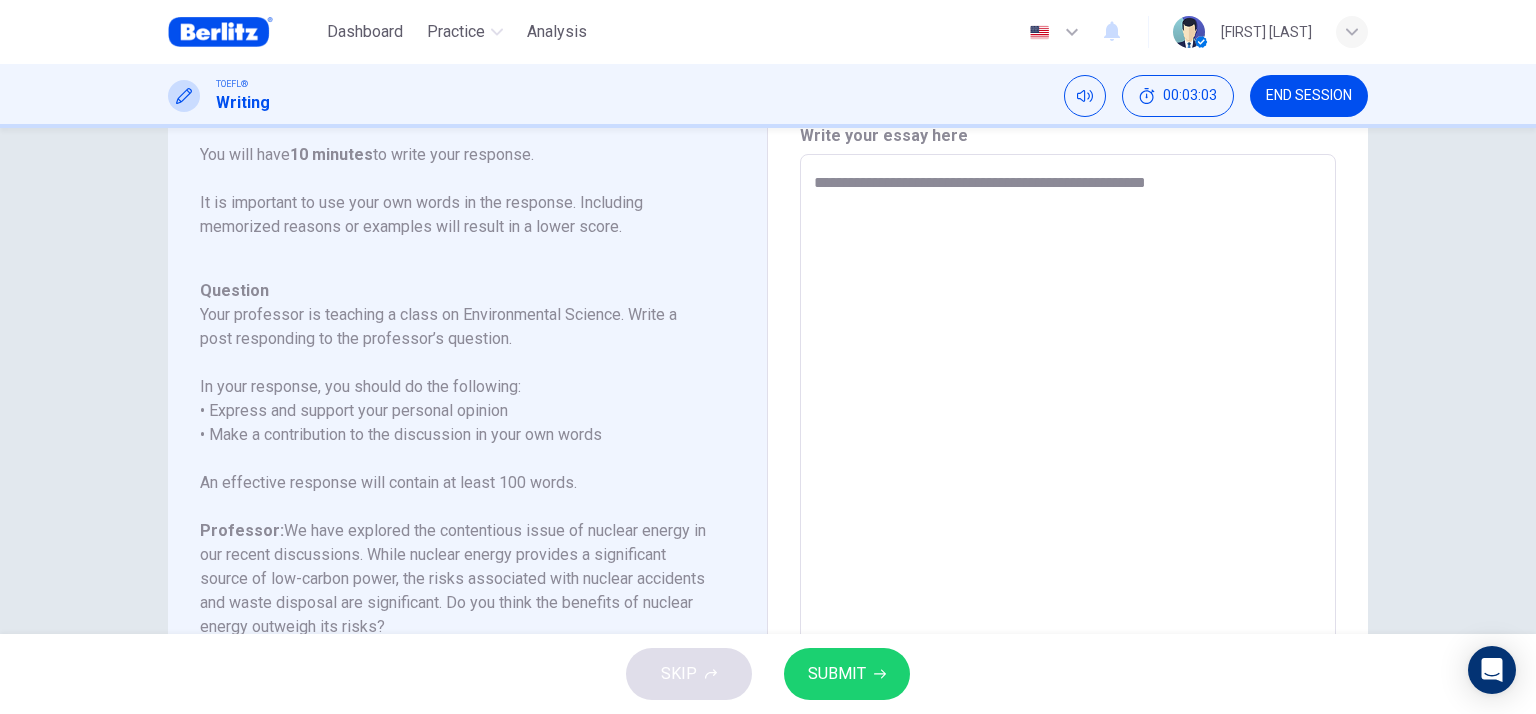type on "**********" 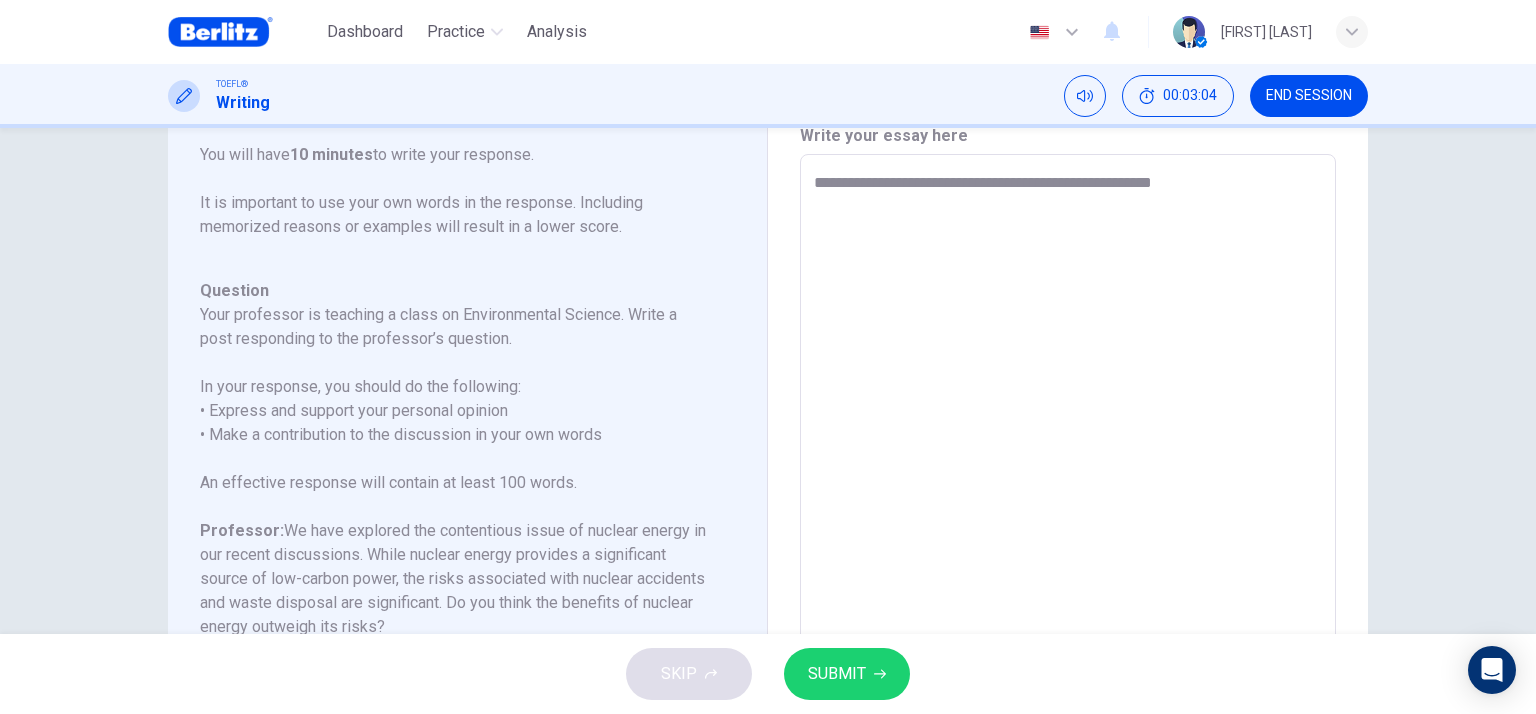 type on "**********" 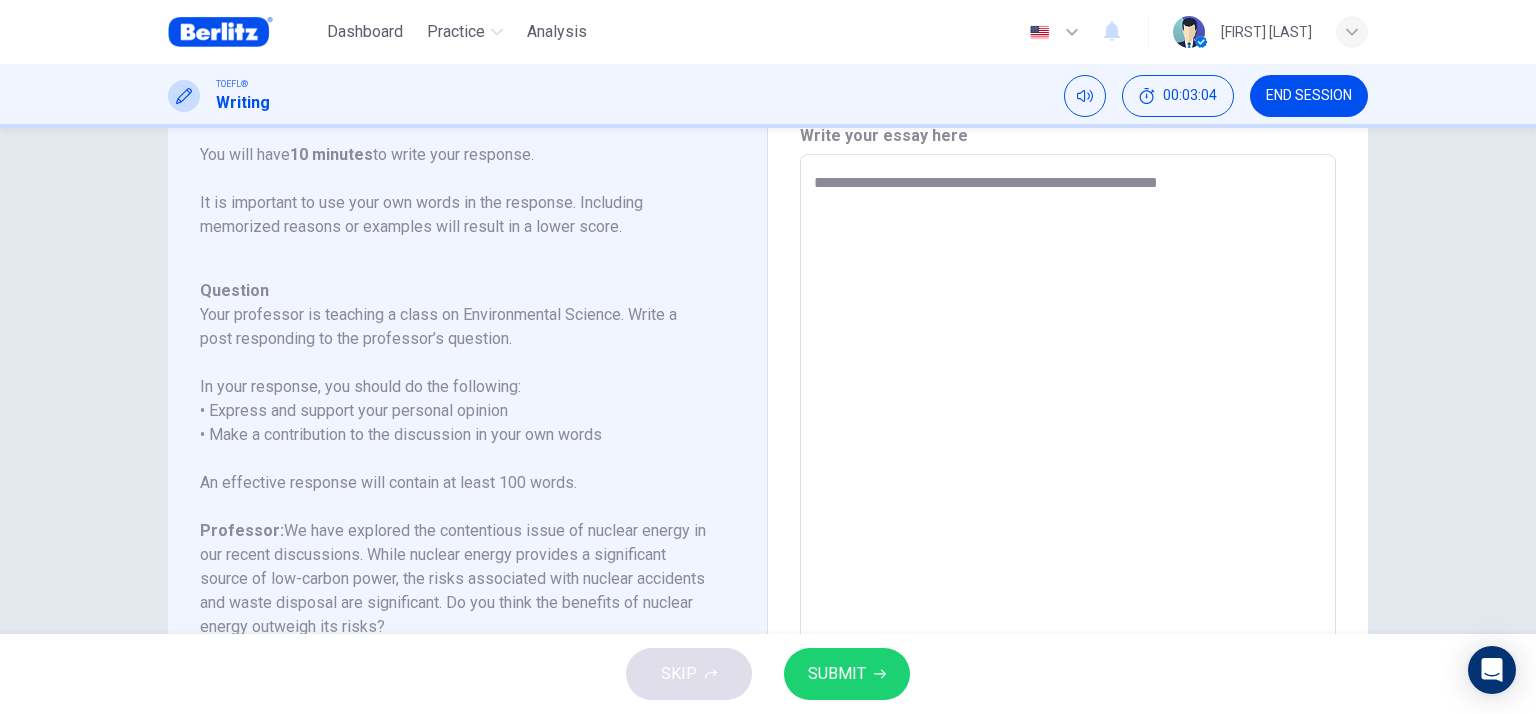 type on "*" 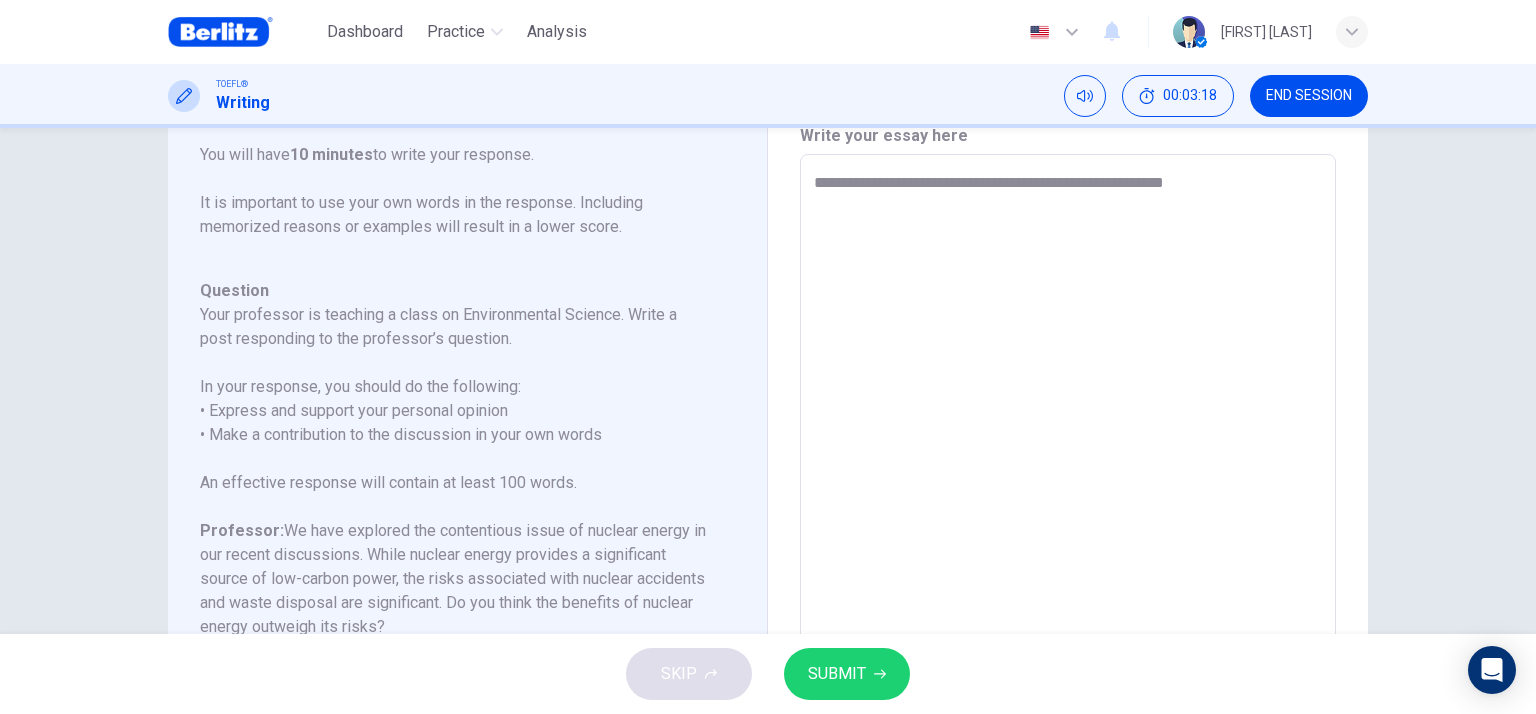 type on "**********" 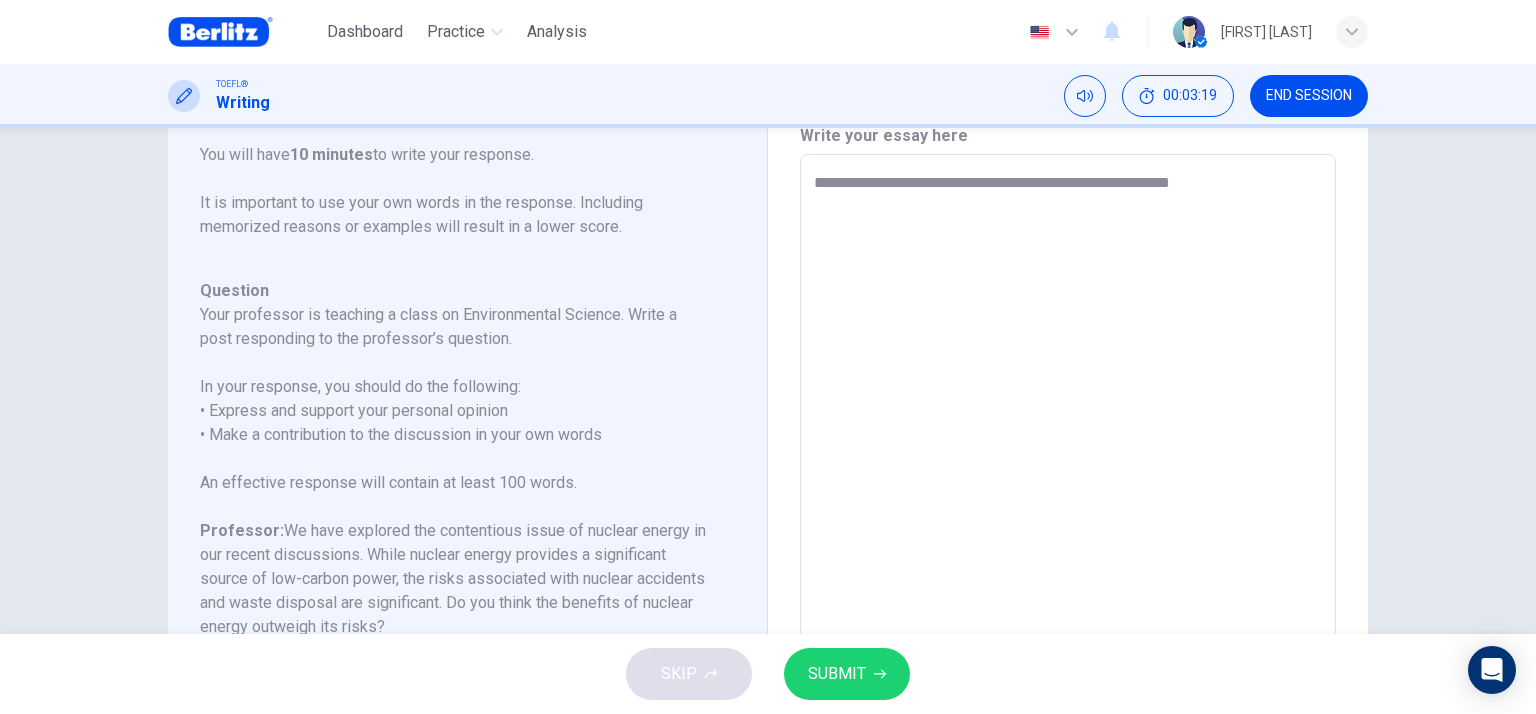 type on "**********" 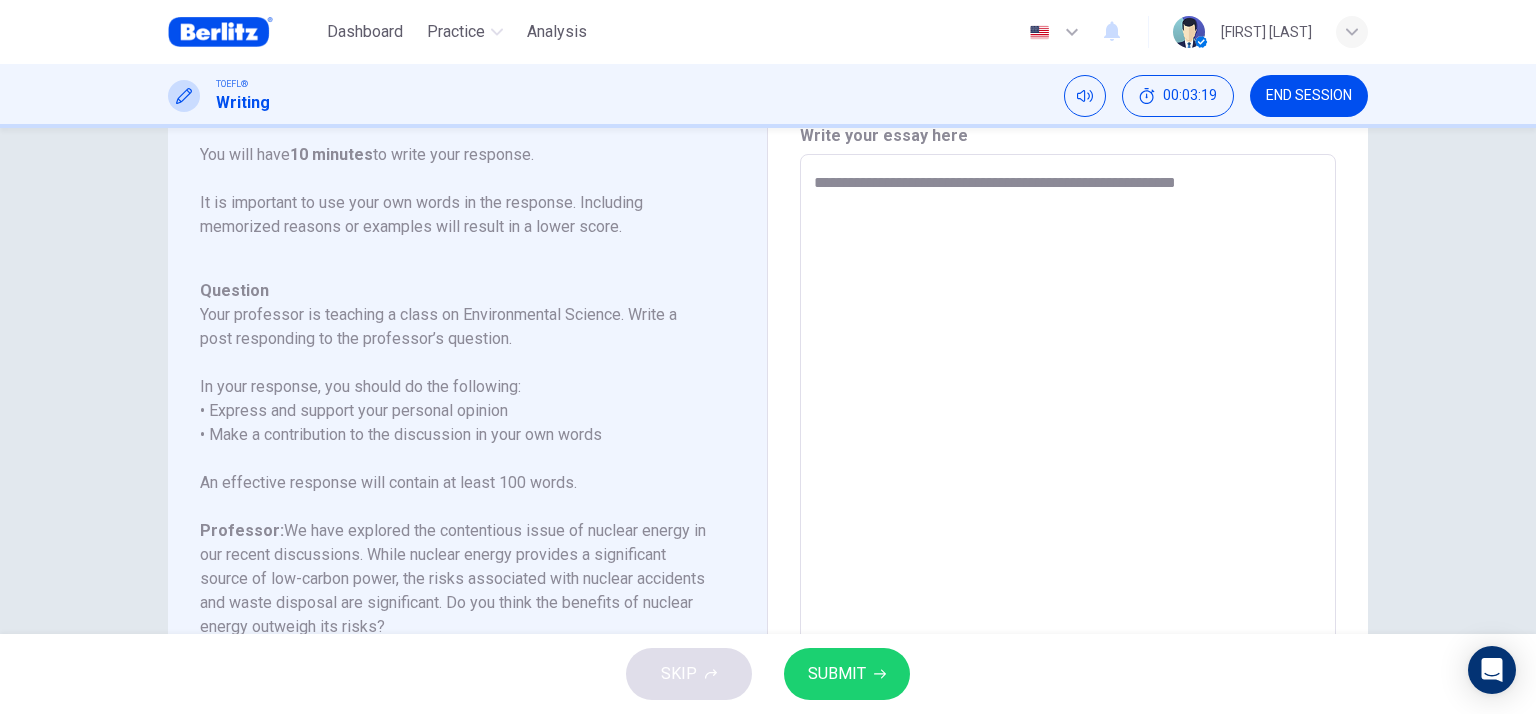 type on "*" 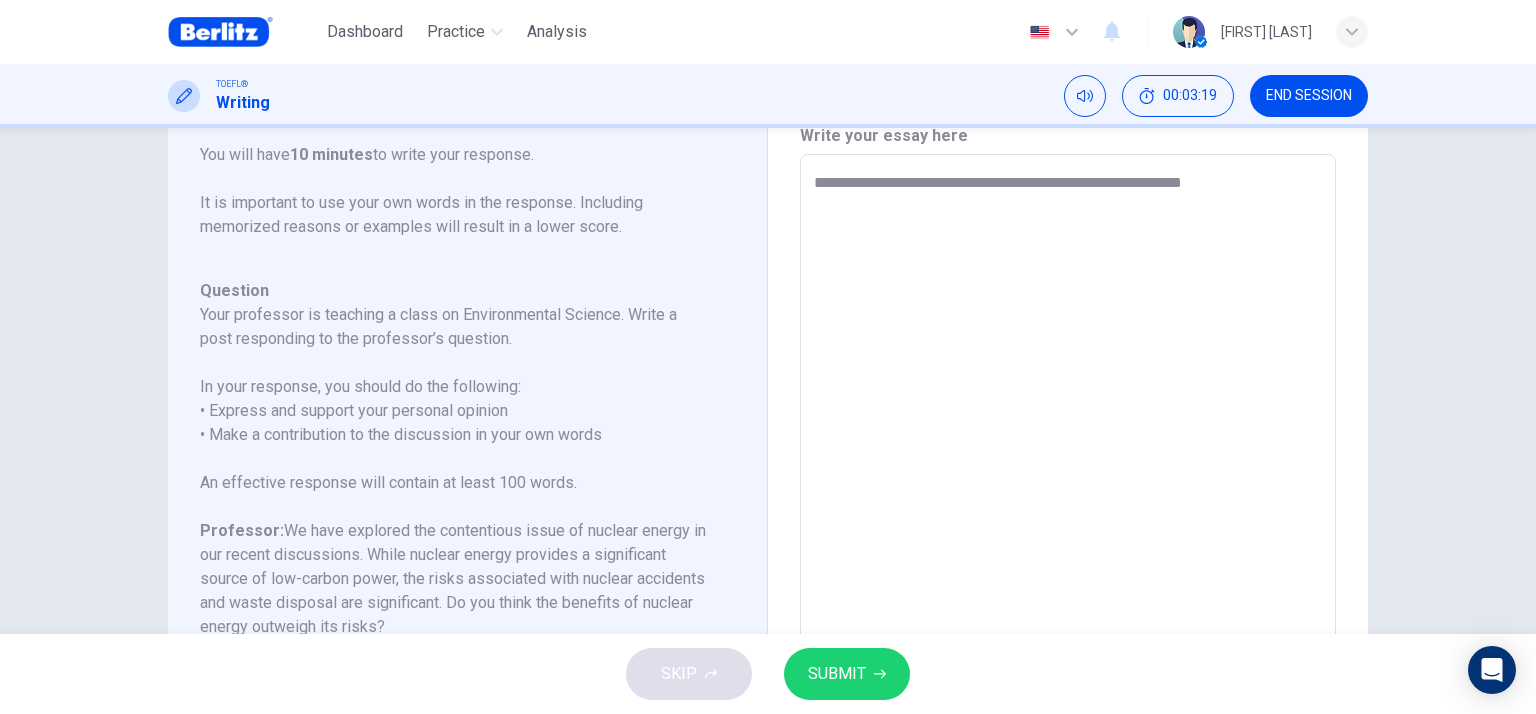 type on "*" 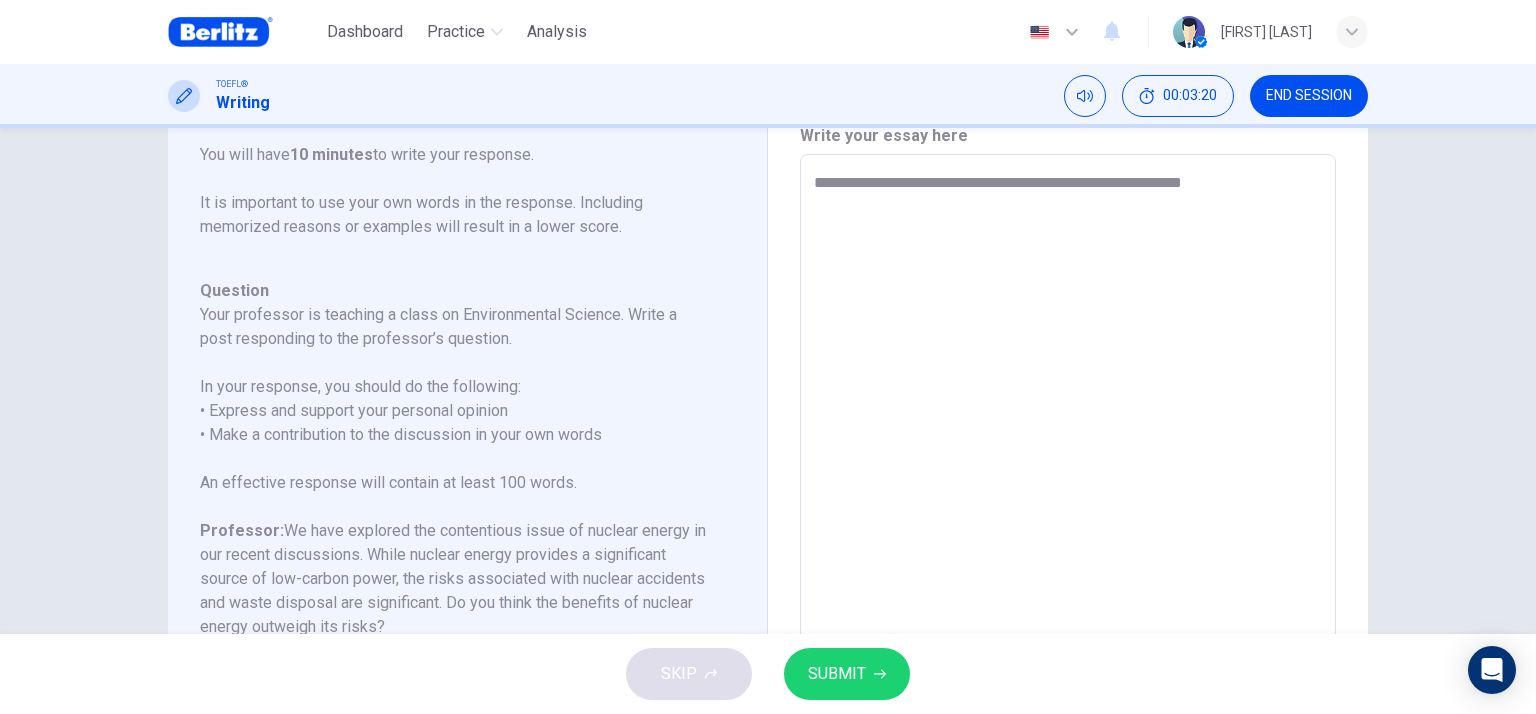 type on "**********" 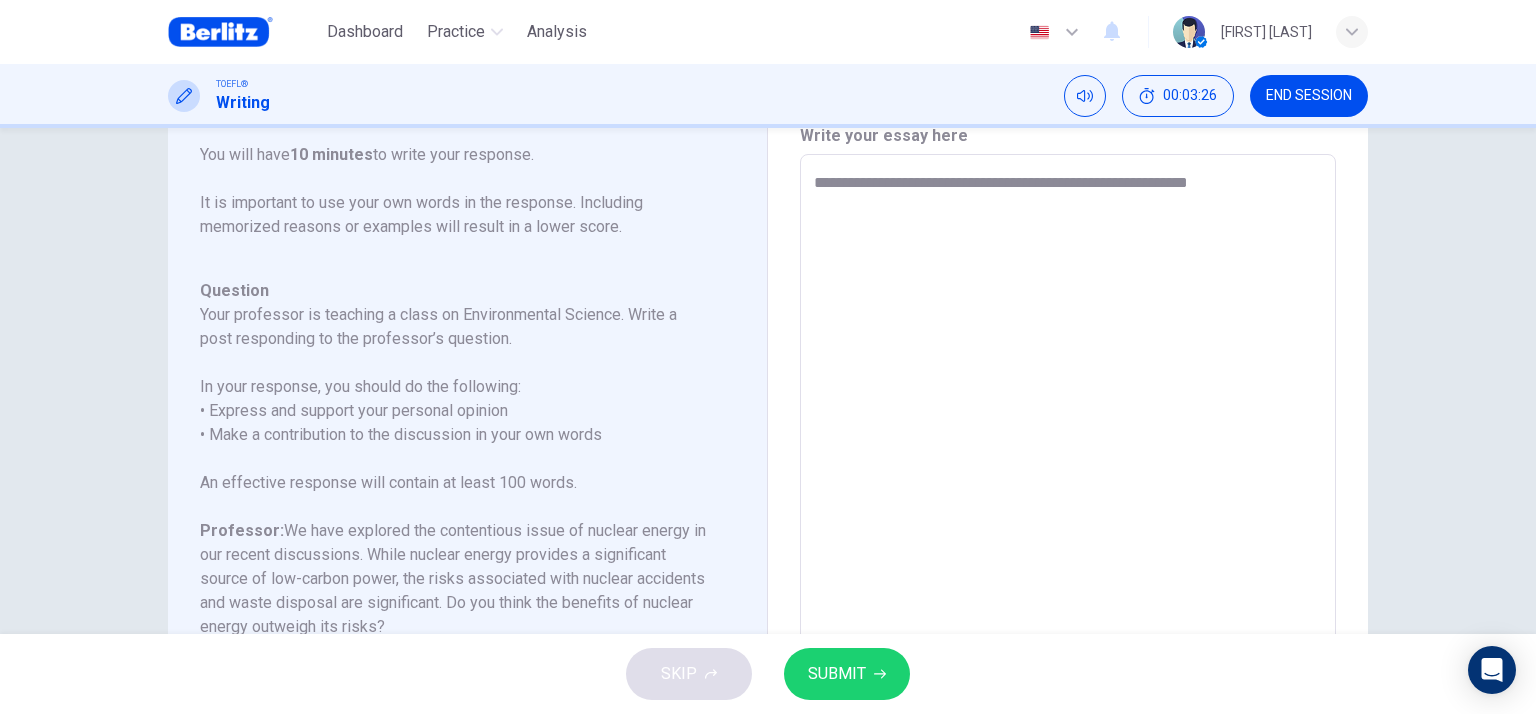 drag, startPoint x: 1153, startPoint y: 175, endPoint x: 1044, endPoint y: 195, distance: 110.81967 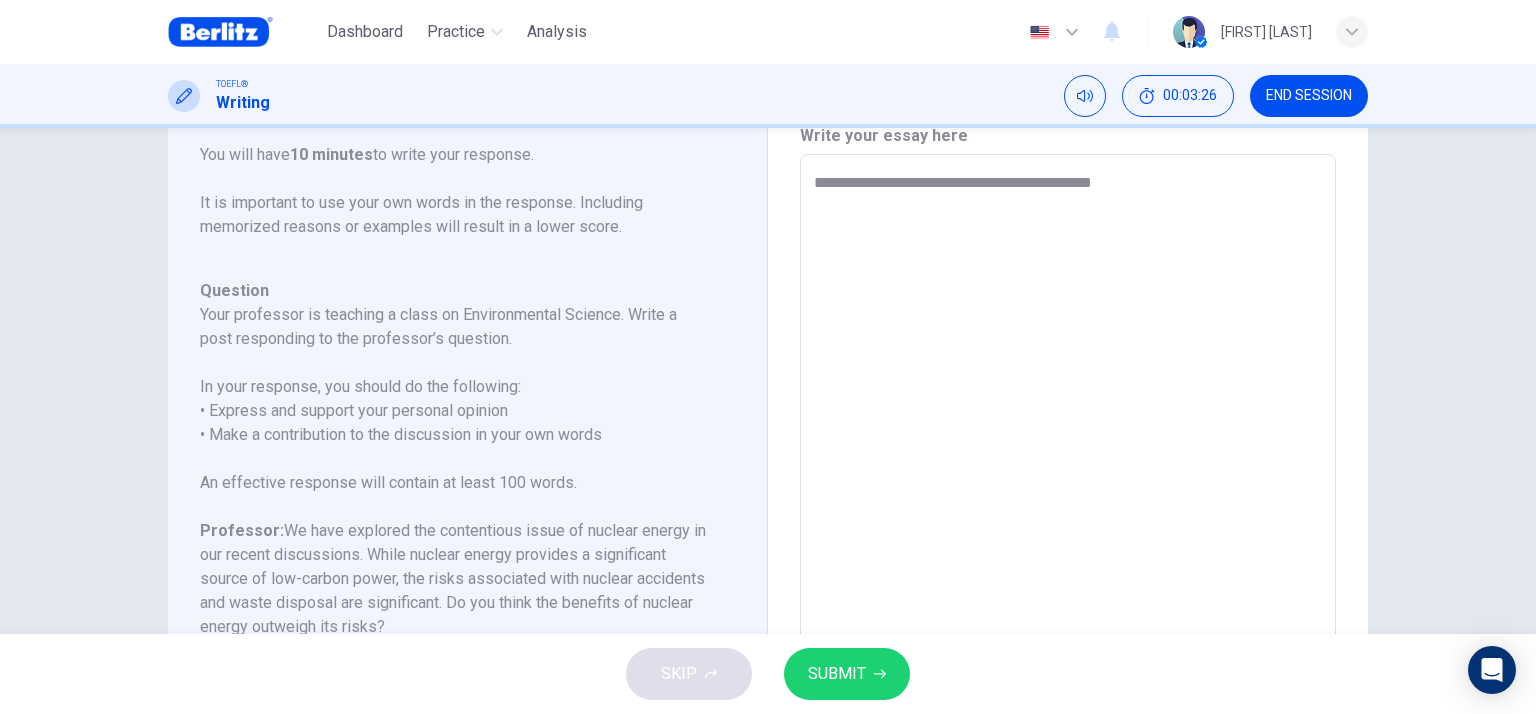 type on "*" 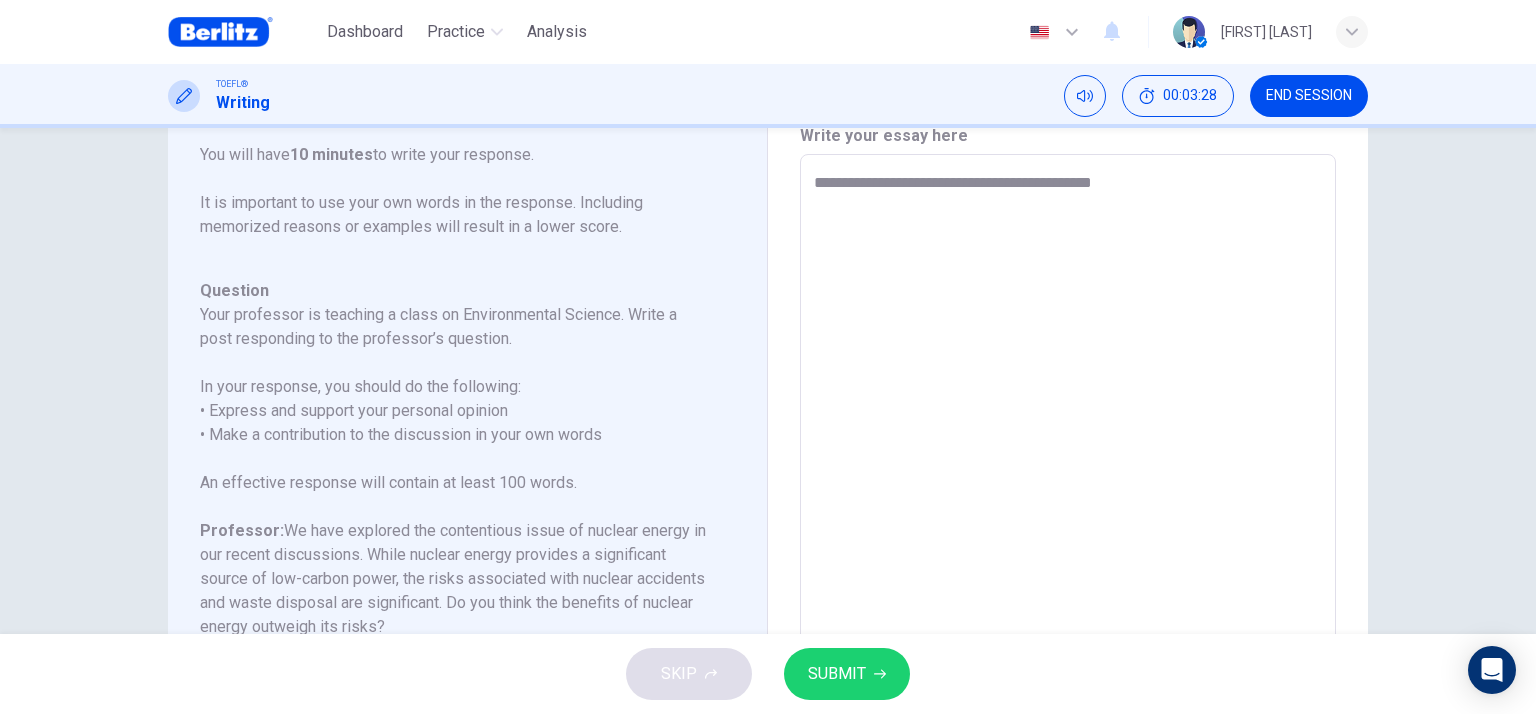 type on "**********" 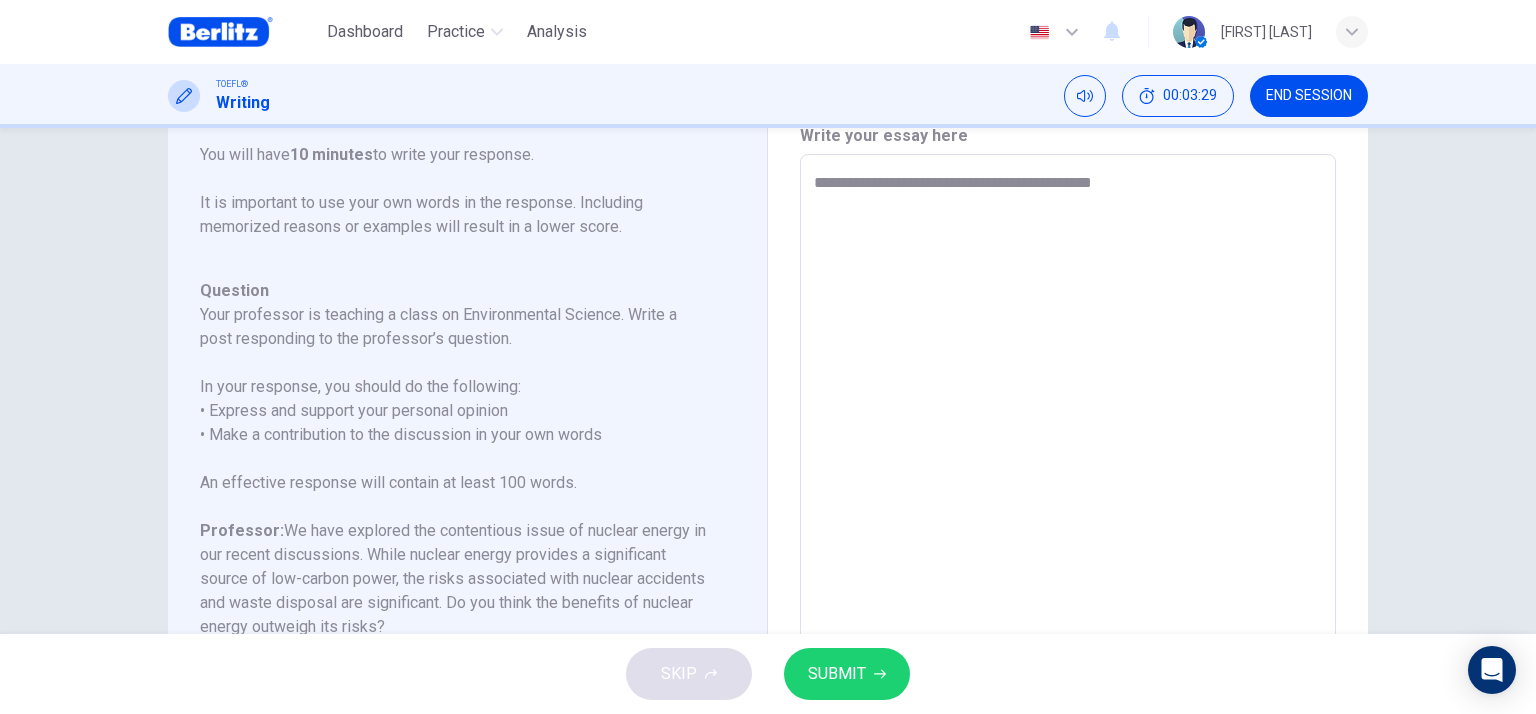 click on "**********" at bounding box center (1068, 488) 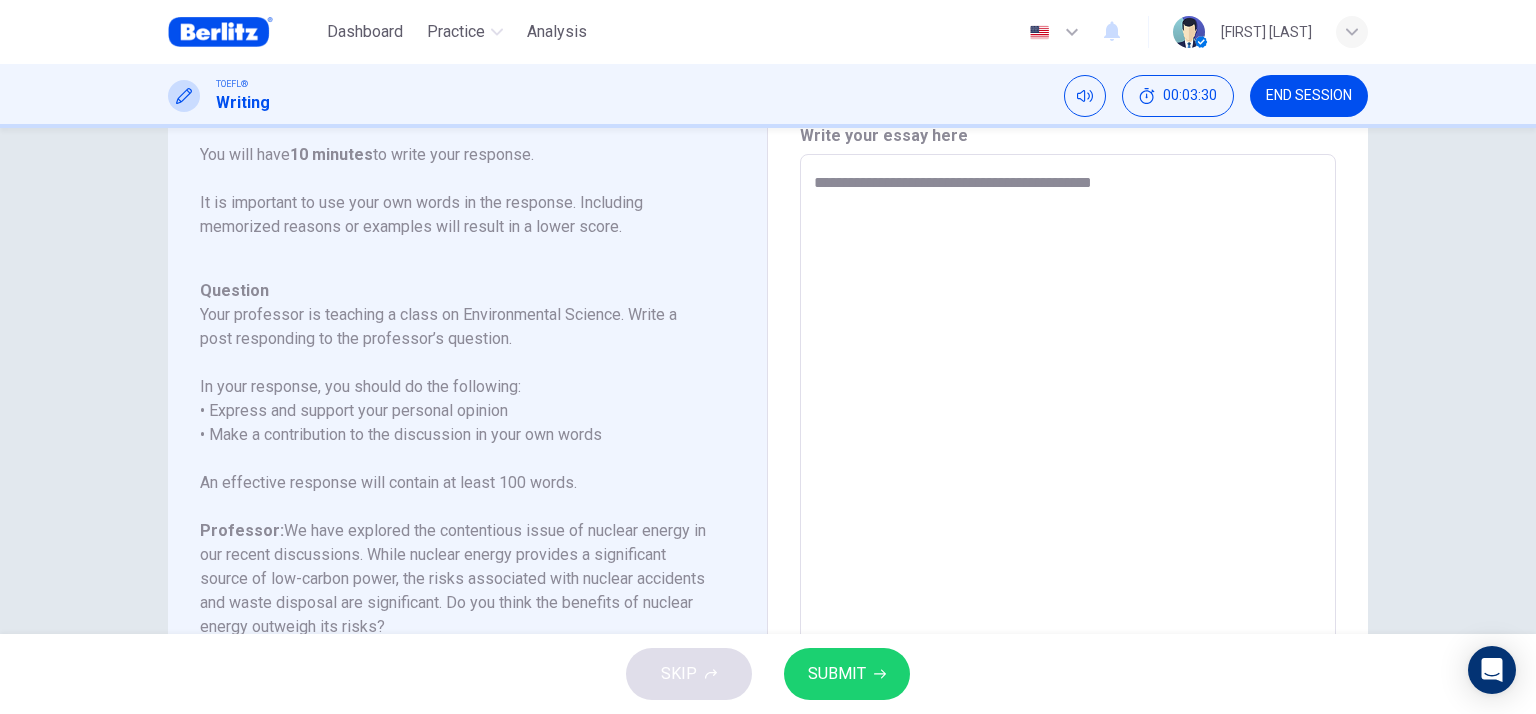 type on "**********" 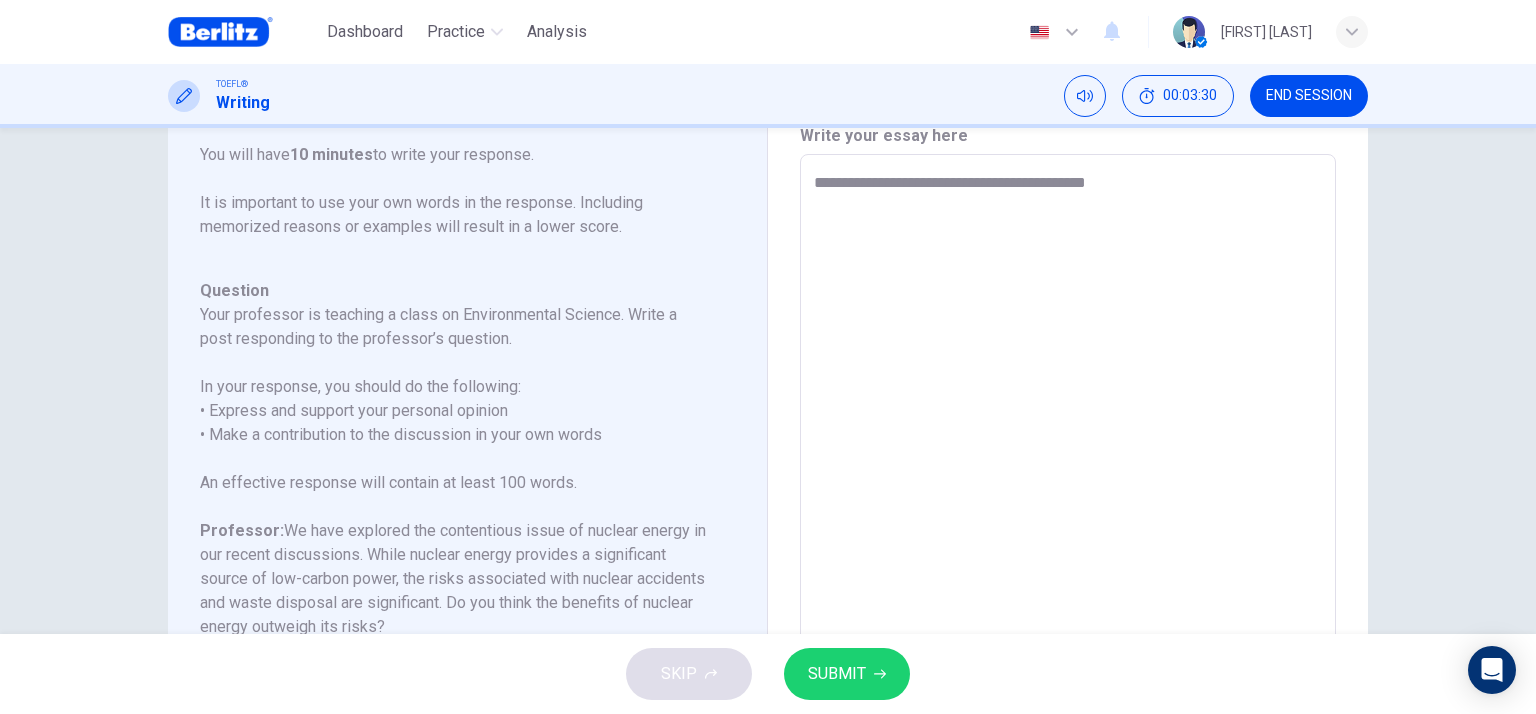 type on "**********" 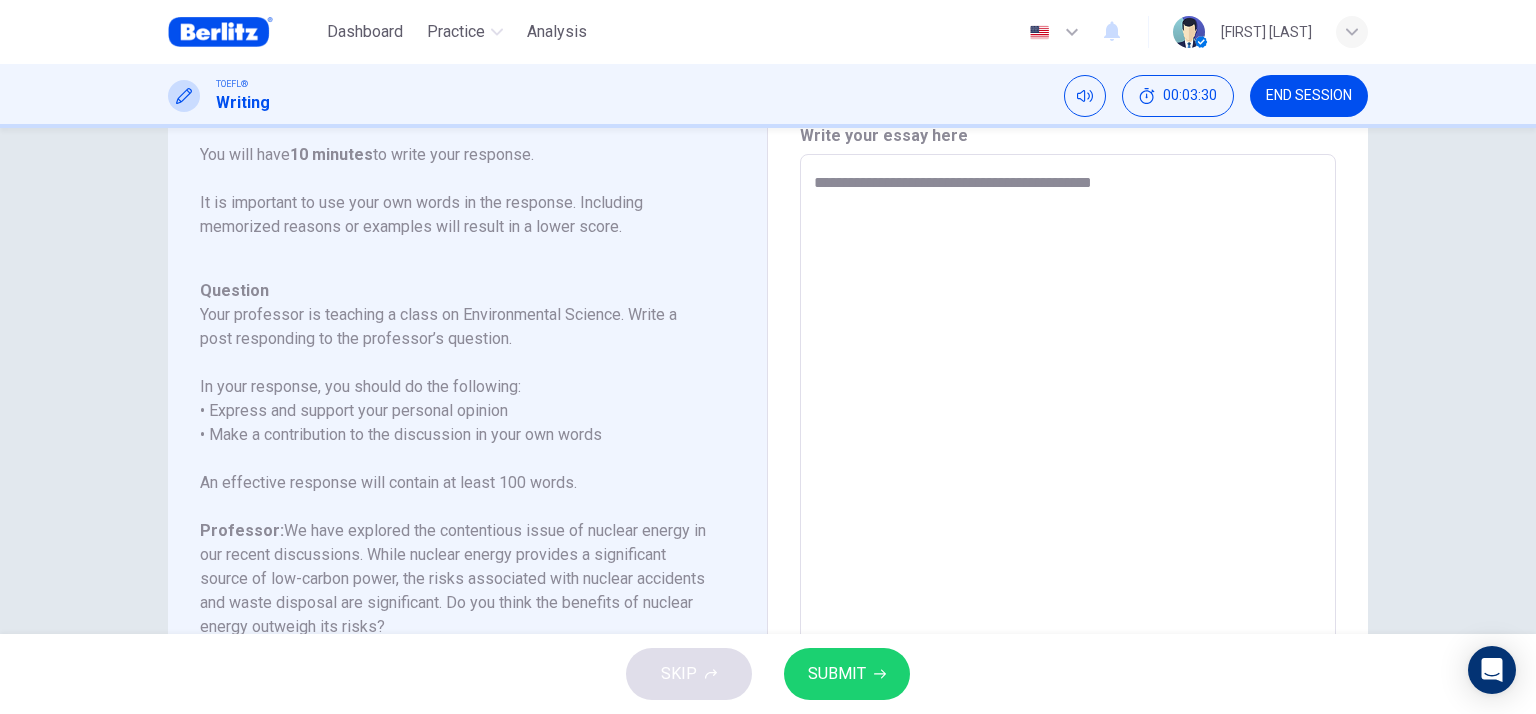 type on "*" 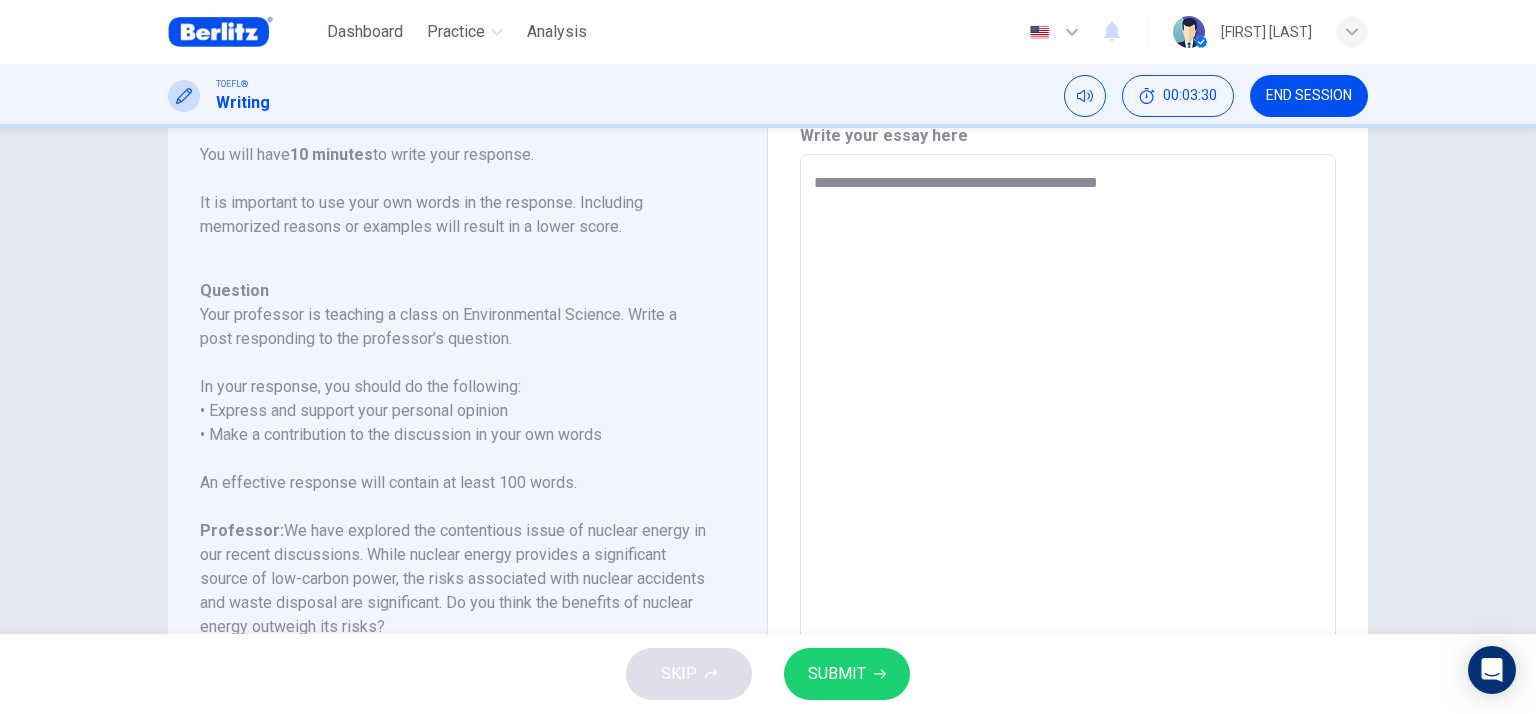 type on "*" 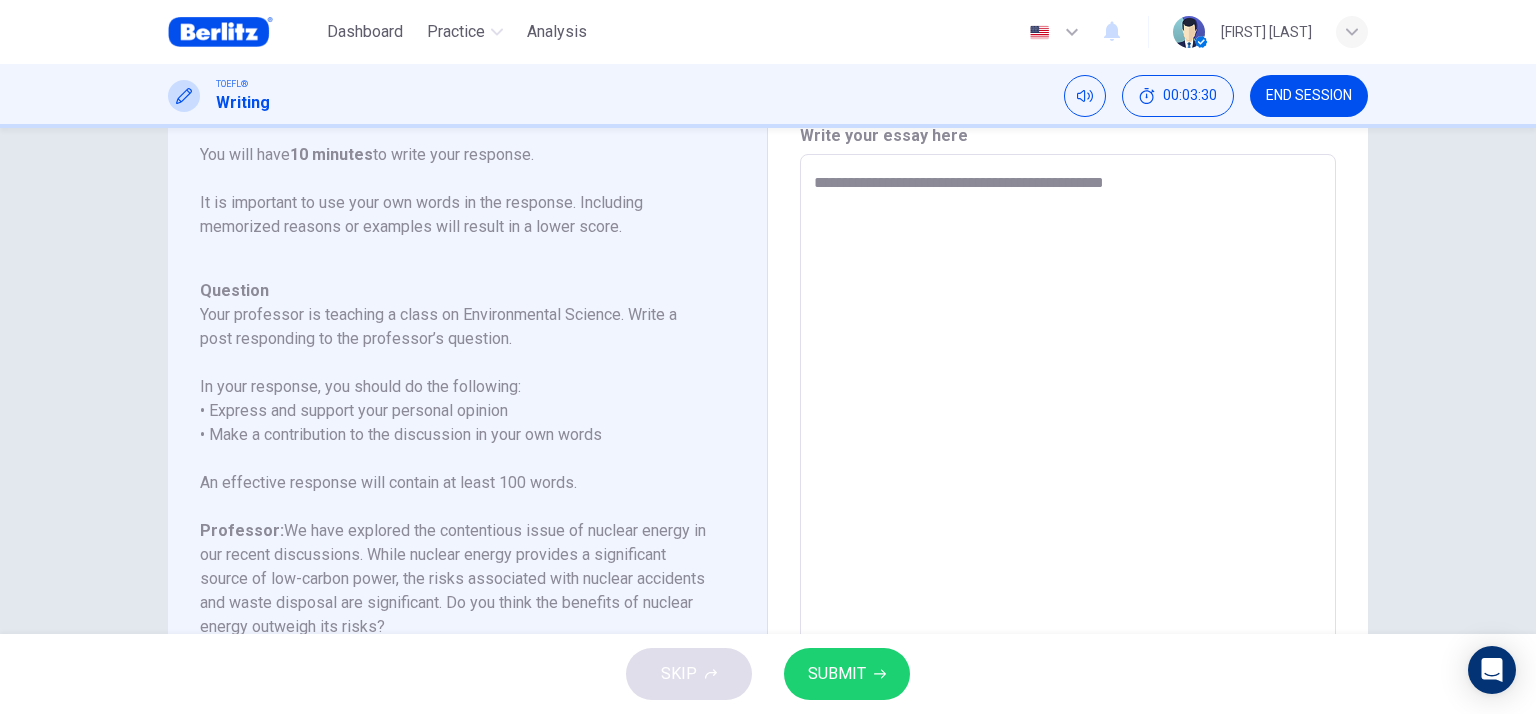 type on "*" 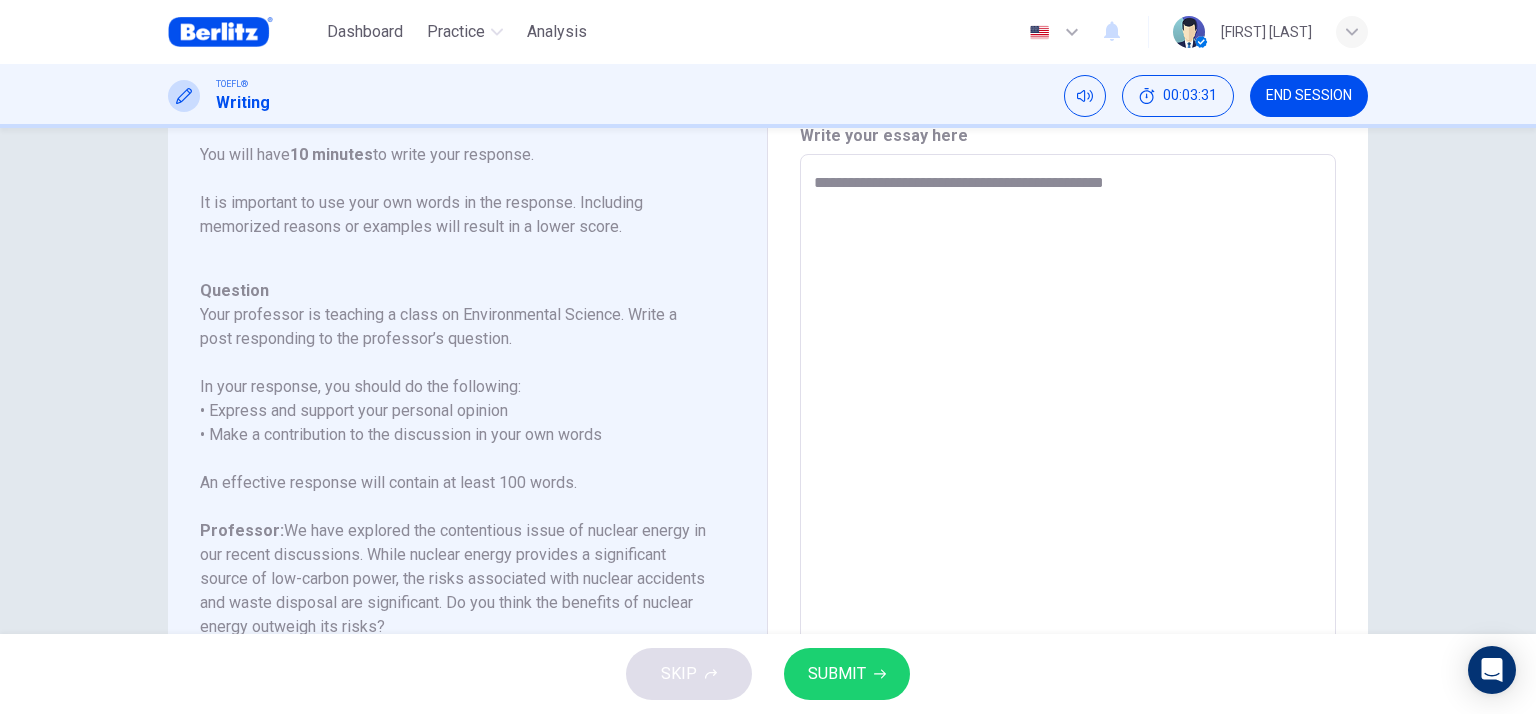 type on "**********" 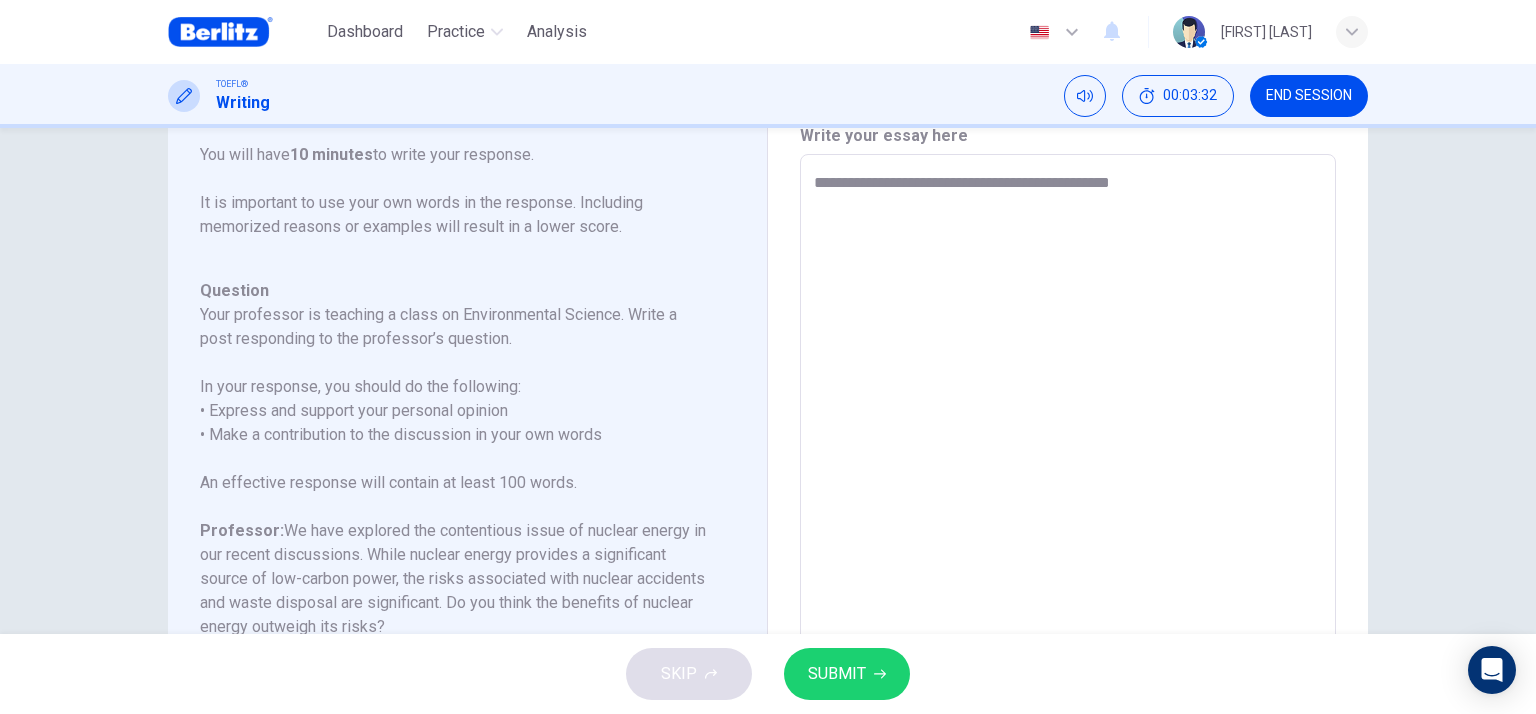 type on "**********" 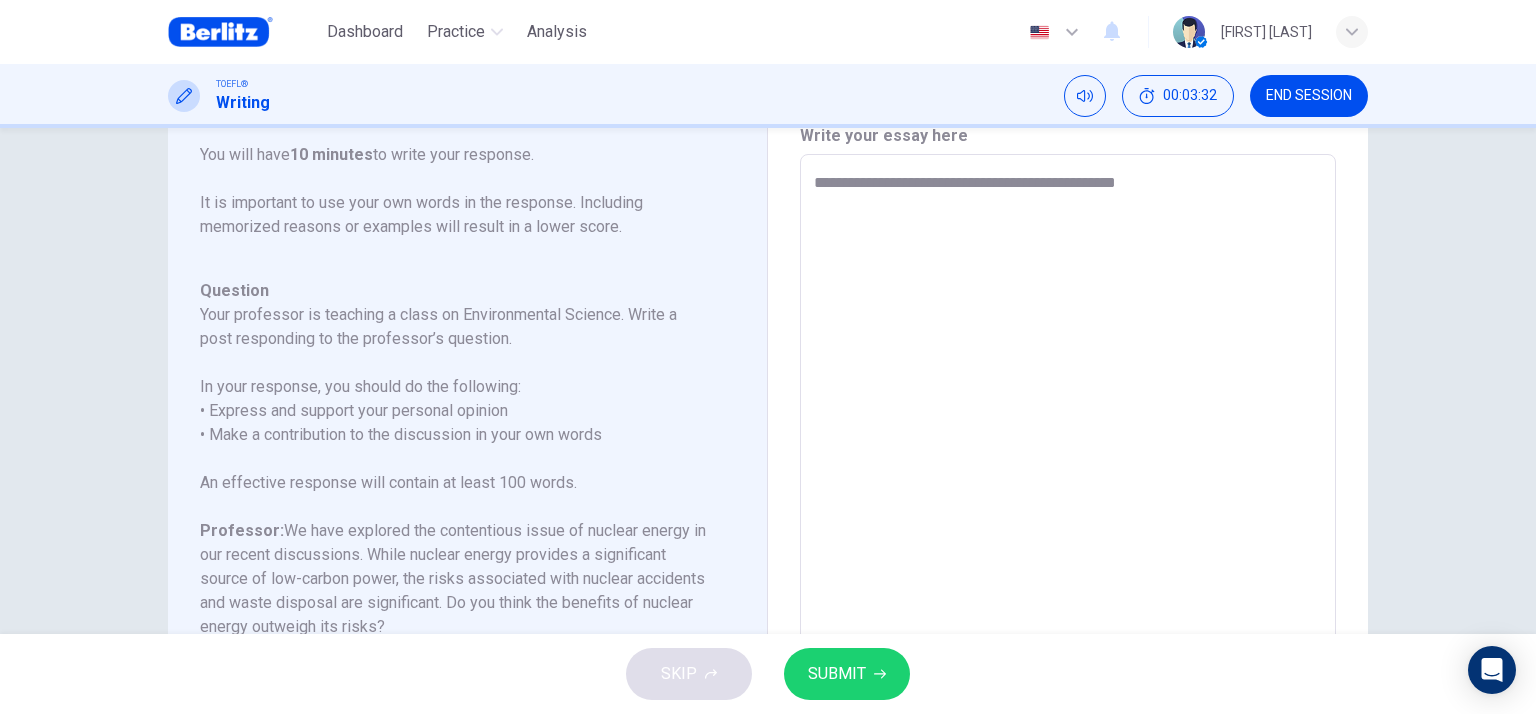 type on "*" 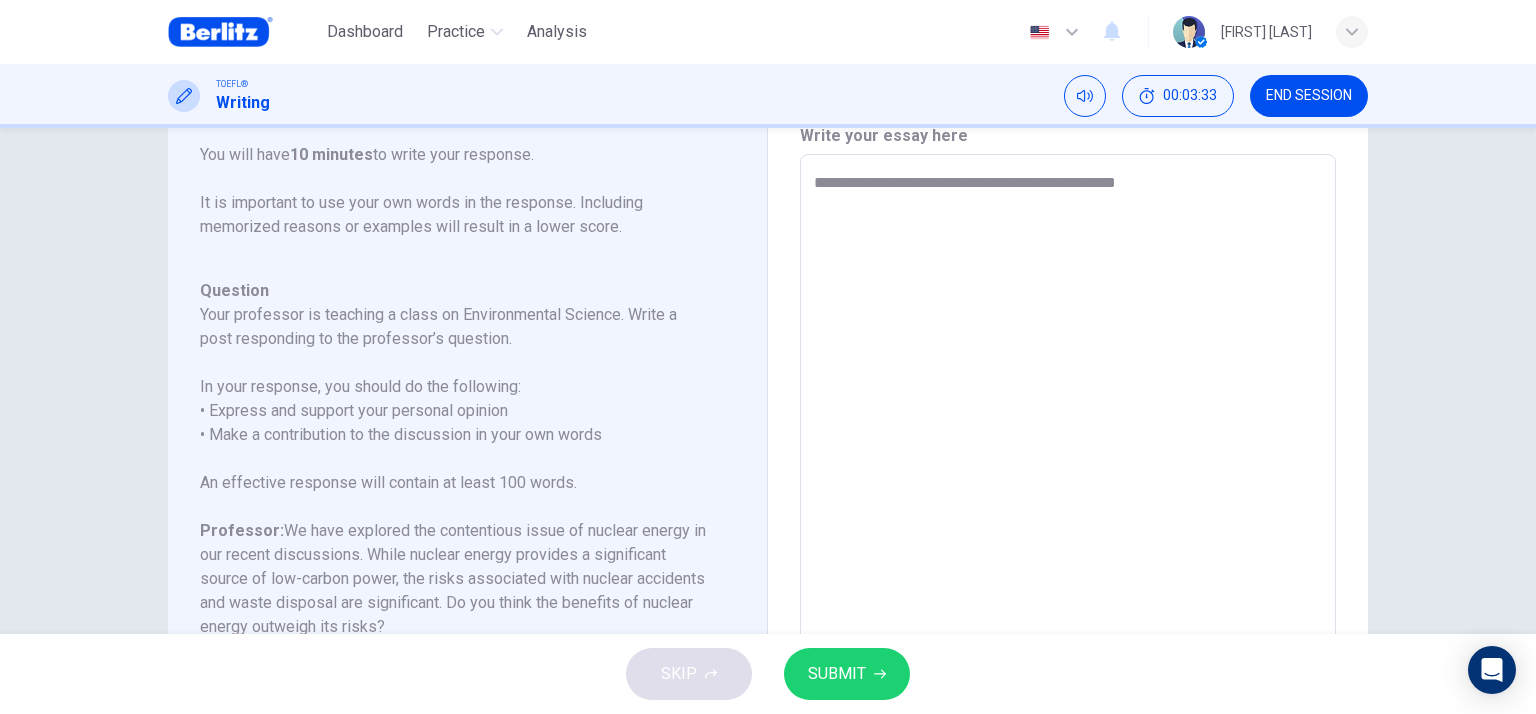 type on "**********" 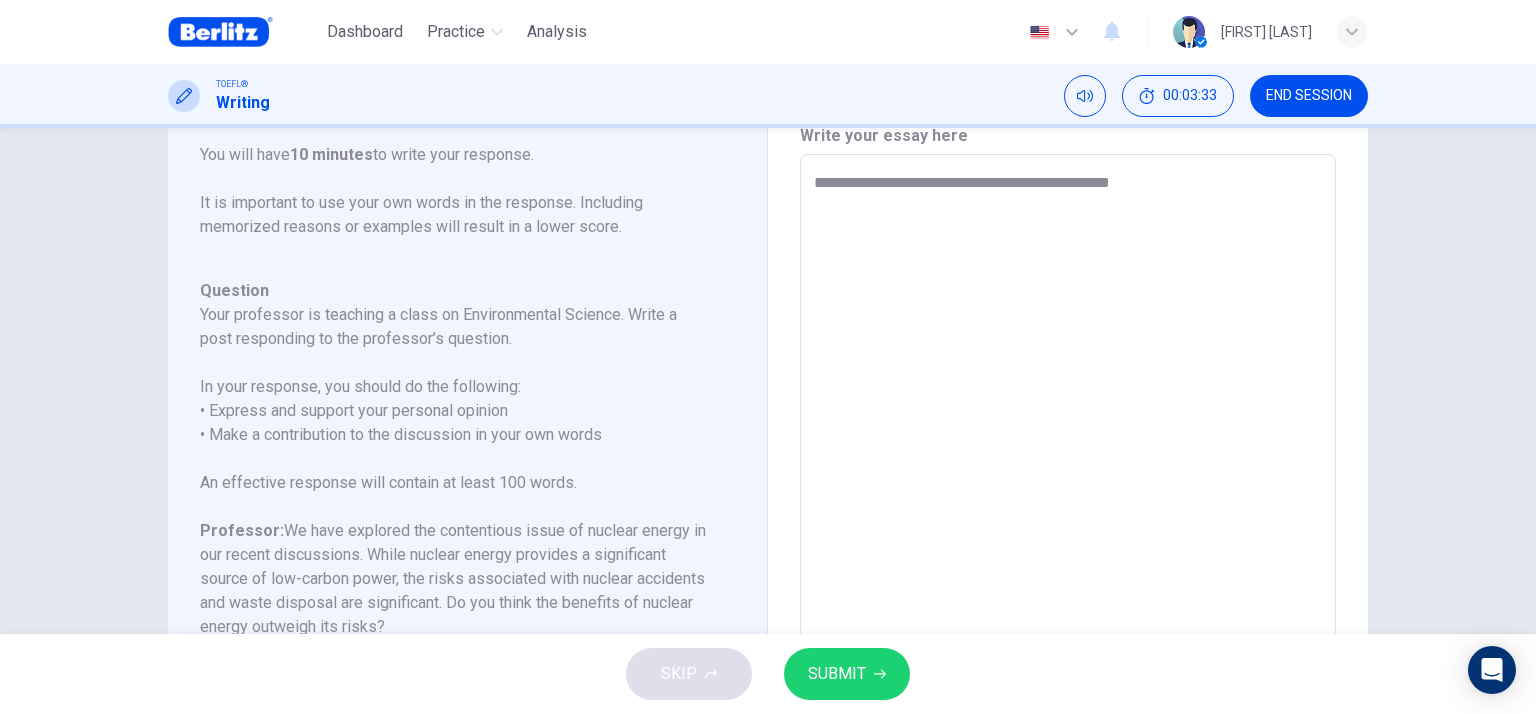 type on "**********" 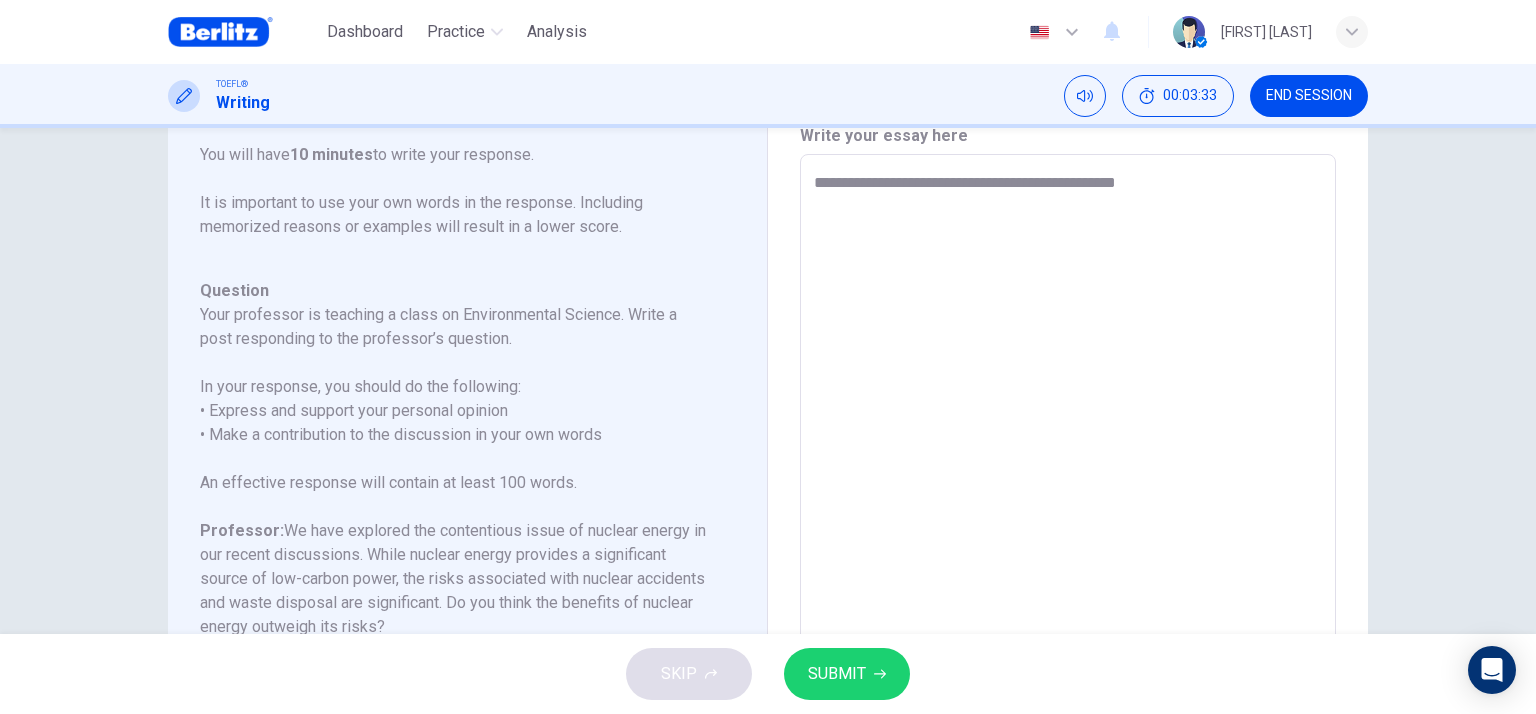 type on "*" 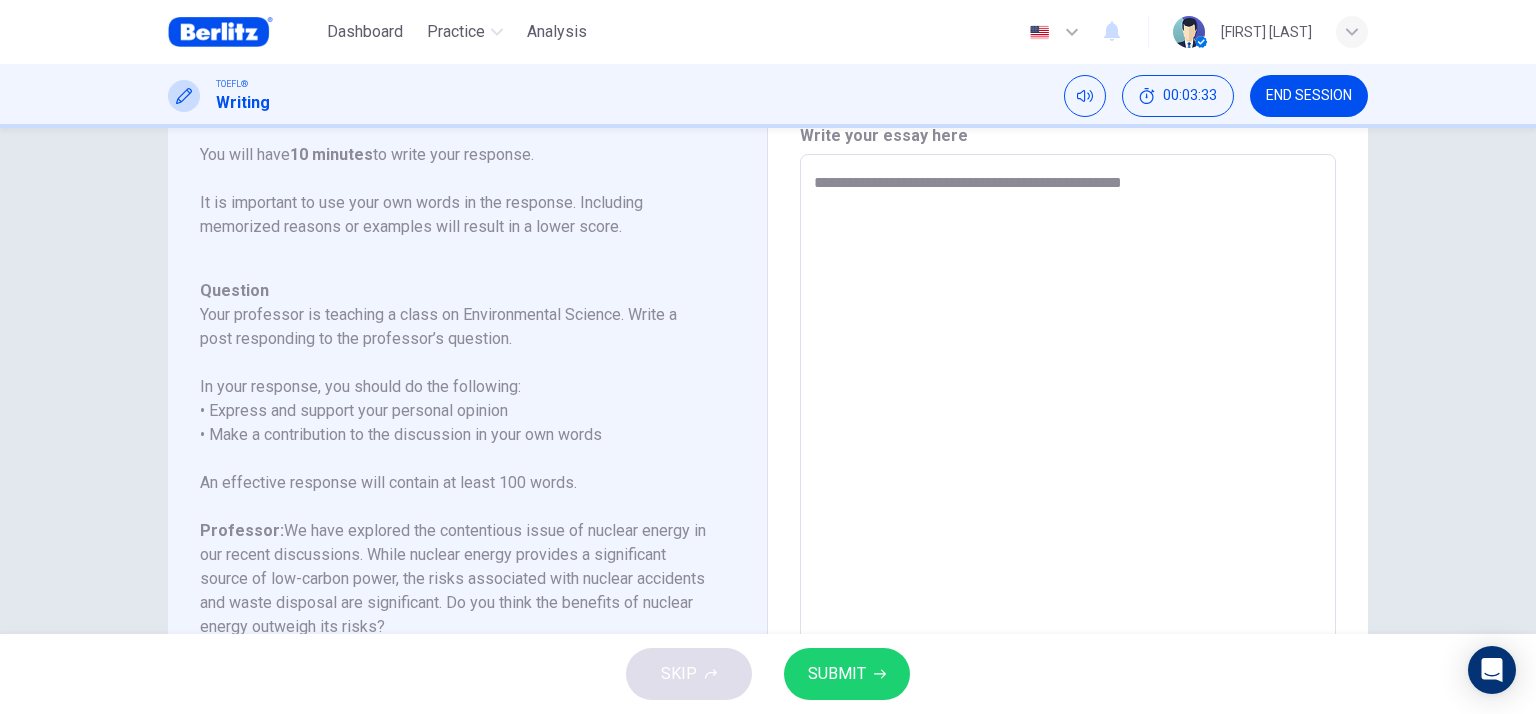 type on "*" 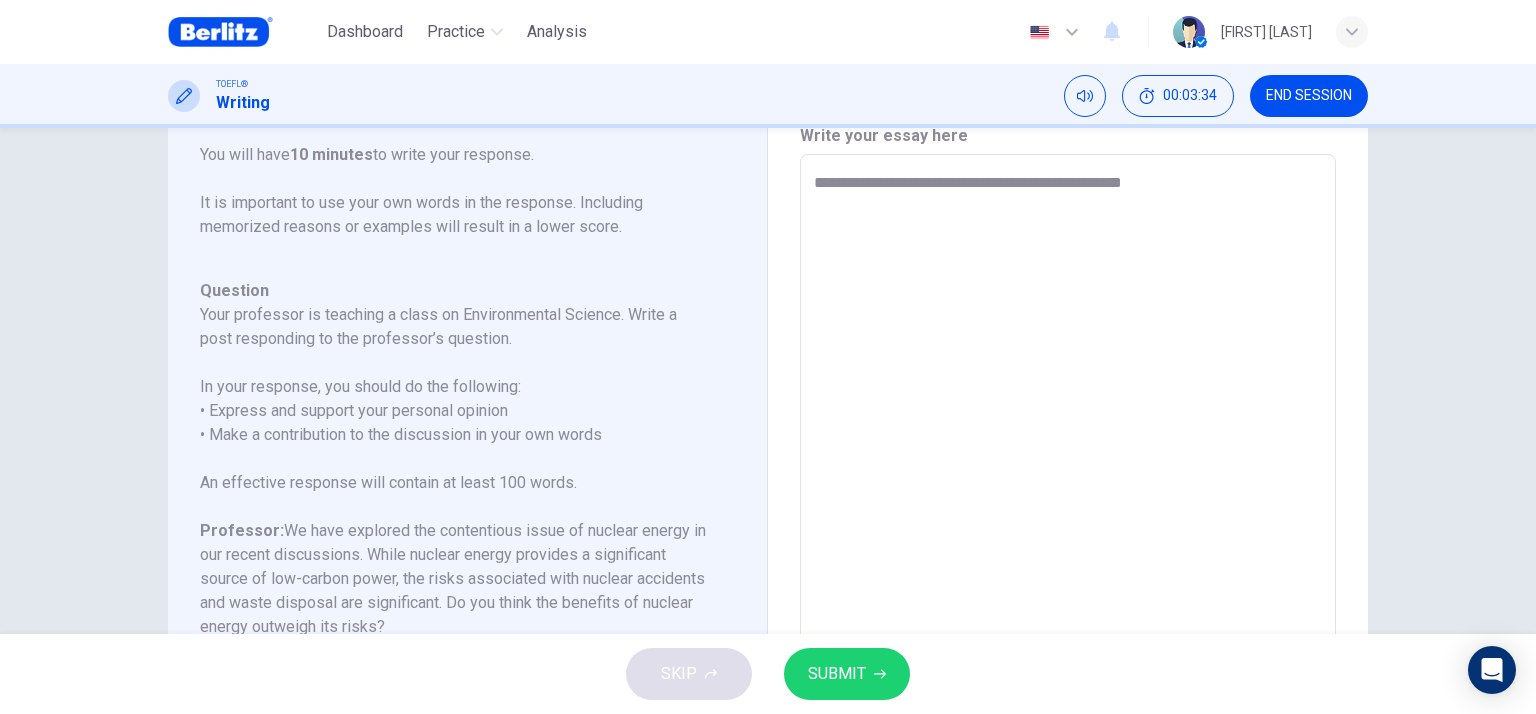 type on "**********" 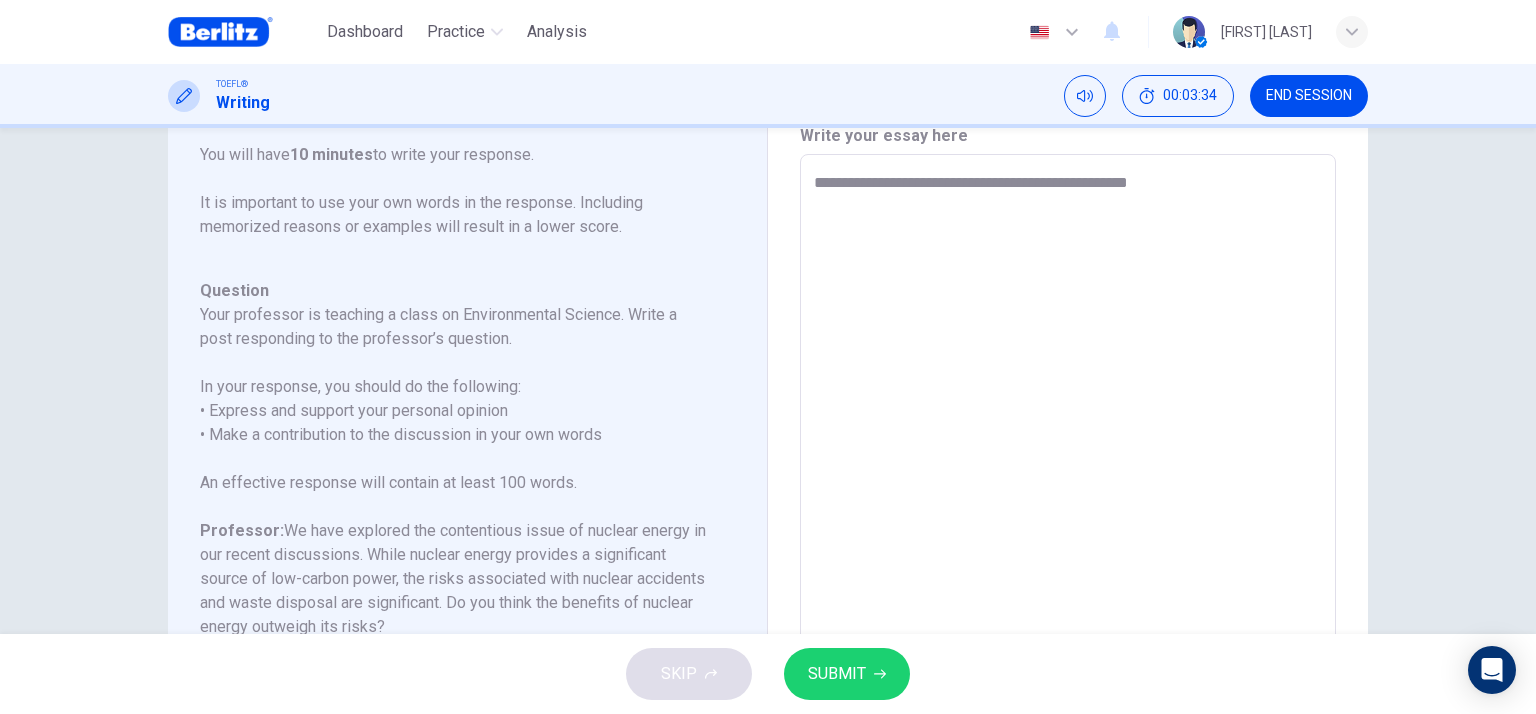 type on "*" 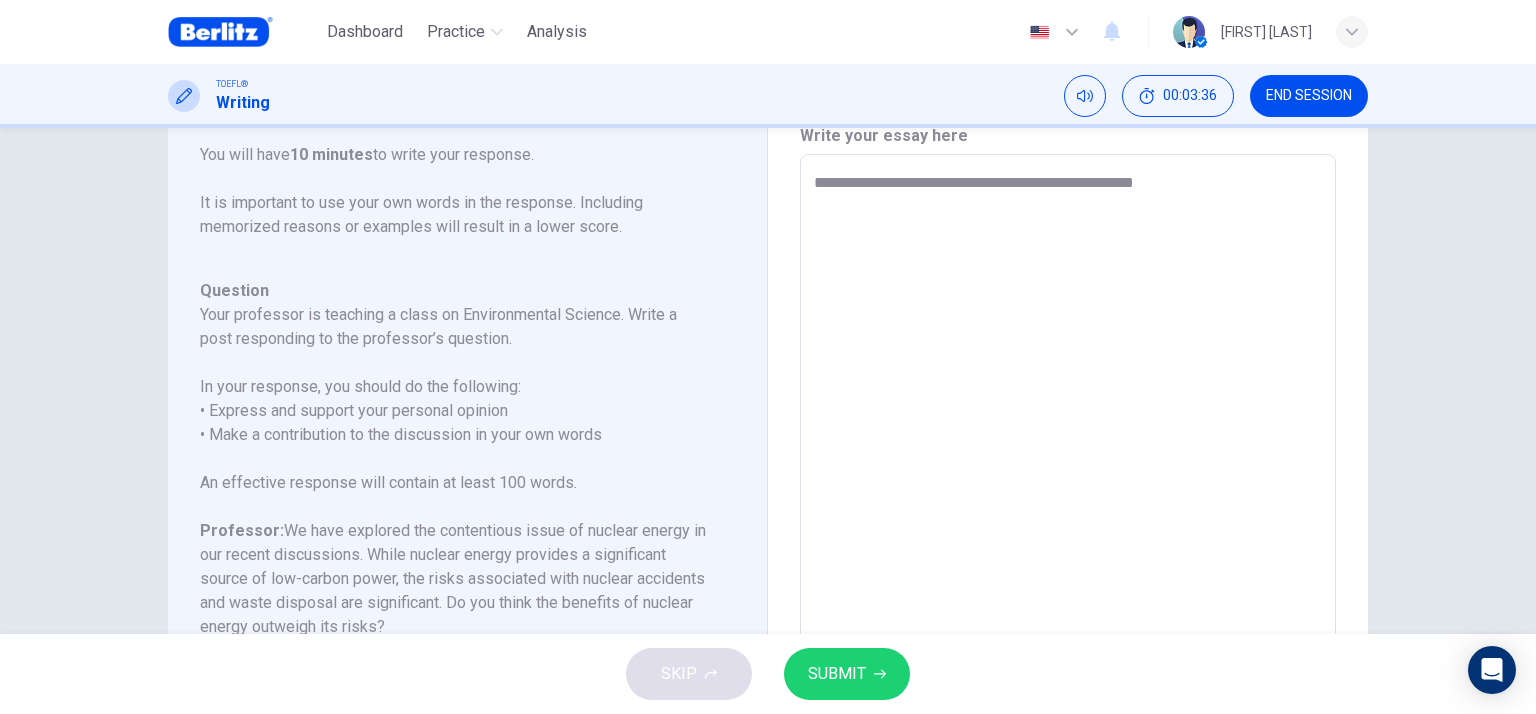 type on "**********" 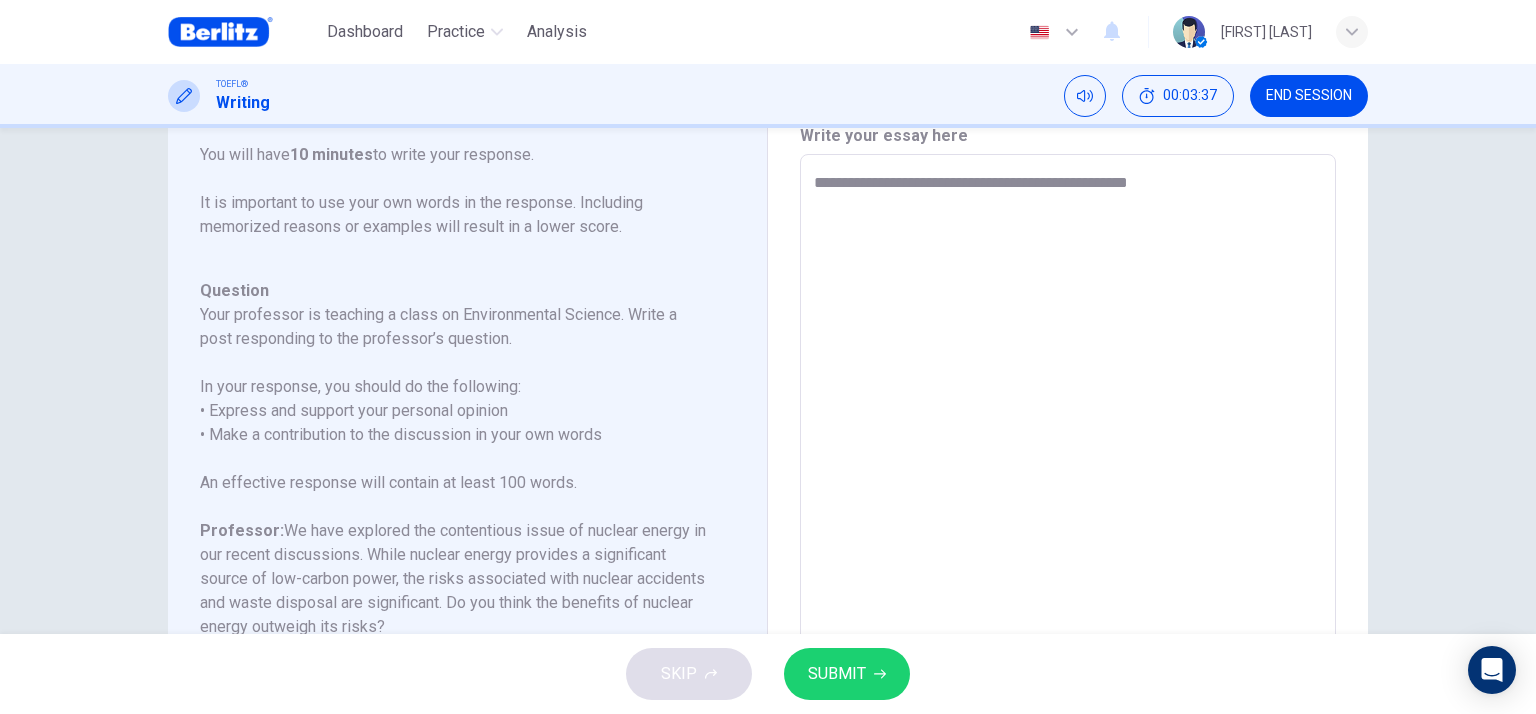 type on "**********" 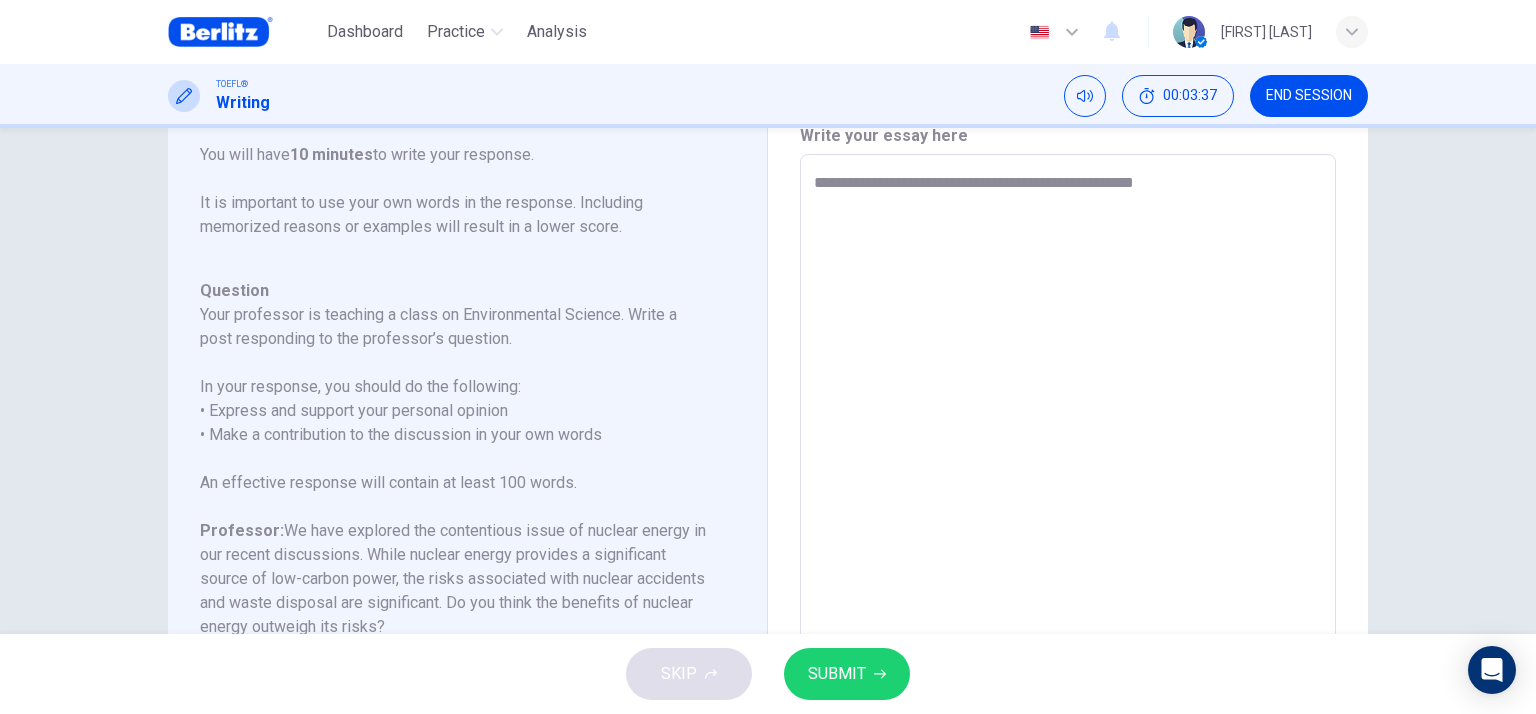 type on "**********" 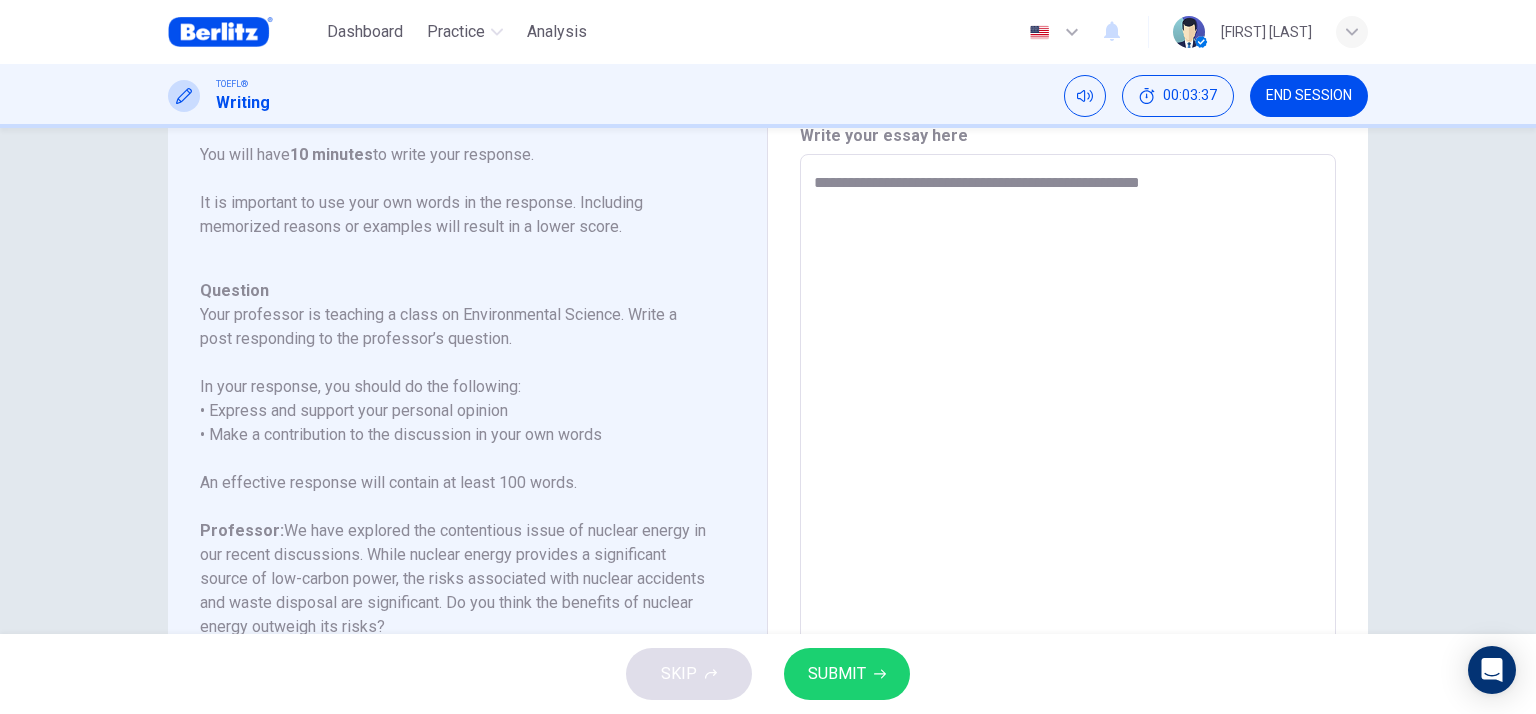 type on "*" 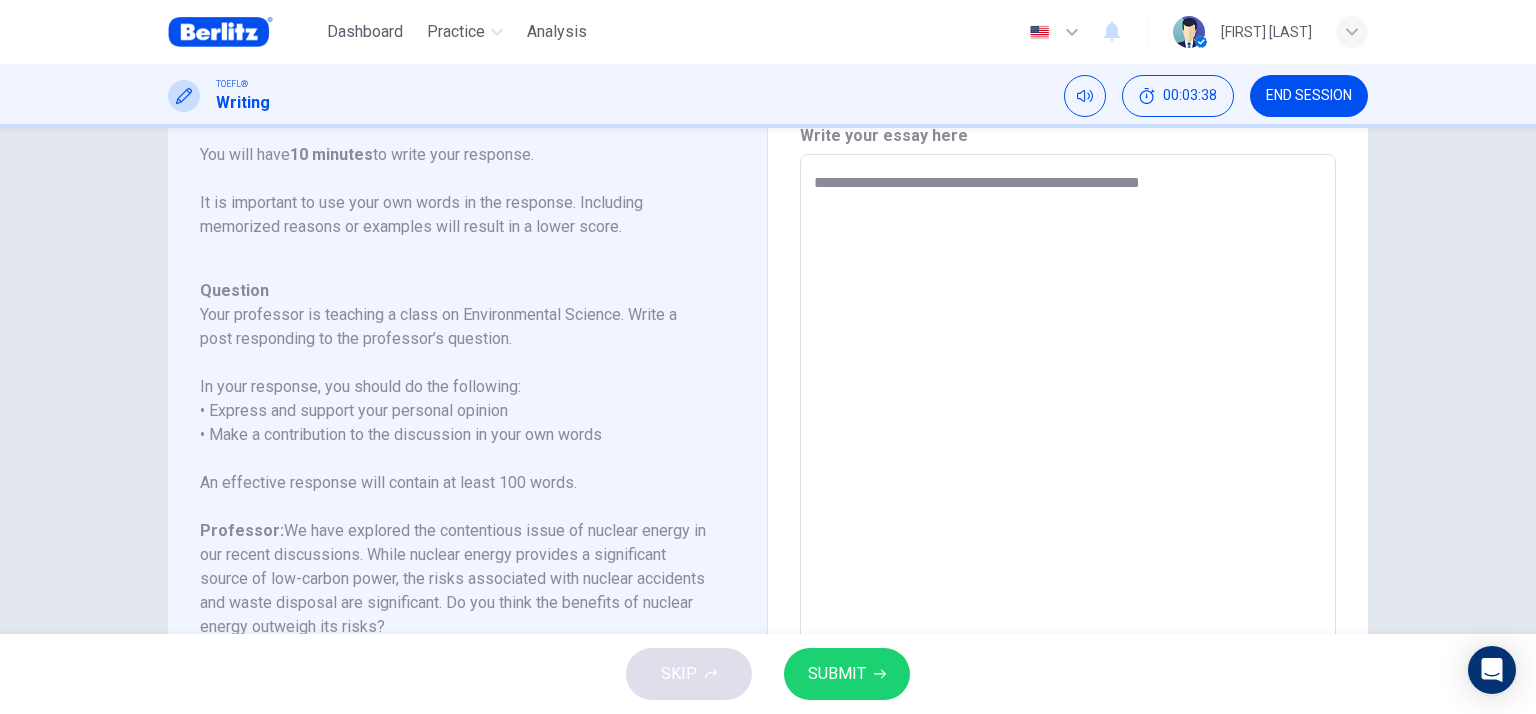 type on "**********" 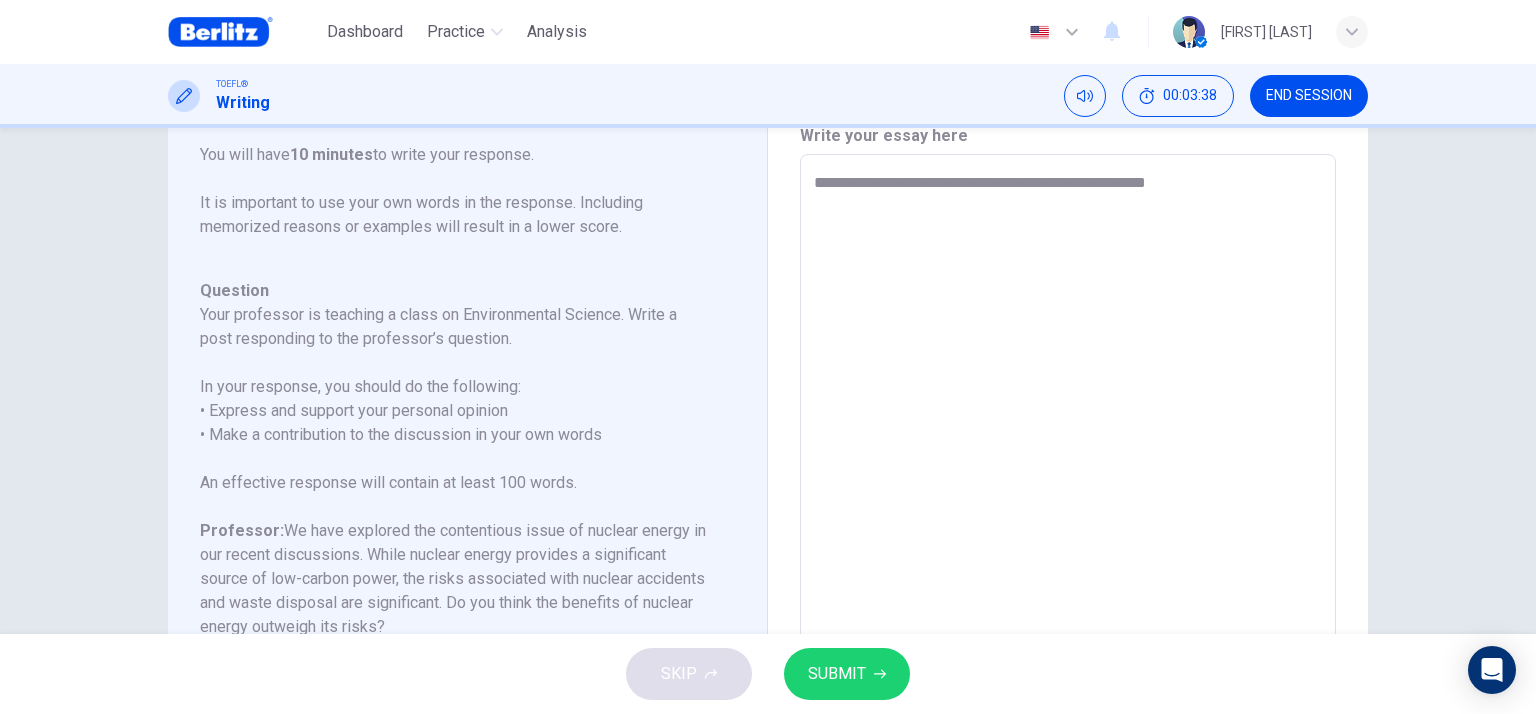 type on "*" 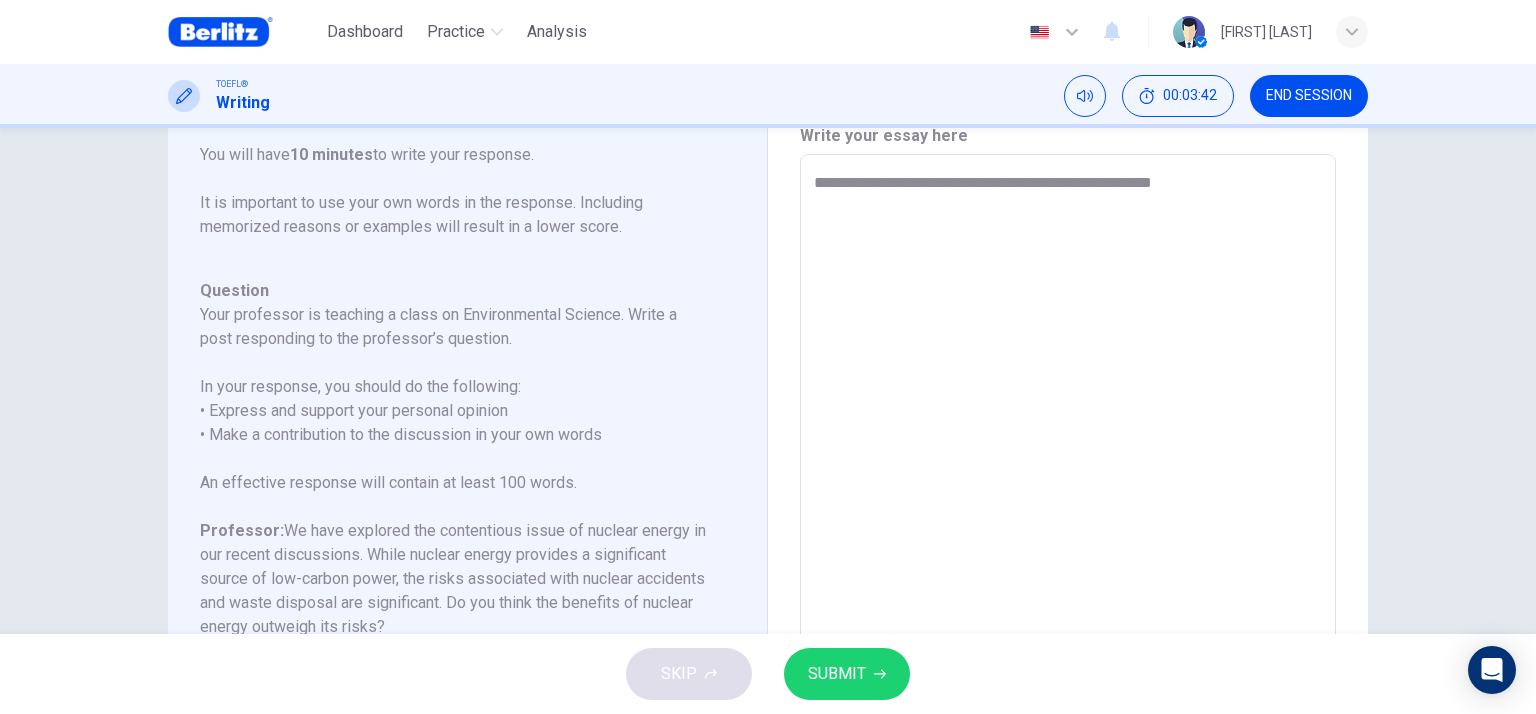 type on "**********" 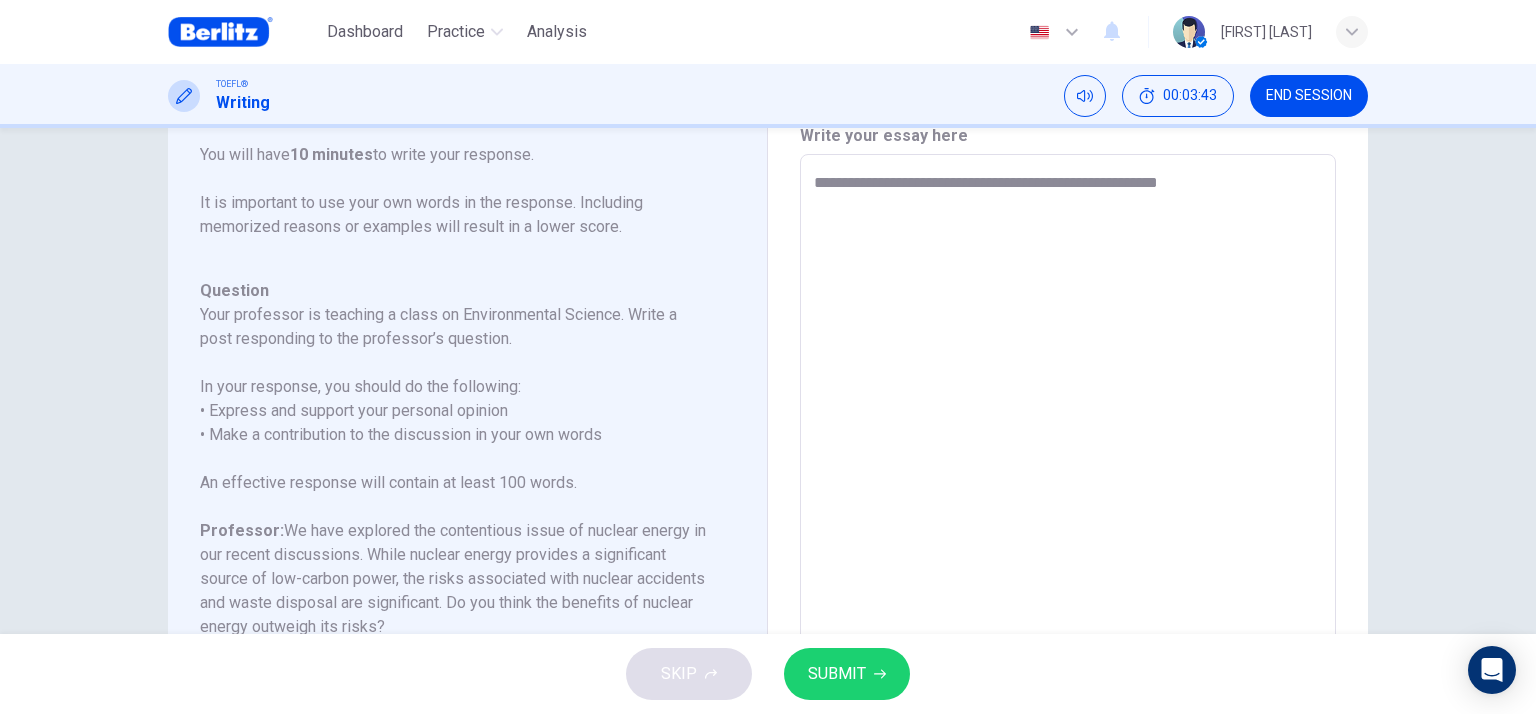 type on "**********" 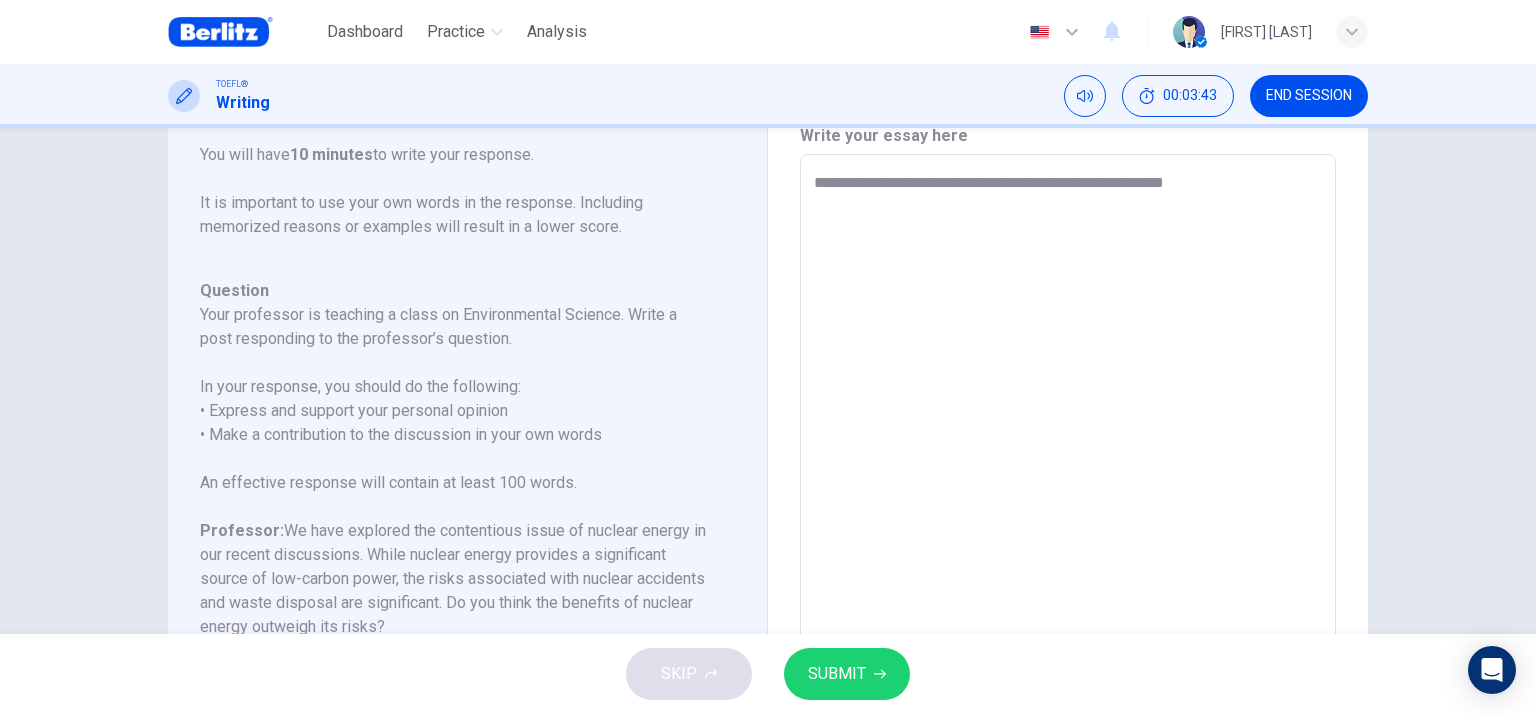 type on "*" 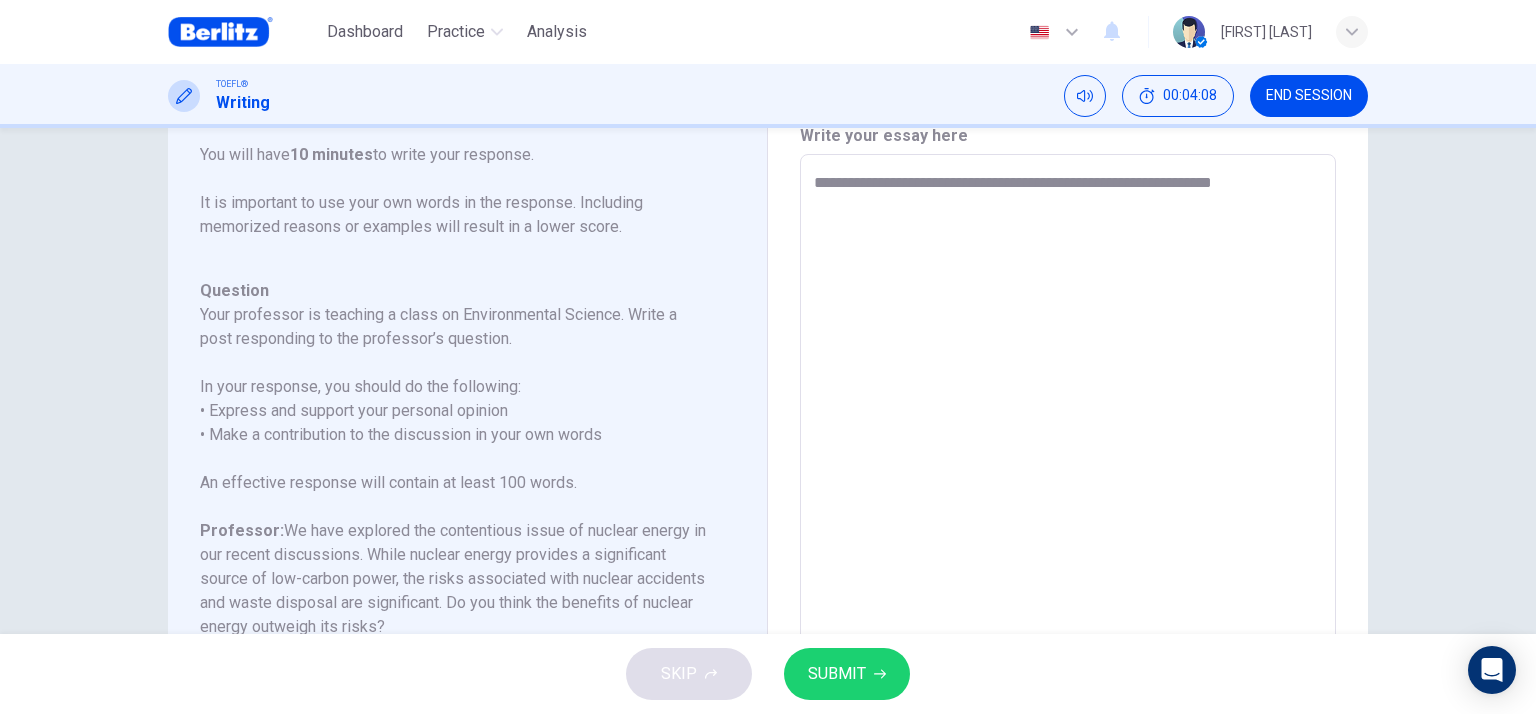 click on "**********" at bounding box center (1068, 488) 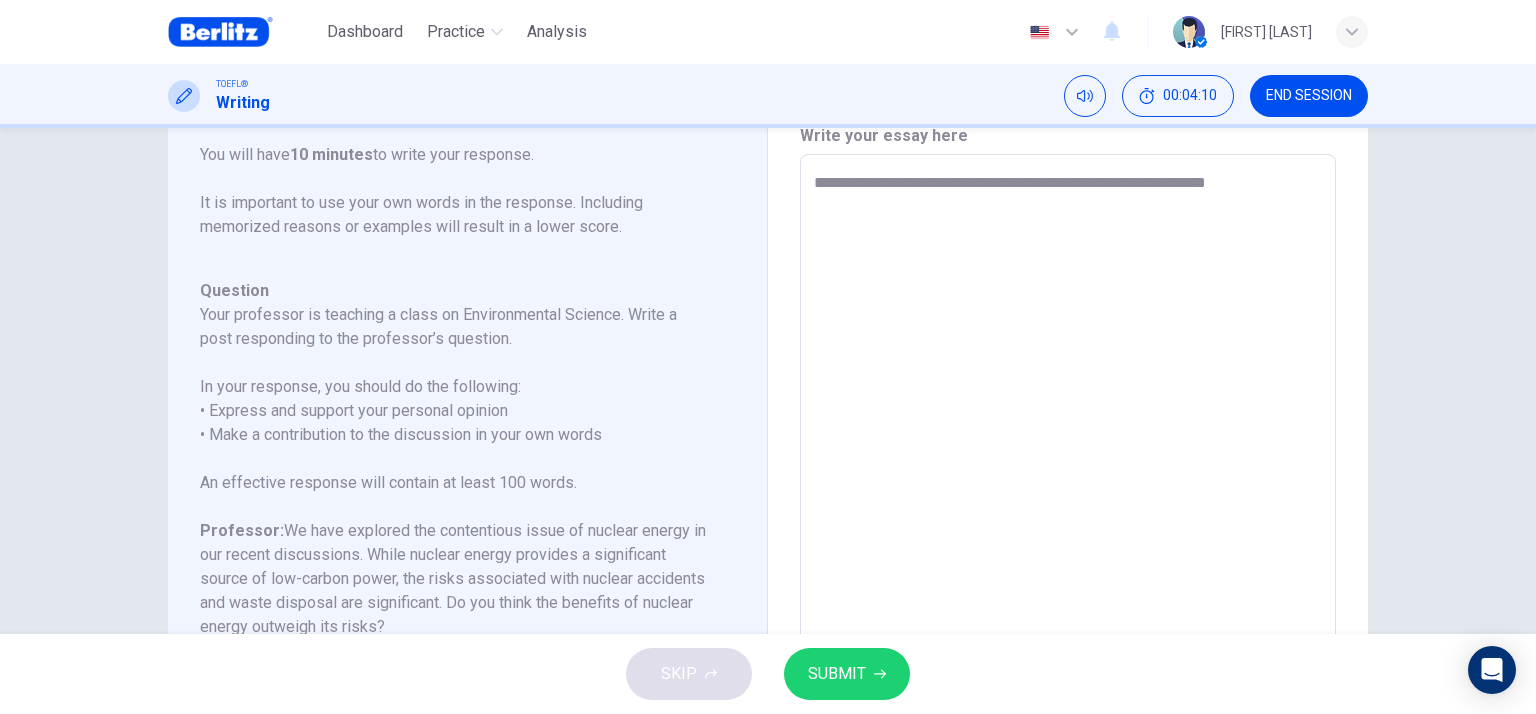 click on "**********" at bounding box center (1068, 488) 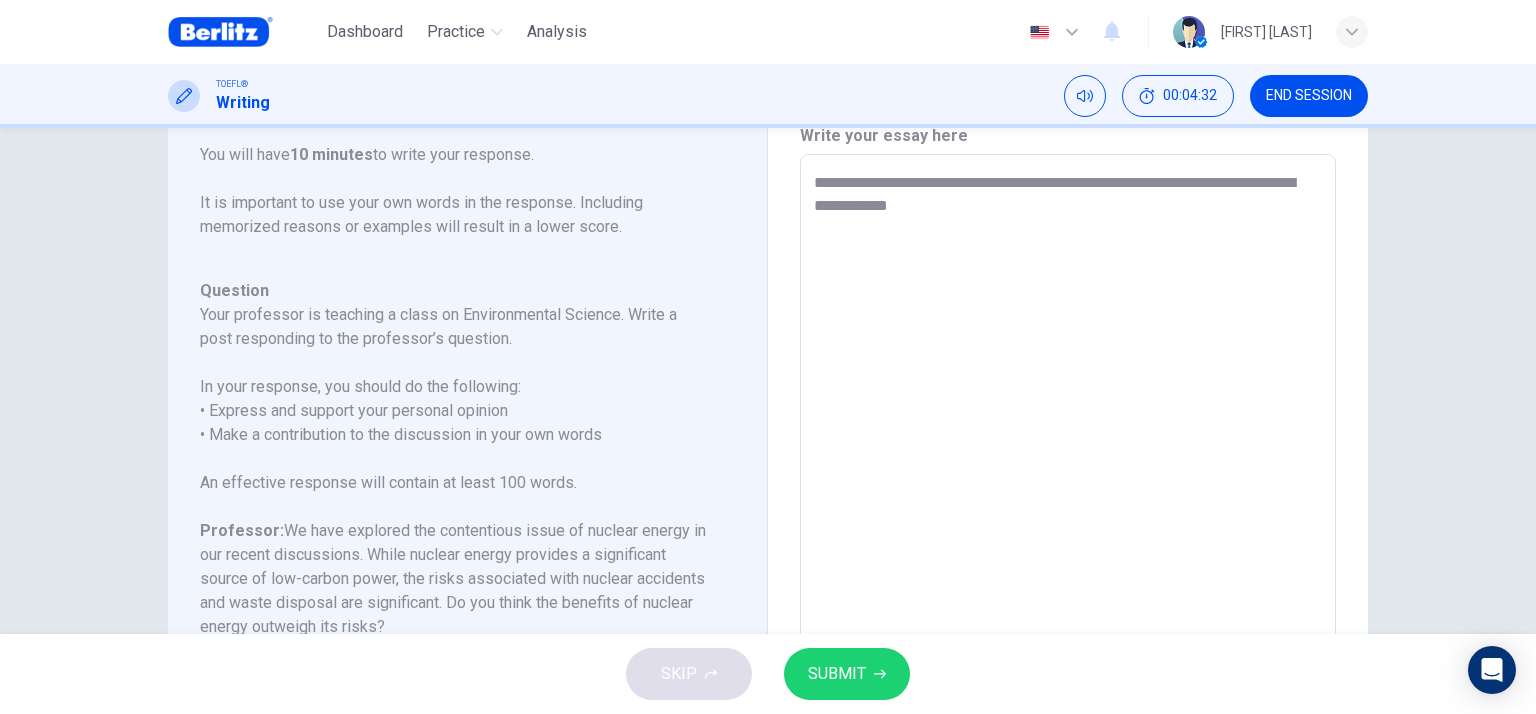 click on "**********" at bounding box center [1068, 488] 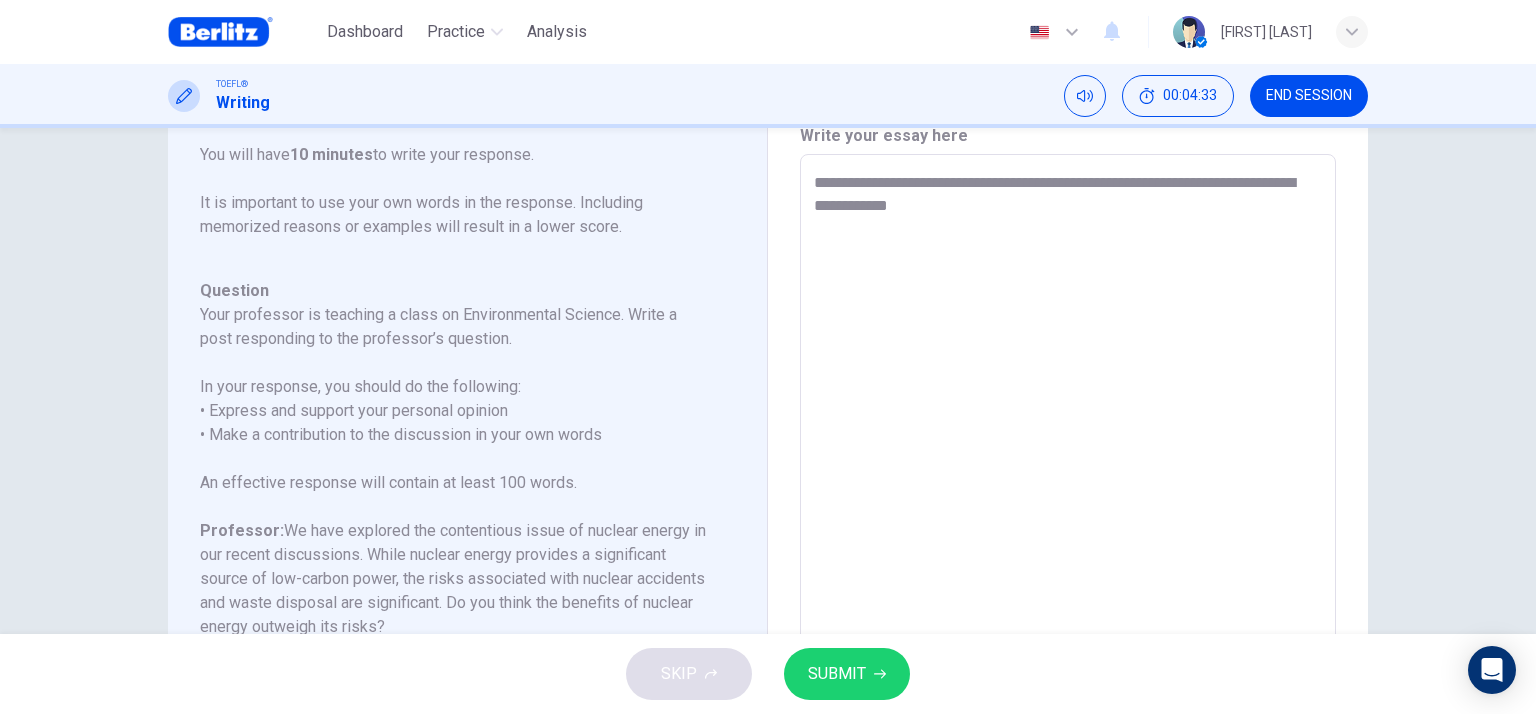 click on "**********" at bounding box center (1068, 488) 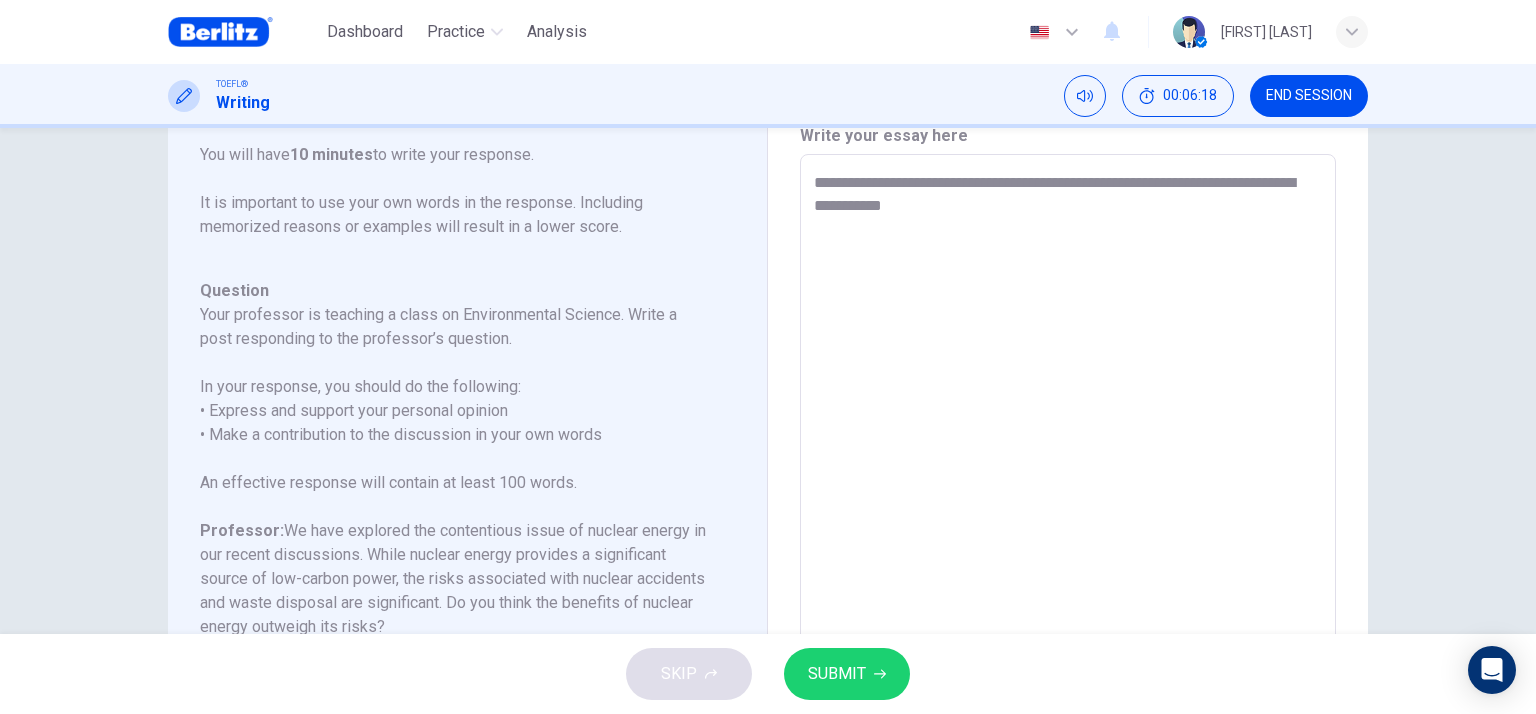 click on "**********" at bounding box center [1068, 488] 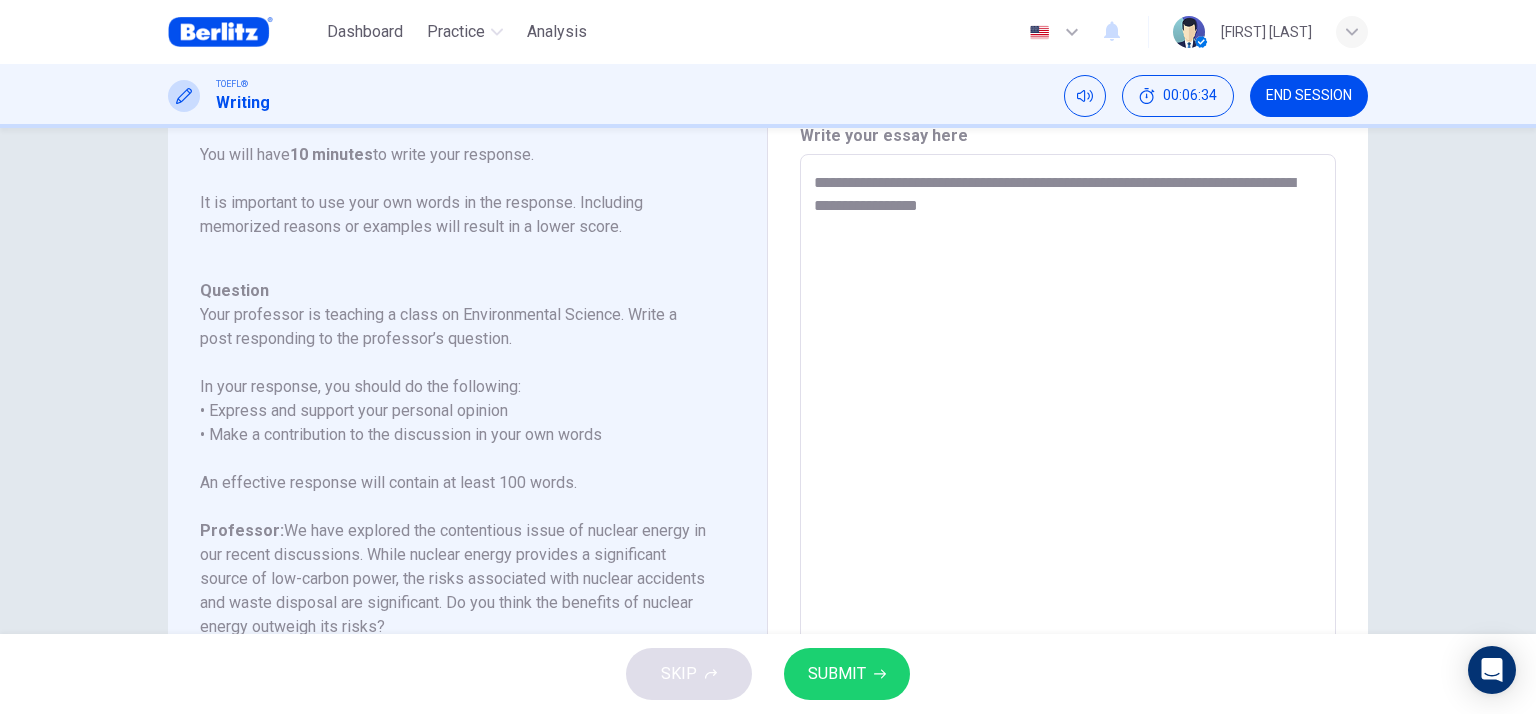 click on "**********" at bounding box center [1068, 488] 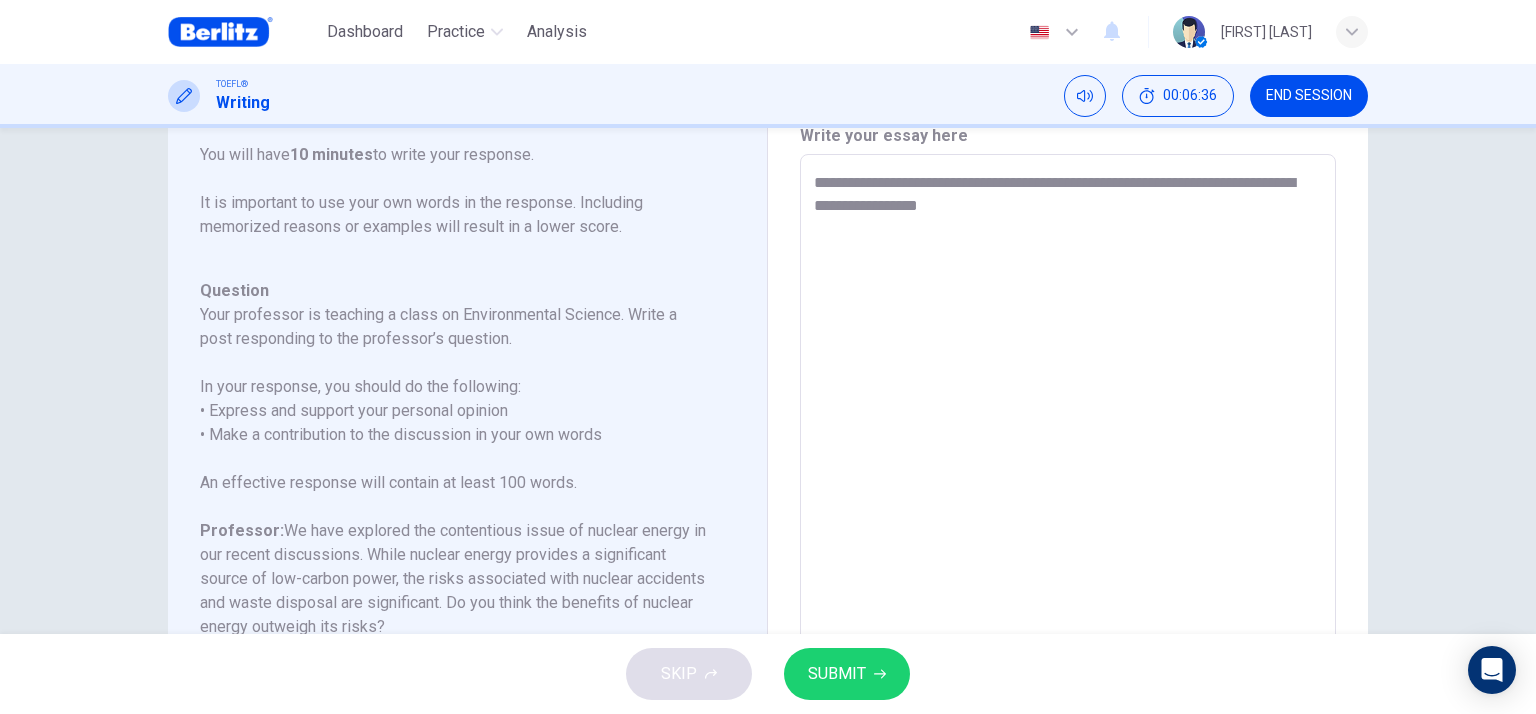 click on "**********" at bounding box center [1068, 488] 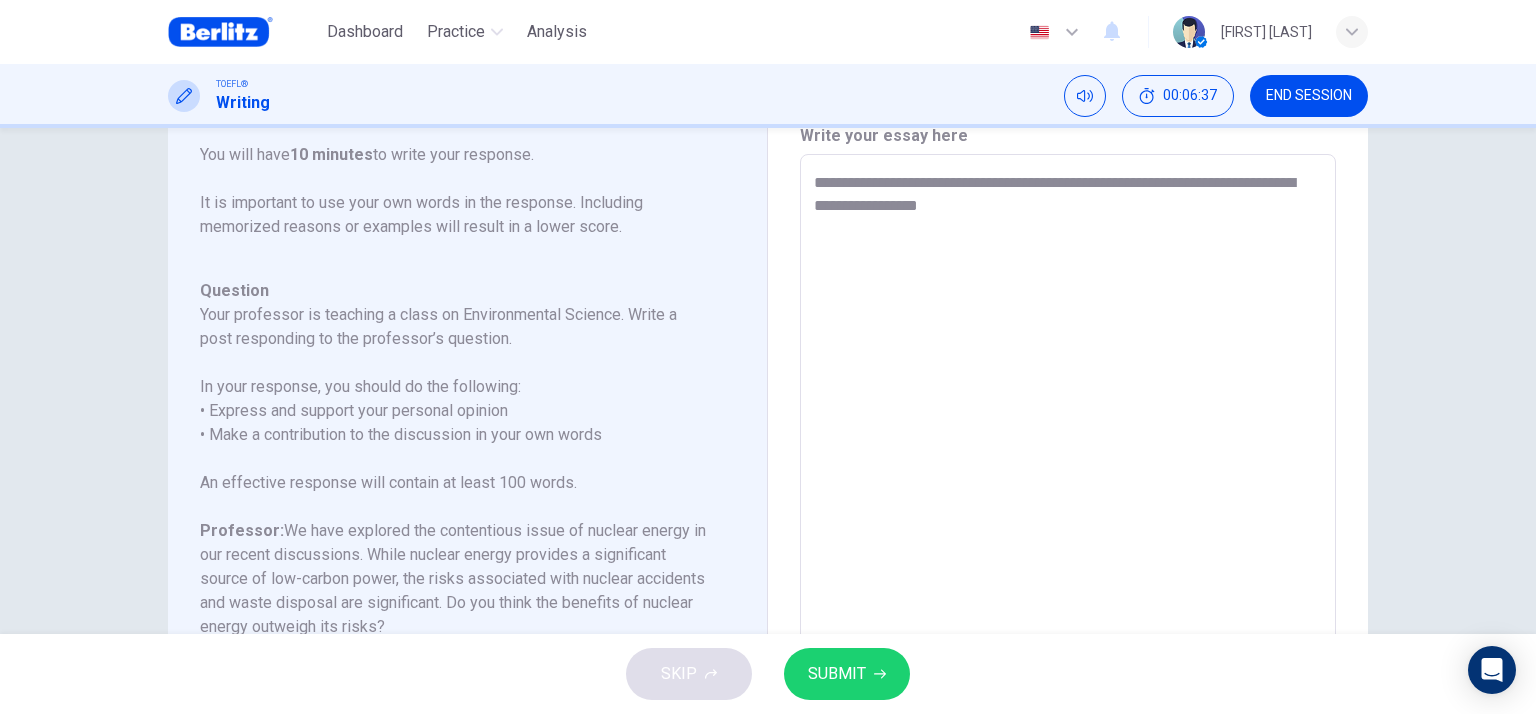 click on "**********" at bounding box center [1068, 488] 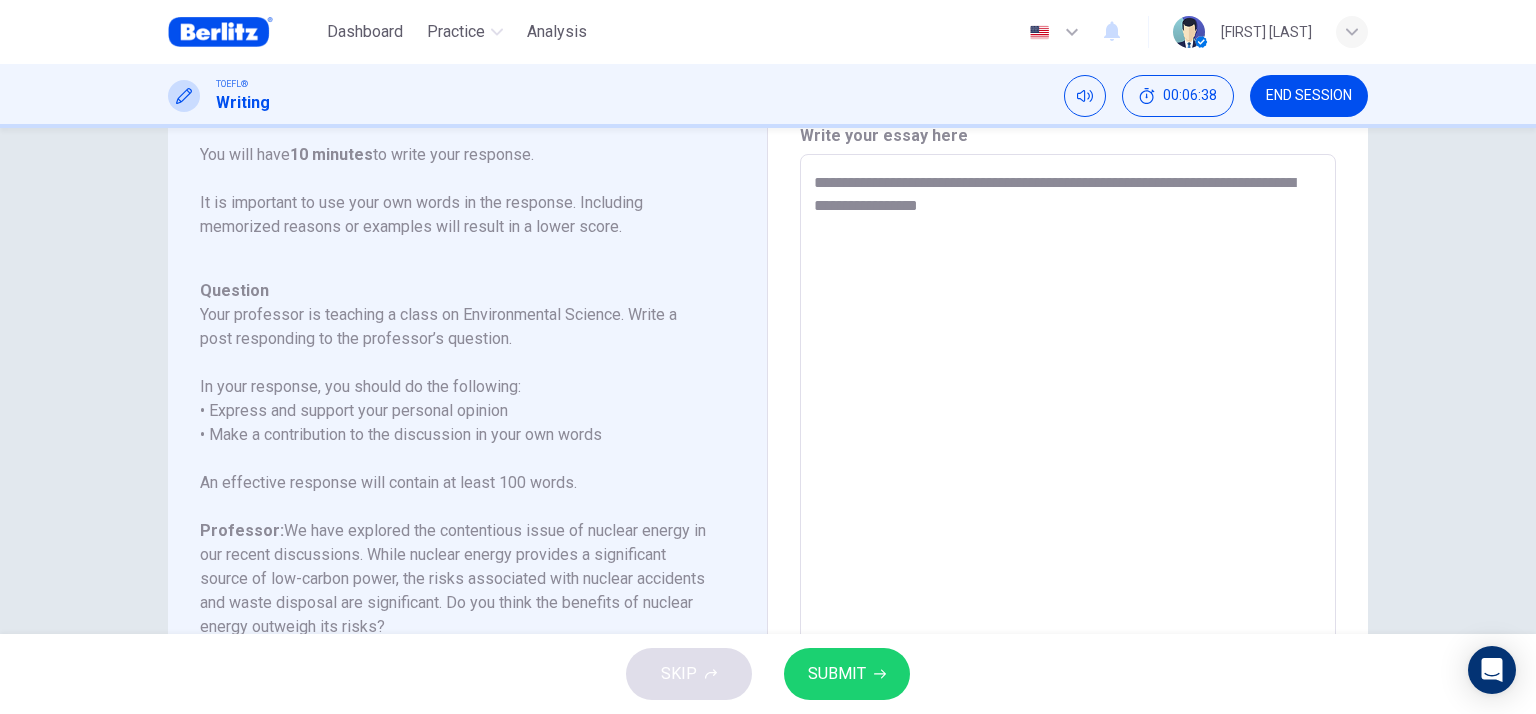 click on "**********" at bounding box center (1068, 488) 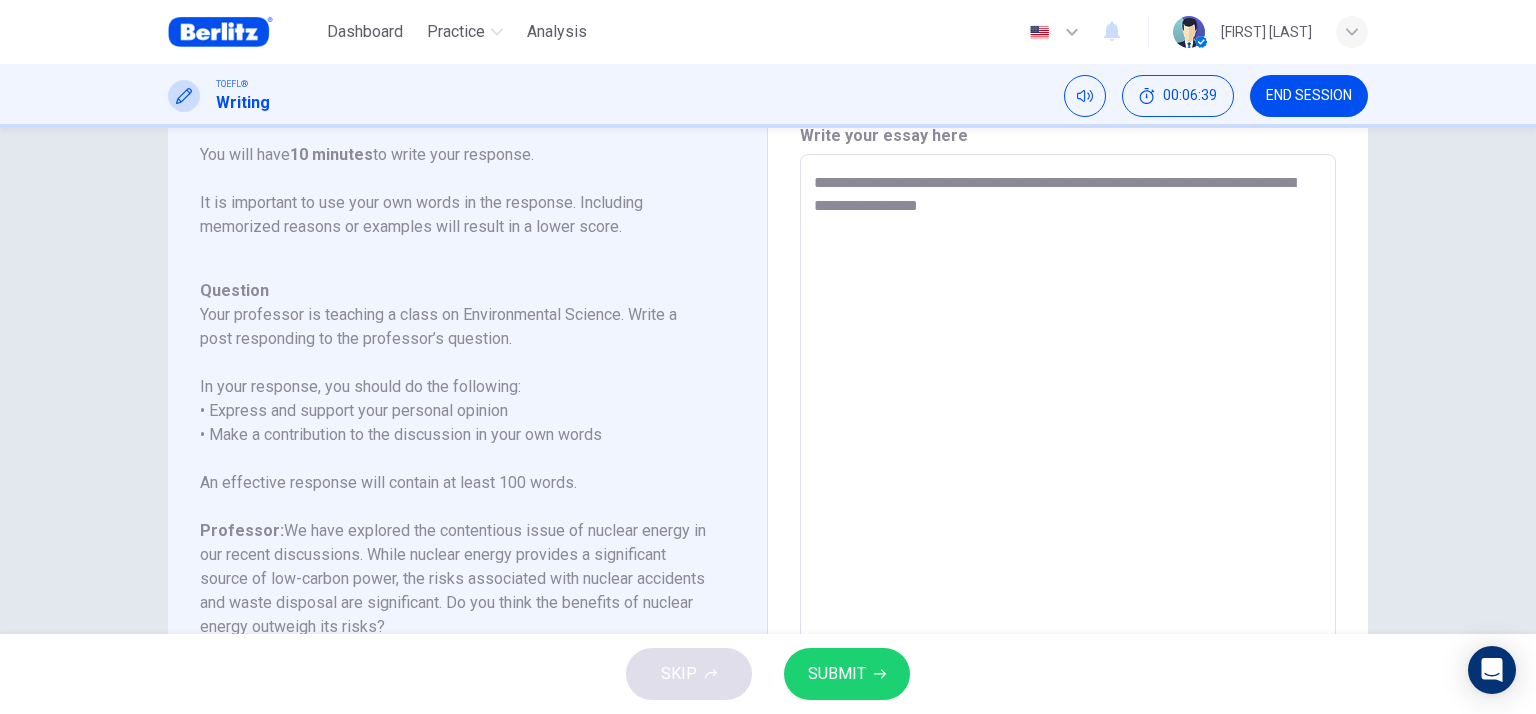click on "**********" at bounding box center (1068, 488) 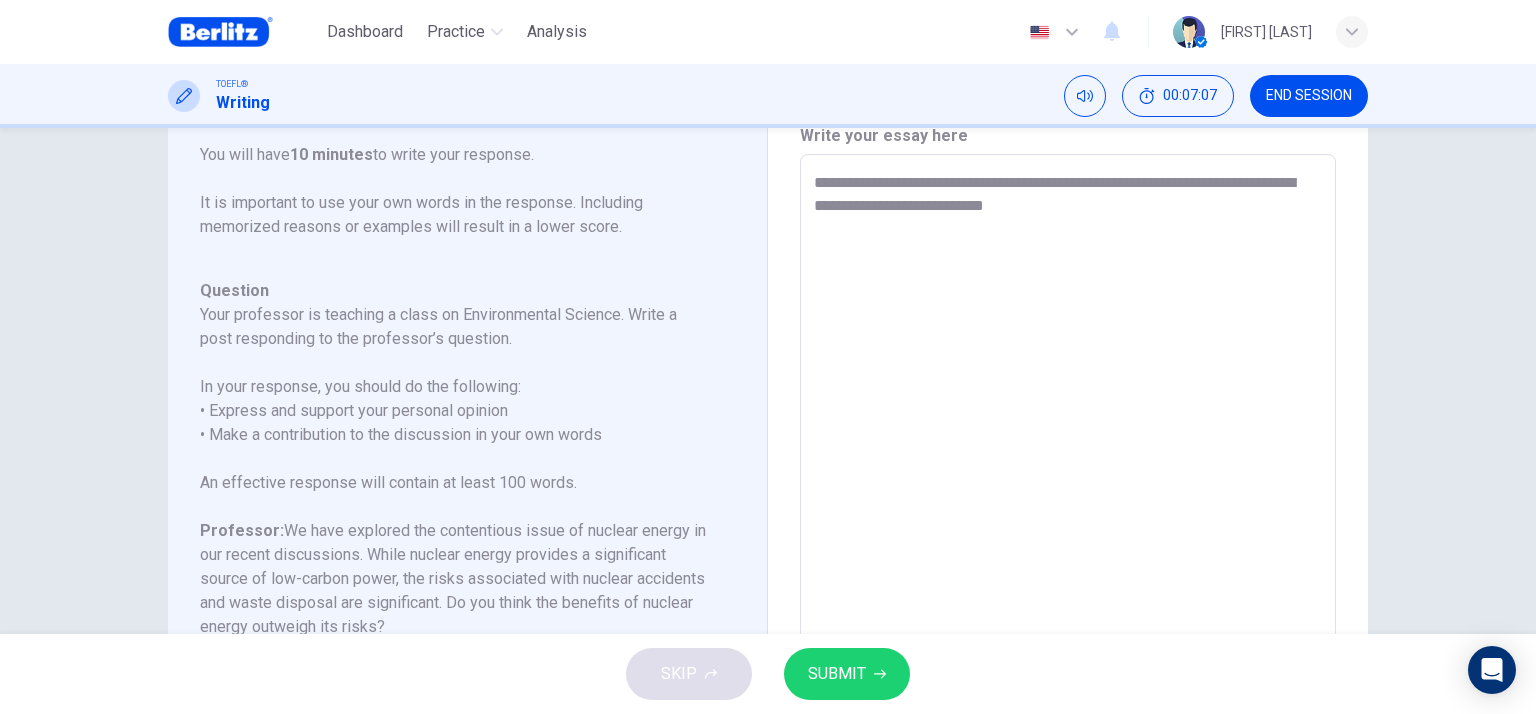 click on "**********" at bounding box center (1068, 488) 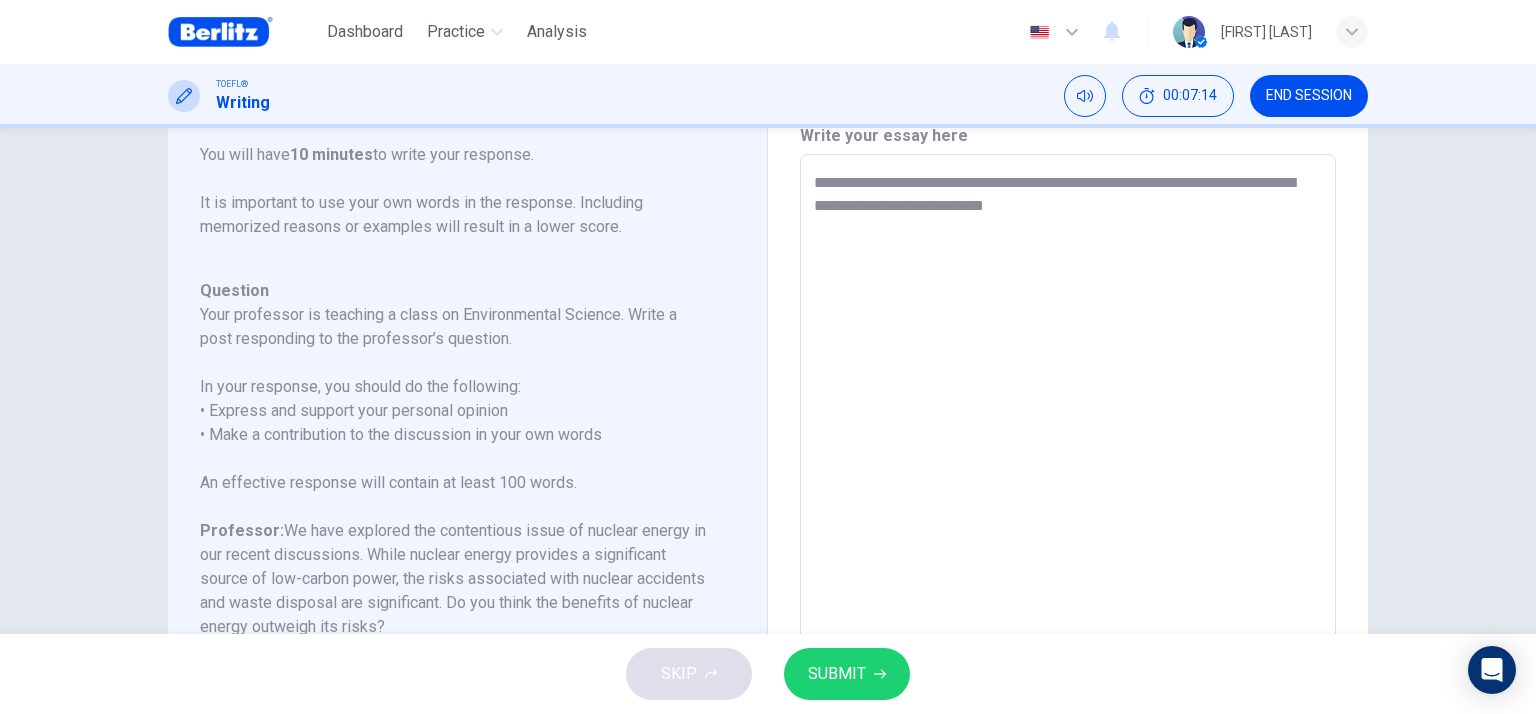 click on "**********" at bounding box center (1068, 488) 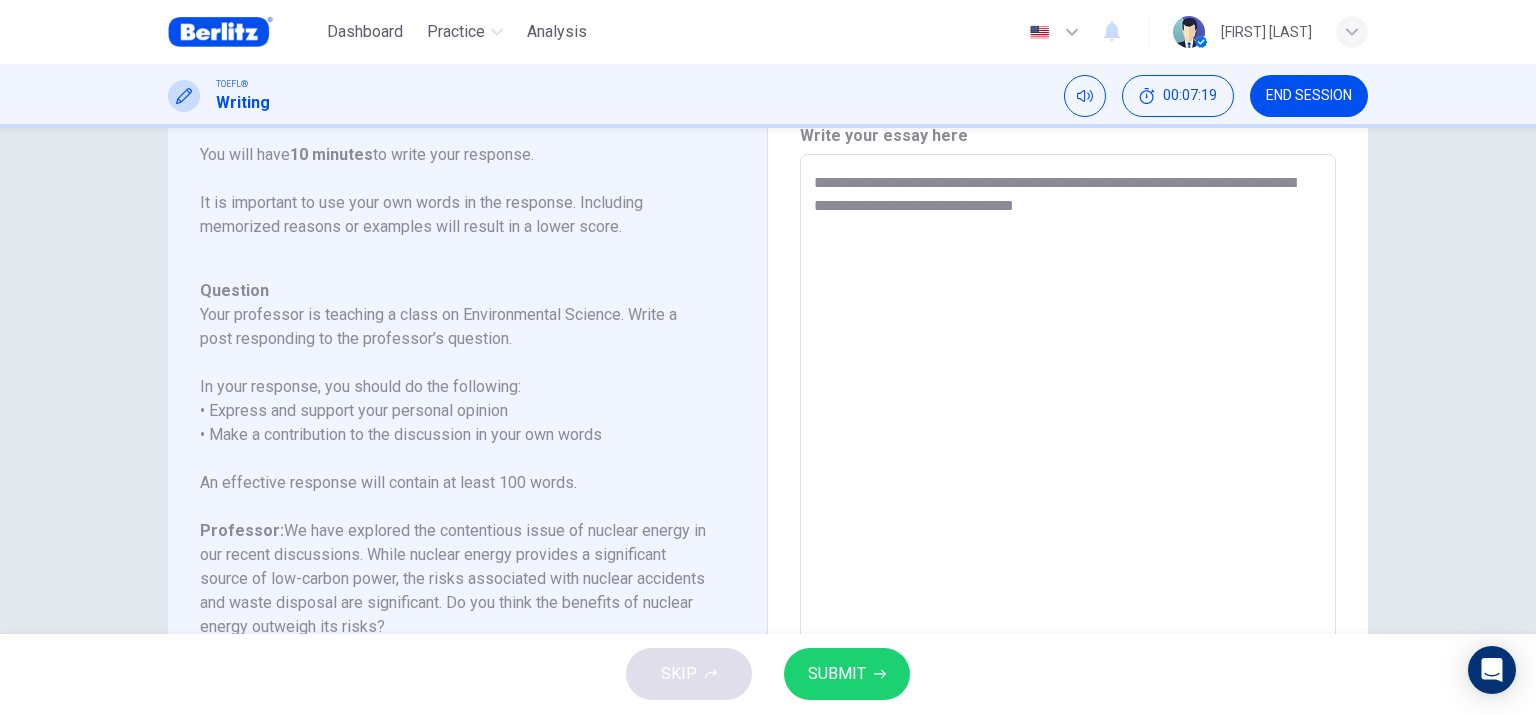 click on "**********" at bounding box center (1068, 488) 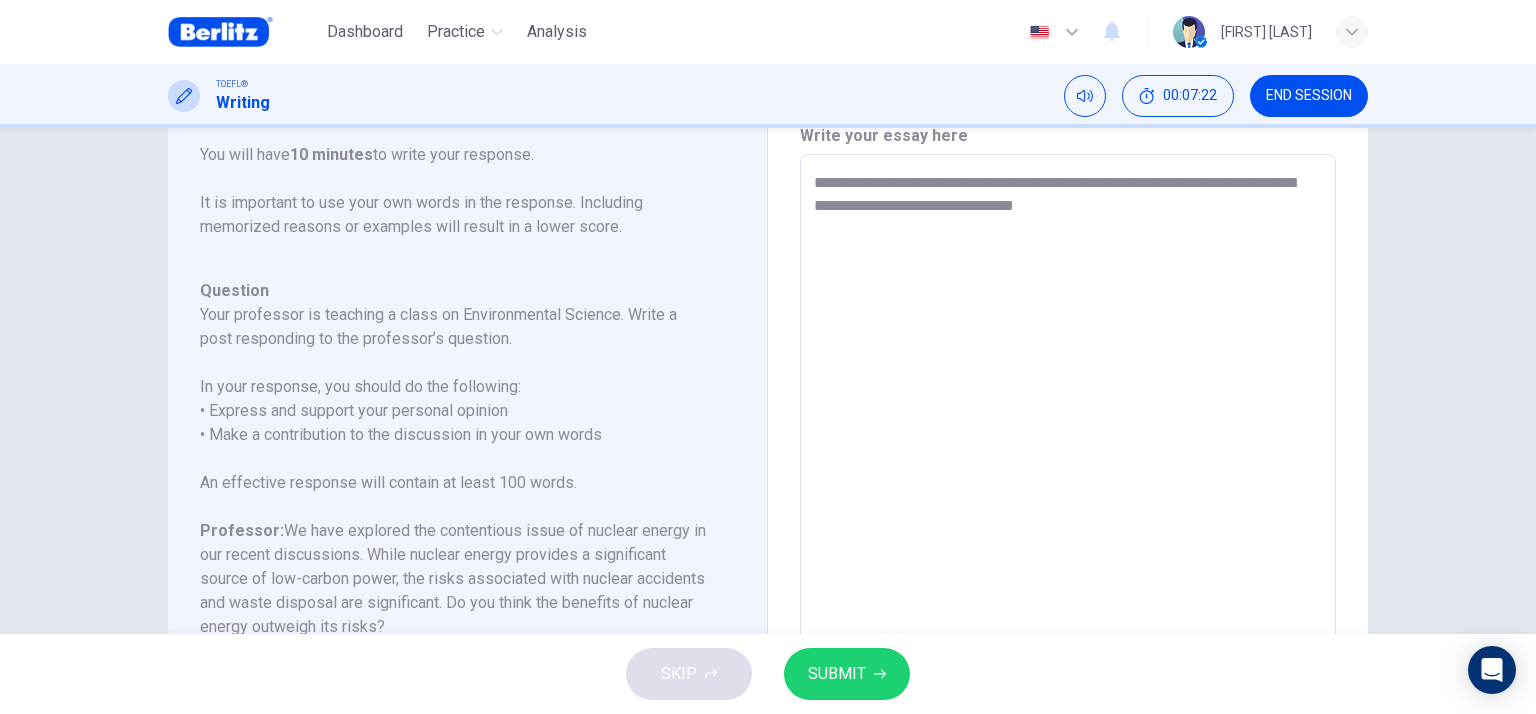 click on "**********" at bounding box center [1068, 488] 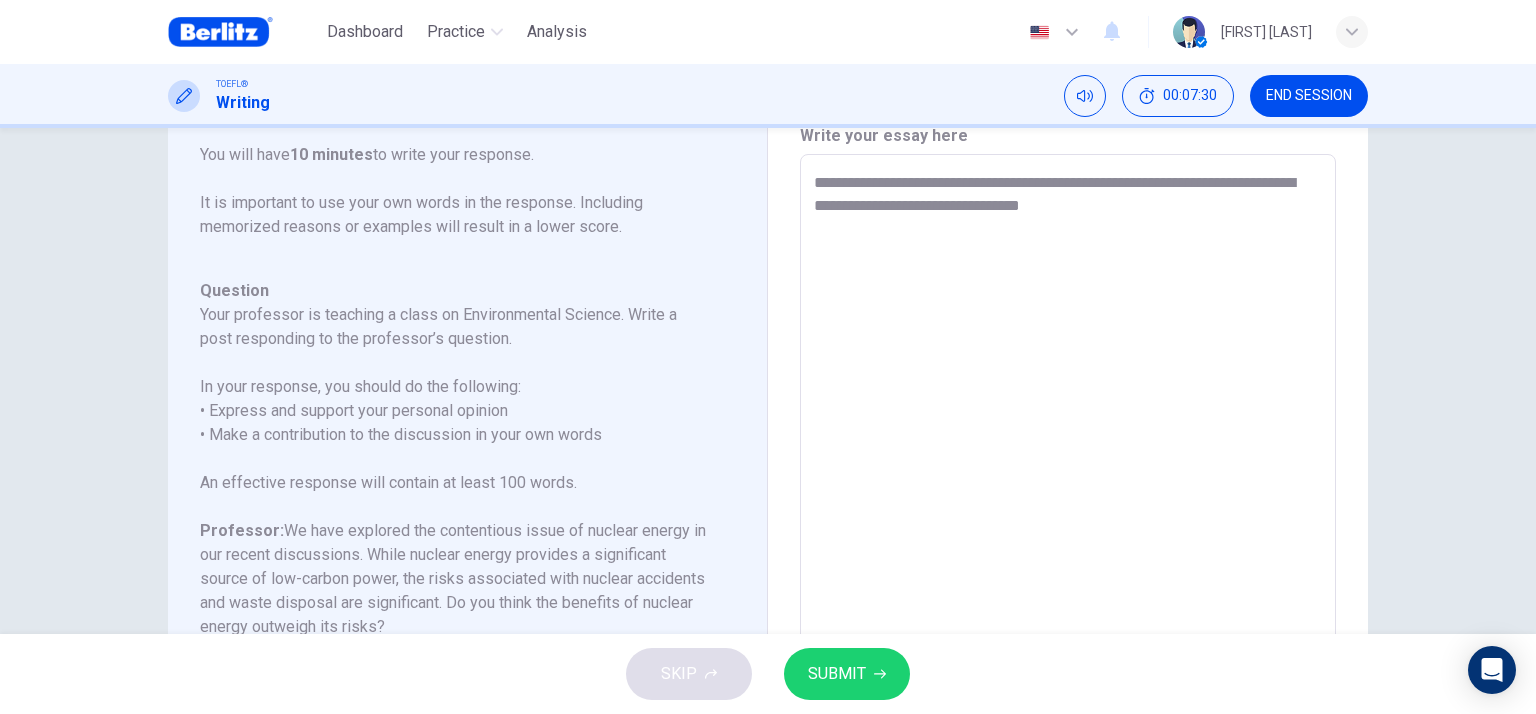 click on "**********" at bounding box center [1068, 488] 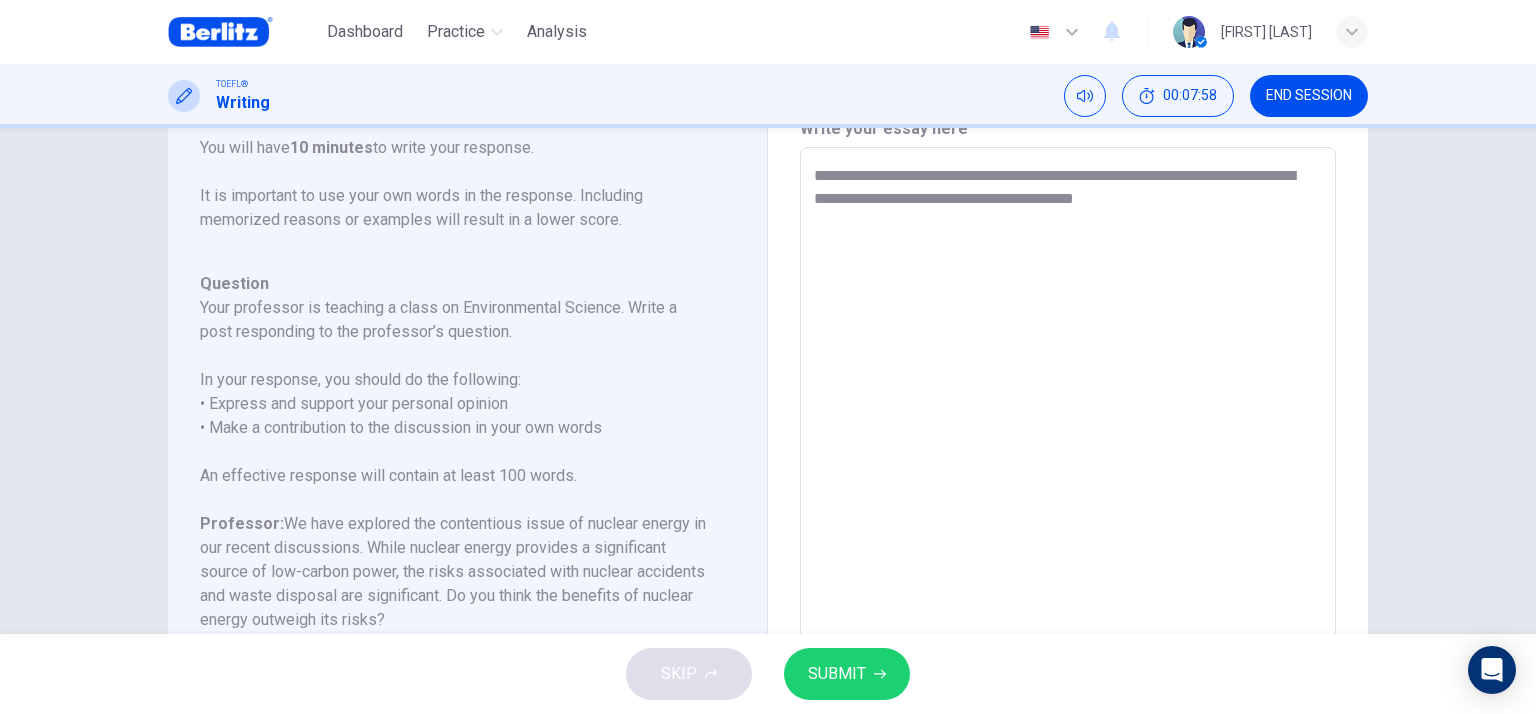 scroll, scrollTop: 0, scrollLeft: 0, axis: both 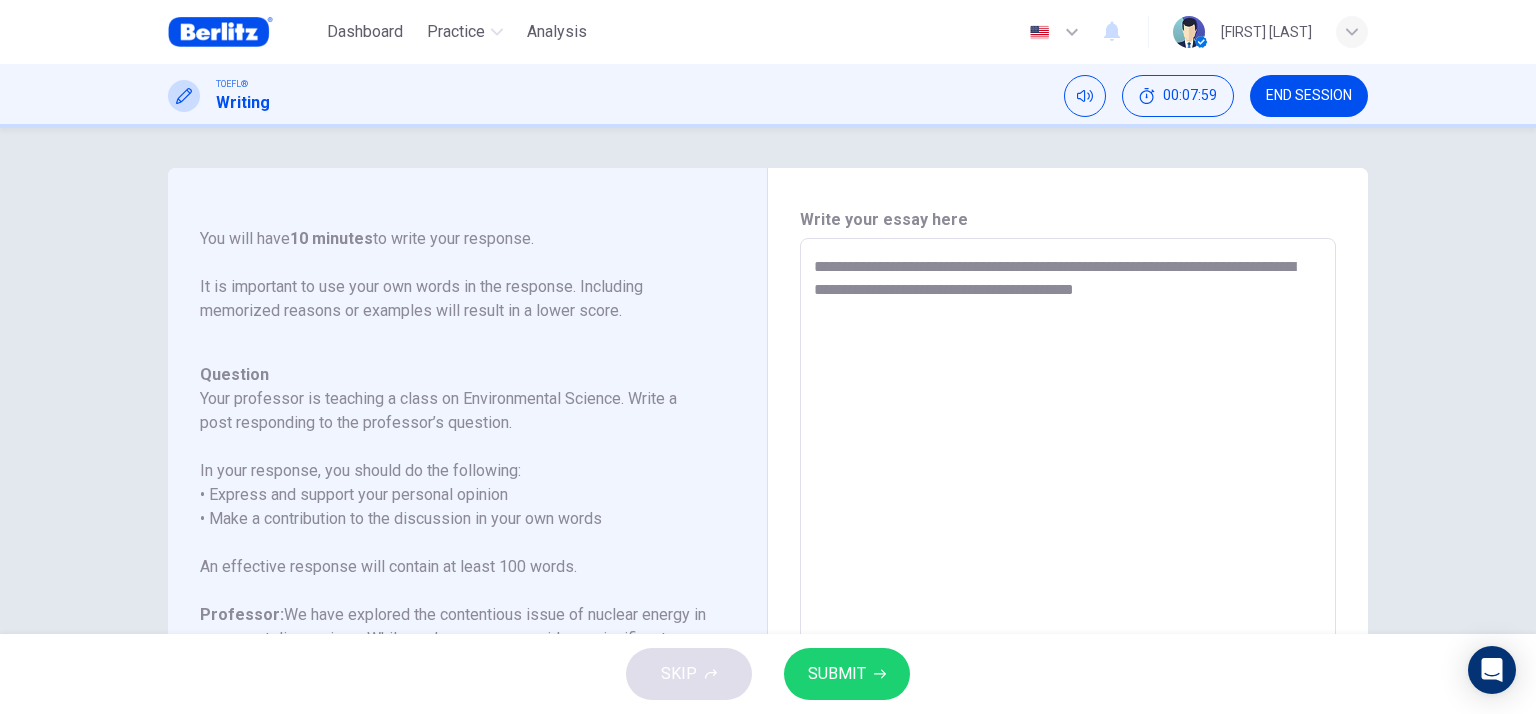 click on "**********" at bounding box center (1068, 572) 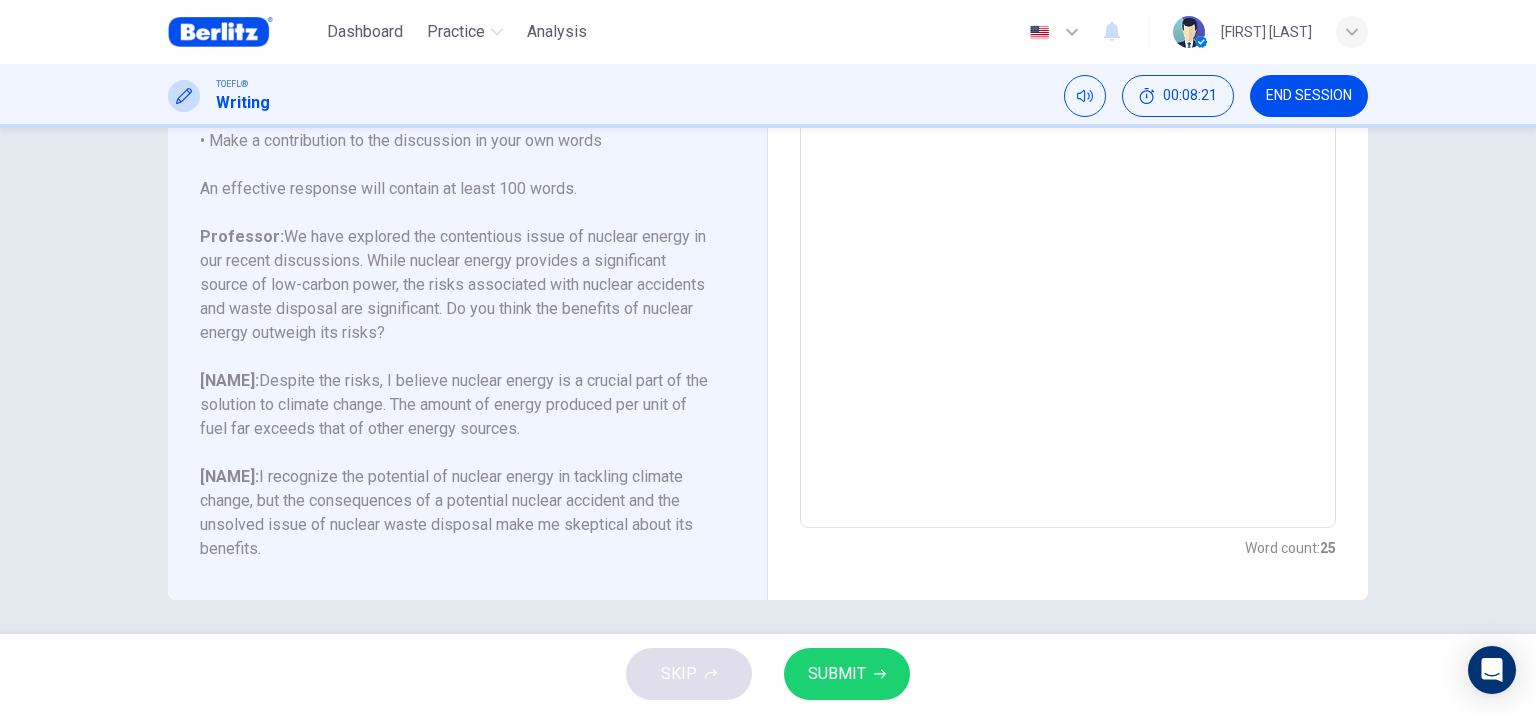 scroll, scrollTop: 384, scrollLeft: 0, axis: vertical 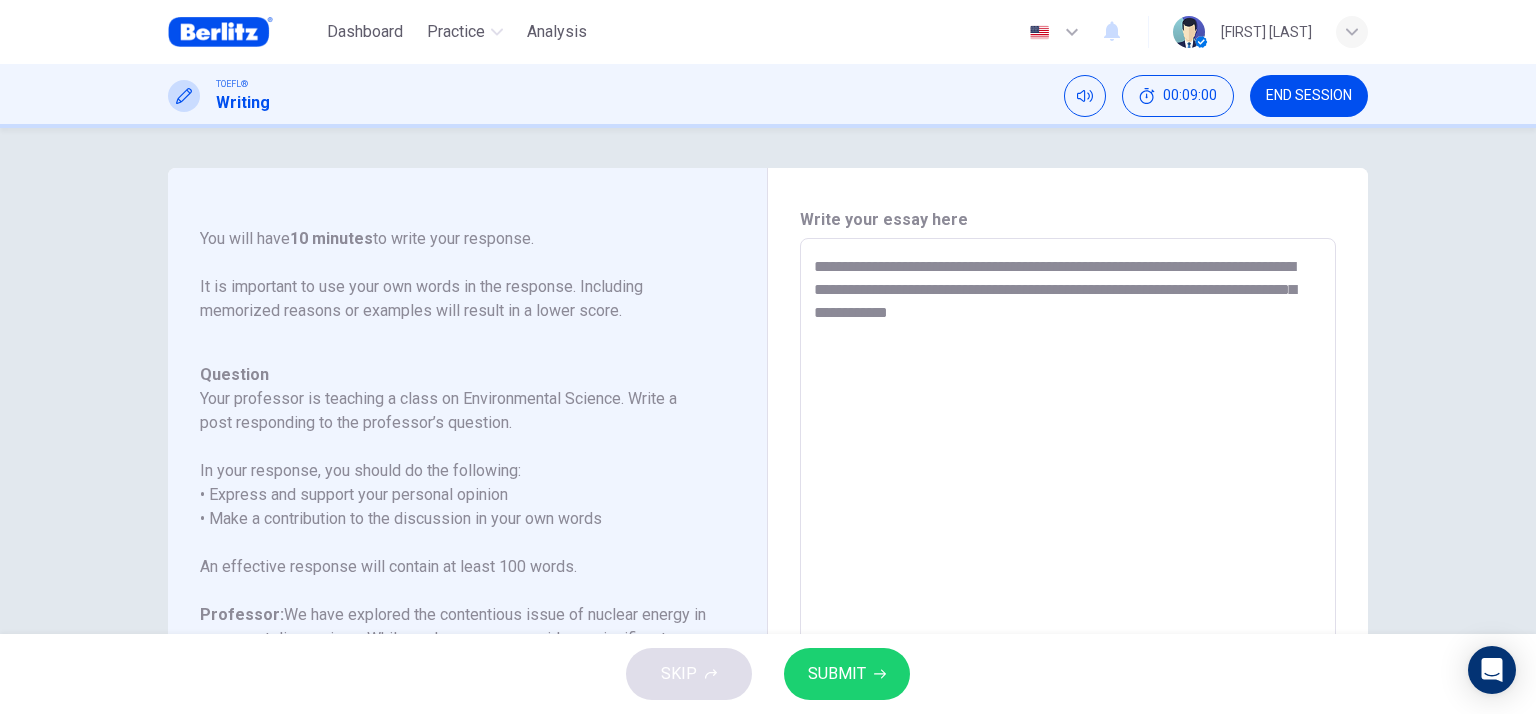 click on "**********" at bounding box center [1068, 572] 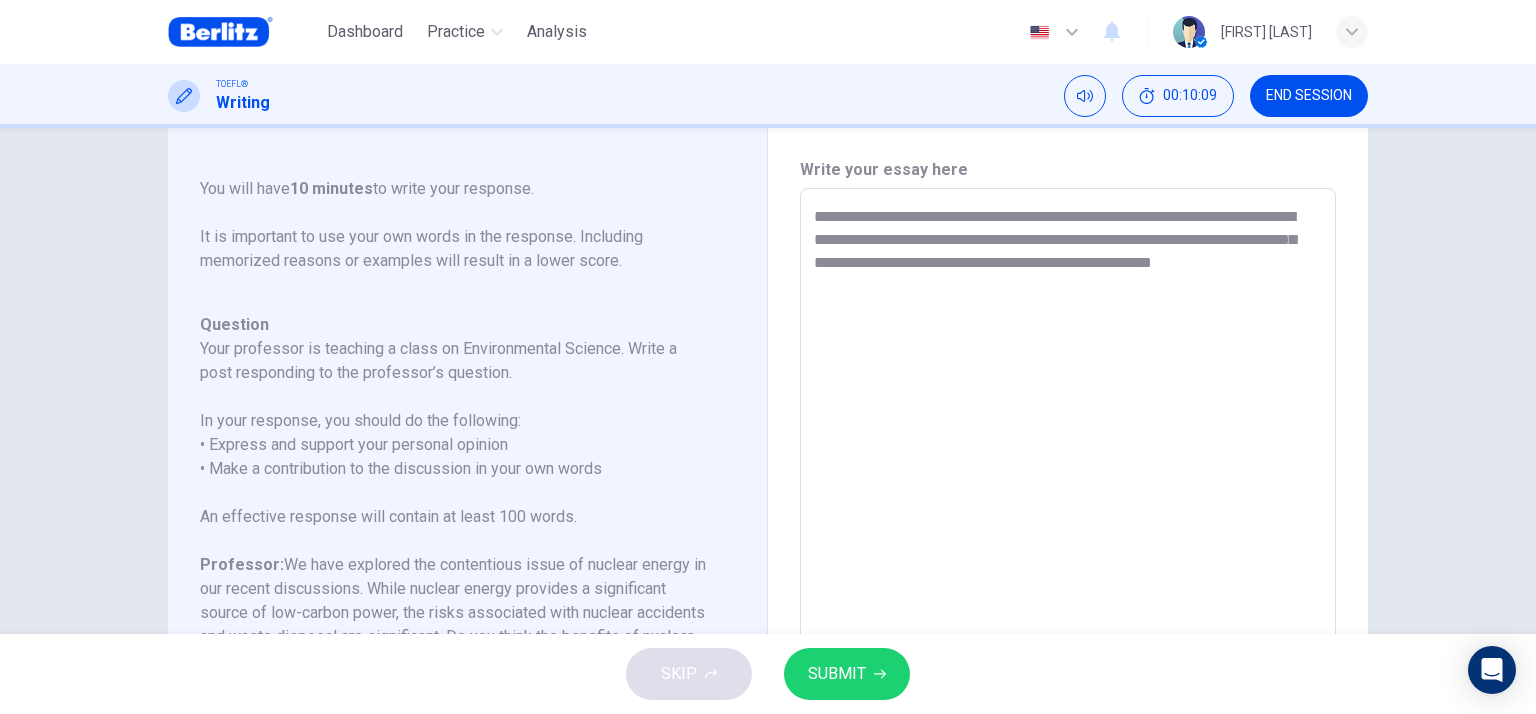scroll, scrollTop: 0, scrollLeft: 0, axis: both 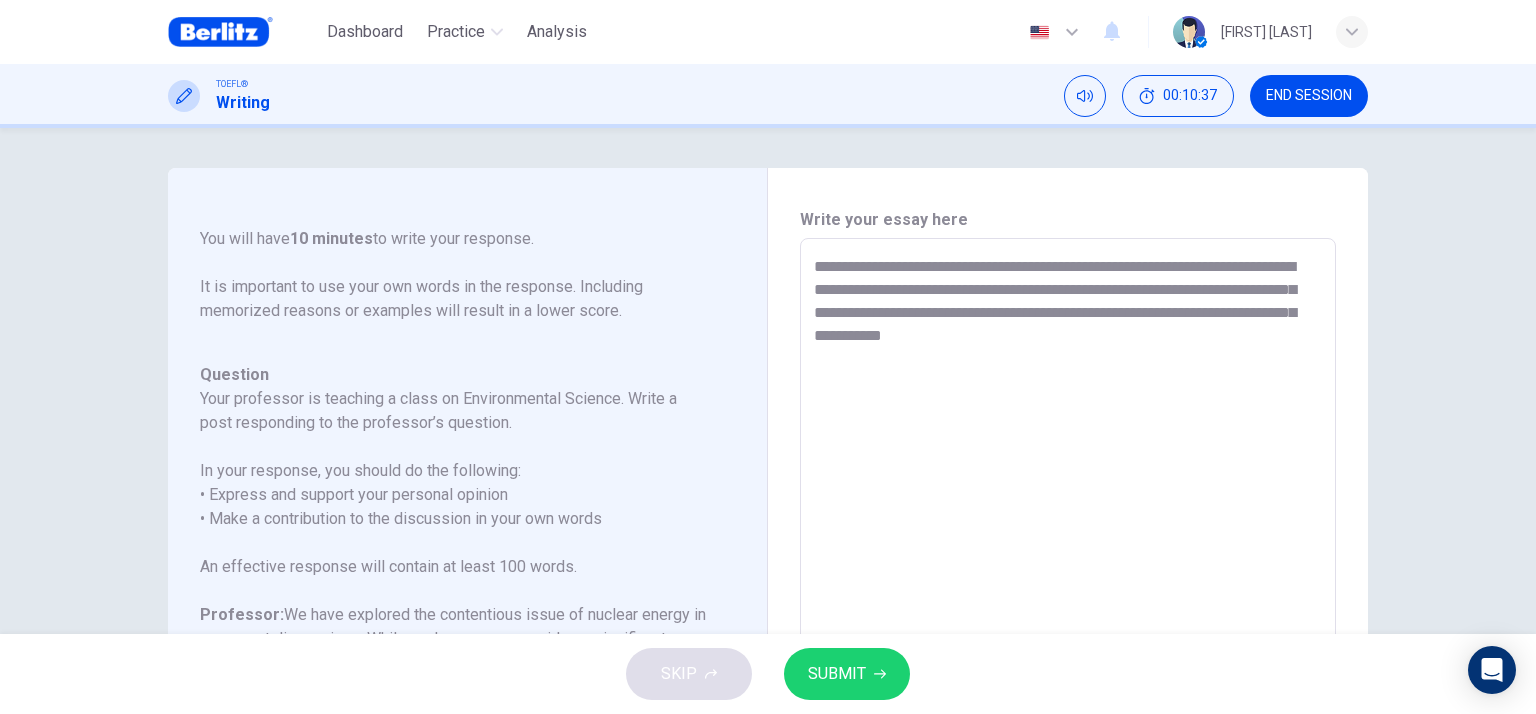 click on "**********" at bounding box center [1068, 572] 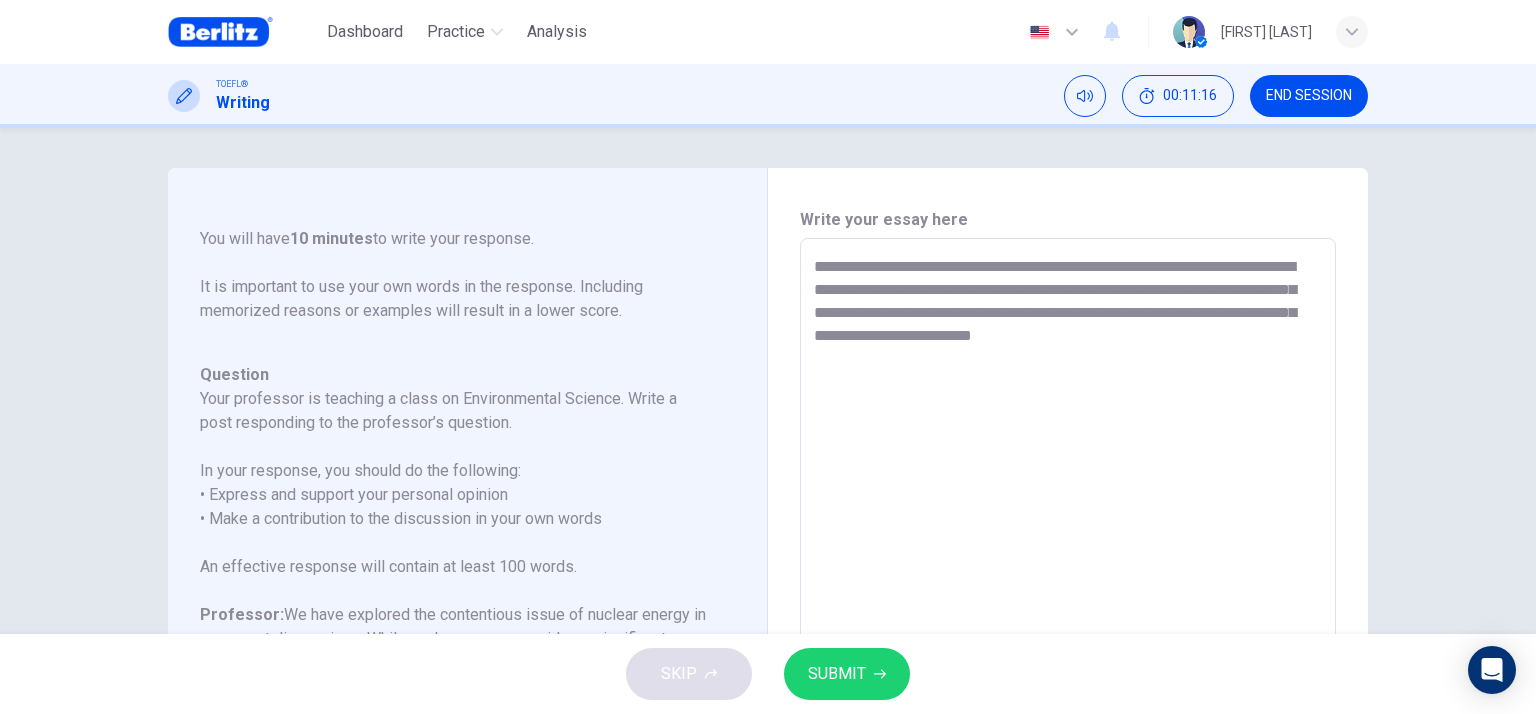 click on "**********" at bounding box center [1068, 572] 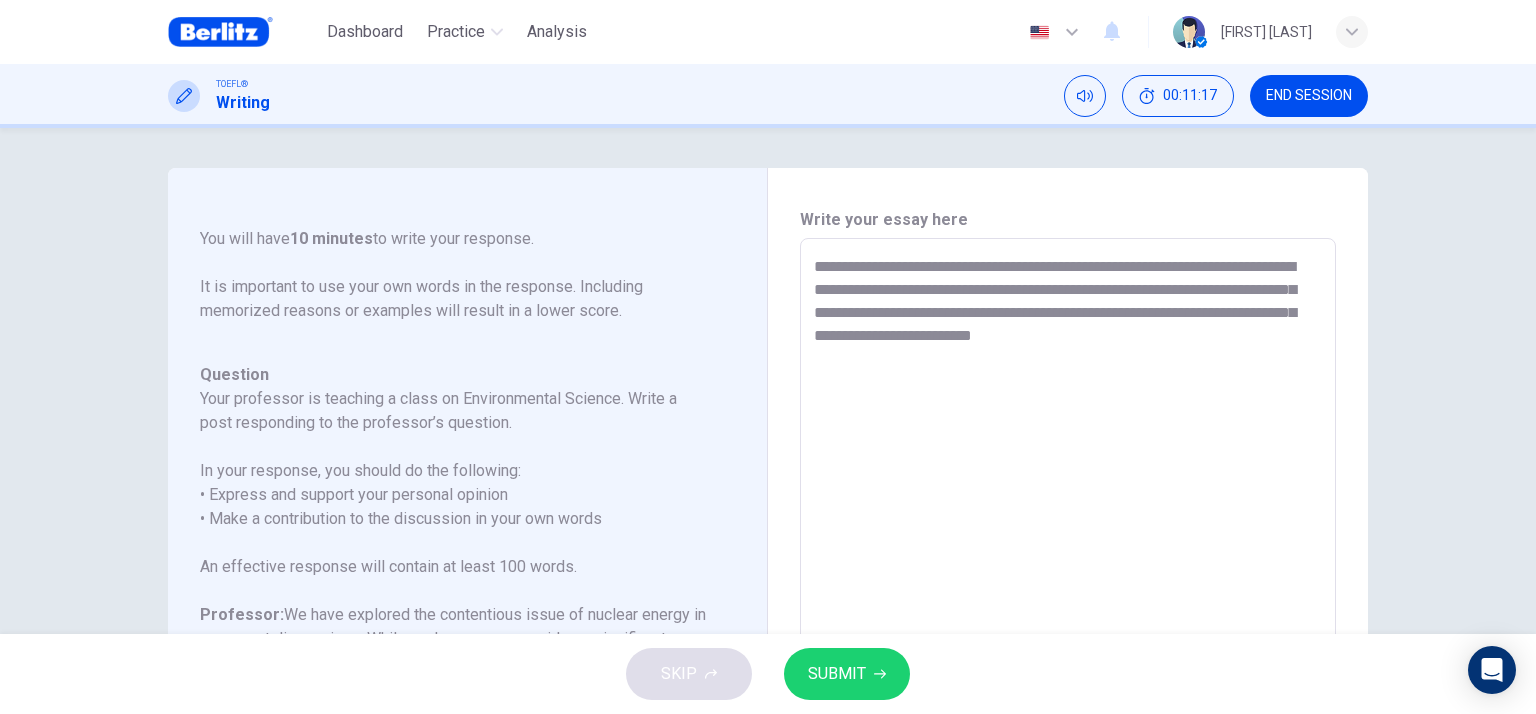 click on "**********" at bounding box center [1068, 572] 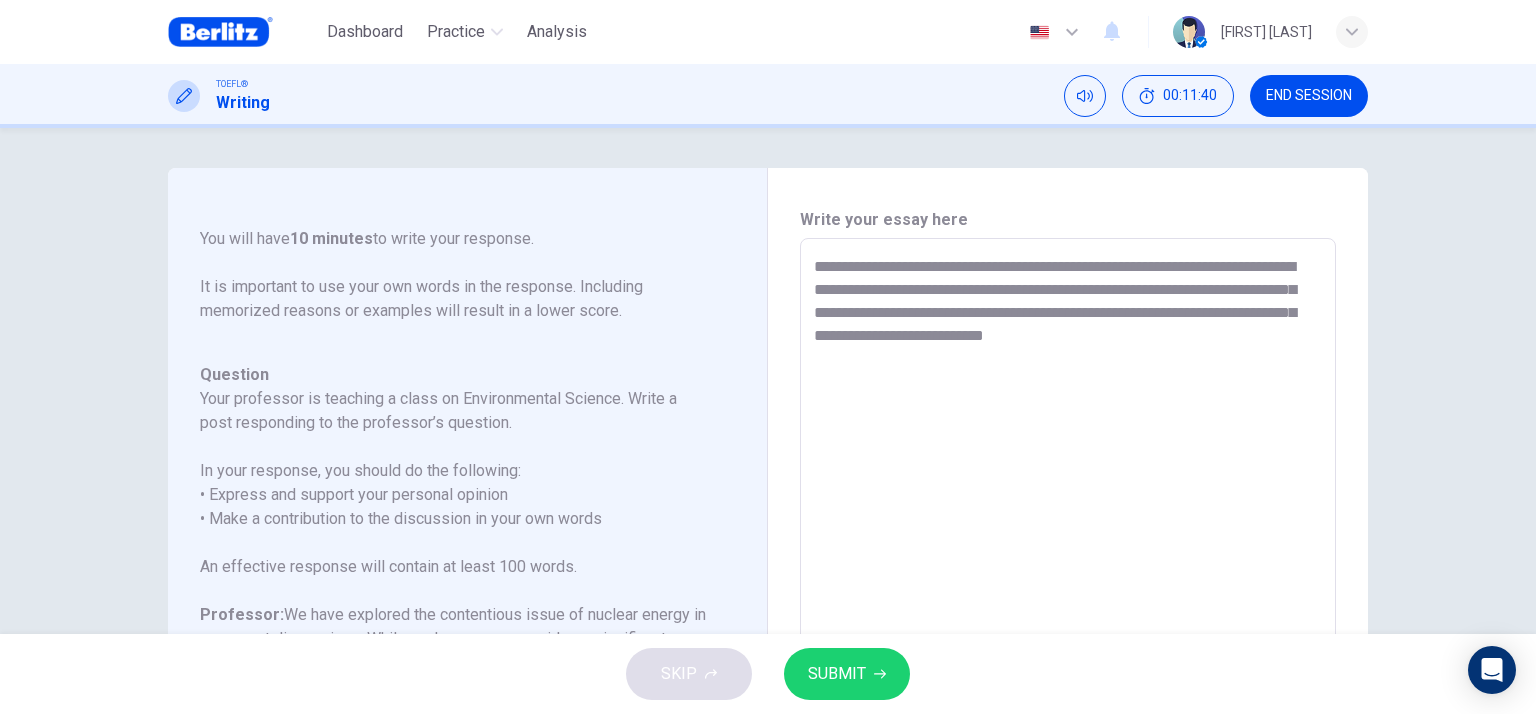 click on "**********" at bounding box center (1068, 572) 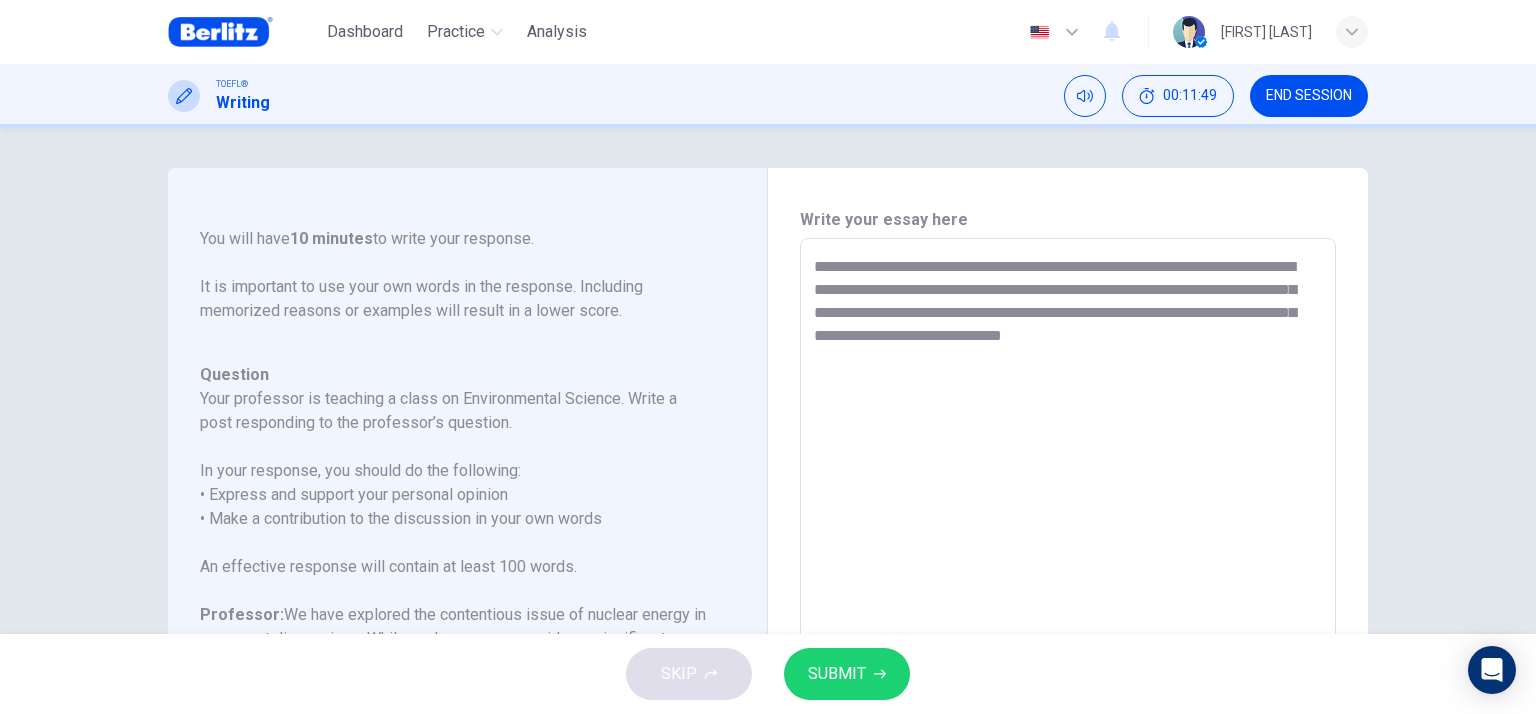 click on "**********" at bounding box center (1068, 572) 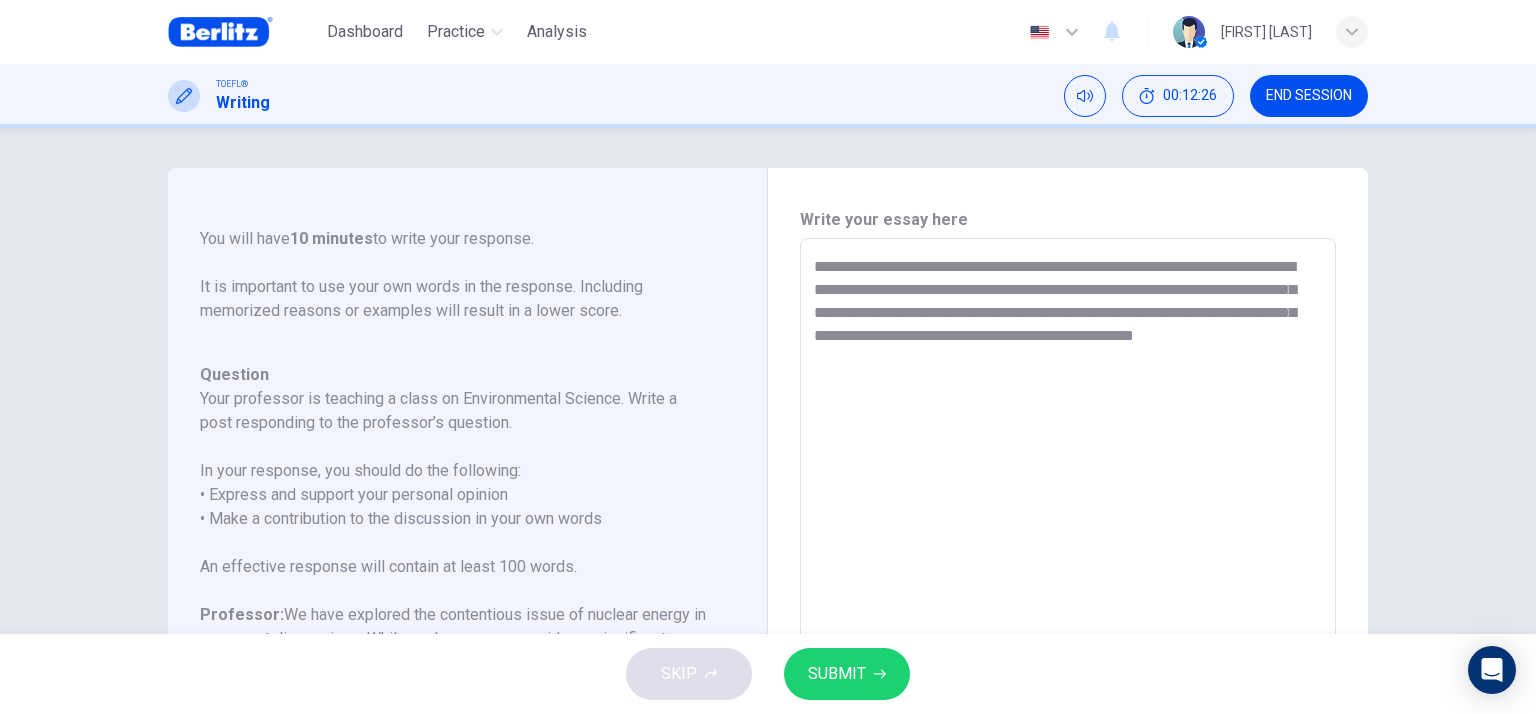 click on "**********" at bounding box center [1068, 572] 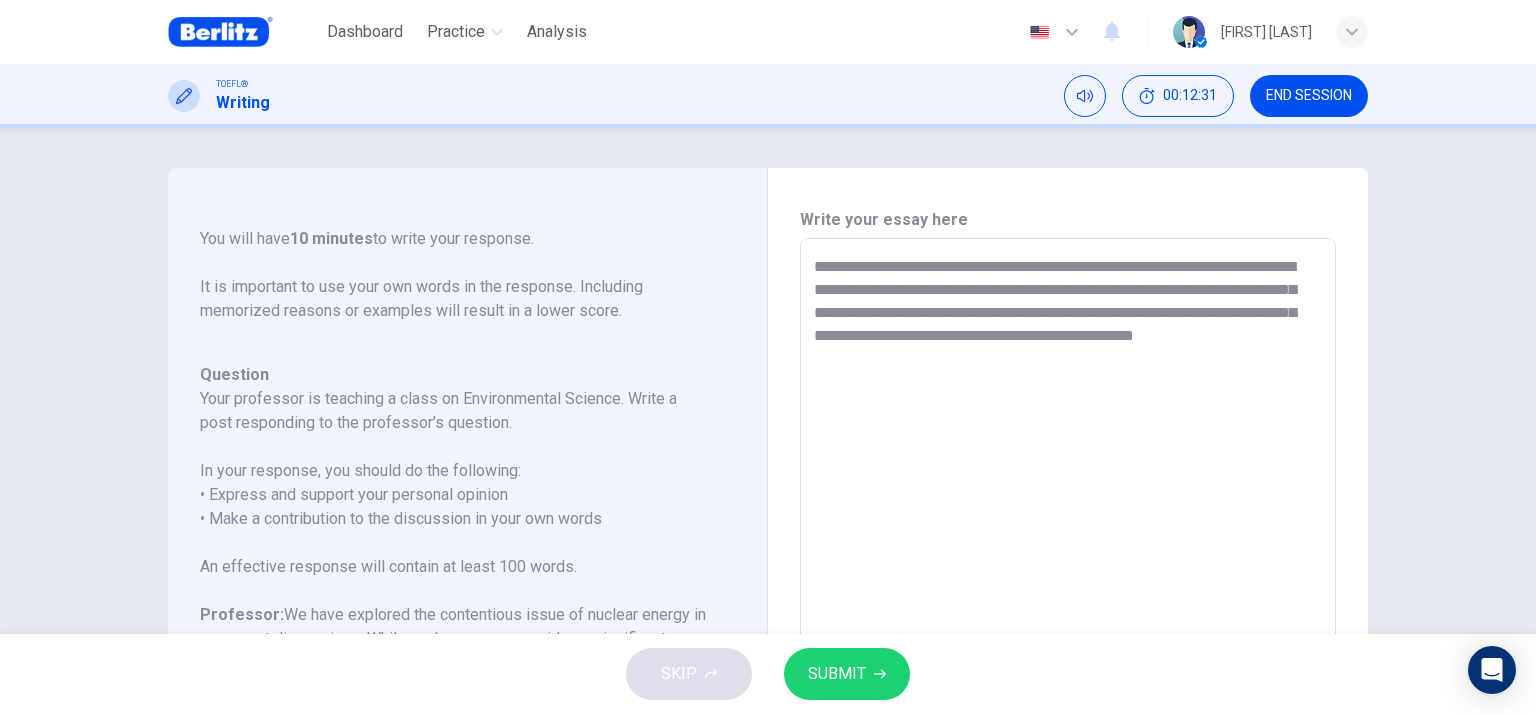 click on "**********" at bounding box center [1068, 572] 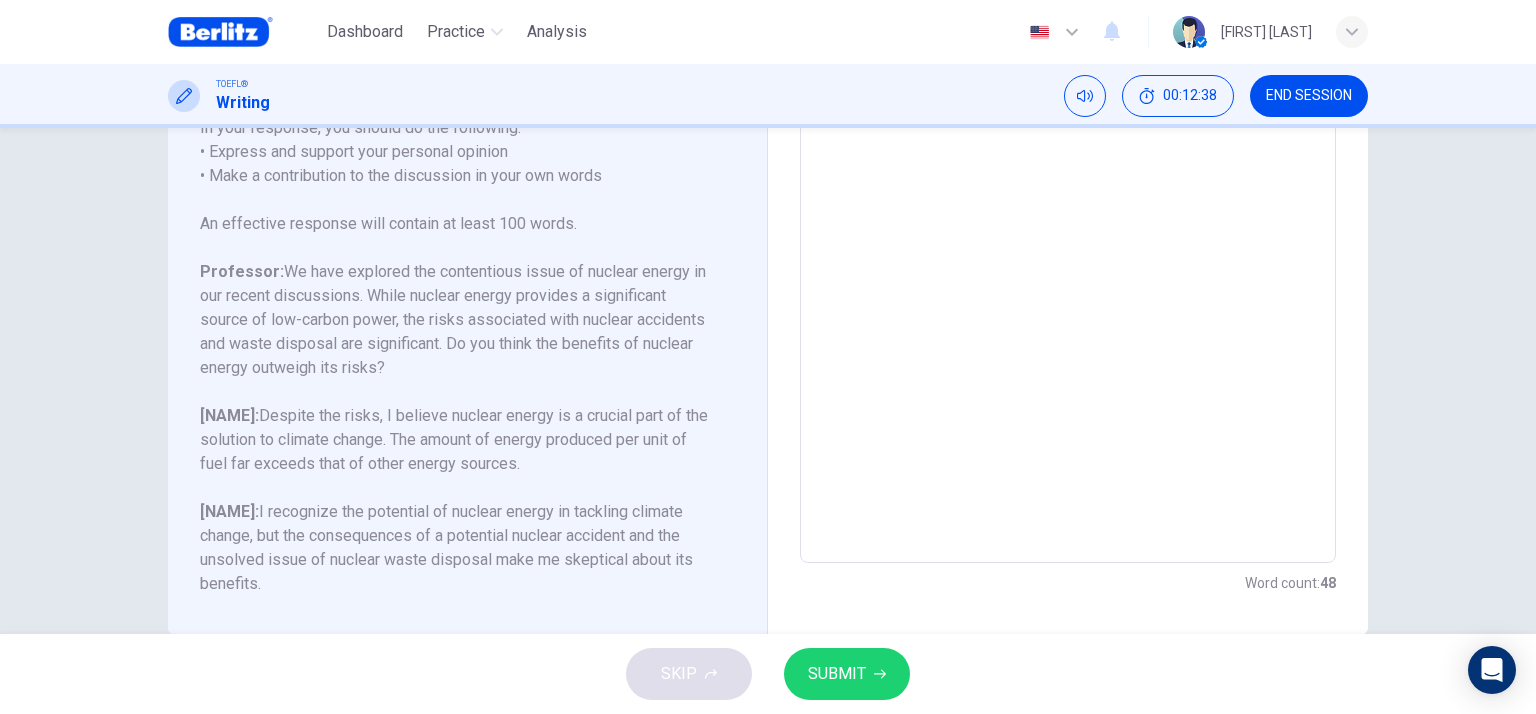 scroll, scrollTop: 384, scrollLeft: 0, axis: vertical 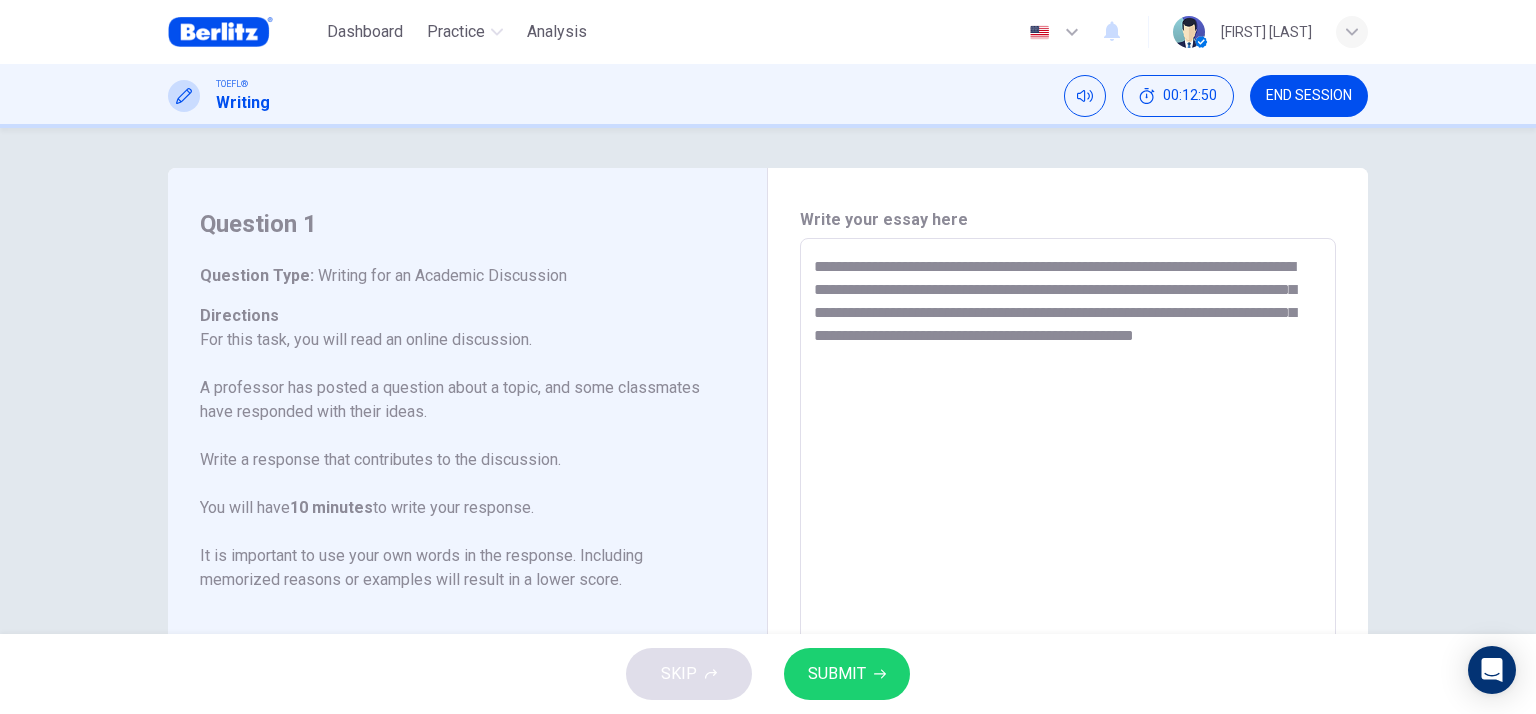 click on "**********" at bounding box center [1068, 572] 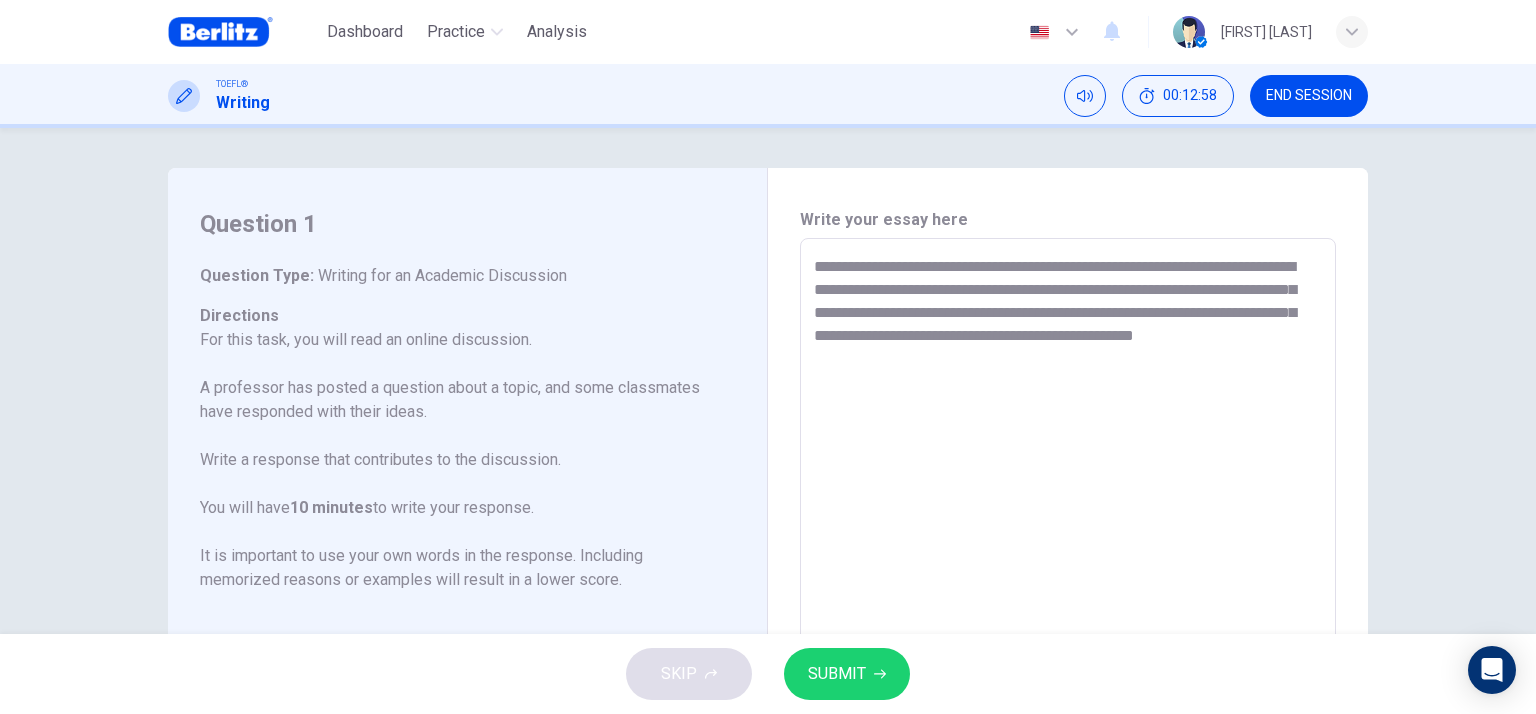 click on "**********" at bounding box center (1068, 572) 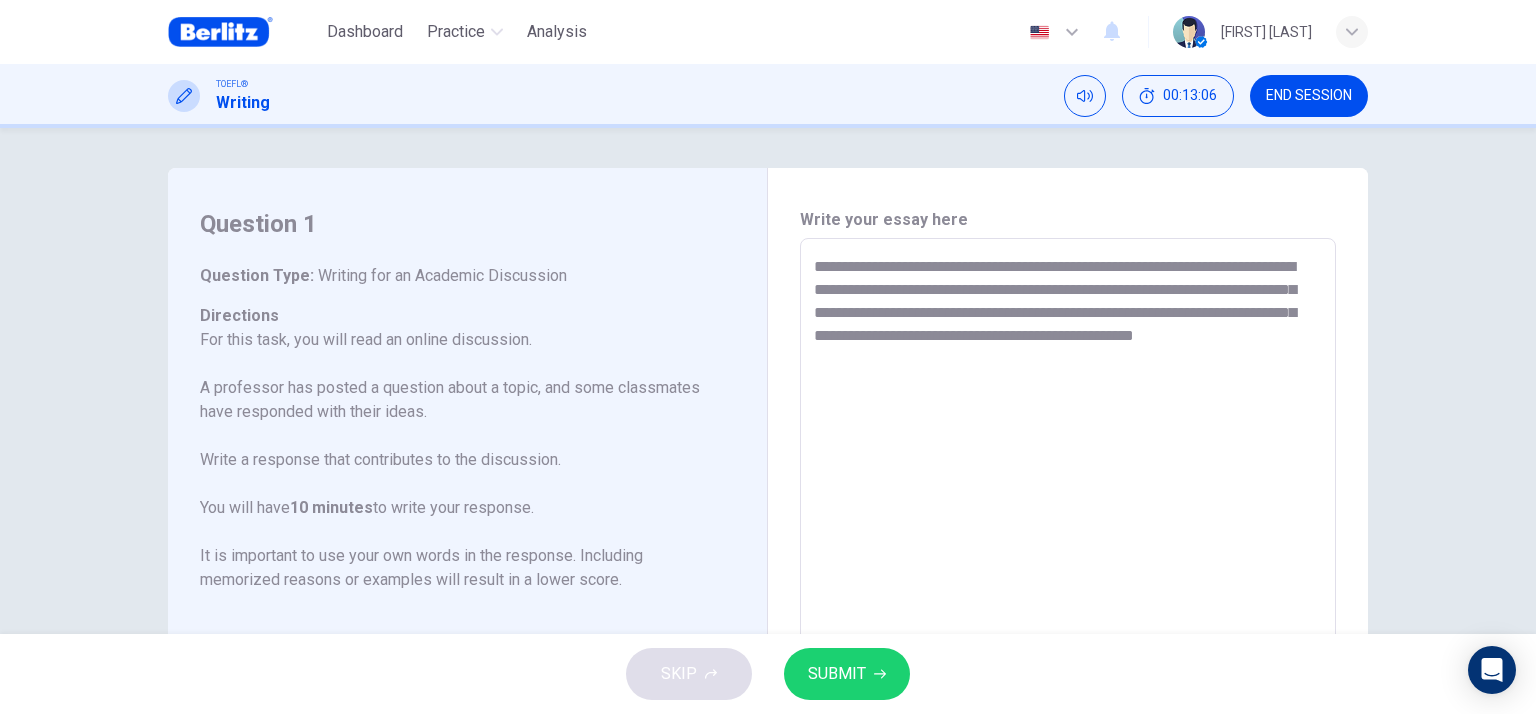 click on "**********" at bounding box center [1068, 572] 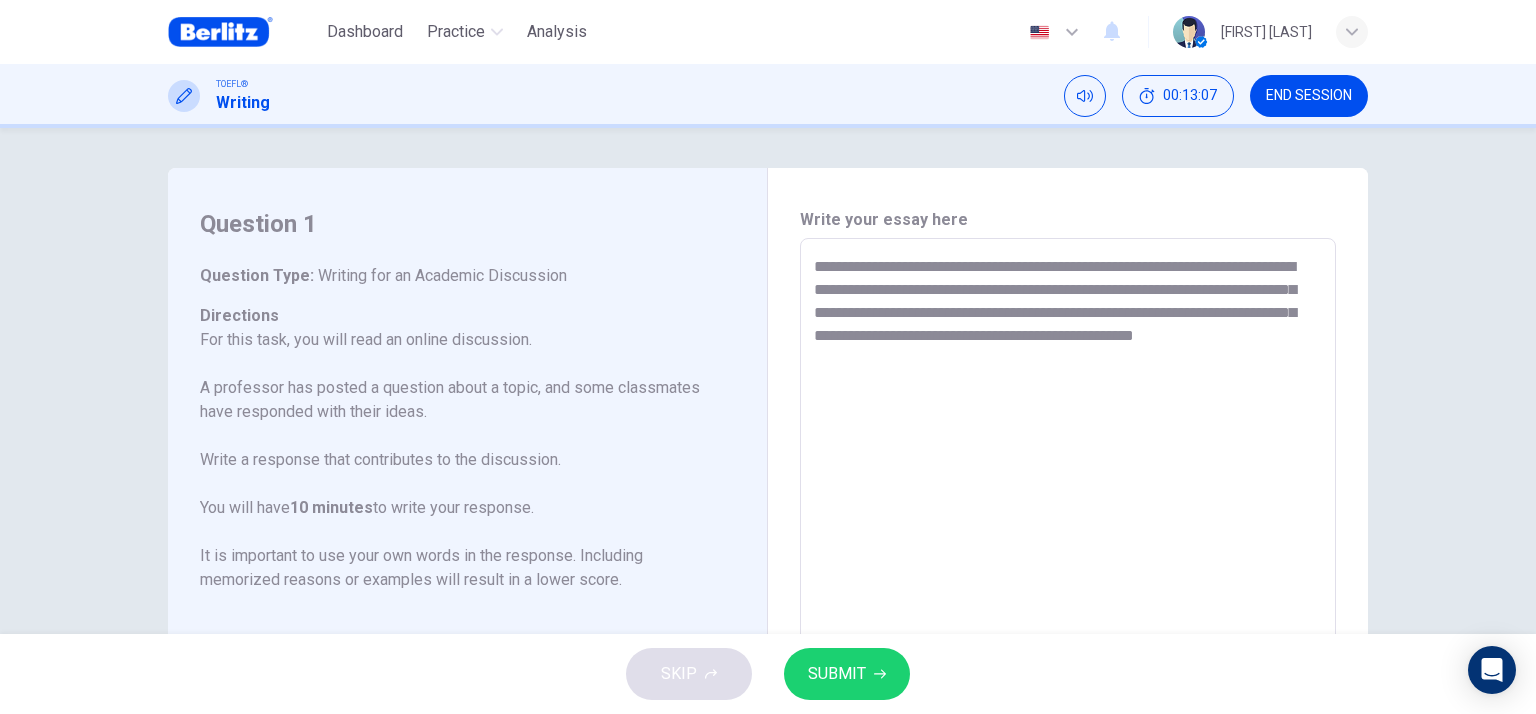 click on "**********" at bounding box center (1068, 572) 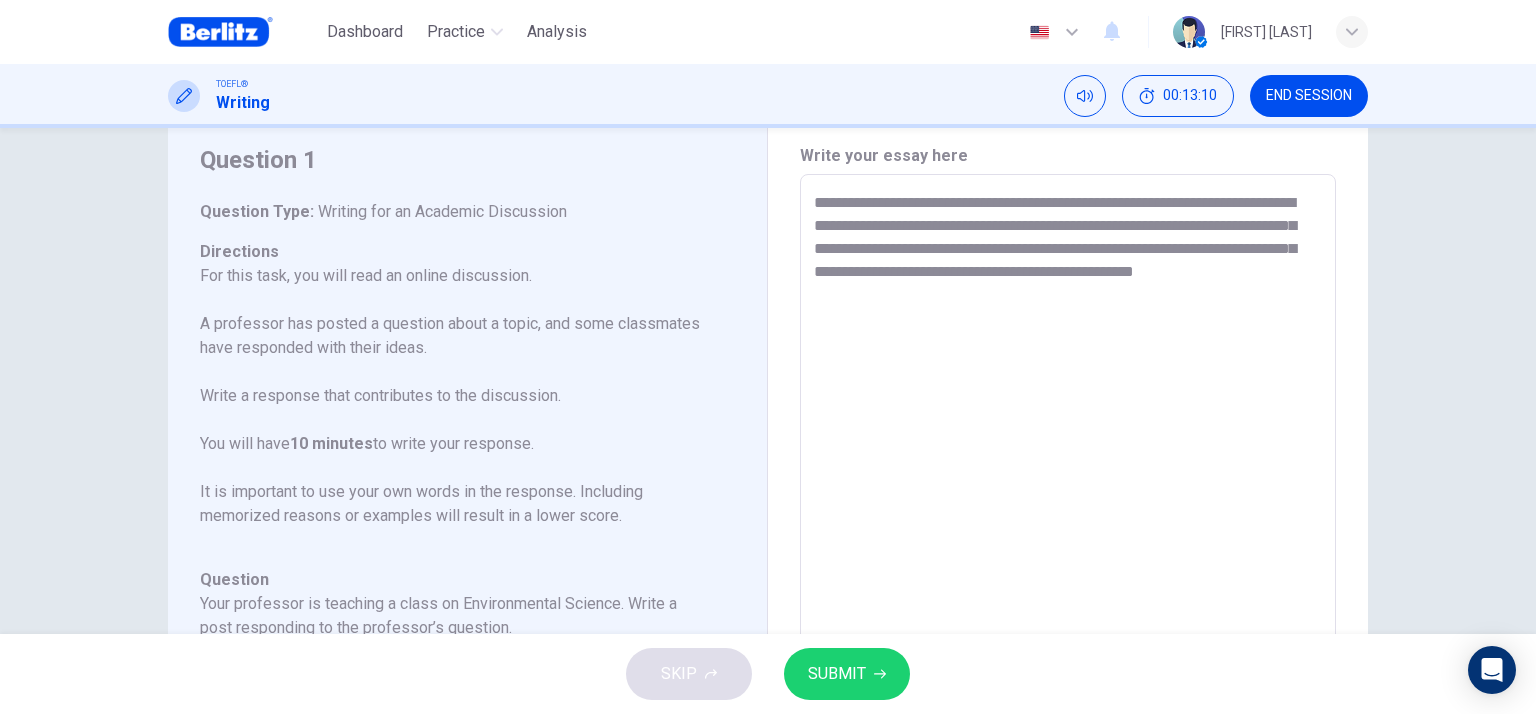 scroll, scrollTop: 100, scrollLeft: 0, axis: vertical 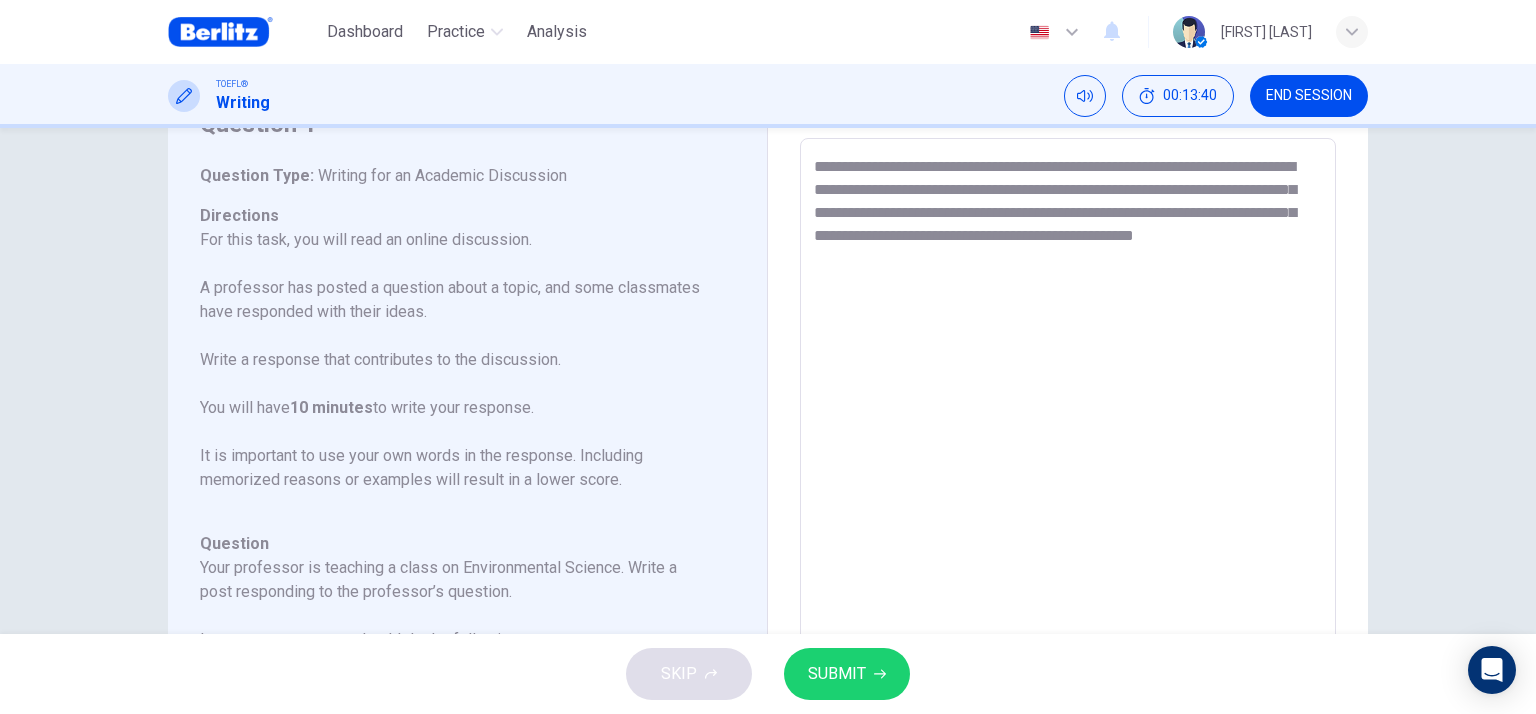 click on "**********" at bounding box center (1068, 472) 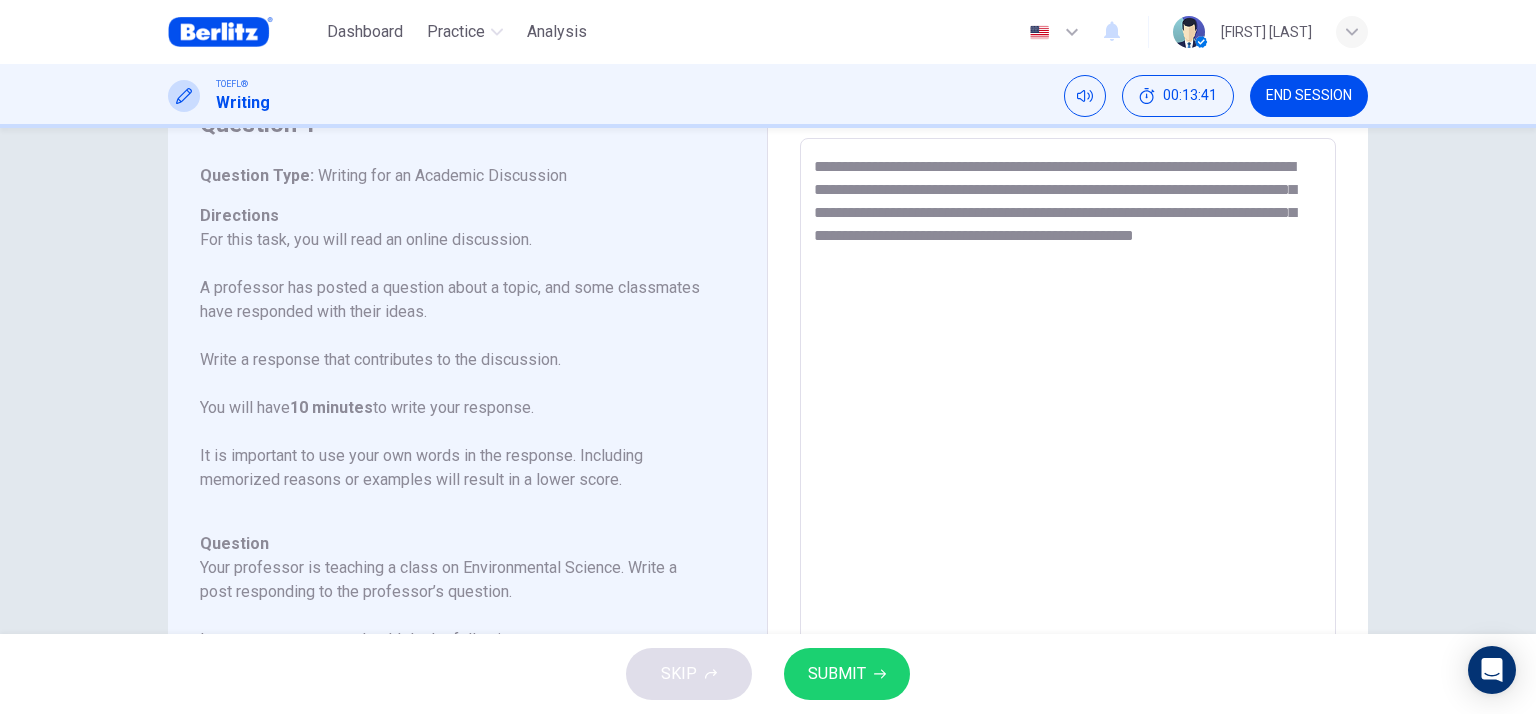 click on "**********" at bounding box center (1068, 472) 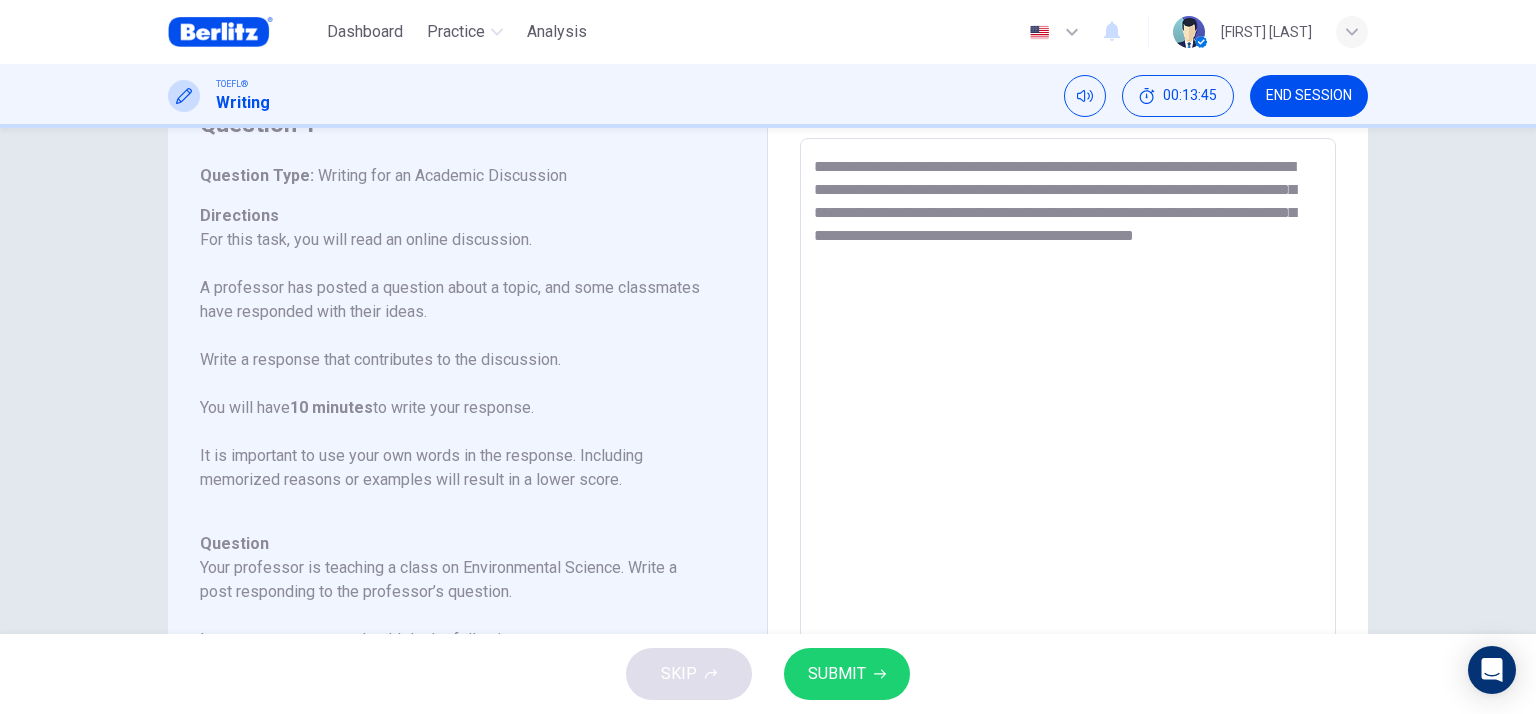 click on "SUBMIT" at bounding box center [847, 674] 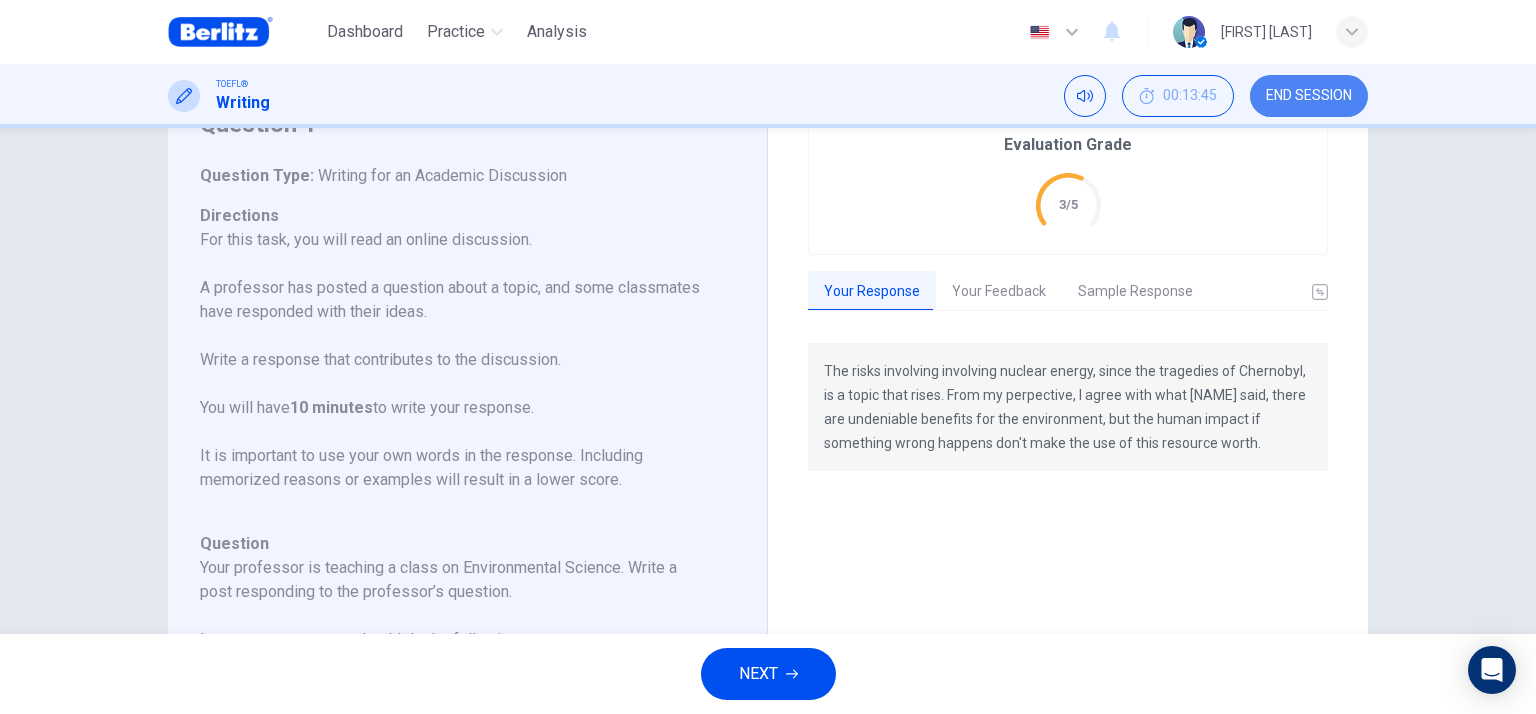 click on "END SESSION" at bounding box center (1309, 96) 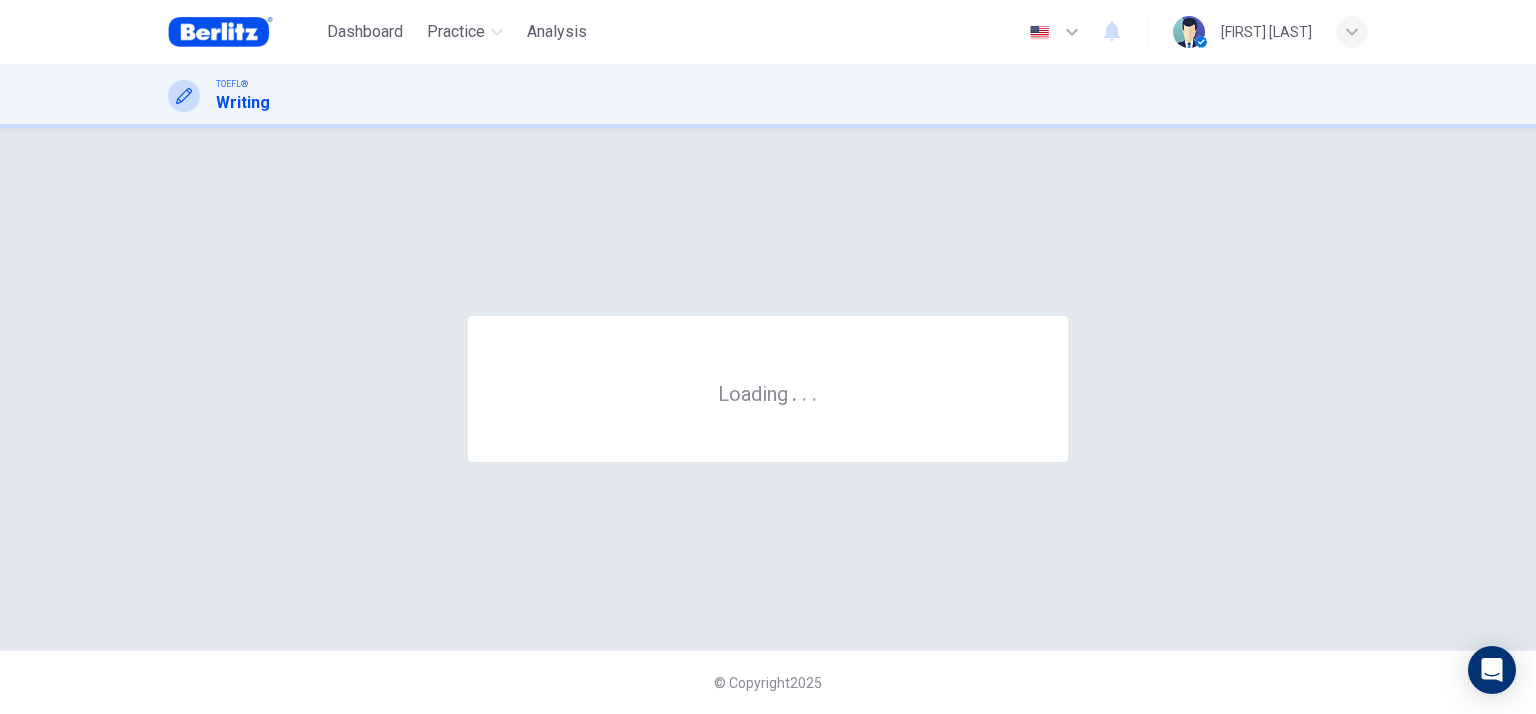 scroll, scrollTop: 0, scrollLeft: 0, axis: both 